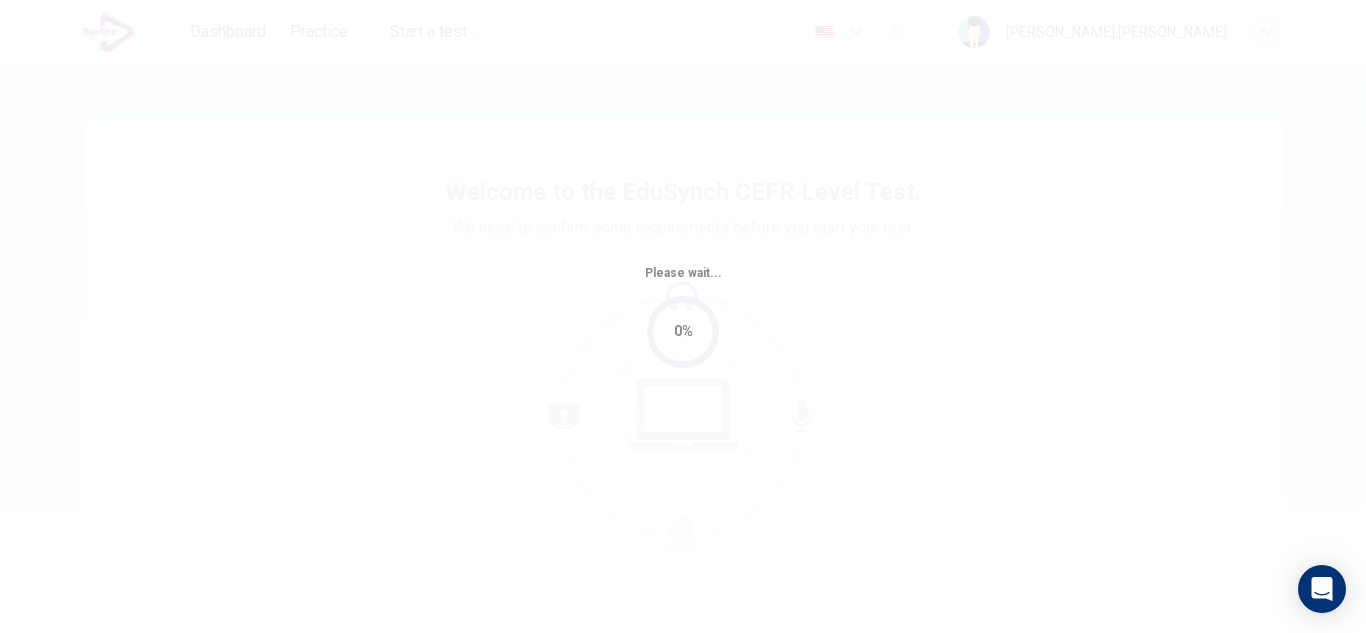scroll, scrollTop: 0, scrollLeft: 0, axis: both 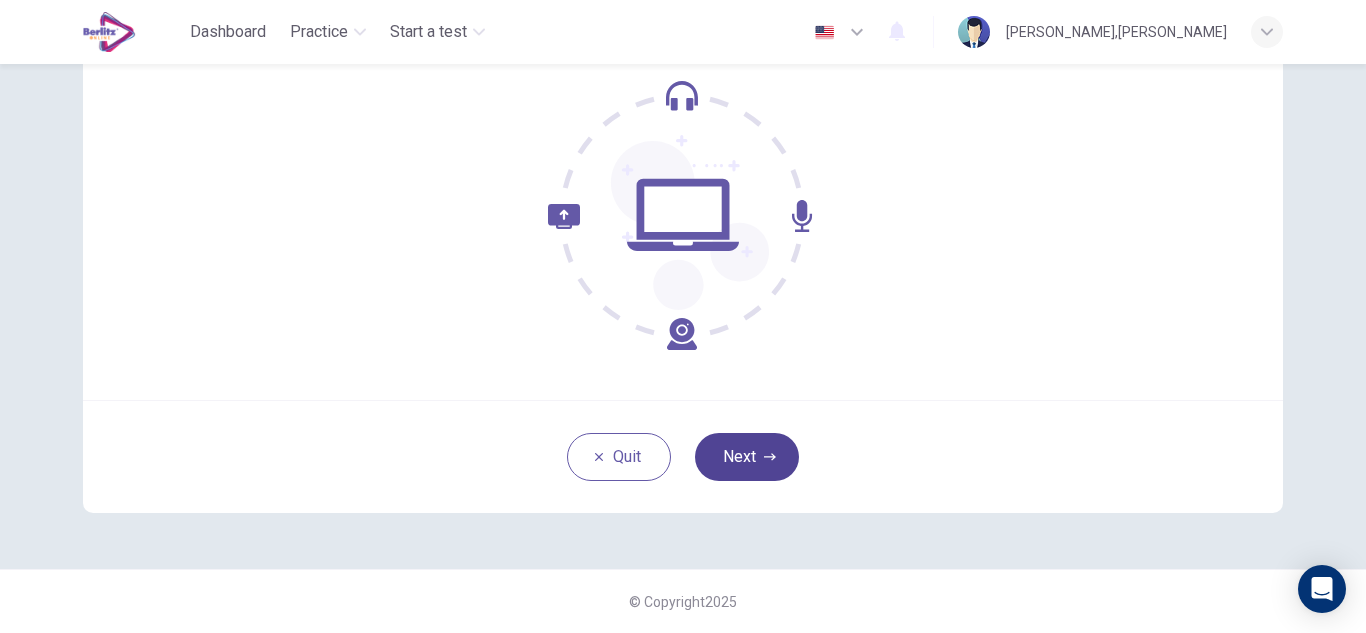 click on "Next" at bounding box center (747, 457) 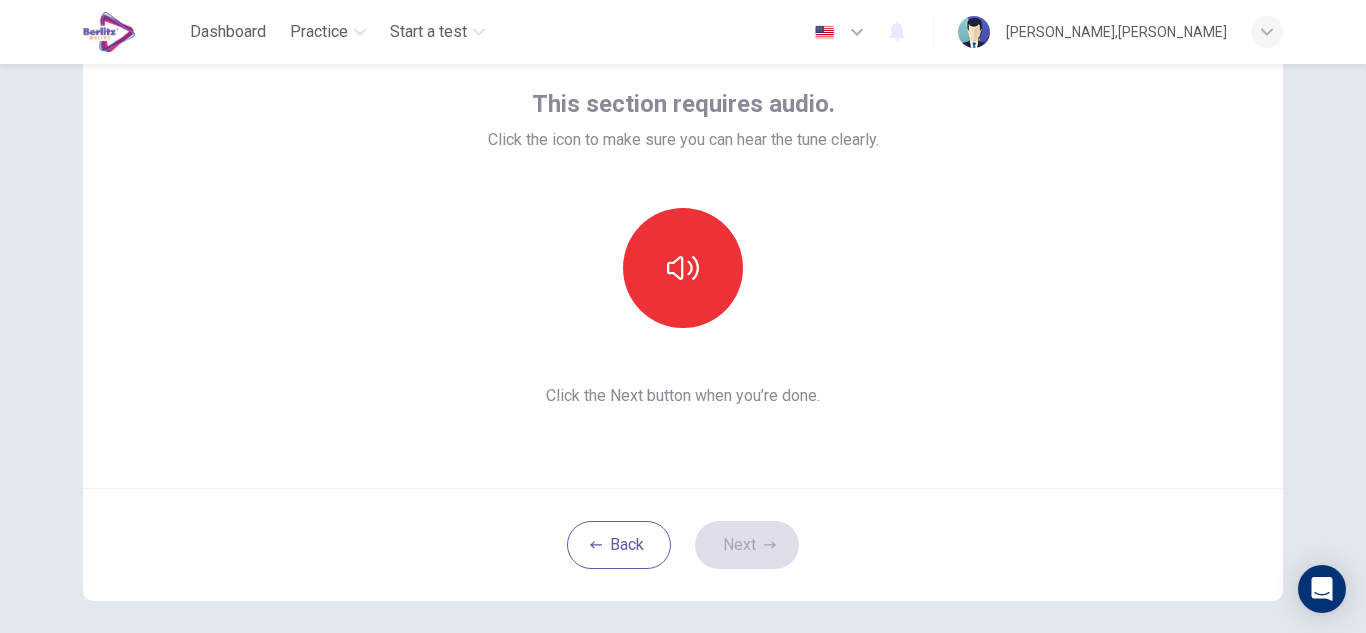 scroll, scrollTop: 0, scrollLeft: 0, axis: both 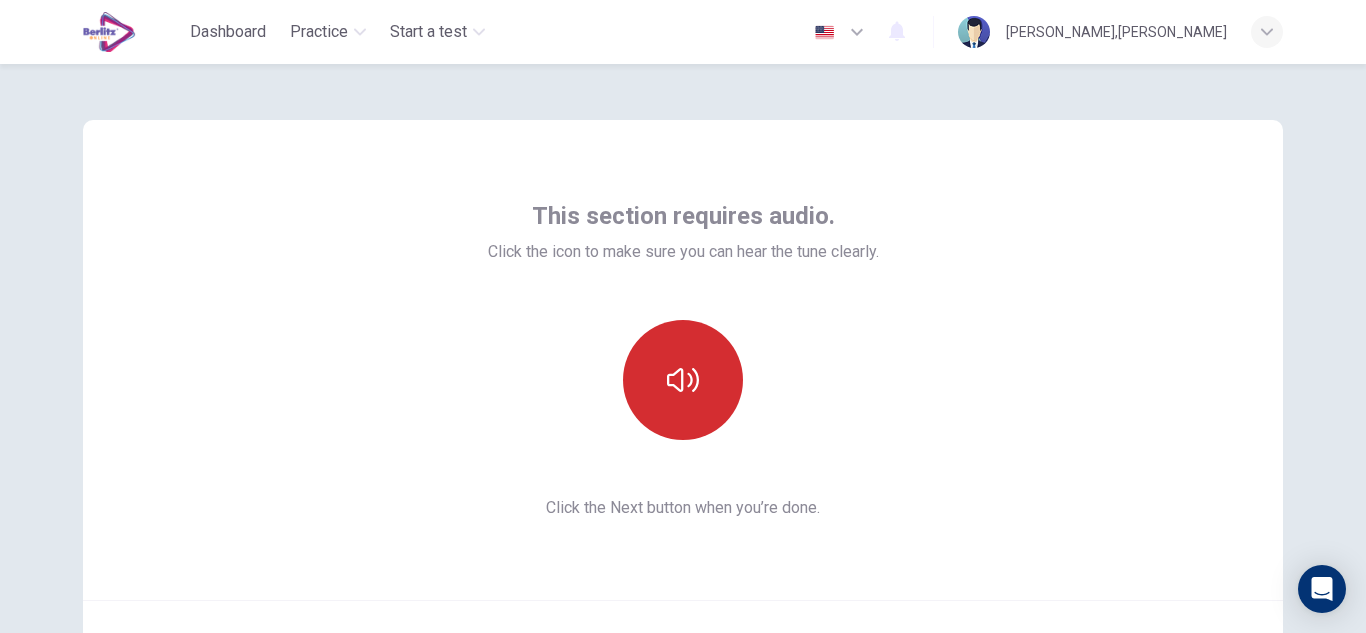 click 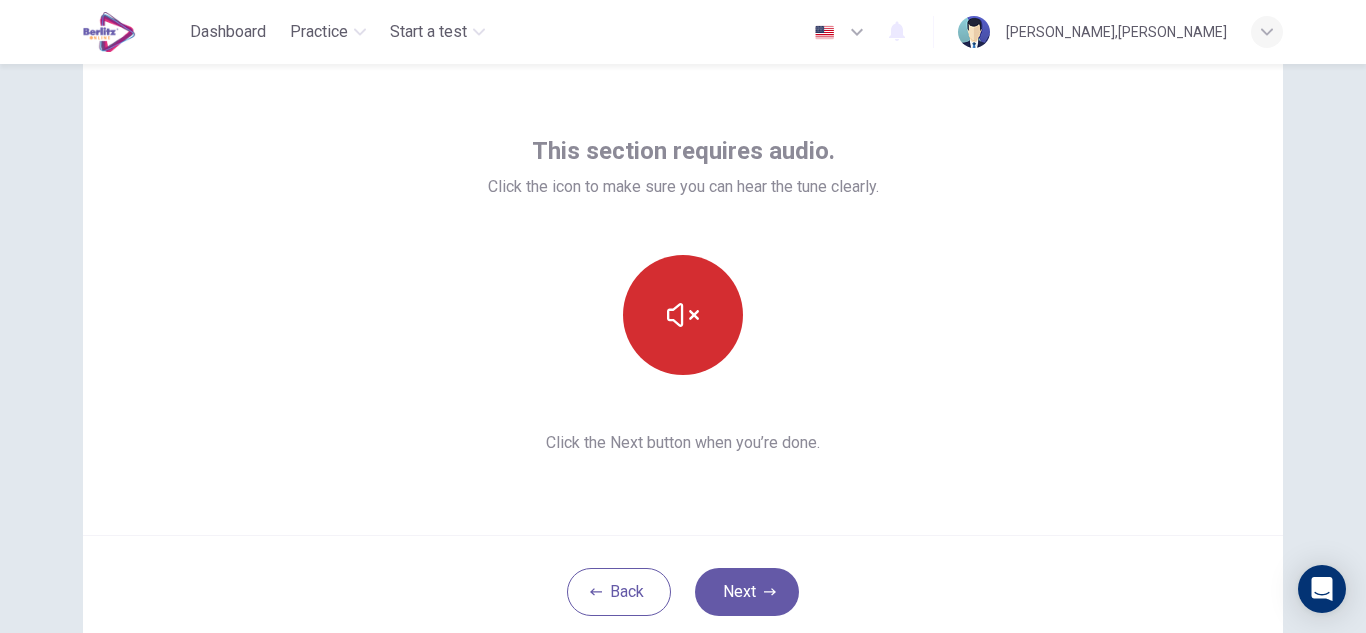 scroll, scrollTop: 100, scrollLeft: 0, axis: vertical 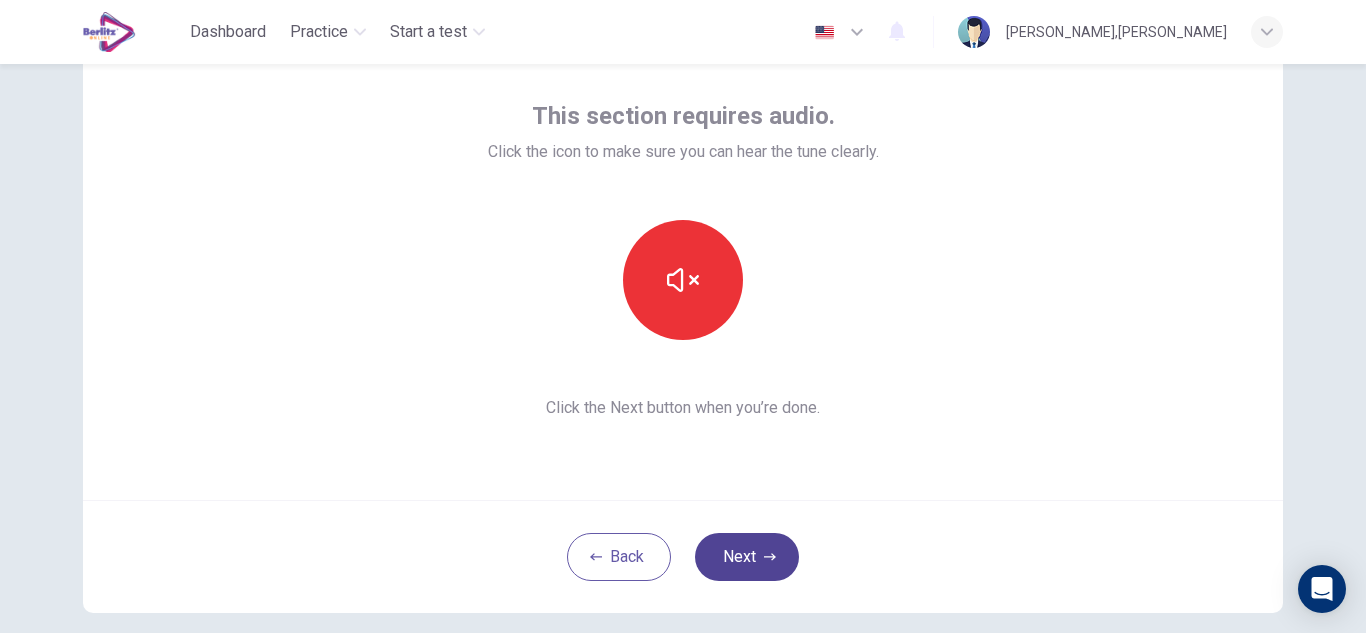 click 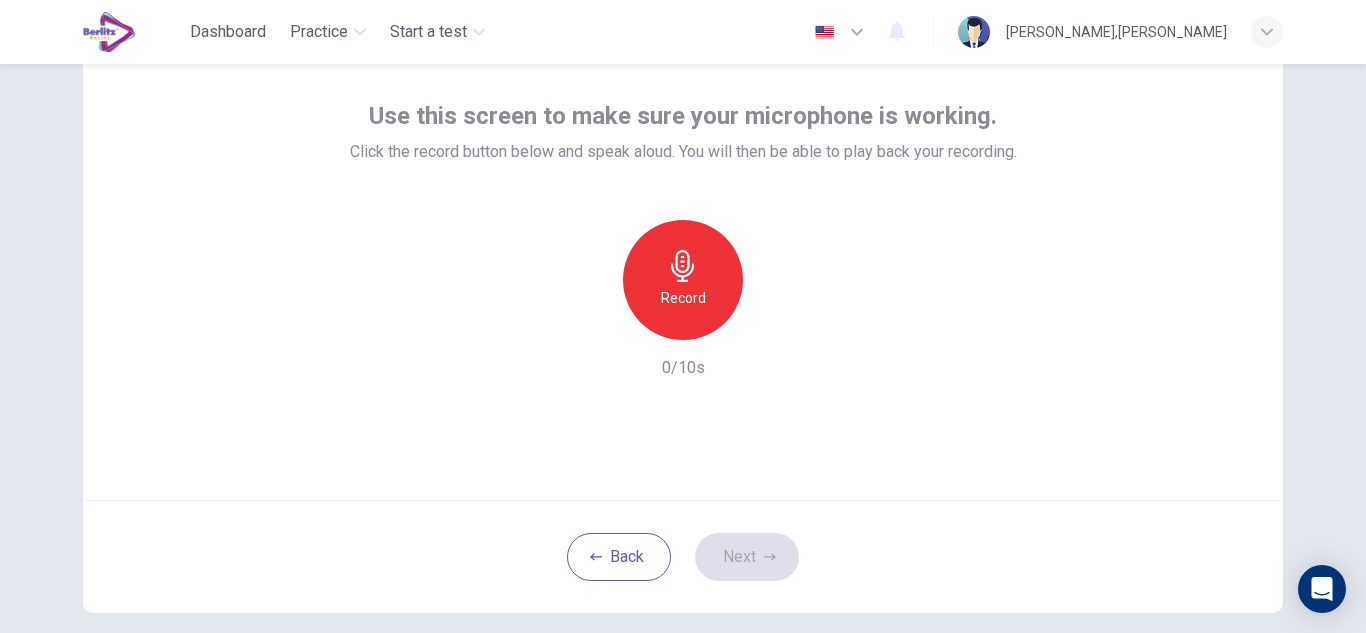 click 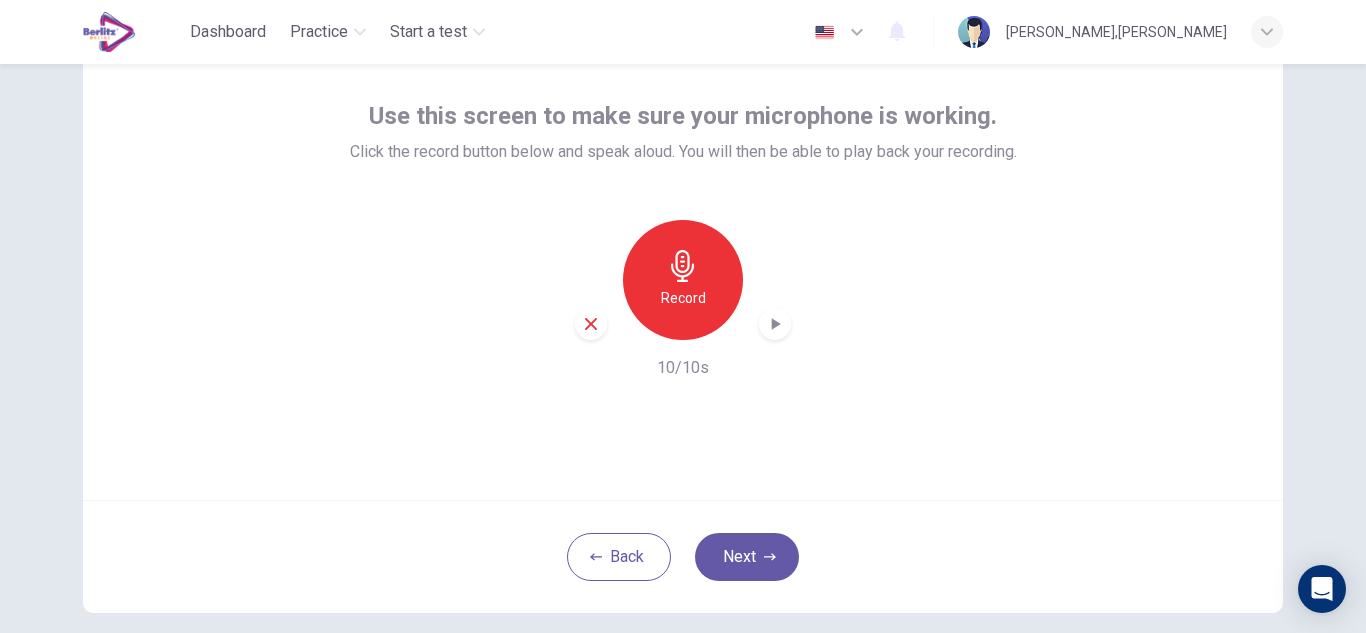 click 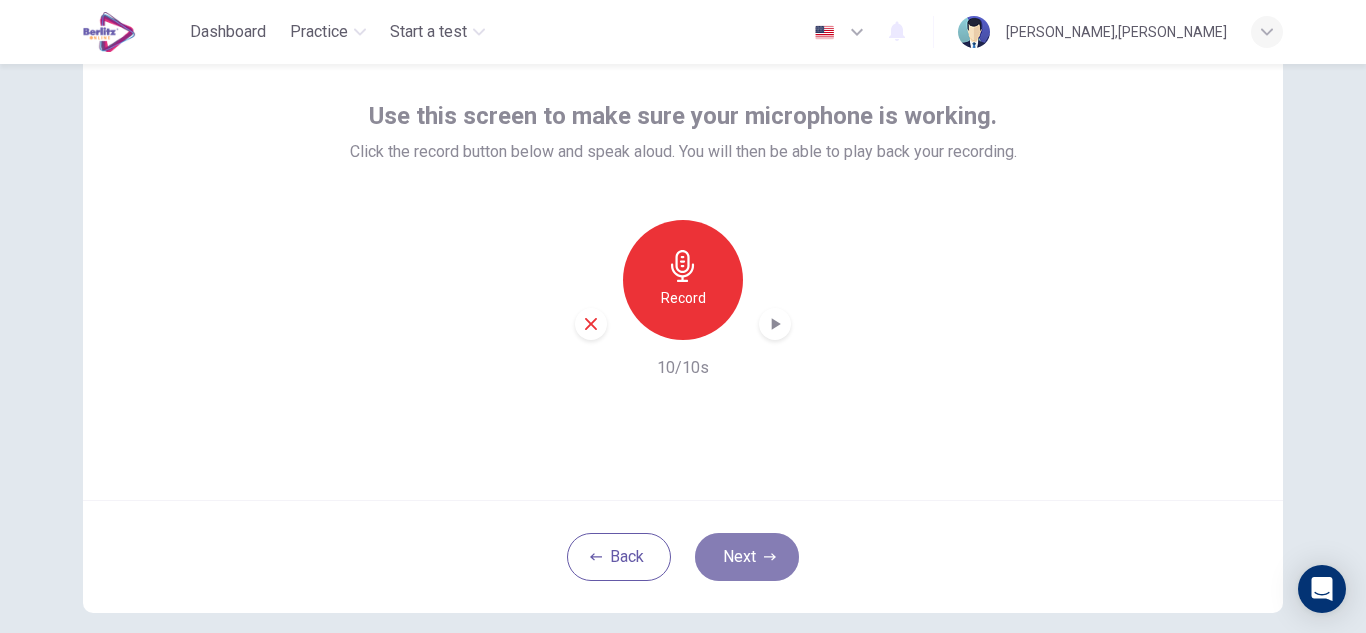 click 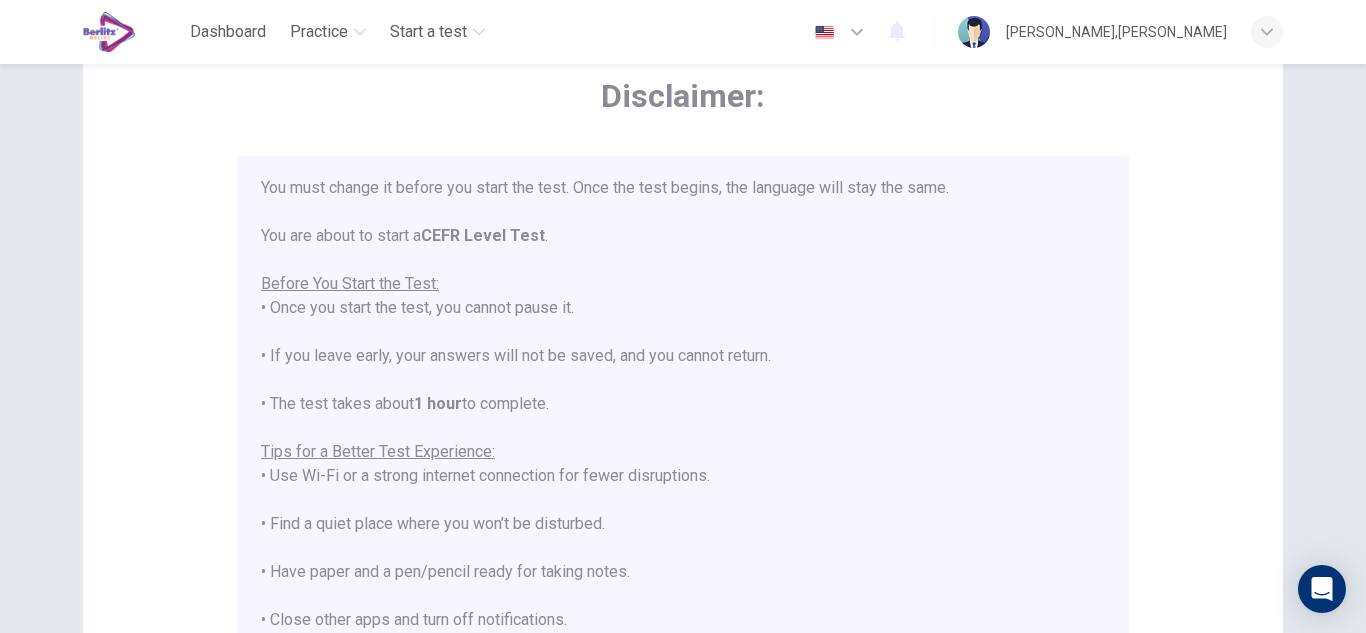 scroll, scrollTop: 191, scrollLeft: 0, axis: vertical 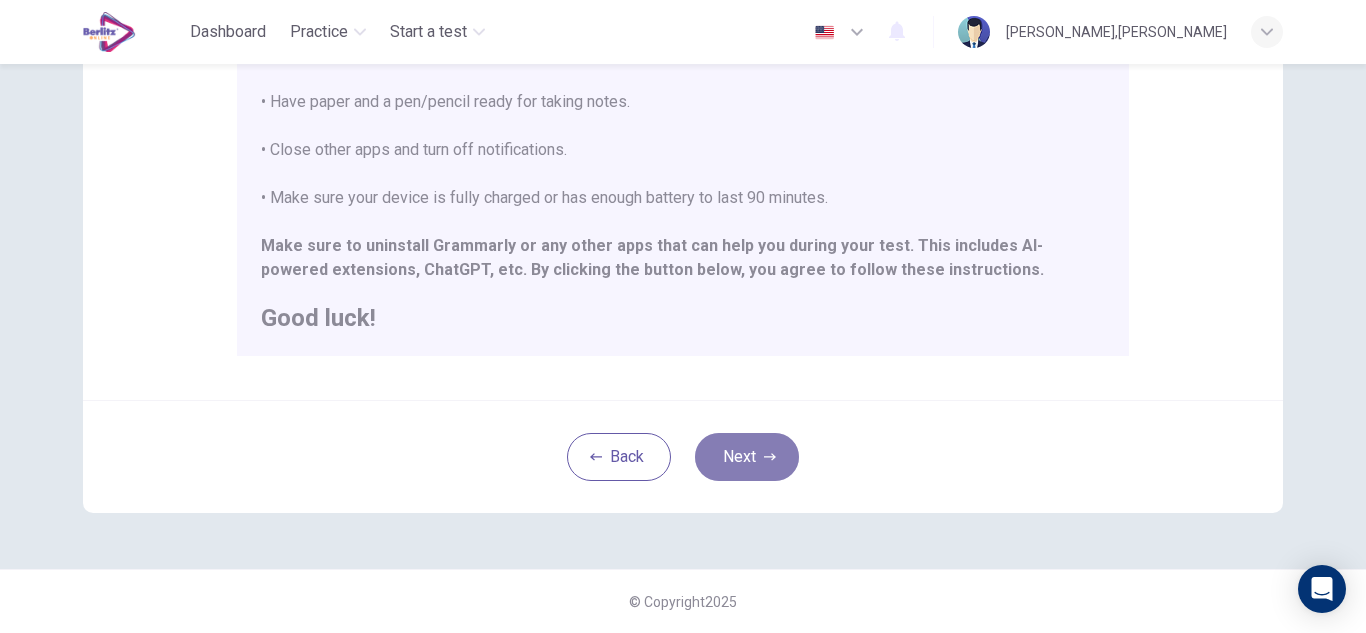 click on "Next" at bounding box center (747, 457) 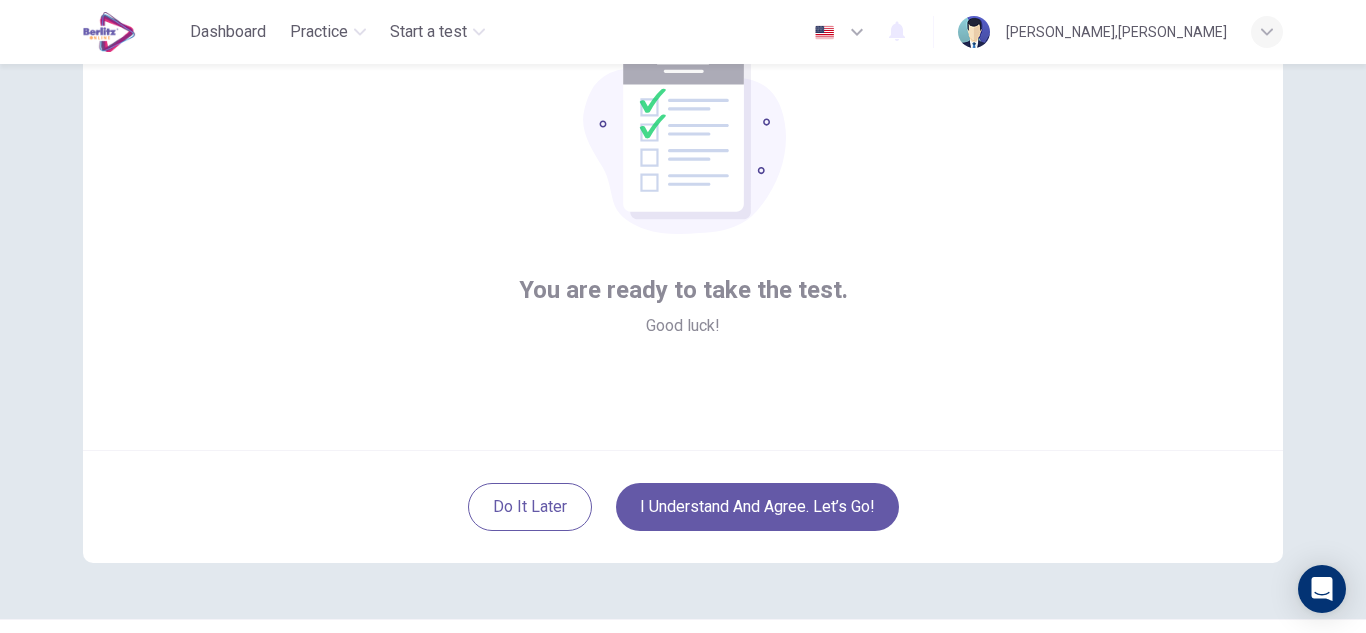 scroll, scrollTop: 200, scrollLeft: 0, axis: vertical 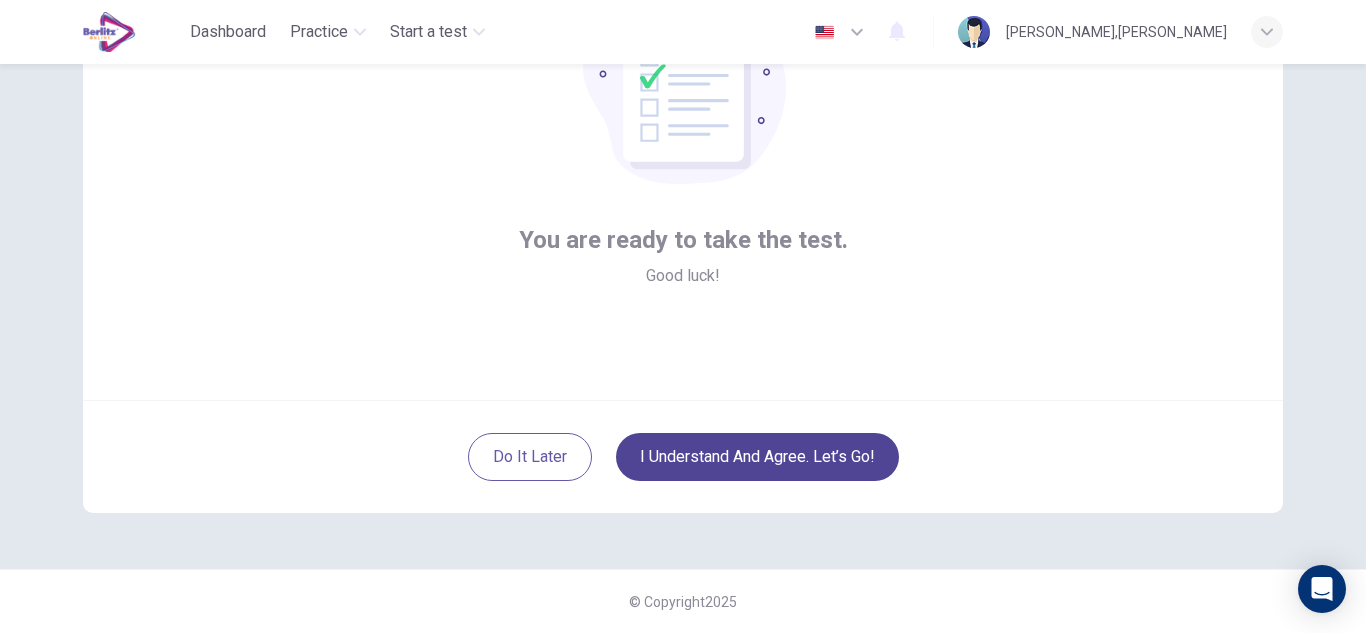click on "I understand and agree. Let’s go!" at bounding box center (757, 457) 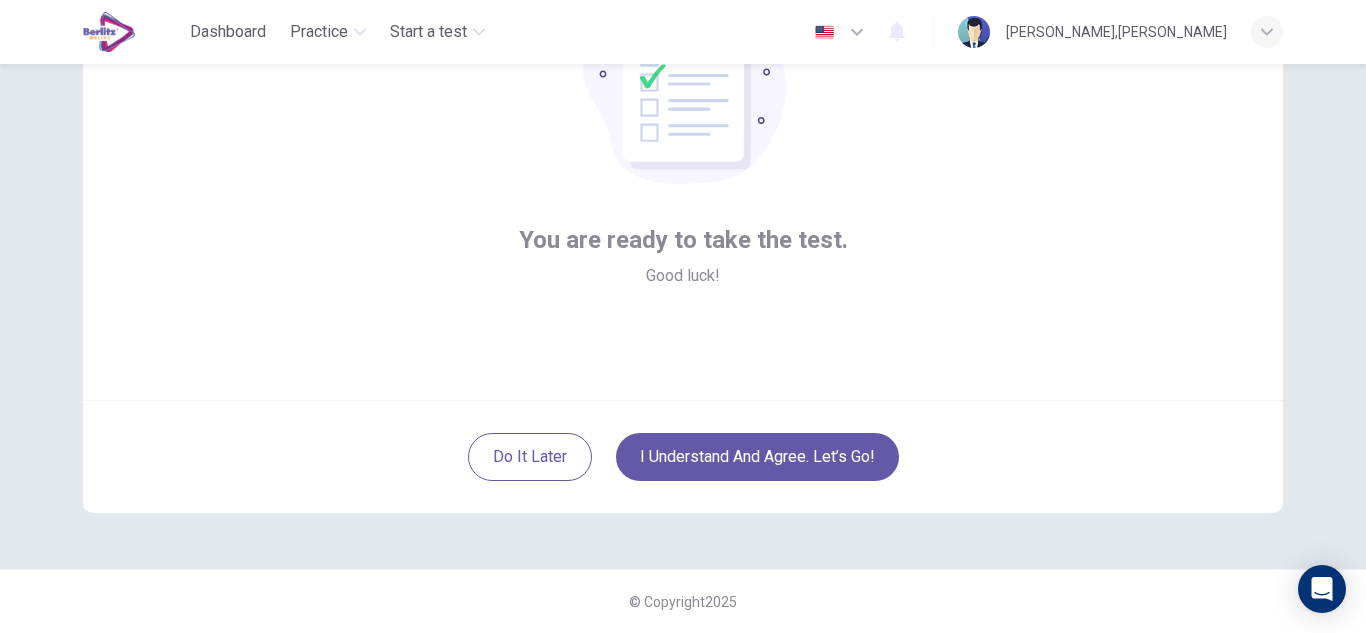 scroll, scrollTop: 100, scrollLeft: 0, axis: vertical 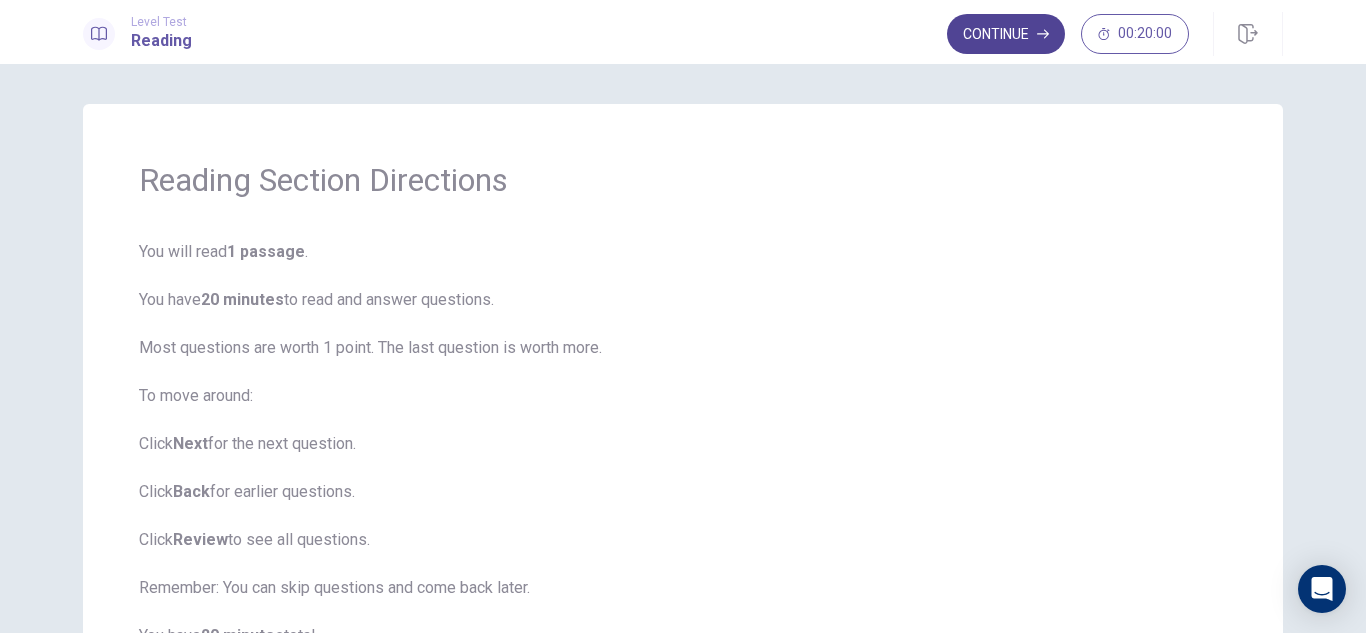 click on "Continue" at bounding box center [1006, 34] 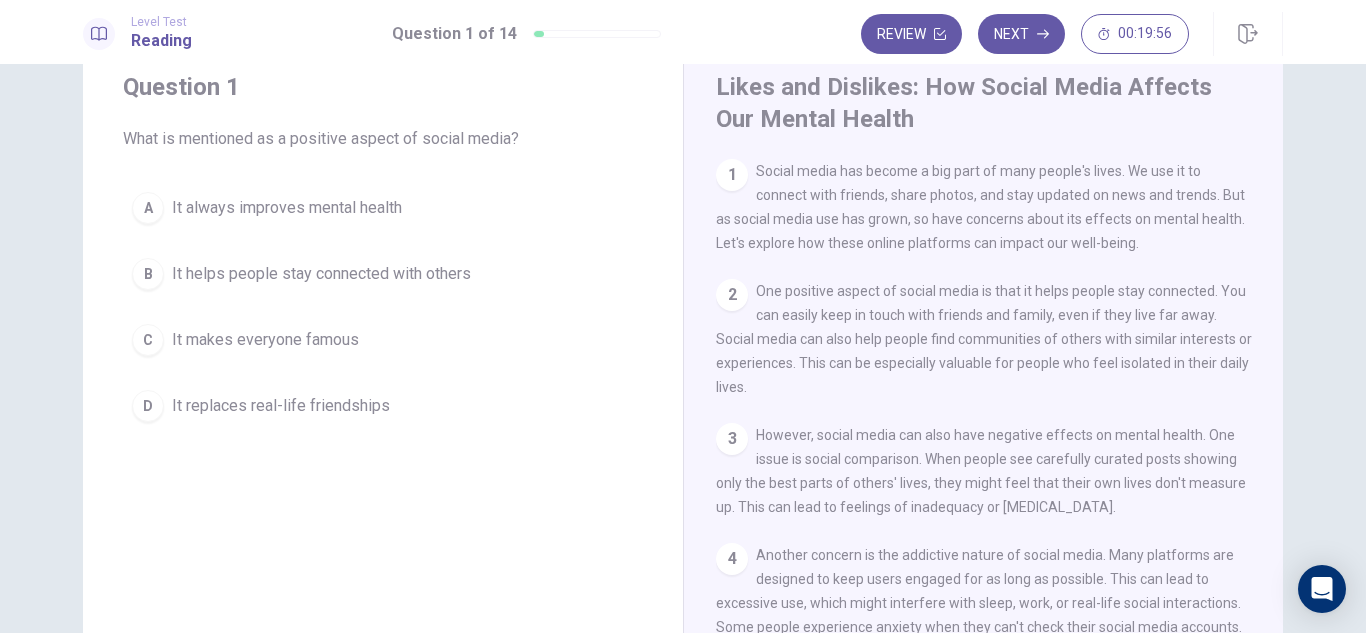 scroll, scrollTop: 100, scrollLeft: 0, axis: vertical 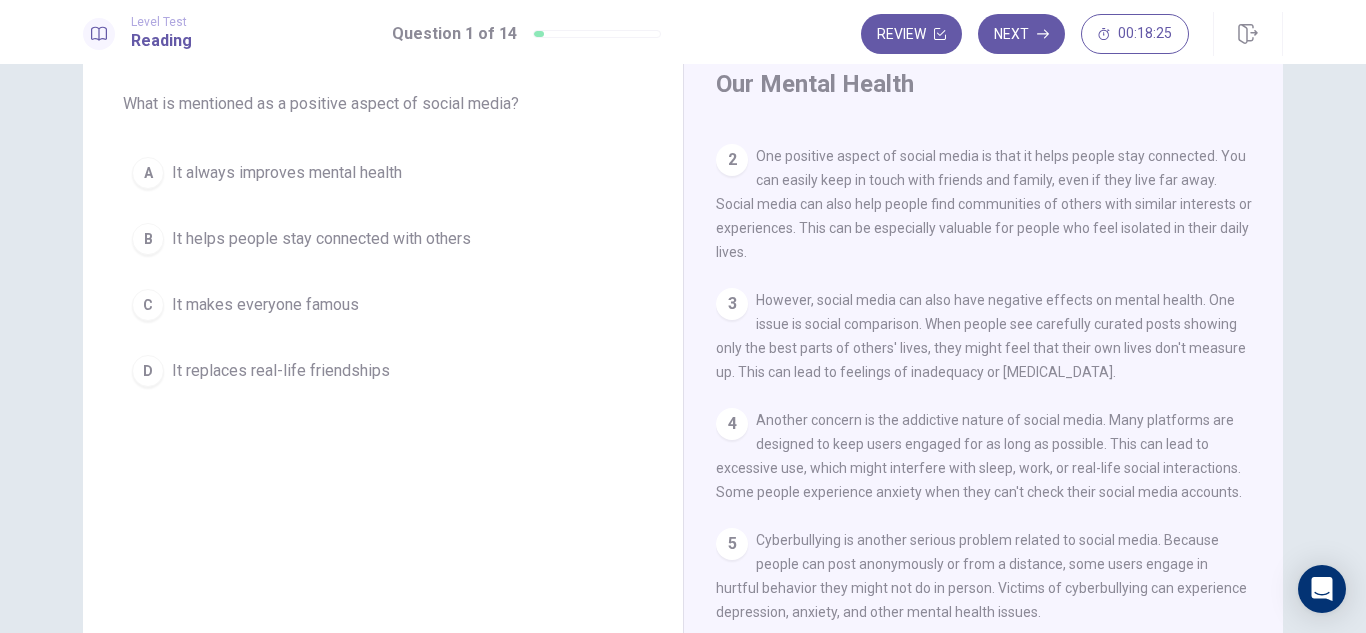 click on "B" at bounding box center (148, 239) 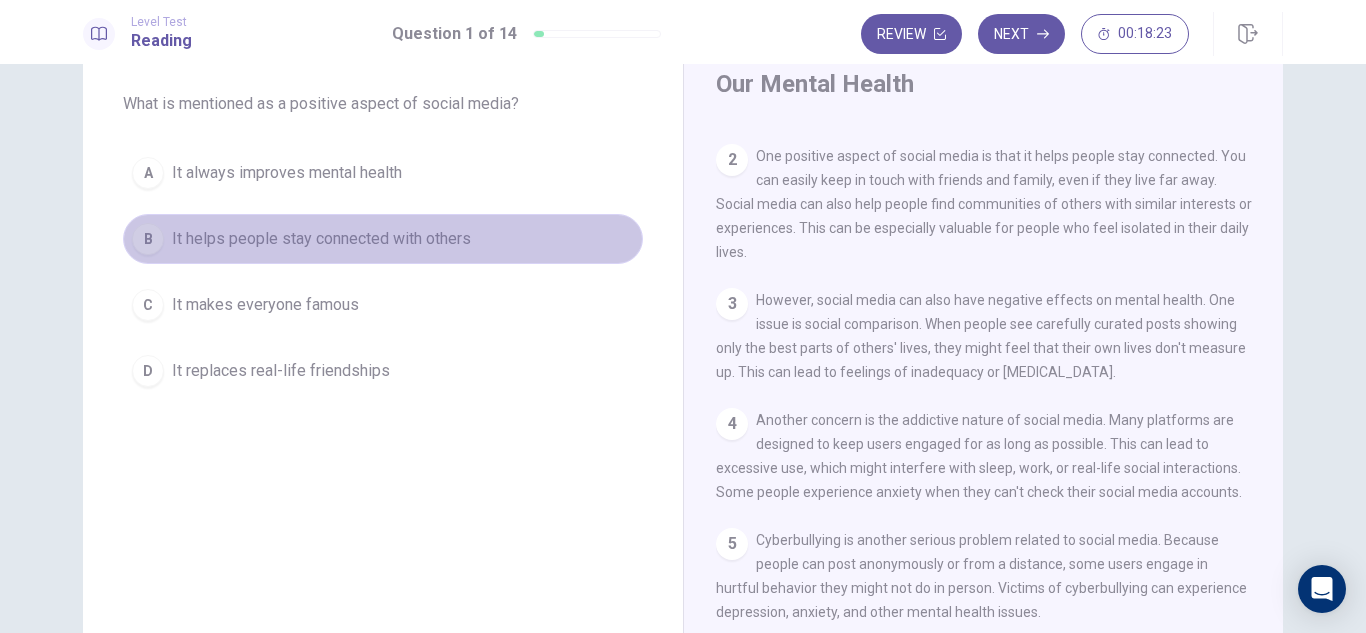 click on "B" at bounding box center (148, 239) 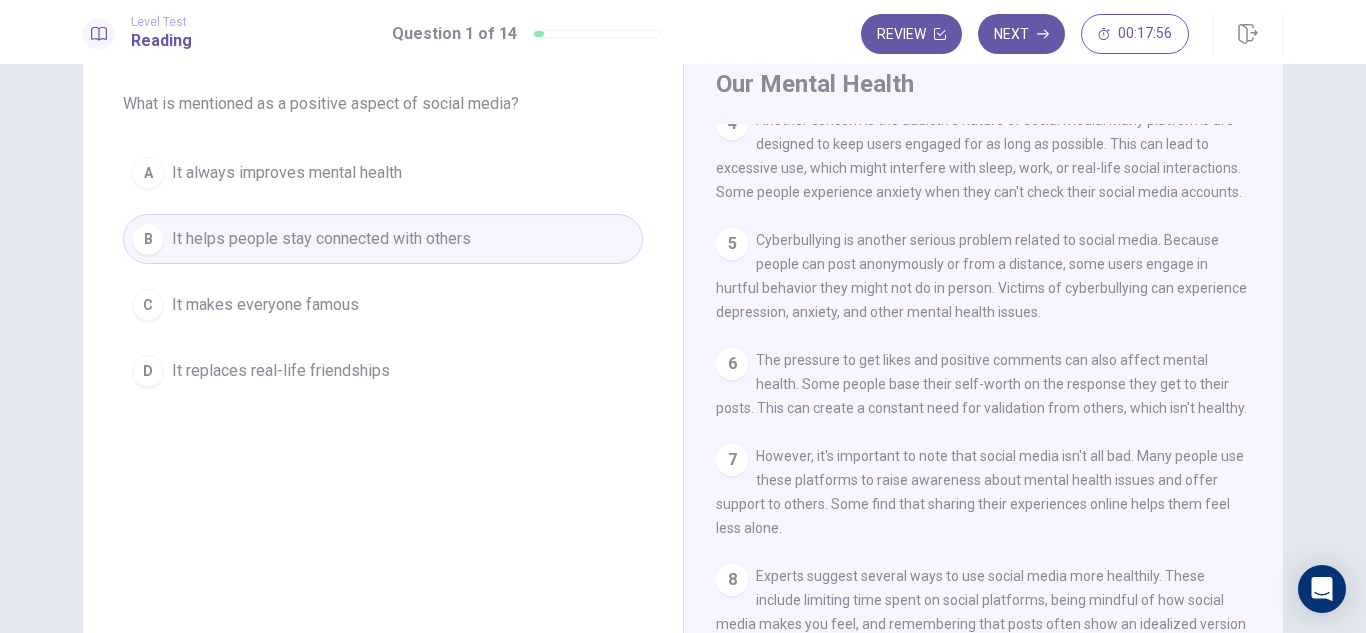 scroll, scrollTop: 566, scrollLeft: 0, axis: vertical 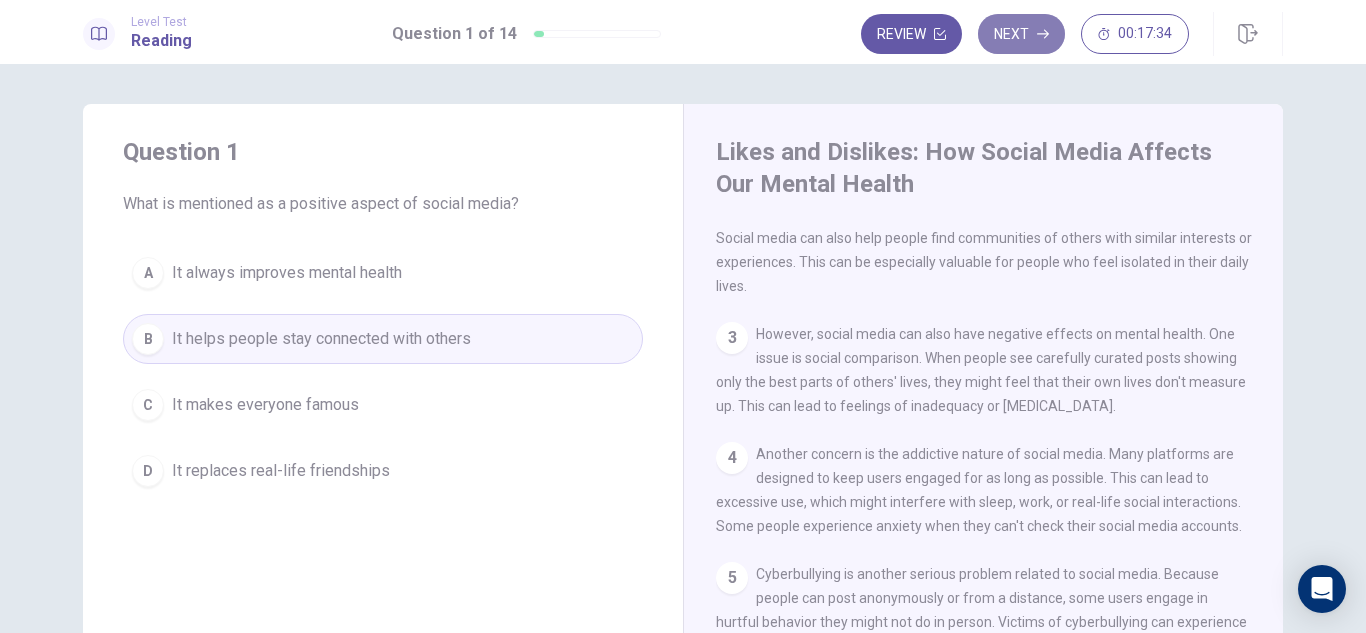 click on "Next" at bounding box center [1021, 34] 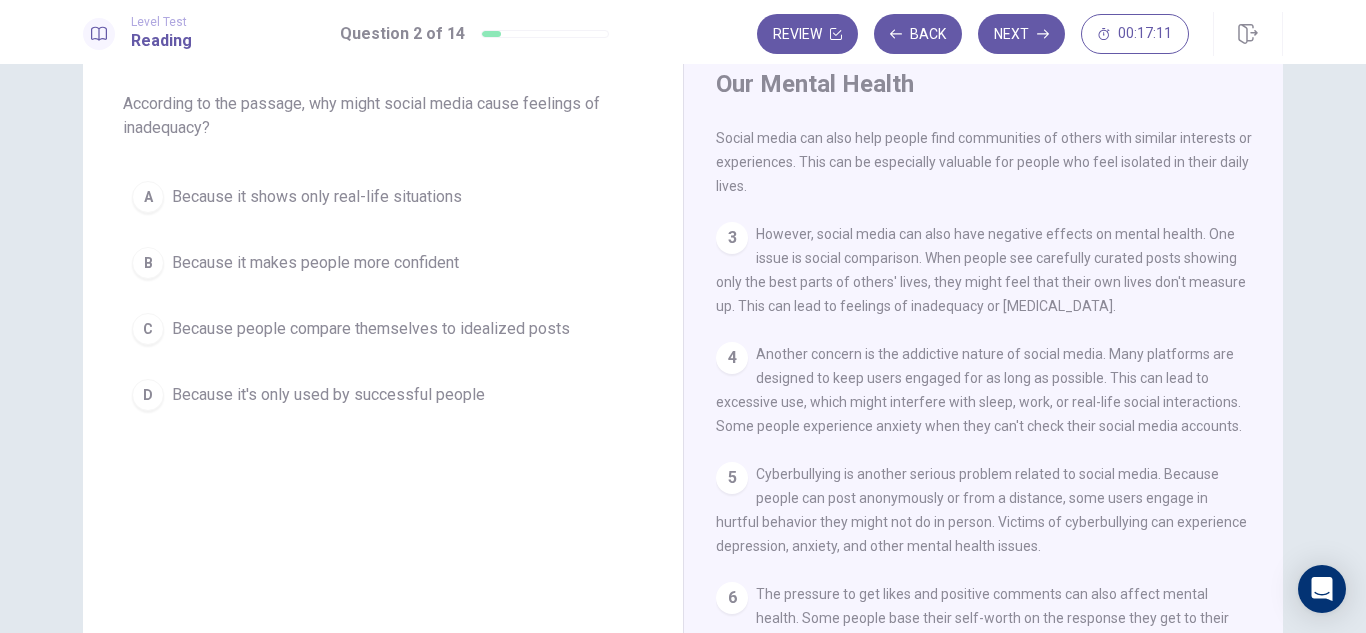 scroll, scrollTop: 0, scrollLeft: 0, axis: both 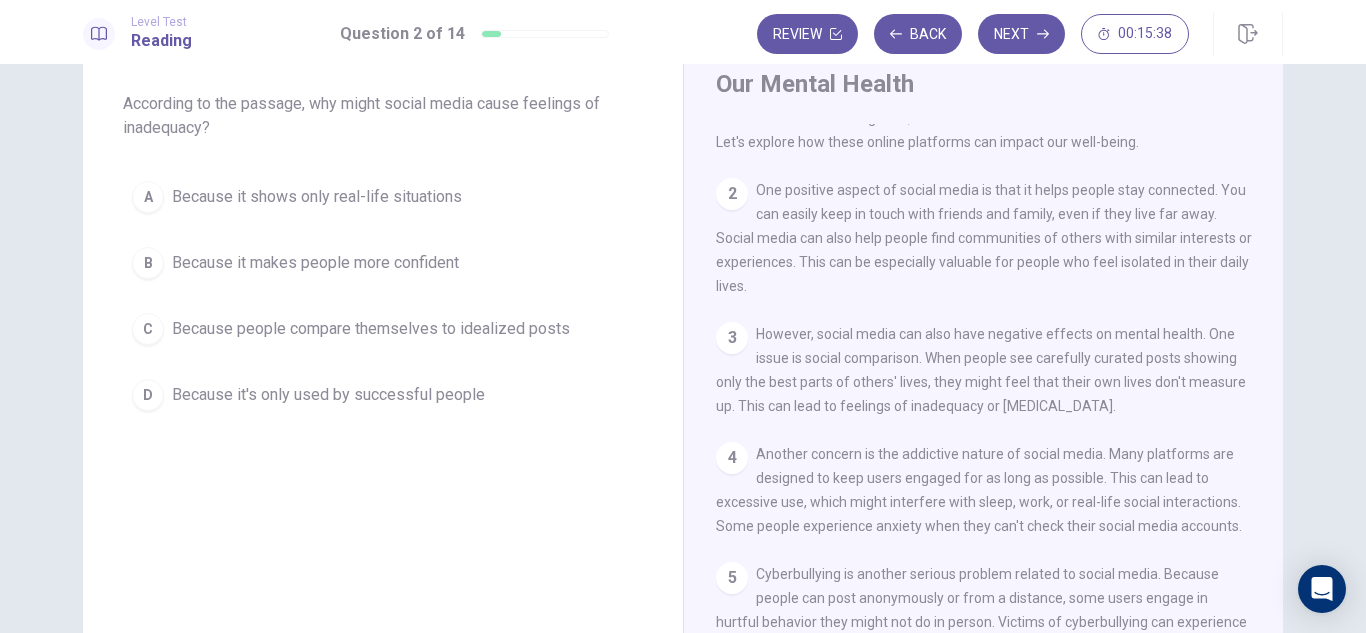 click on "C" at bounding box center (148, 329) 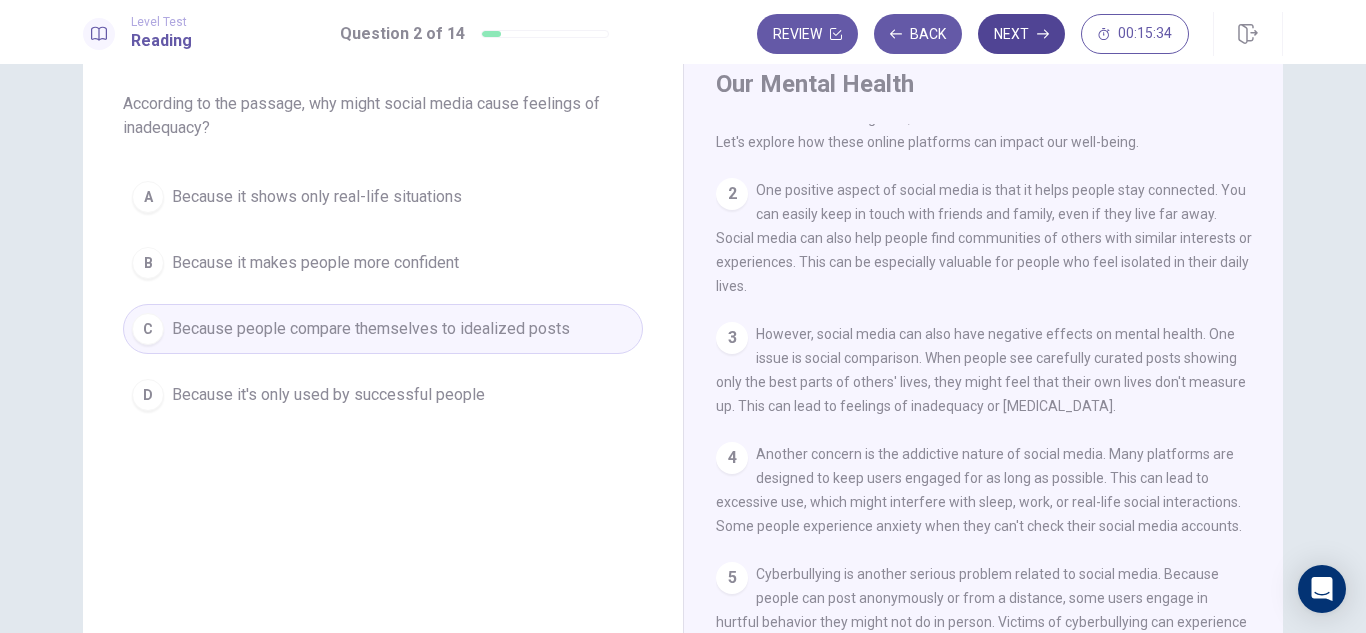 click 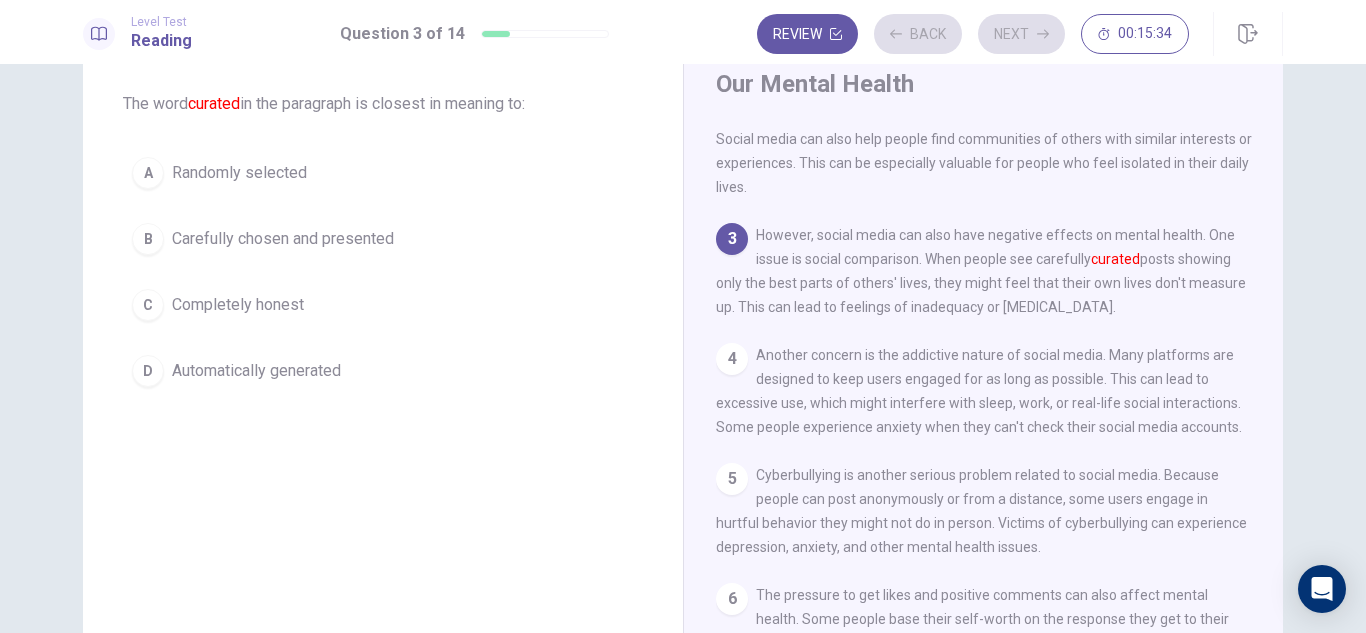 scroll, scrollTop: 273, scrollLeft: 0, axis: vertical 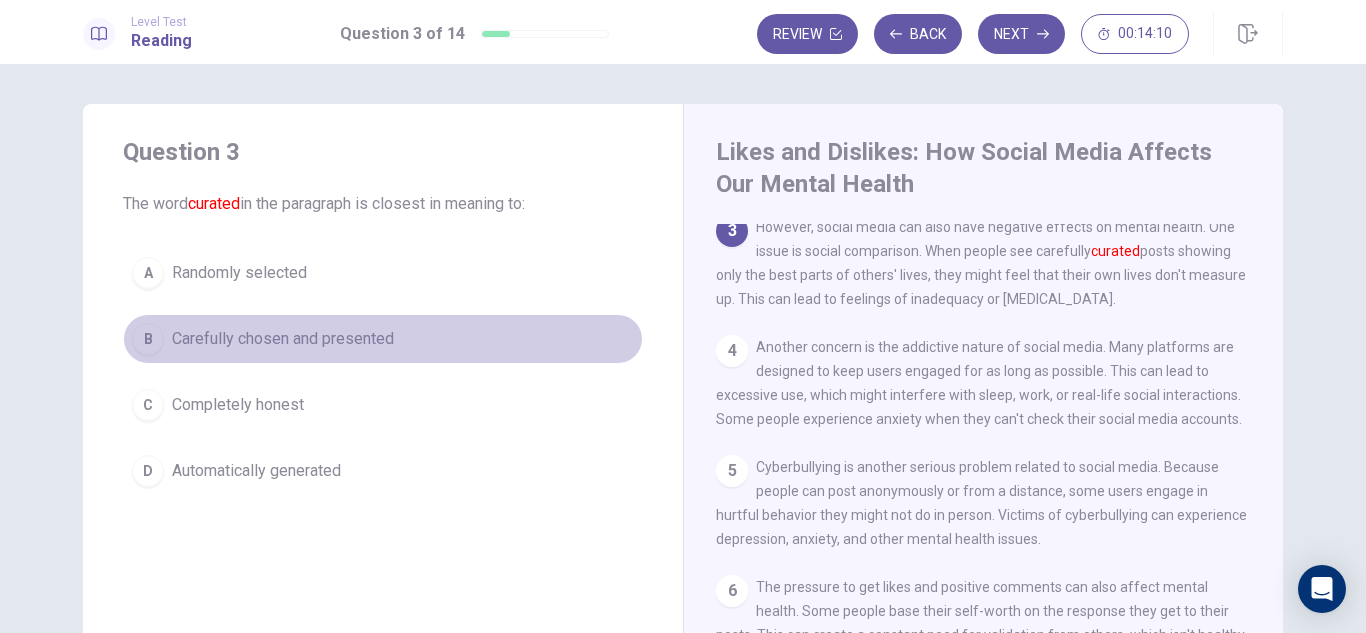 click on "B" at bounding box center [148, 339] 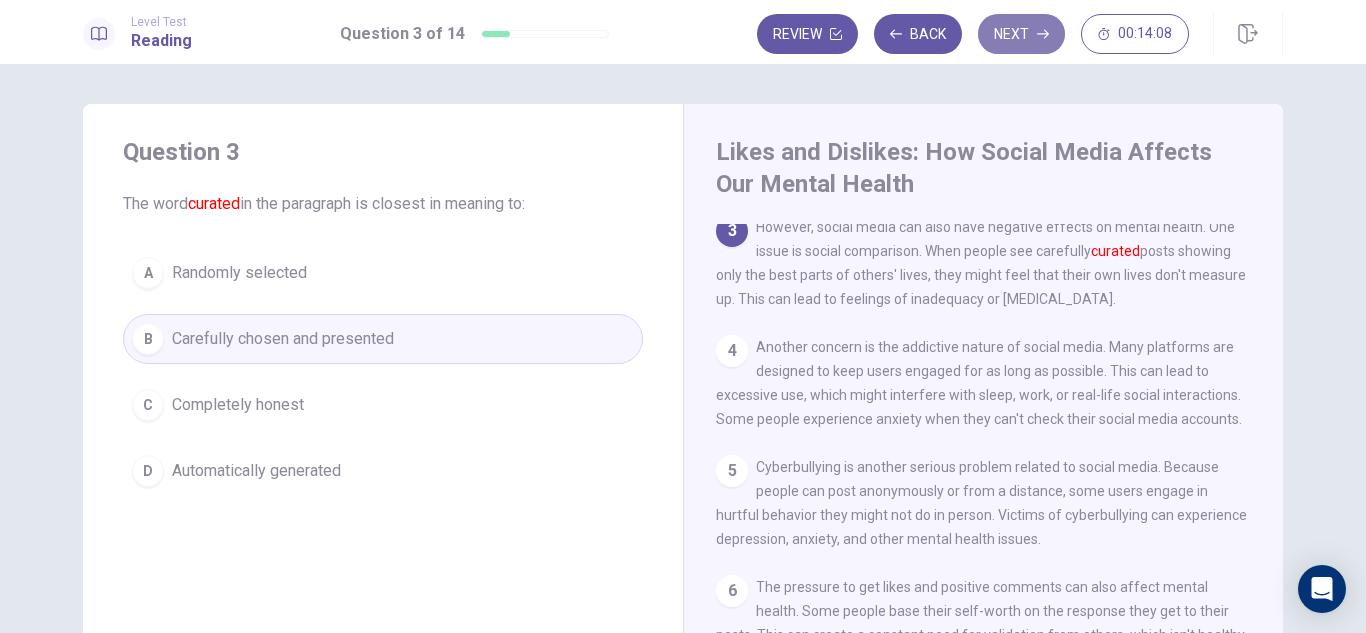 click on "Next" at bounding box center (1021, 34) 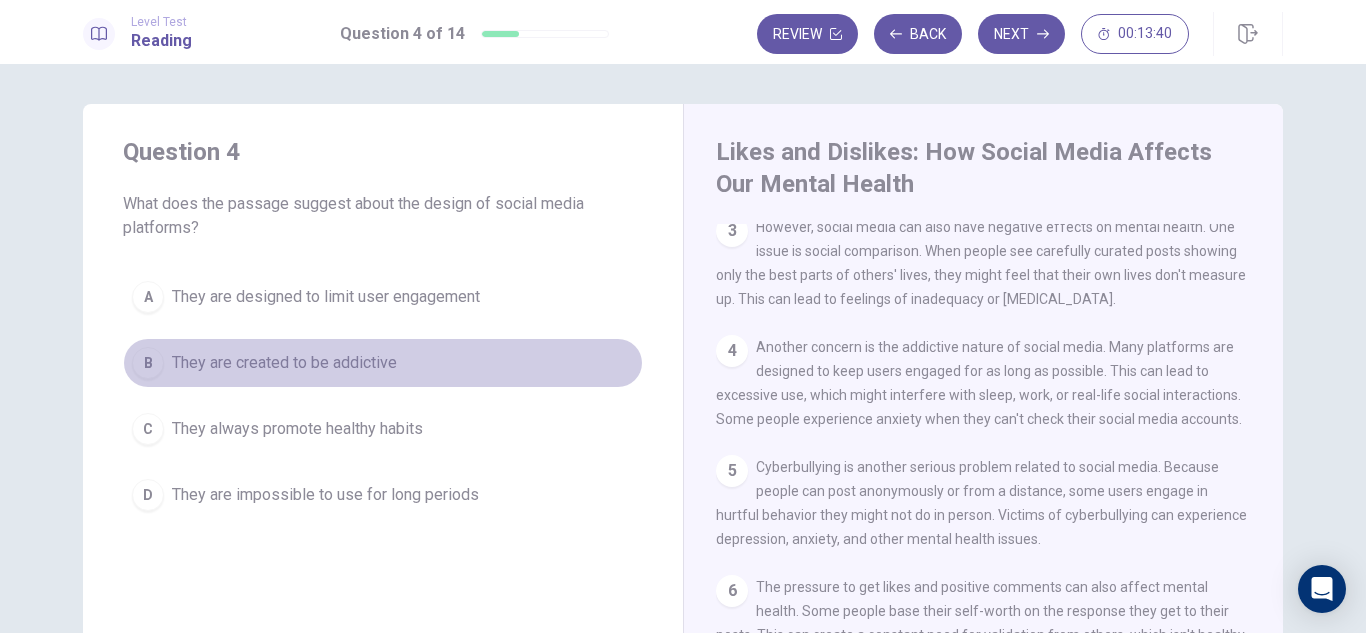 click on "B" at bounding box center (148, 363) 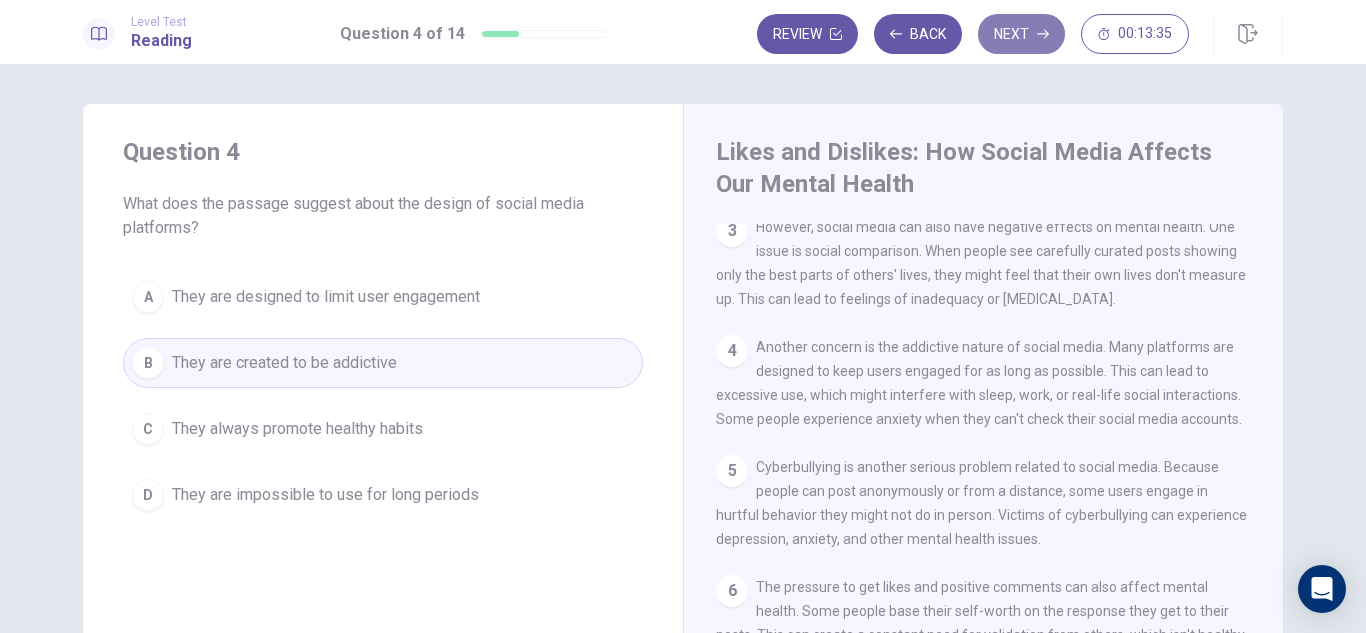 click on "Next" at bounding box center [1021, 34] 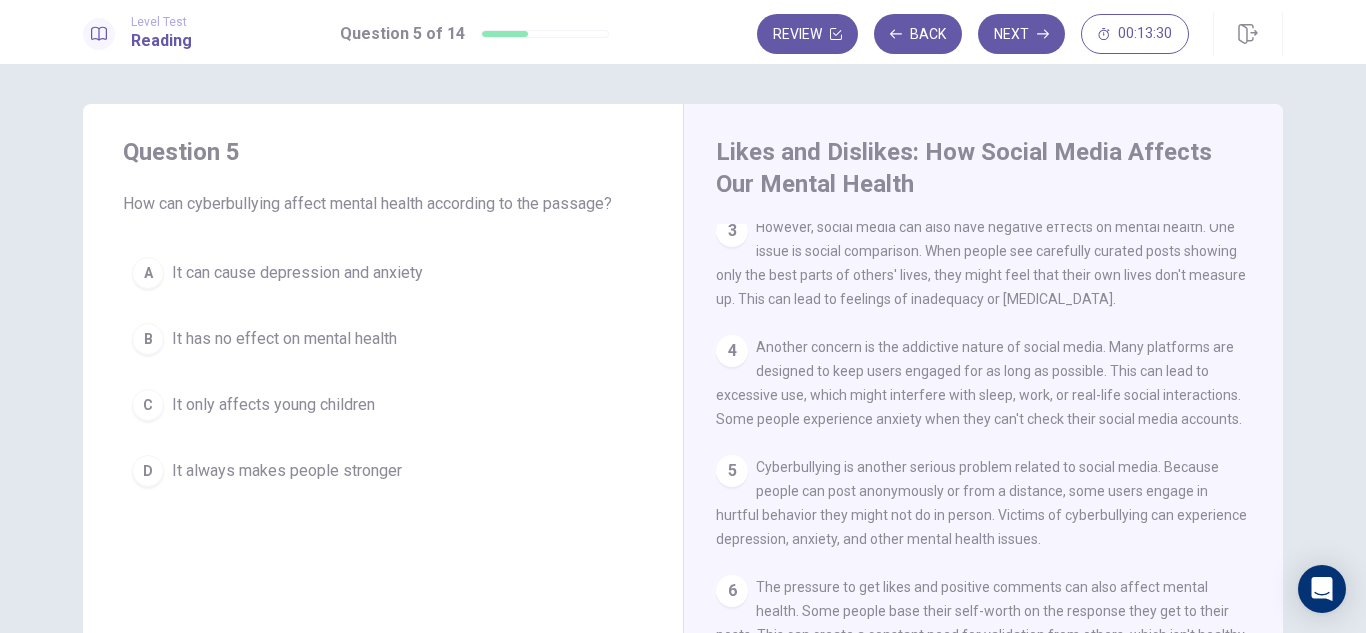 scroll, scrollTop: 373, scrollLeft: 0, axis: vertical 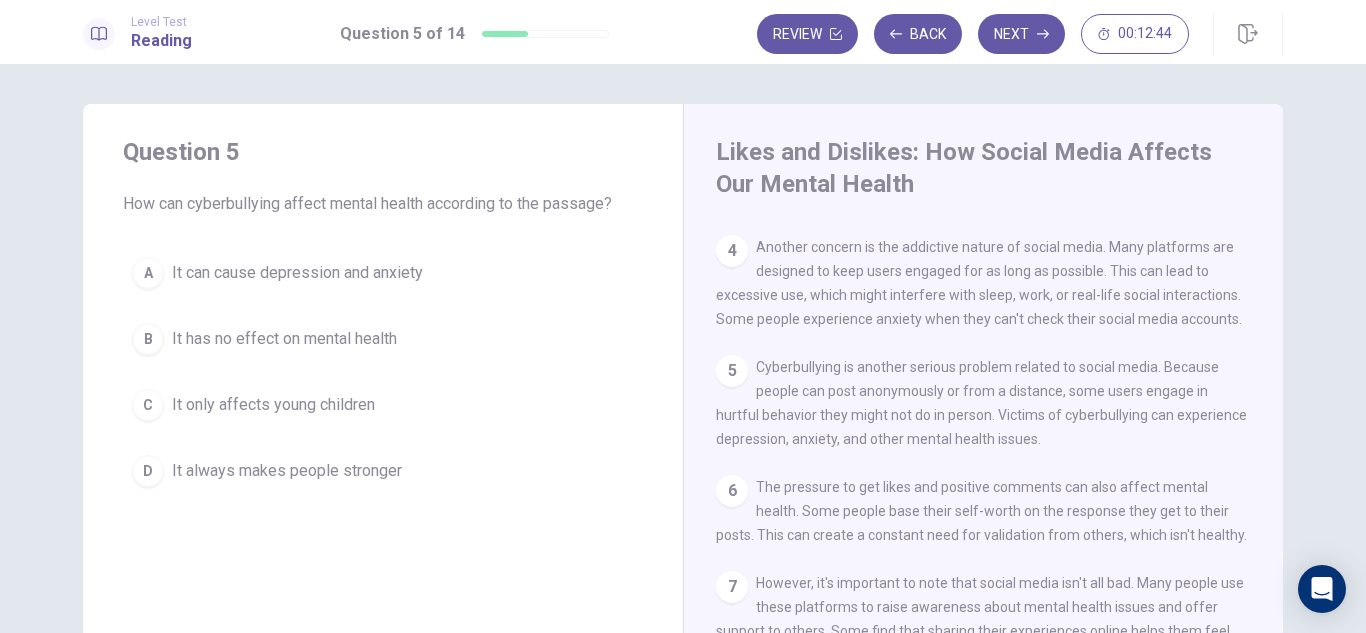 click on "It can cause depression and anxiety" at bounding box center (297, 273) 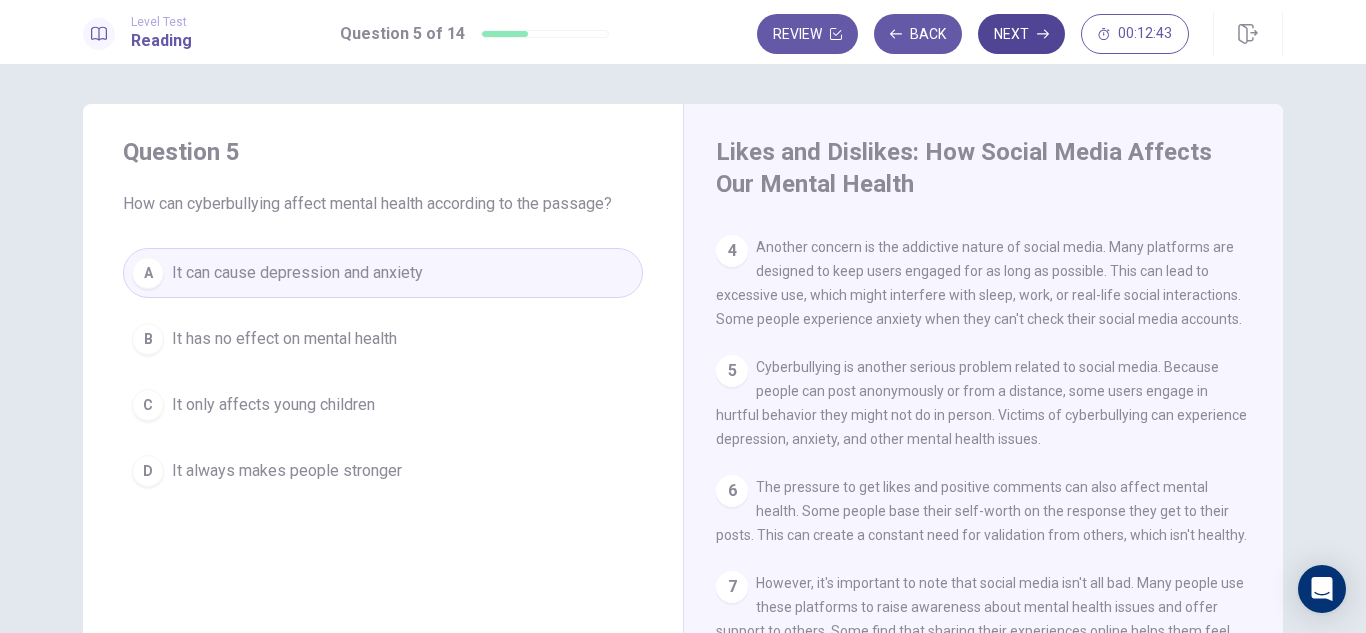 click on "Next" at bounding box center [1021, 34] 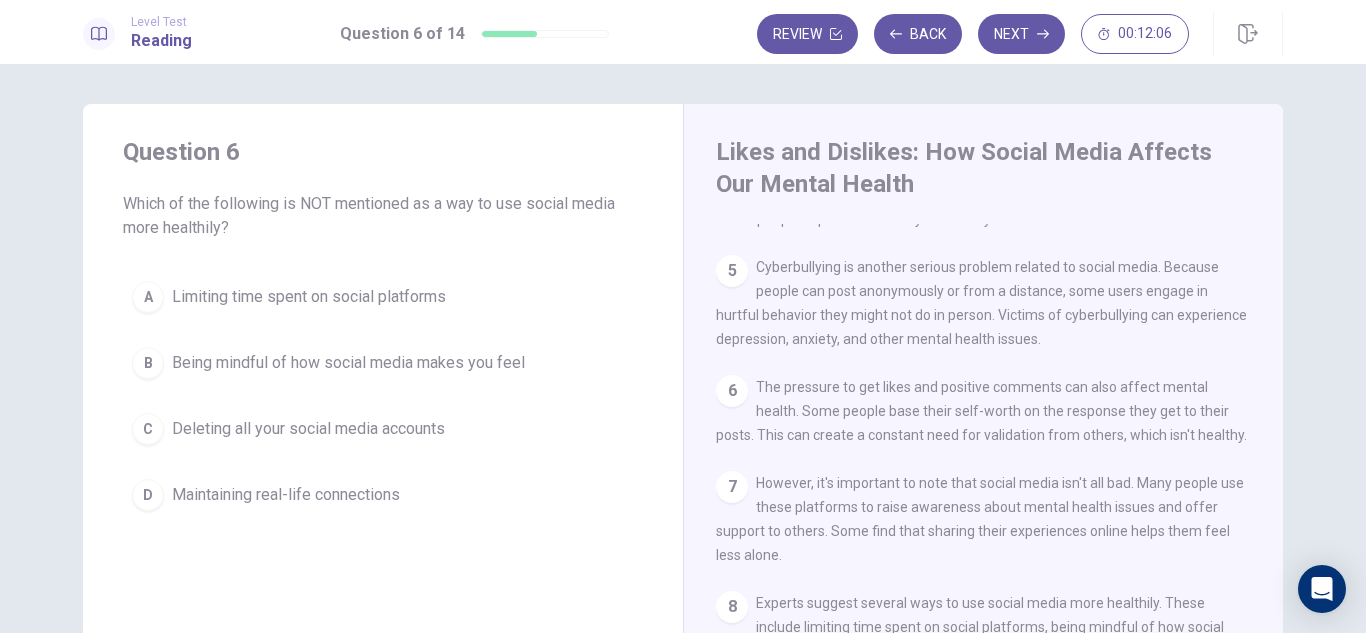 scroll, scrollTop: 566, scrollLeft: 0, axis: vertical 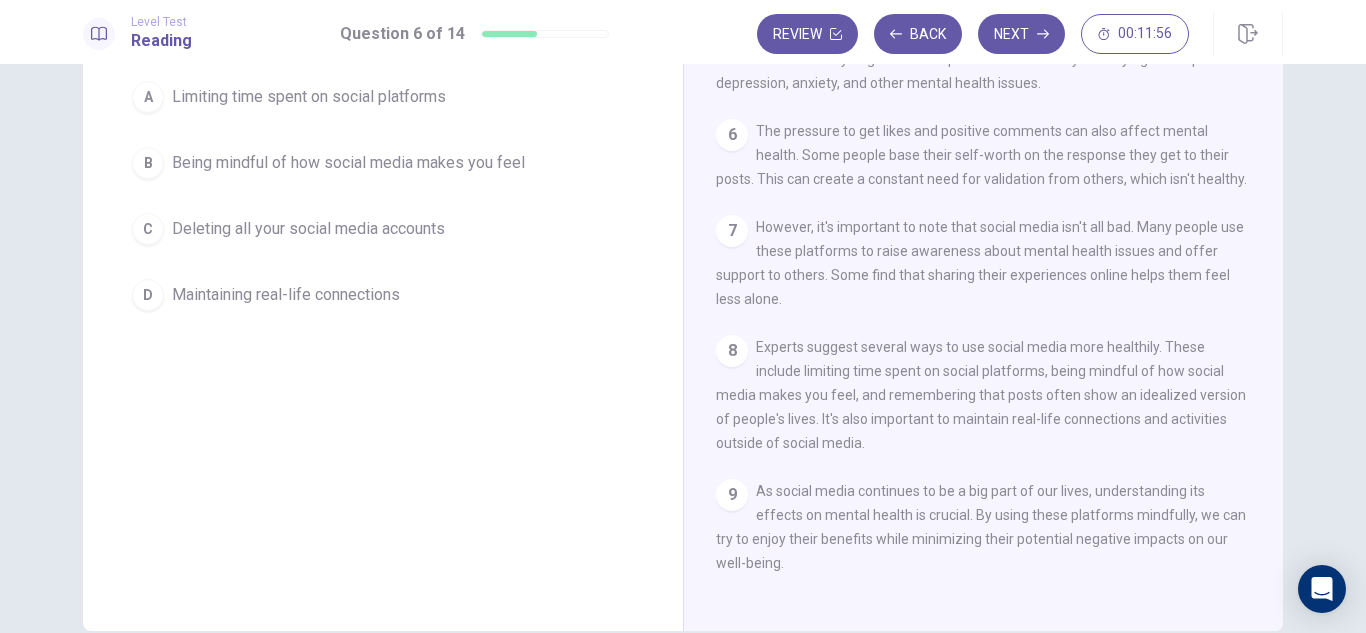 click on "Deleting all your social media accounts" at bounding box center [308, 229] 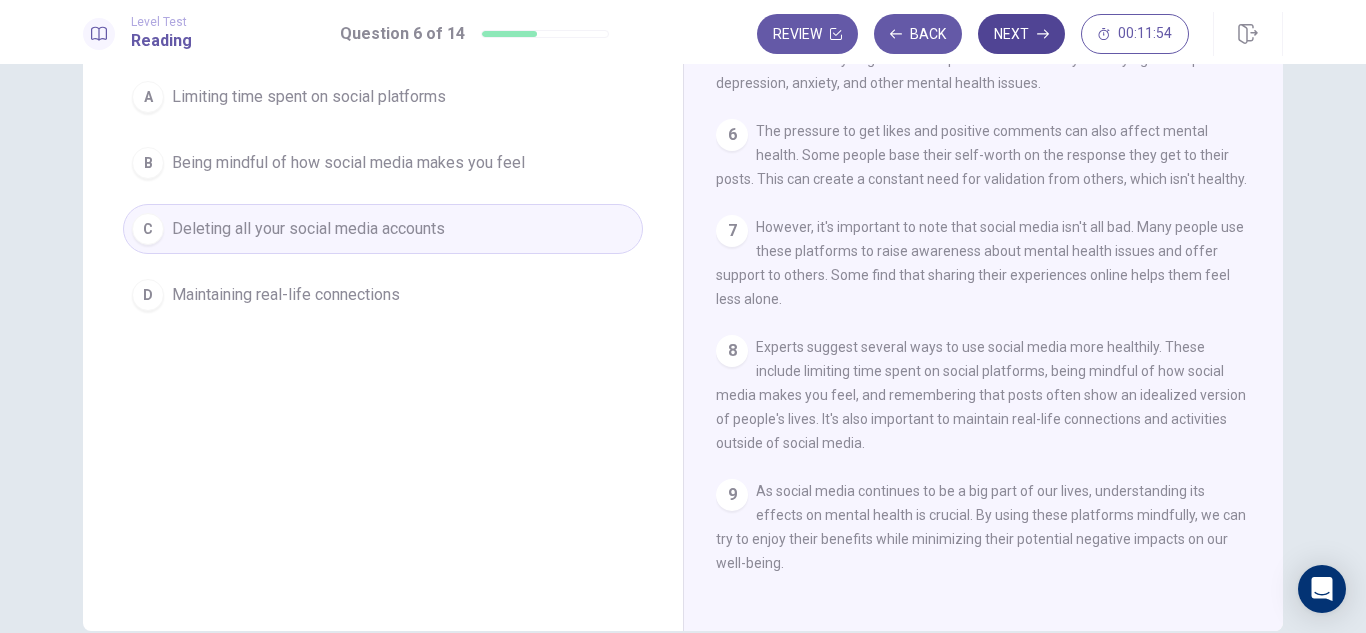 click on "Next" at bounding box center [1021, 34] 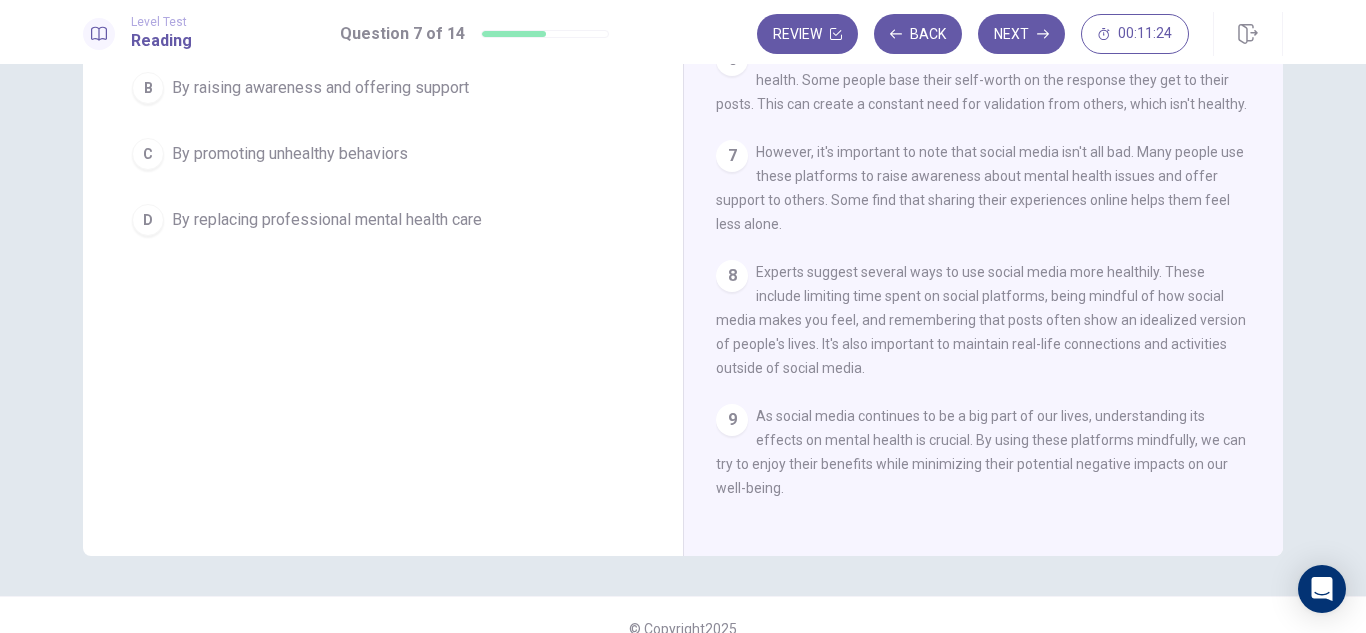 scroll, scrollTop: 300, scrollLeft: 0, axis: vertical 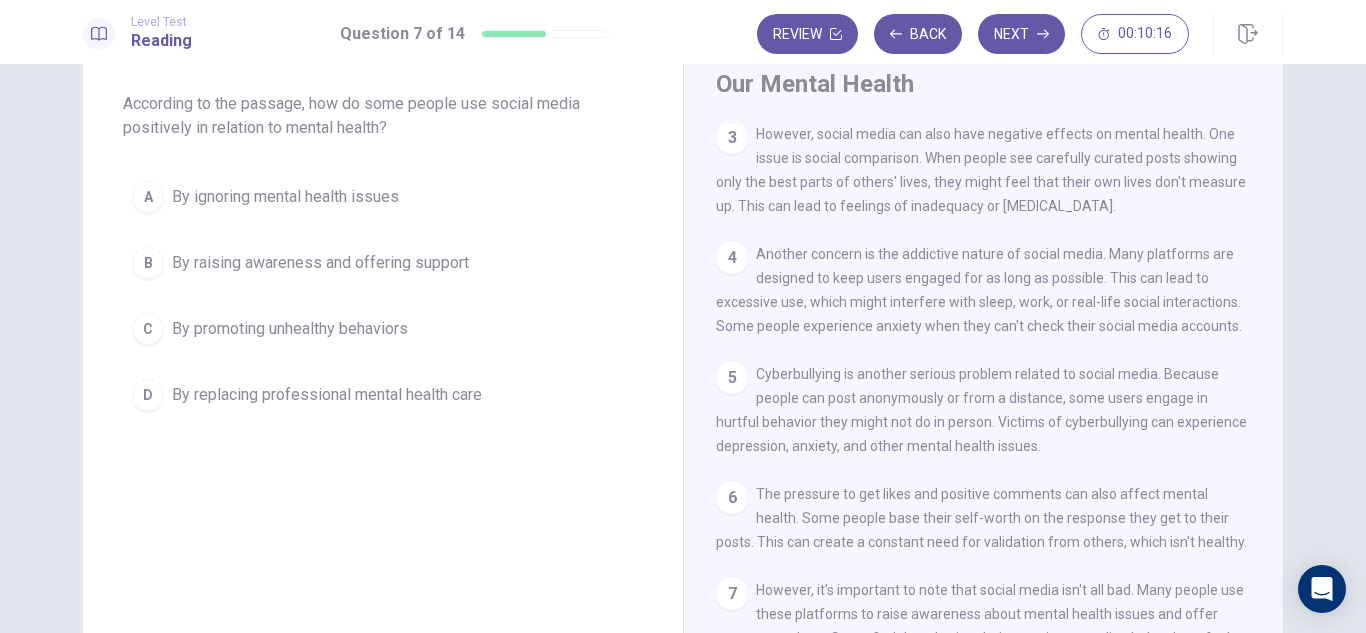 click on "B" at bounding box center [148, 263] 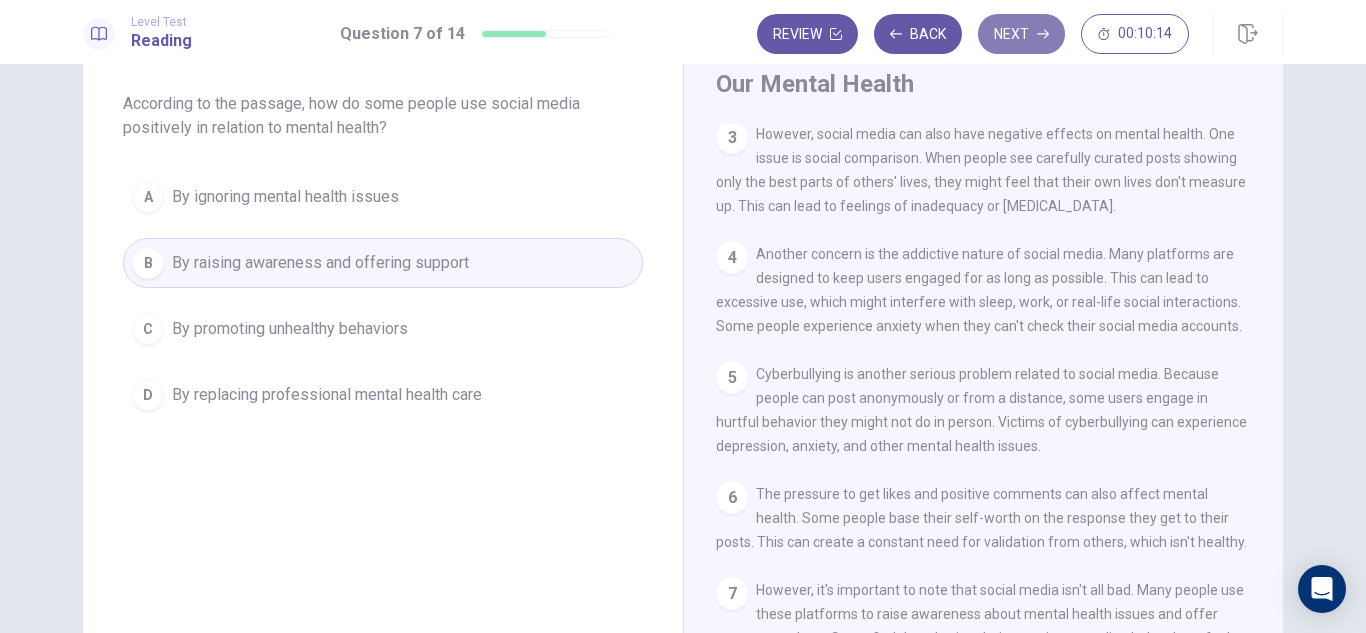 click on "Next" at bounding box center [1021, 34] 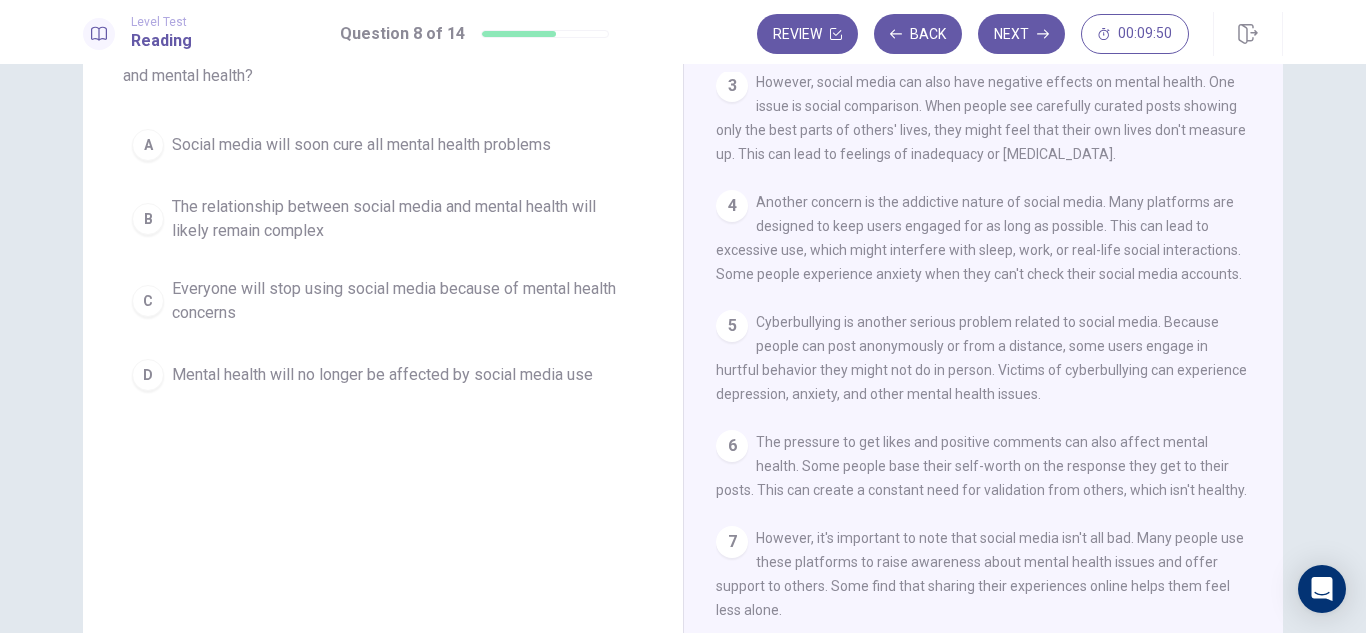 scroll, scrollTop: 200, scrollLeft: 0, axis: vertical 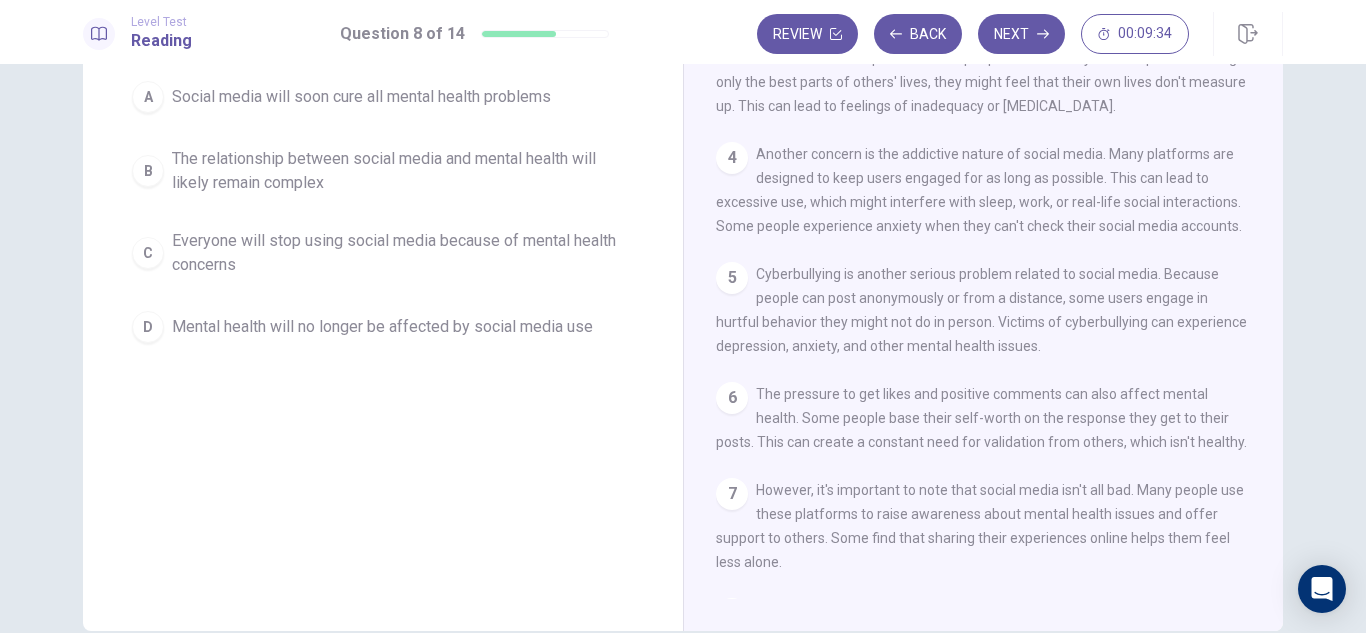 click on "B" at bounding box center [148, 171] 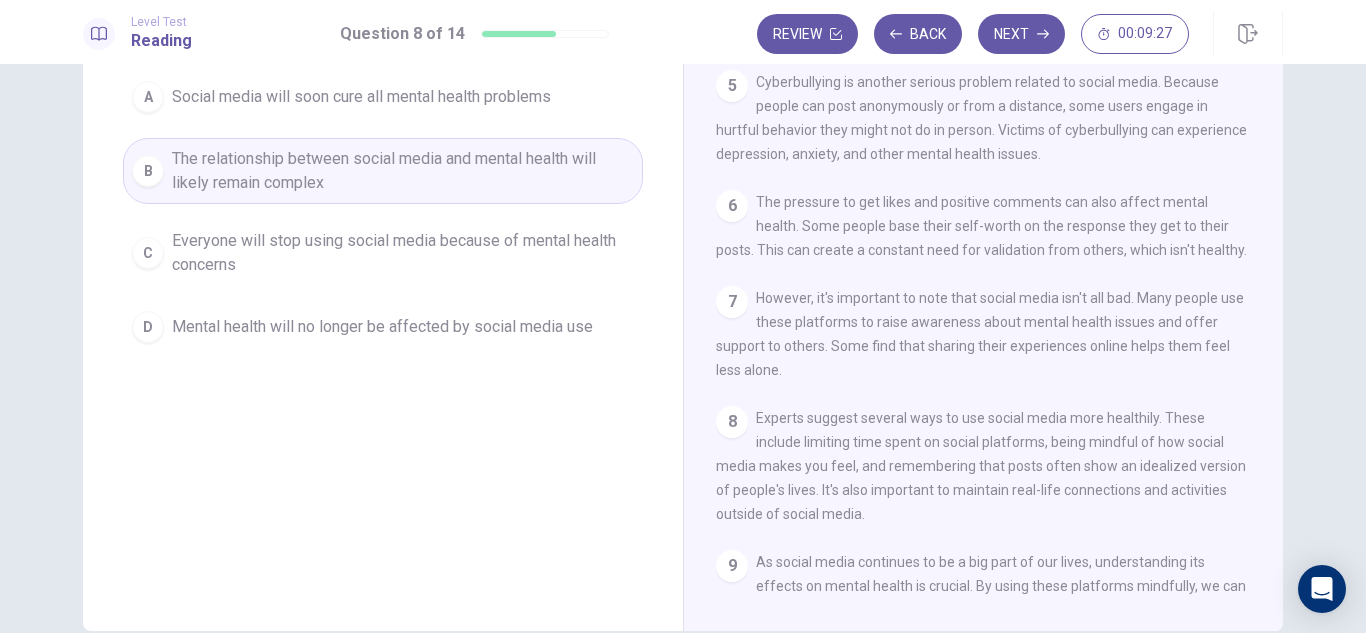 scroll, scrollTop: 466, scrollLeft: 0, axis: vertical 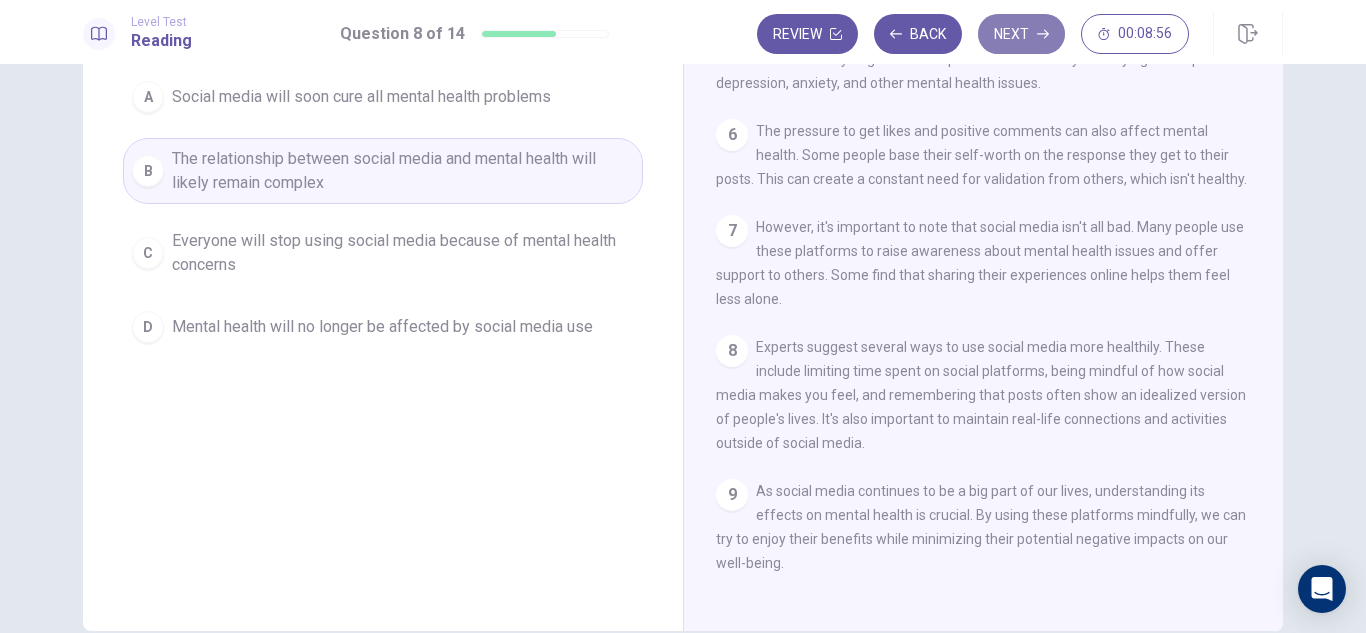 click on "Next" at bounding box center (1021, 34) 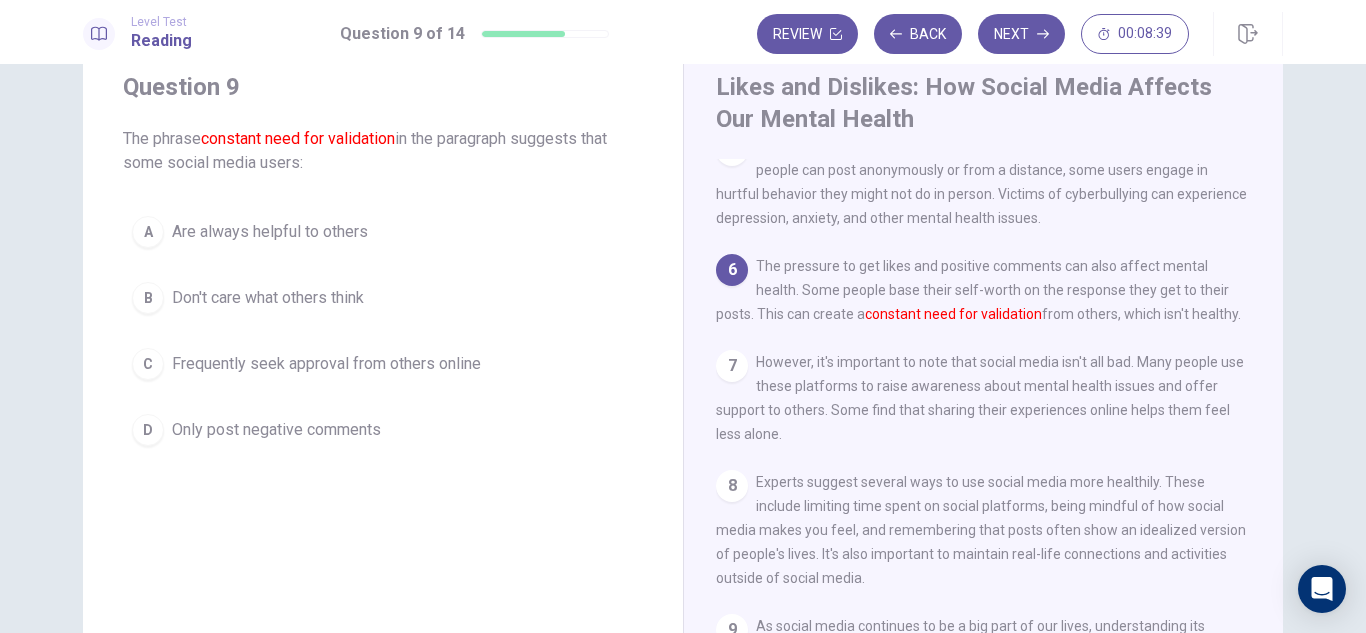 scroll, scrollTop: 100, scrollLeft: 0, axis: vertical 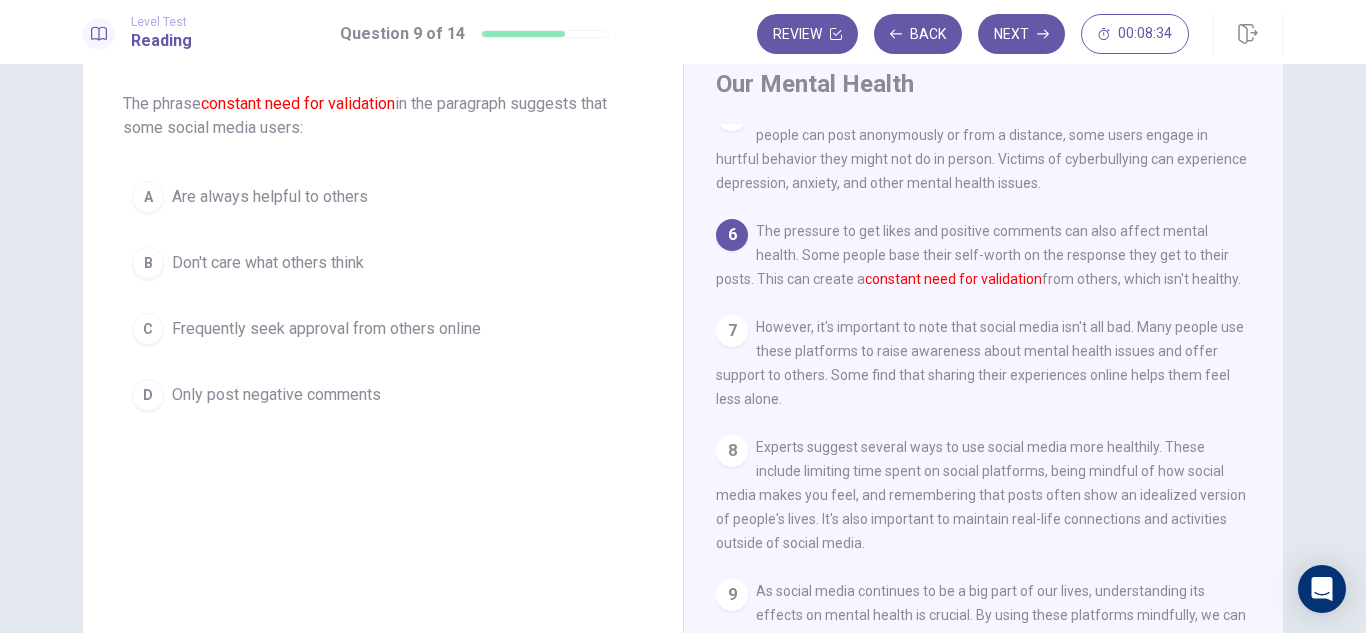 click on "C" at bounding box center (148, 329) 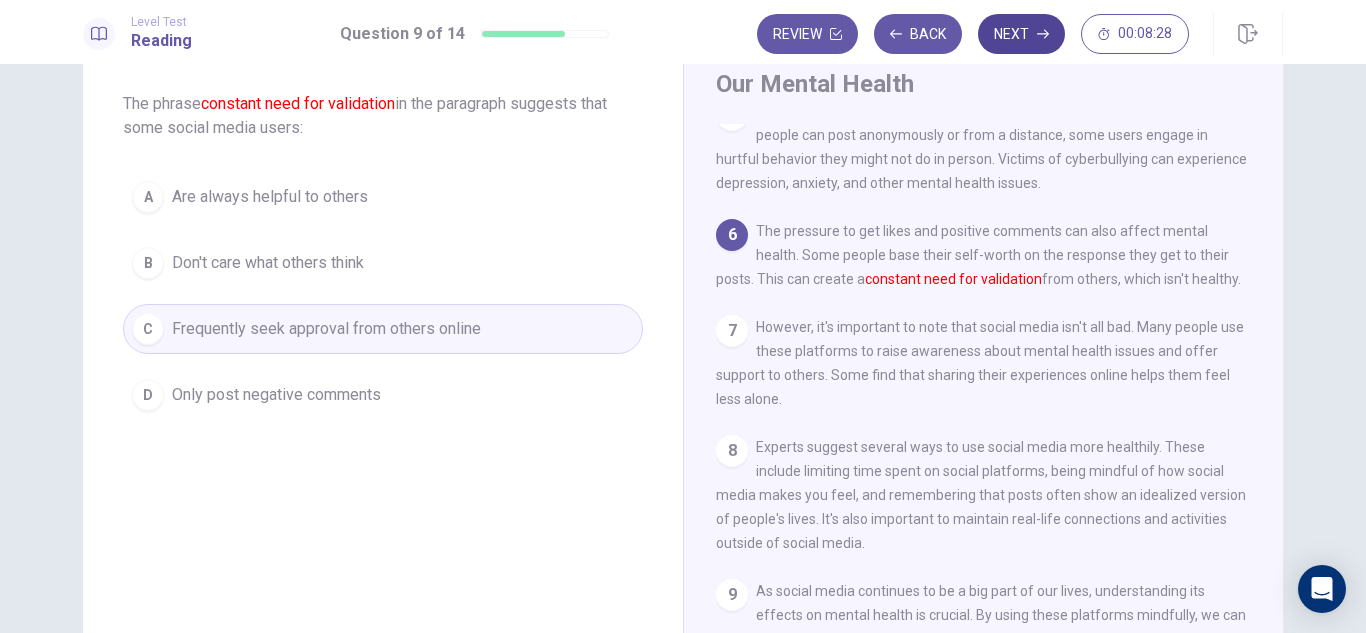 click on "Next" at bounding box center [1021, 34] 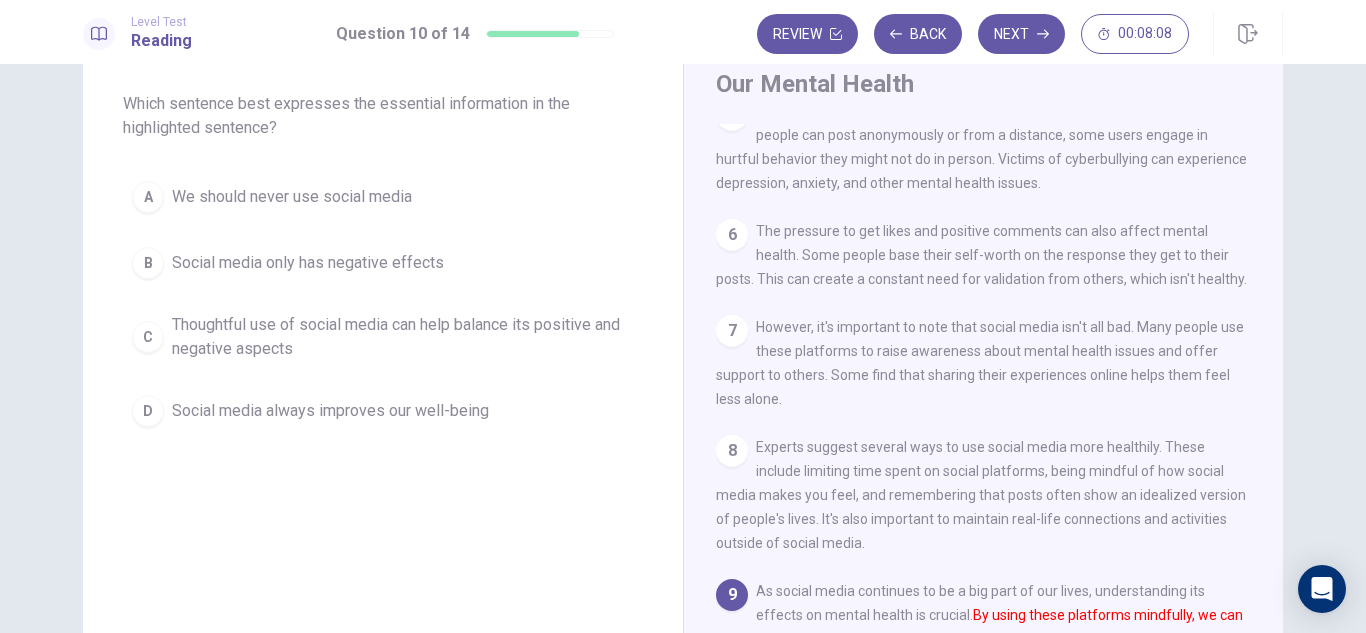scroll, scrollTop: 200, scrollLeft: 0, axis: vertical 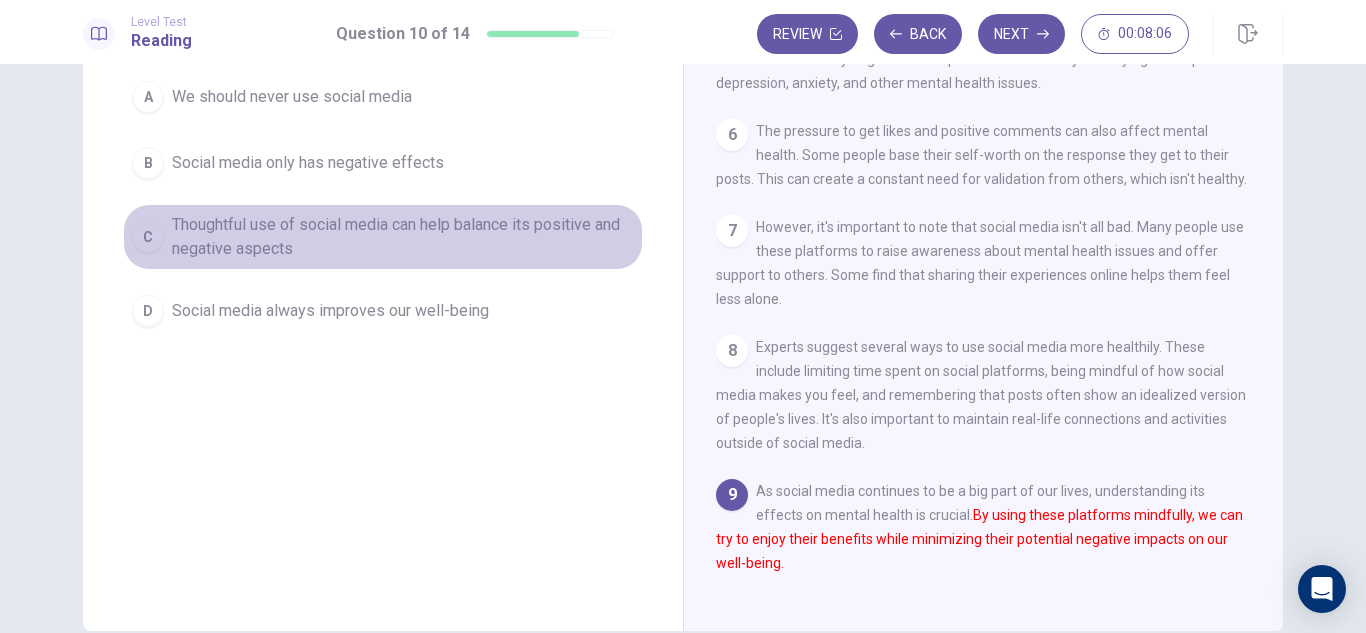click on "C" at bounding box center (148, 237) 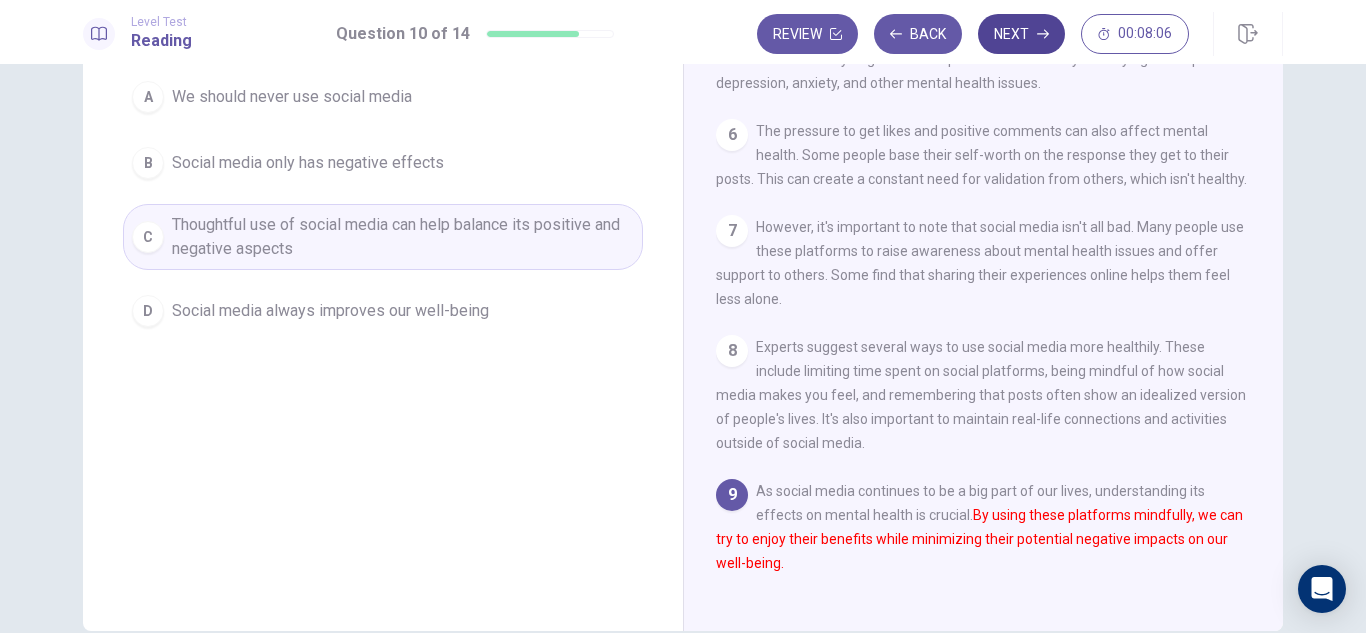 click on "Next" at bounding box center (1021, 34) 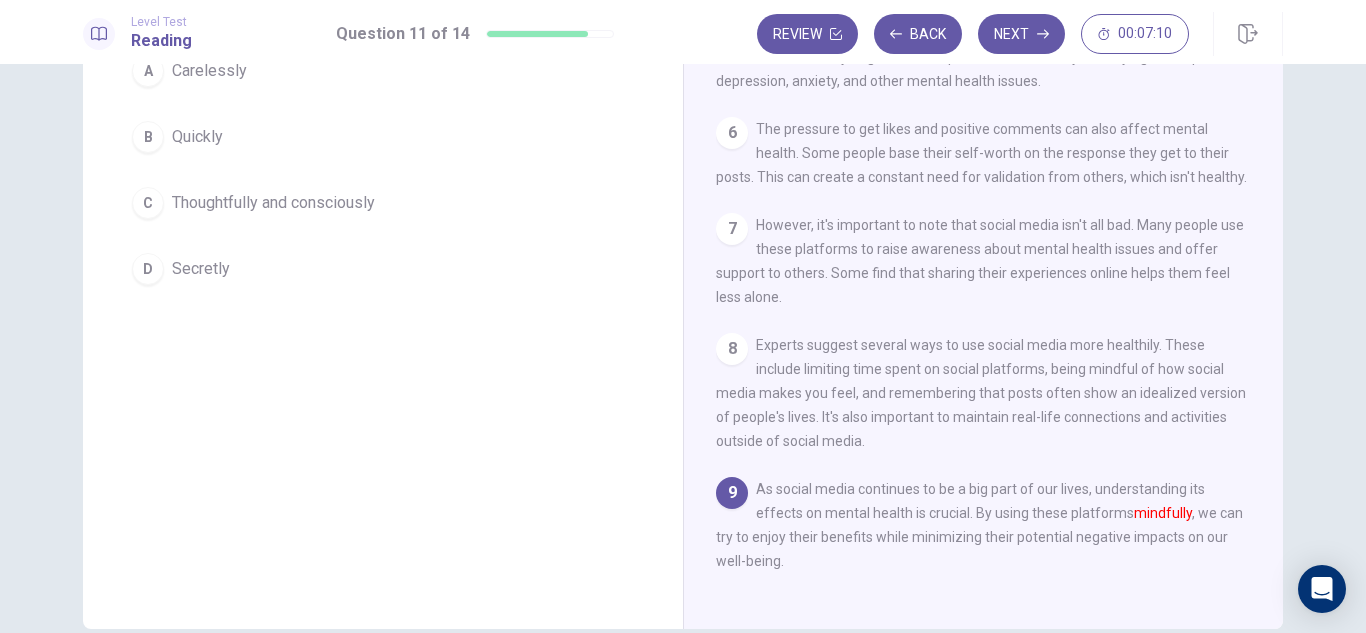 scroll, scrollTop: 102, scrollLeft: 0, axis: vertical 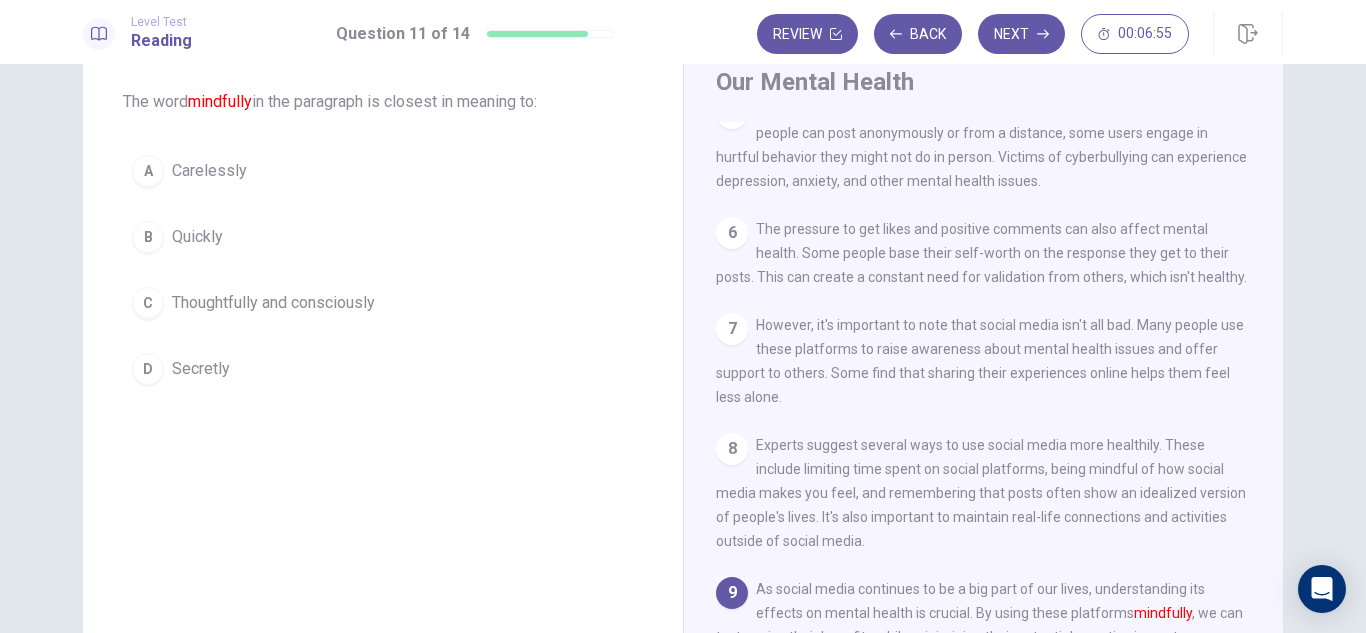 click on "C" at bounding box center (148, 303) 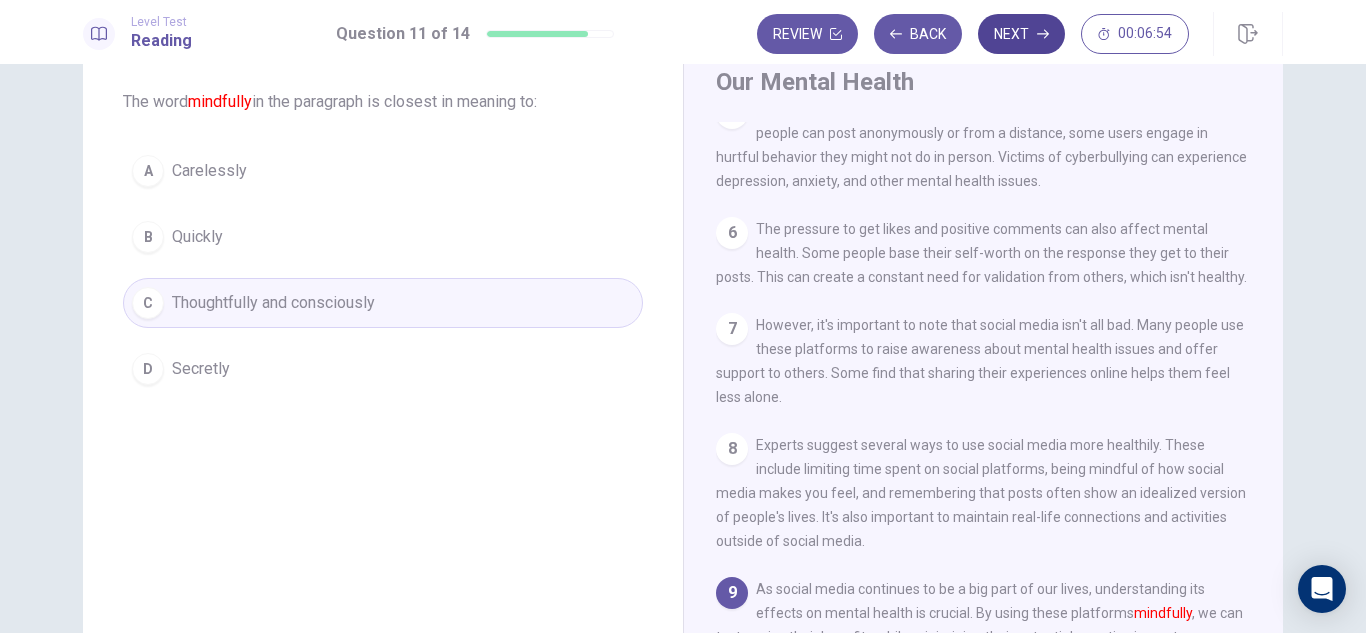 click on "Next" at bounding box center [1021, 34] 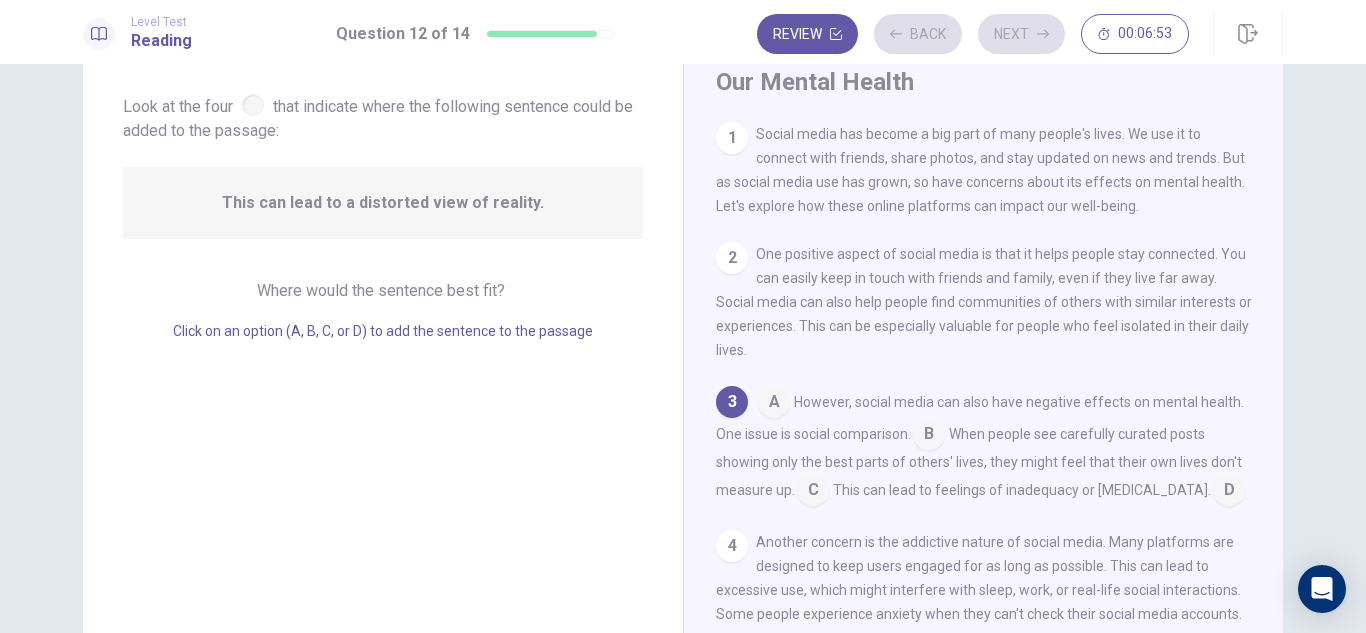 scroll, scrollTop: 43, scrollLeft: 0, axis: vertical 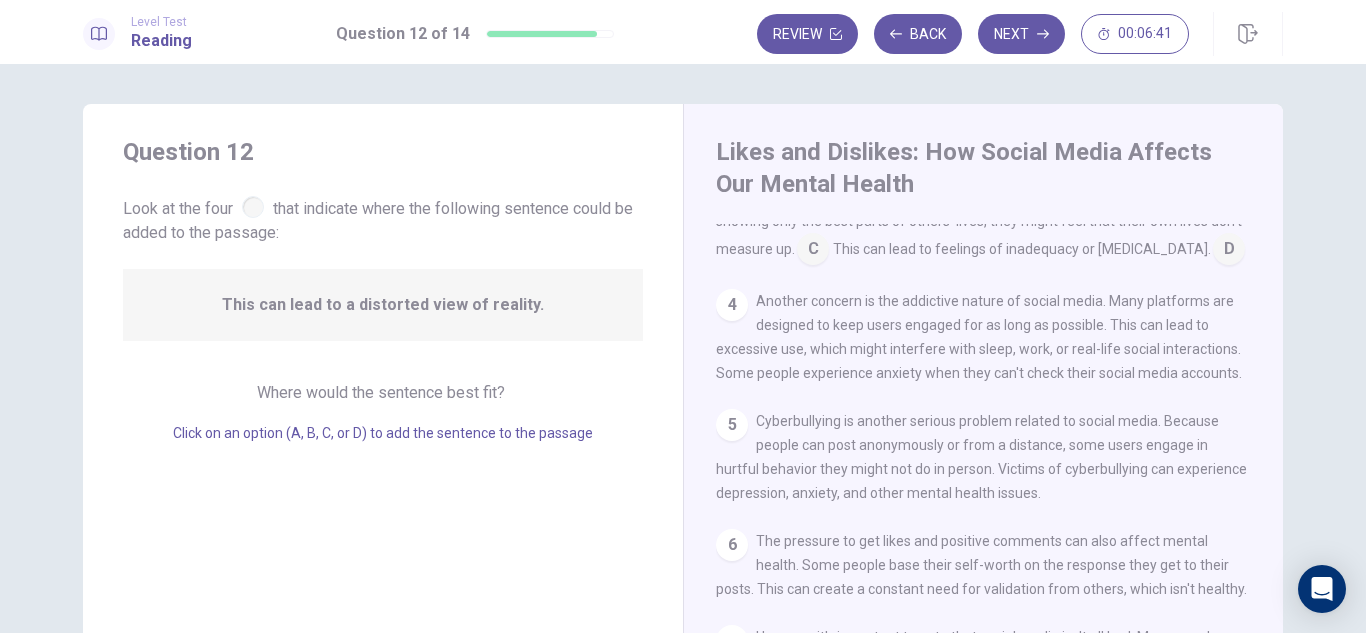 click on "4" at bounding box center [732, 305] 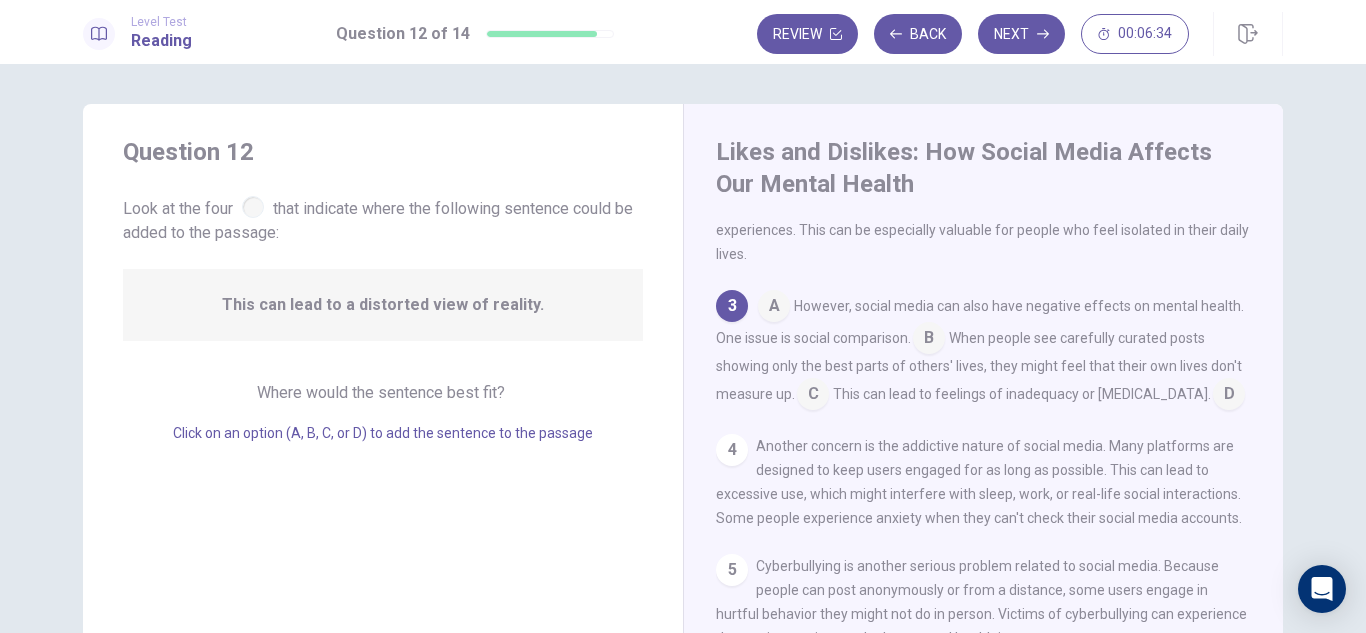scroll, scrollTop: 200, scrollLeft: 0, axis: vertical 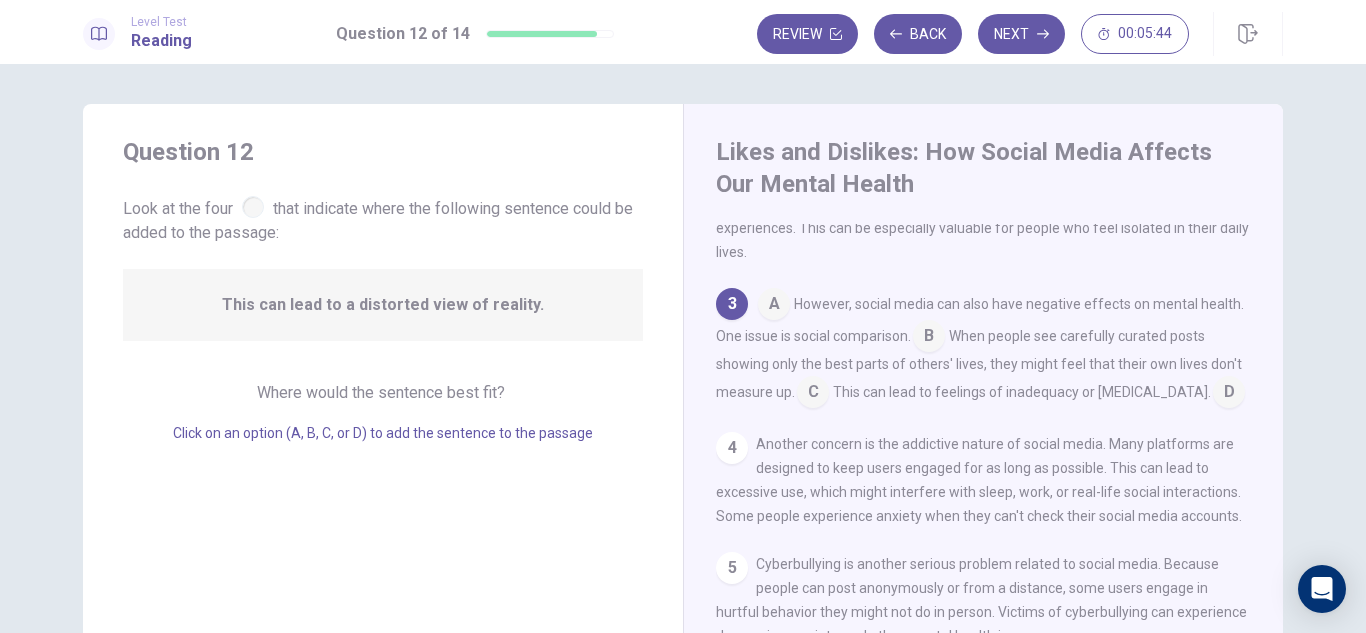 click at bounding box center (813, 394) 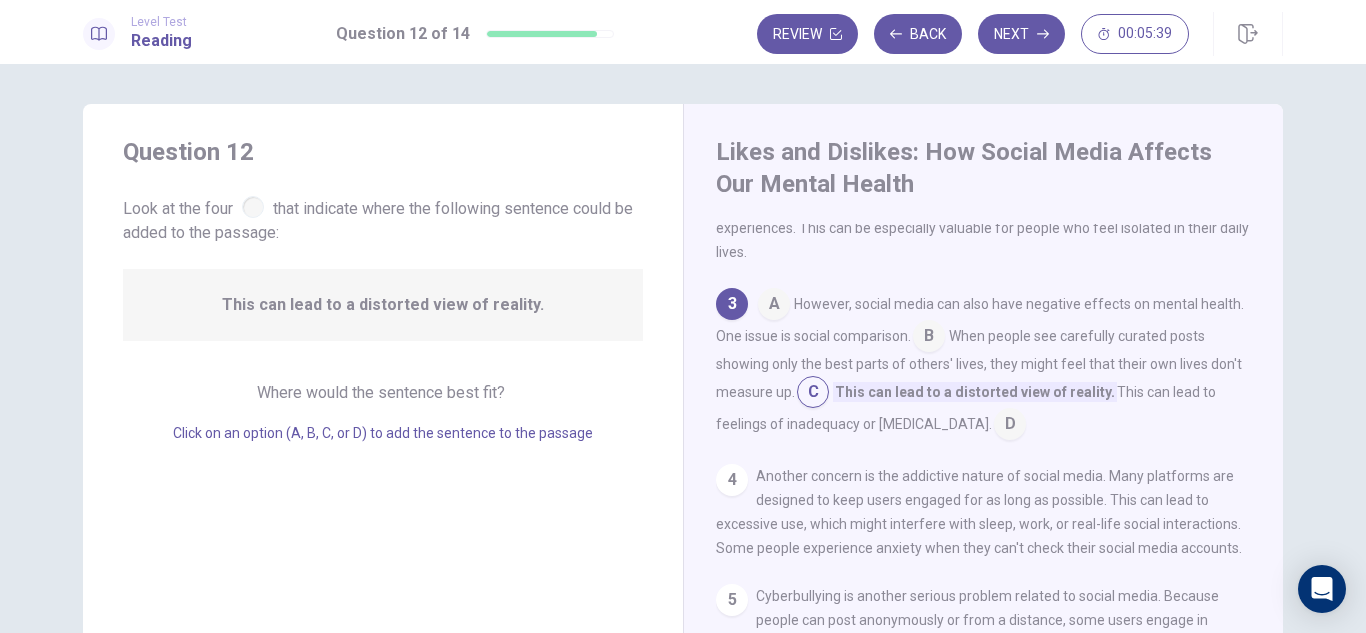 click at bounding box center [1010, 426] 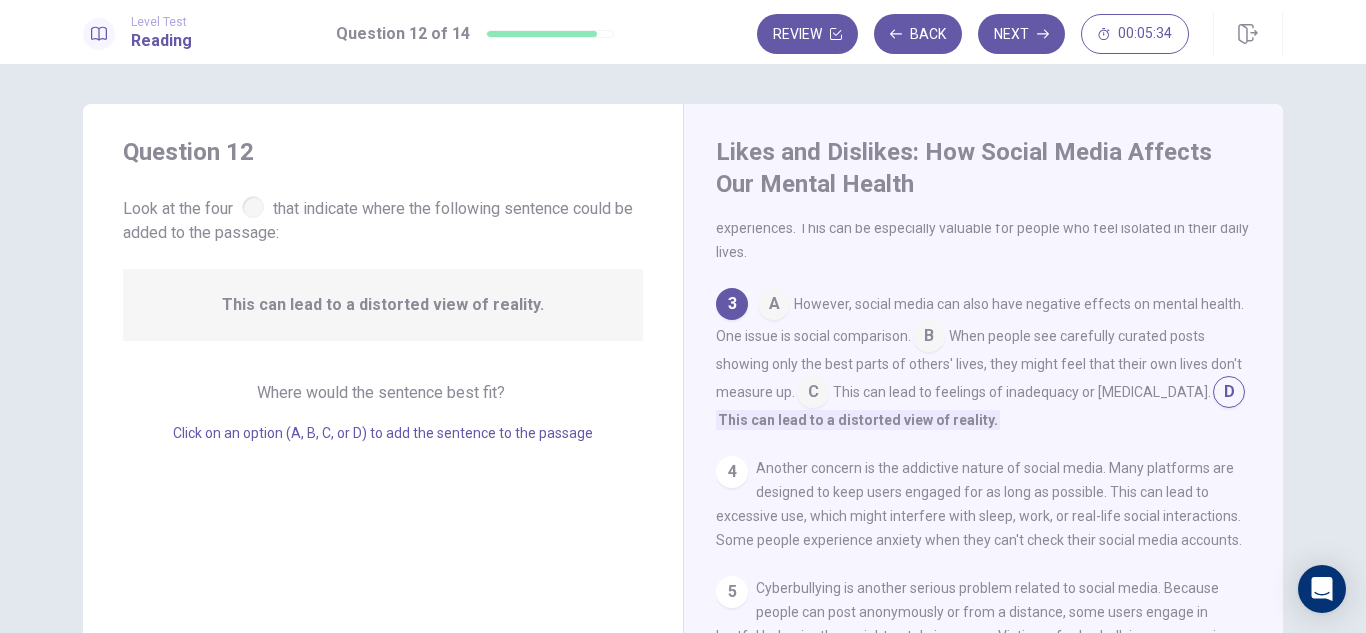 click at bounding box center [813, 394] 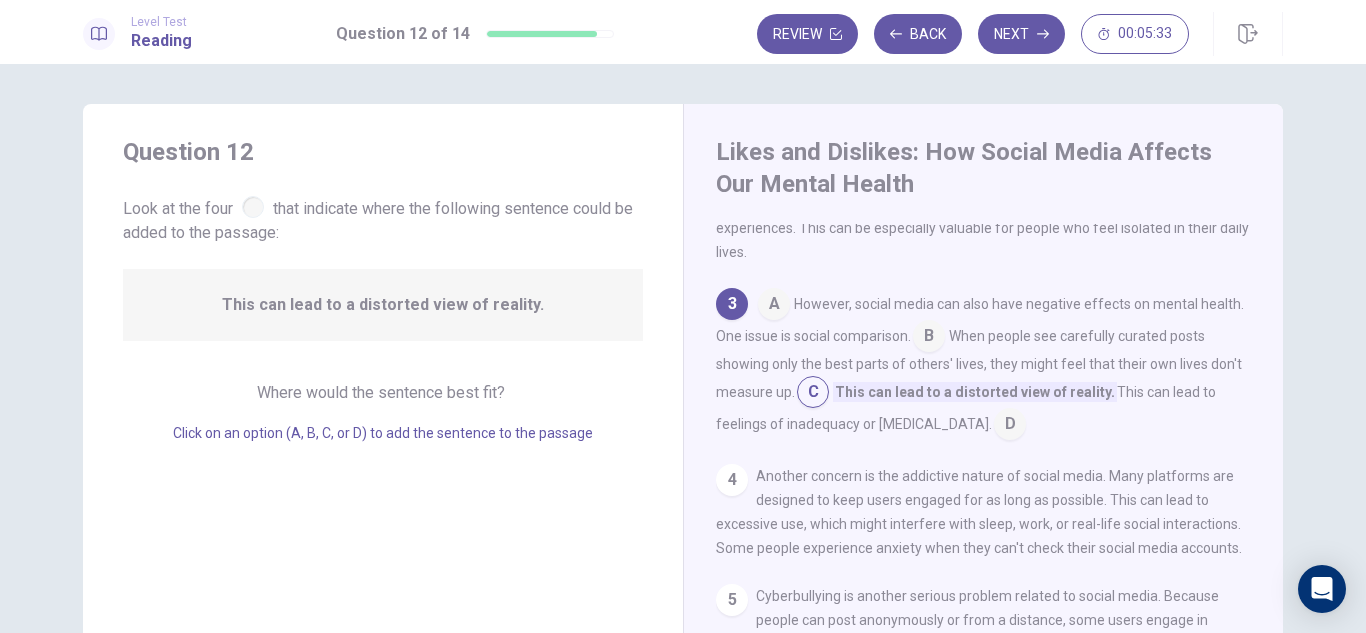 click at bounding box center [929, 338] 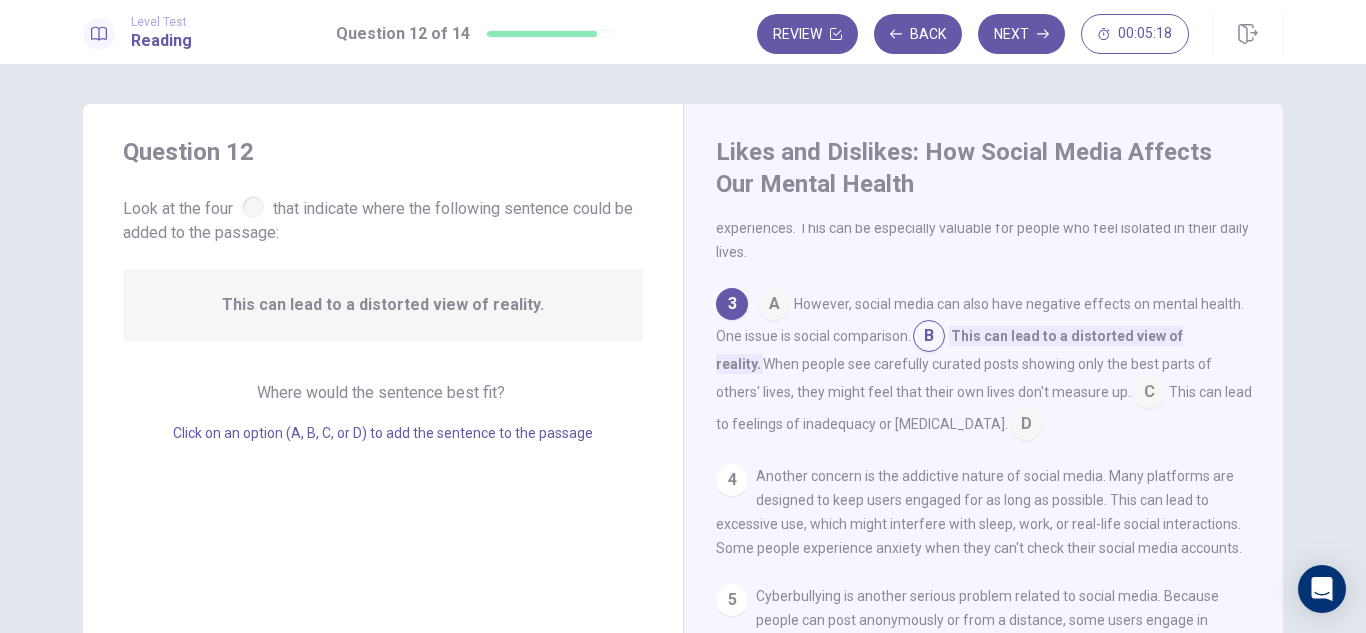 click at bounding box center [1149, 394] 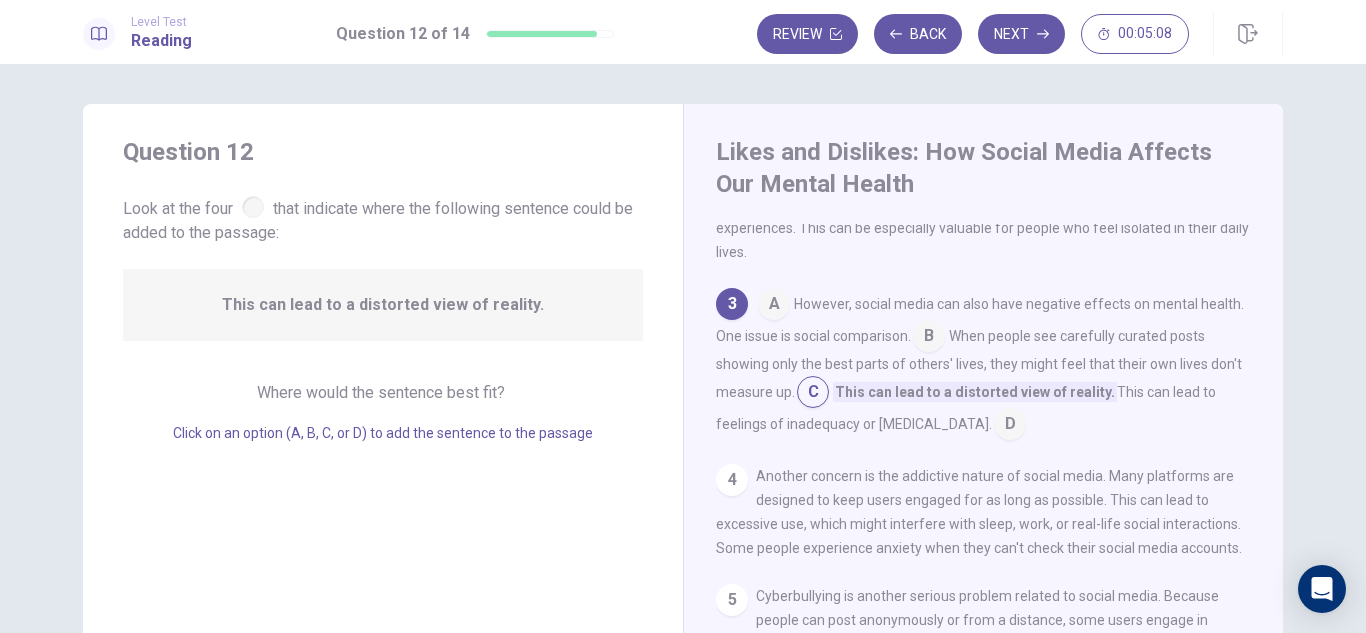 click at bounding box center (813, 394) 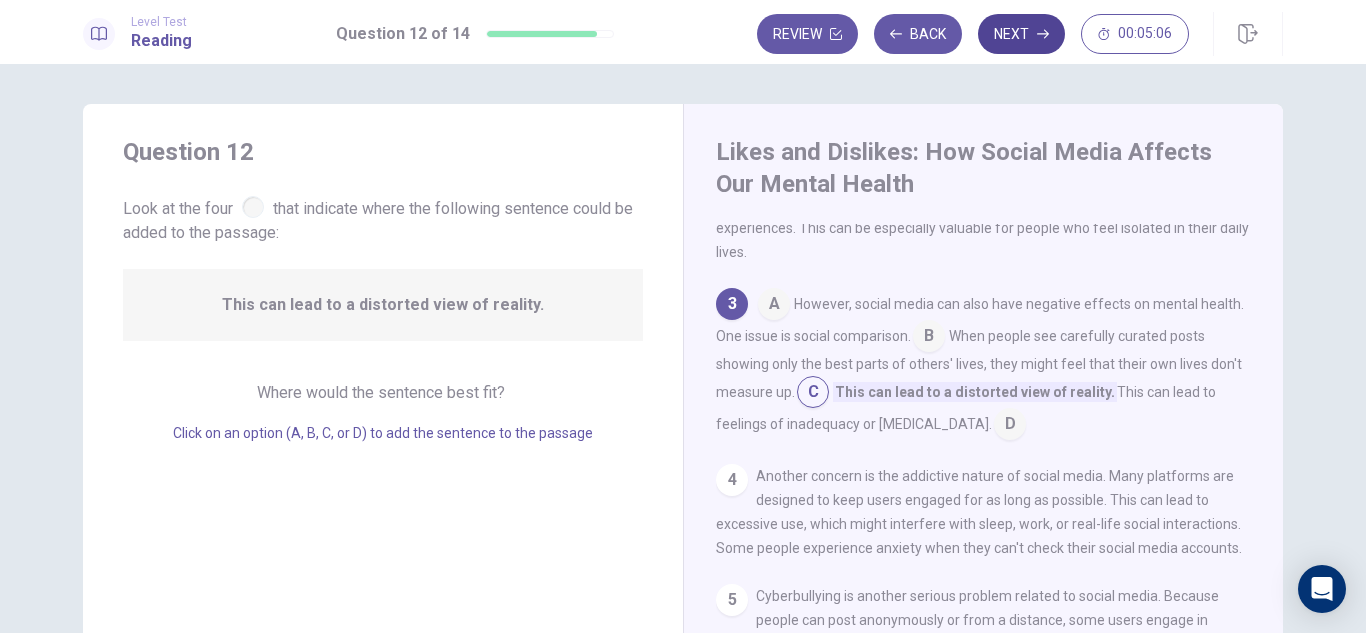 click on "Next" at bounding box center [1021, 34] 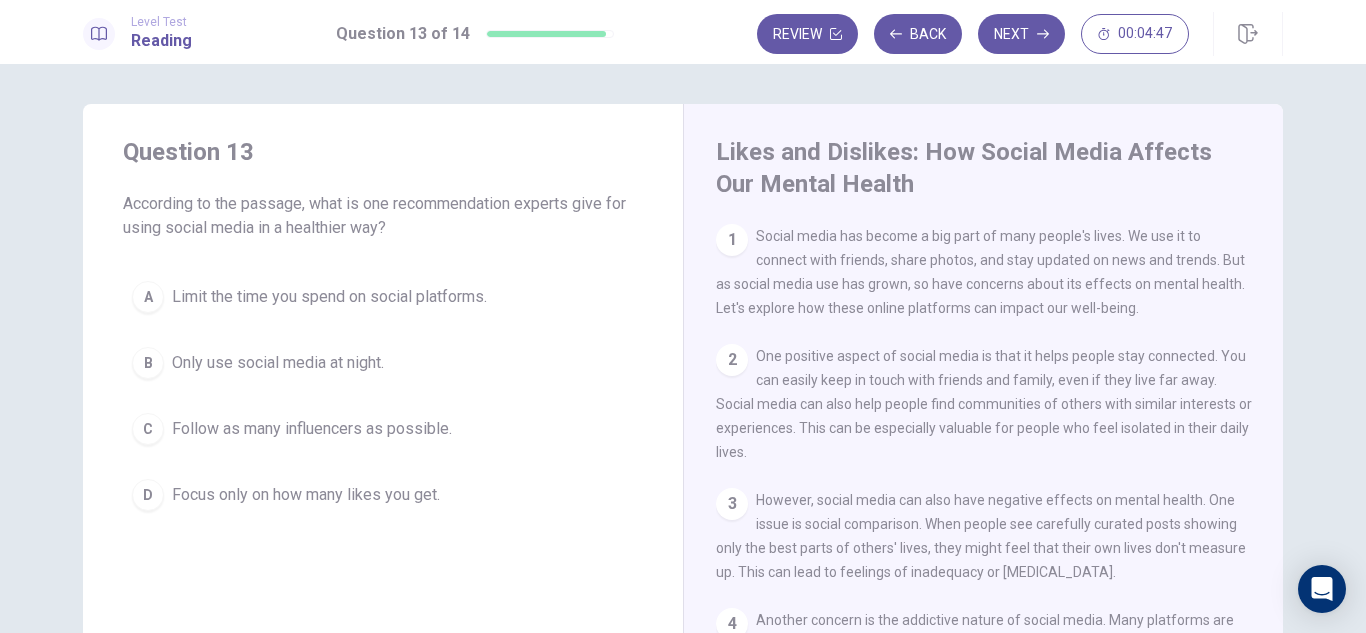 click on "A" at bounding box center (148, 297) 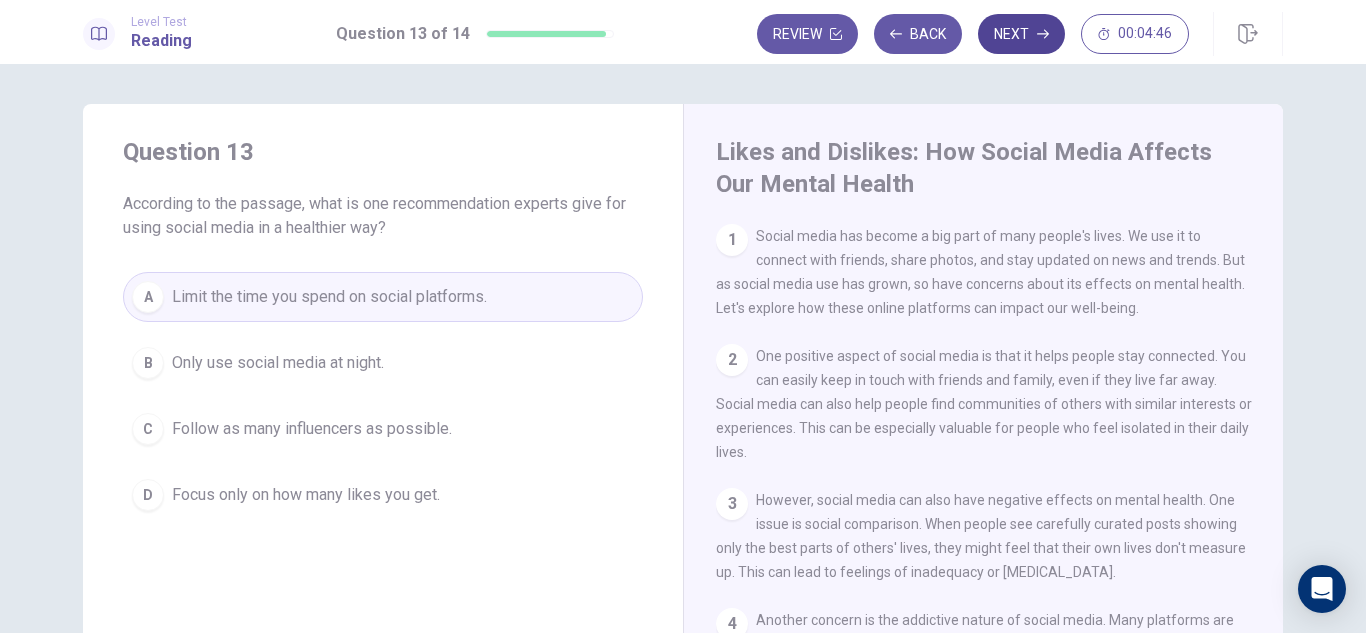 click on "Next" at bounding box center (1021, 34) 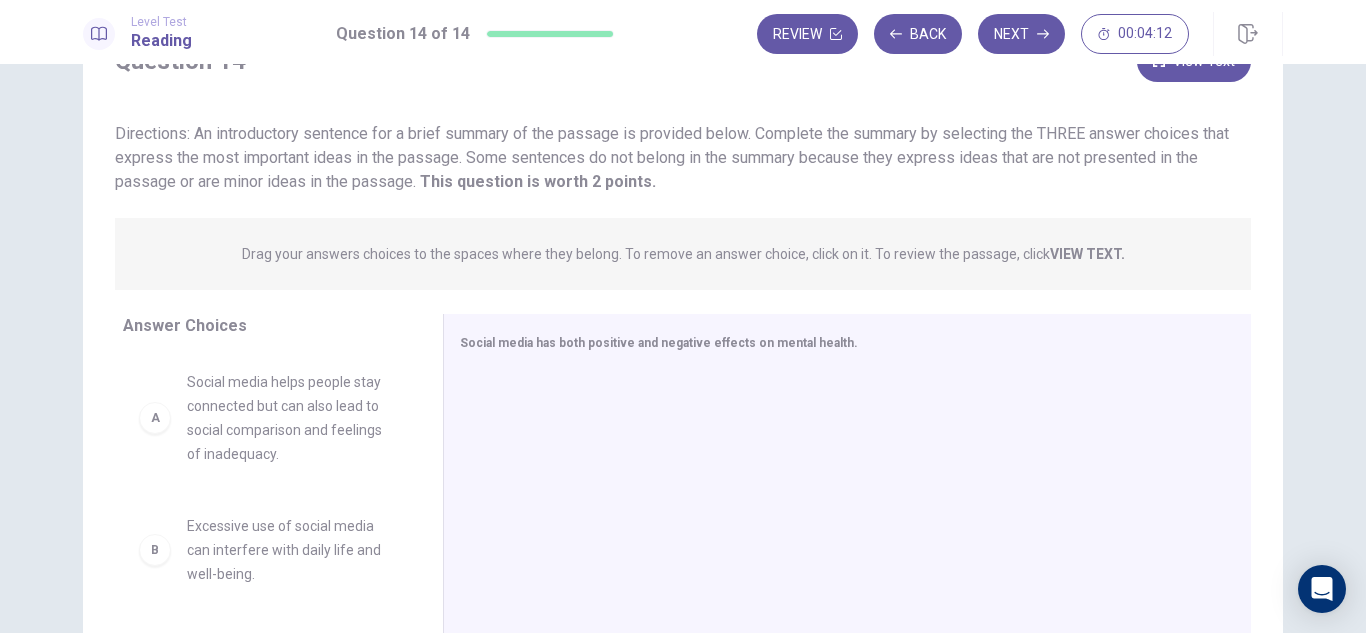 scroll, scrollTop: 200, scrollLeft: 0, axis: vertical 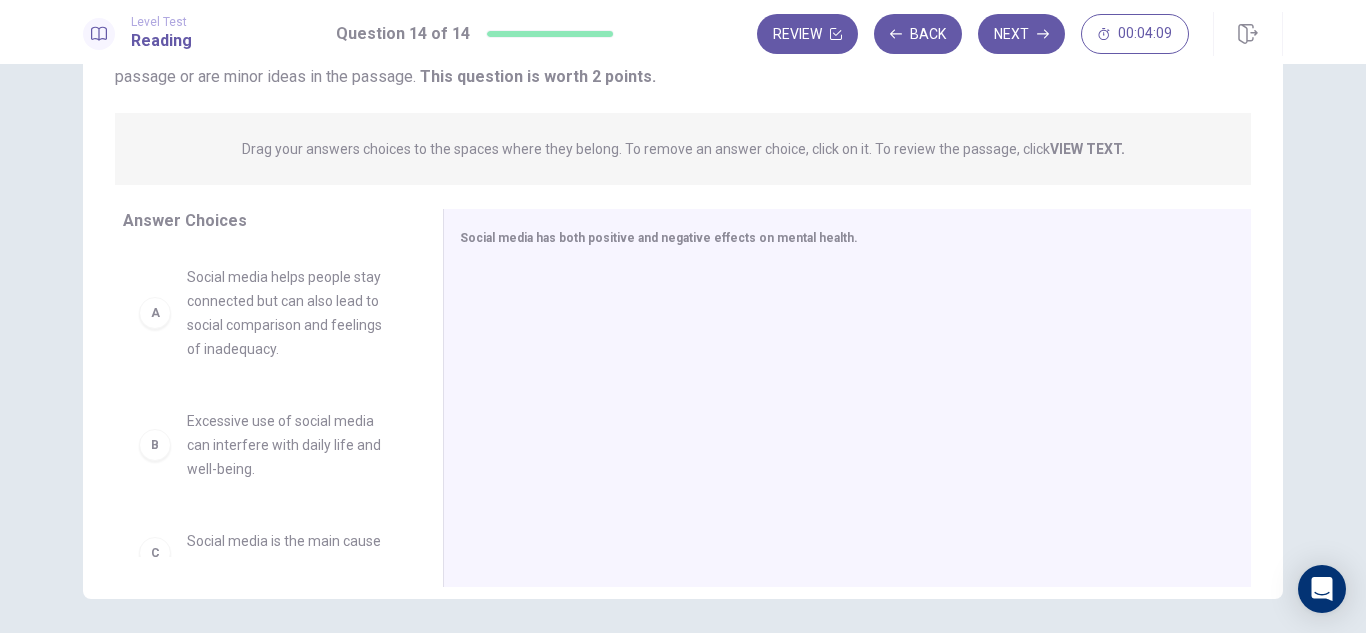 click on "A Social media helps people stay connected but can also lead to social comparison and feelings of inadequacy." at bounding box center (267, 313) 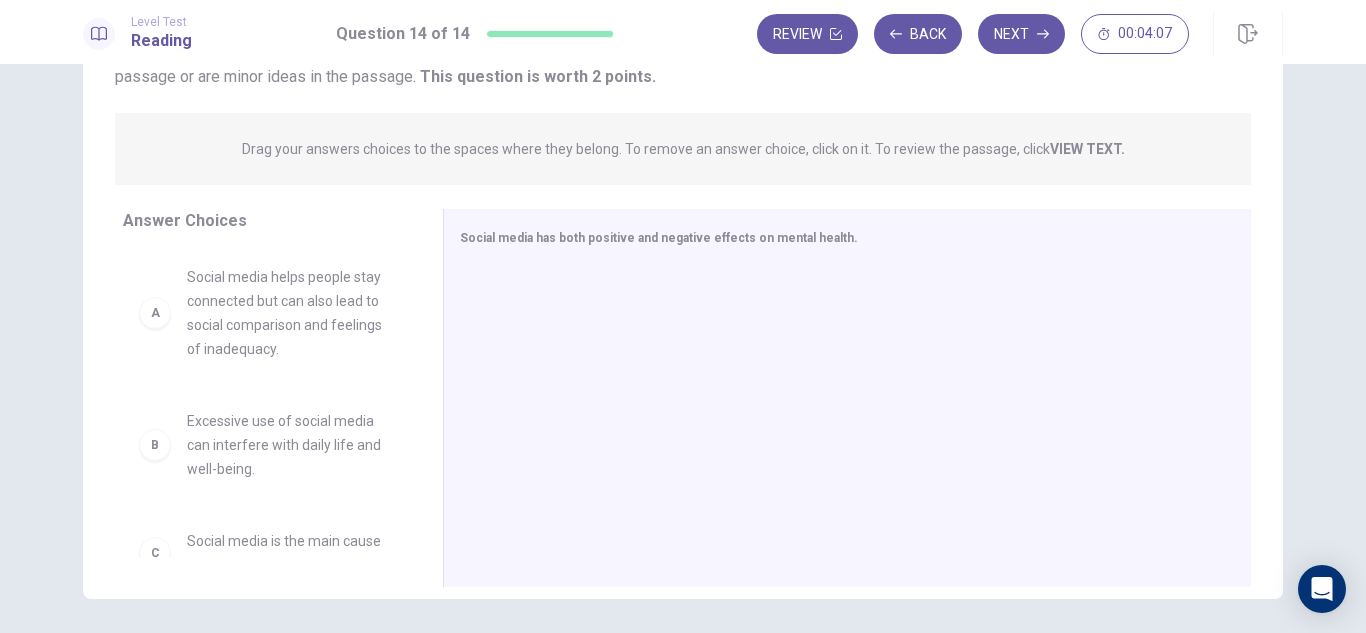 click on "A Social media helps people stay connected but can also lead to social comparison and feelings of inadequacy." at bounding box center (267, 313) 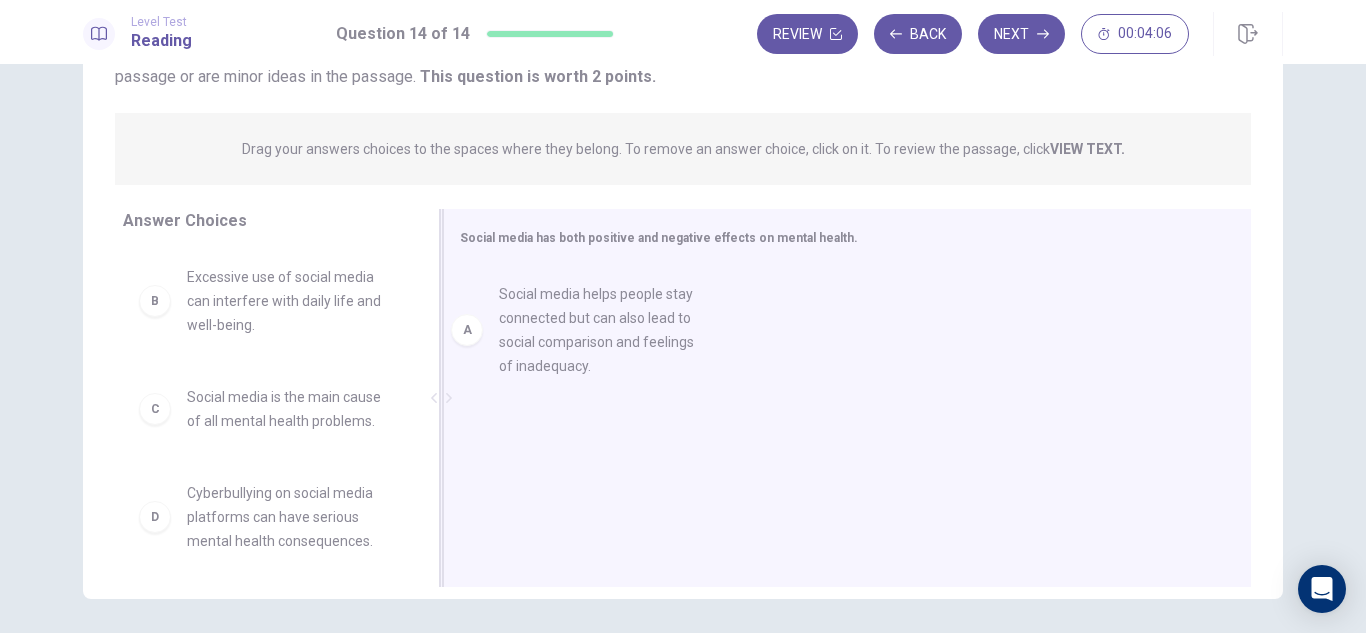 drag, startPoint x: 146, startPoint y: 319, endPoint x: 472, endPoint y: 336, distance: 326.44296 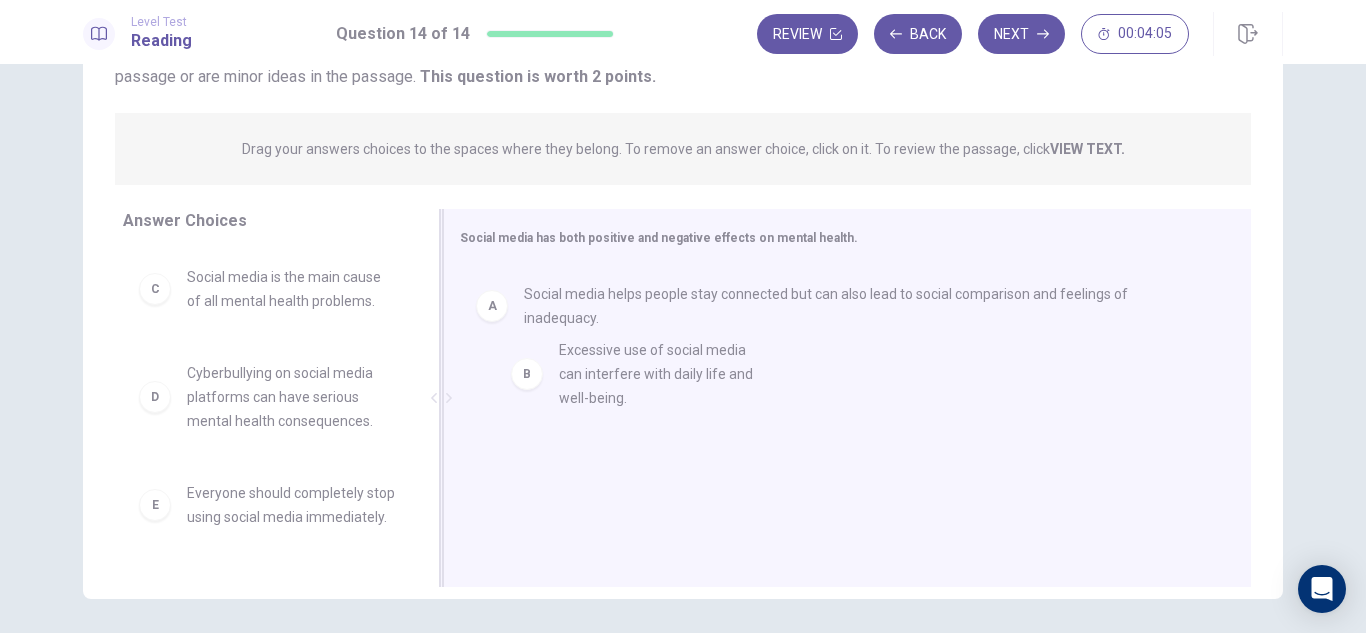 drag, startPoint x: 204, startPoint y: 296, endPoint x: 583, endPoint y: 374, distance: 386.94315 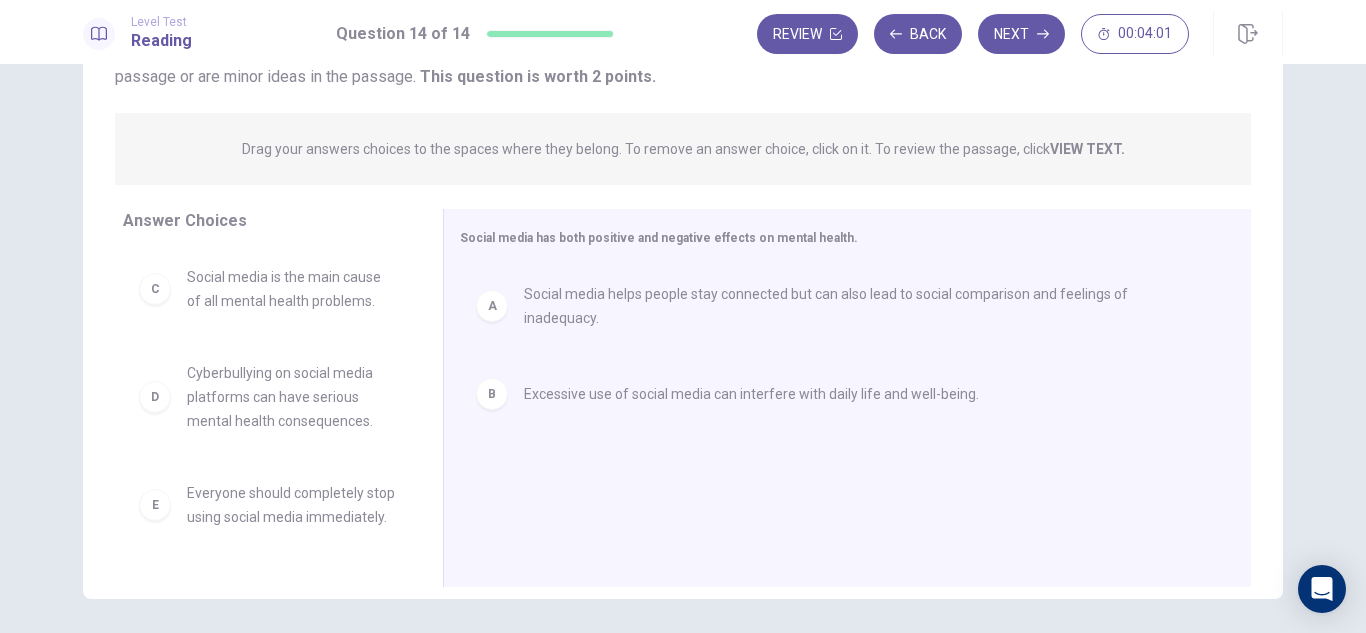 scroll, scrollTop: 132, scrollLeft: 0, axis: vertical 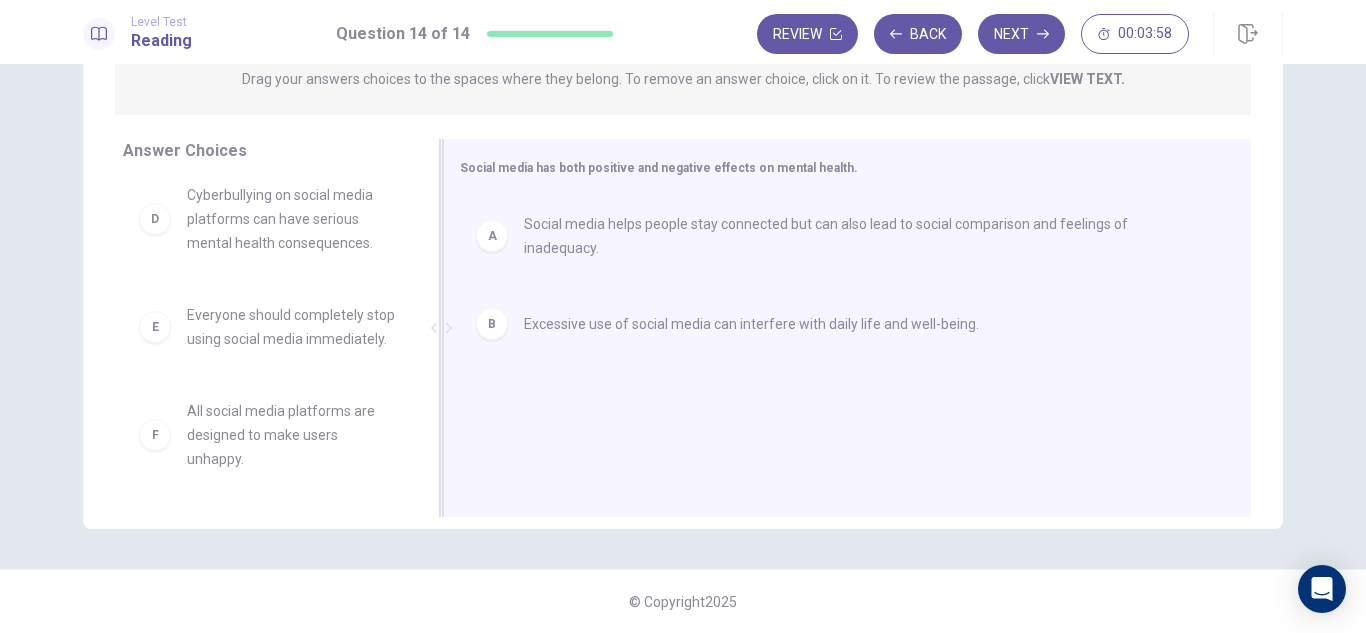 click on "B" at bounding box center [492, 324] 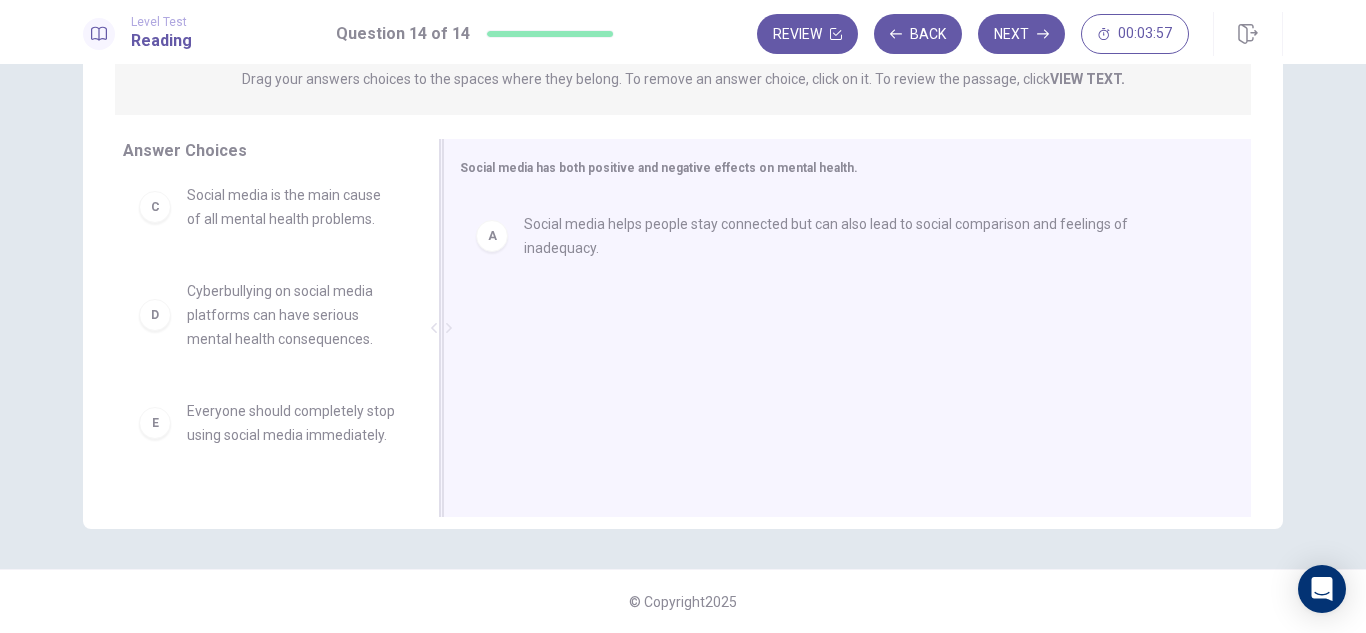 click on "A" at bounding box center [492, 236] 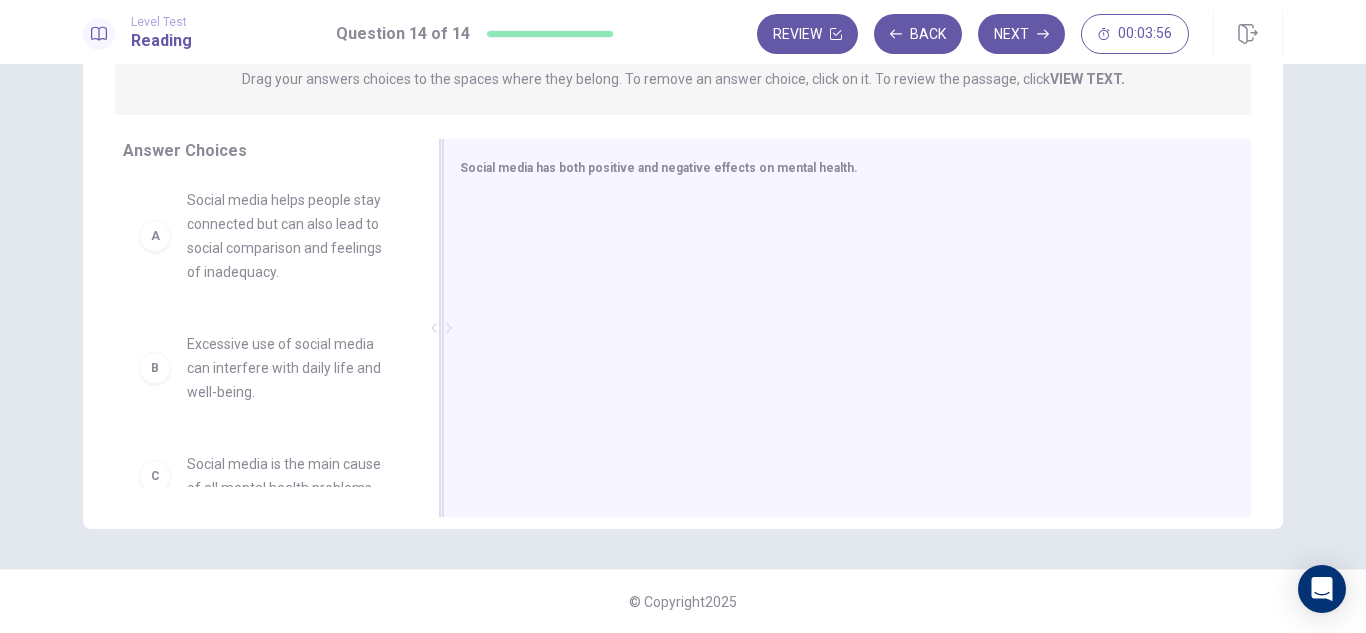 scroll, scrollTop: 0, scrollLeft: 0, axis: both 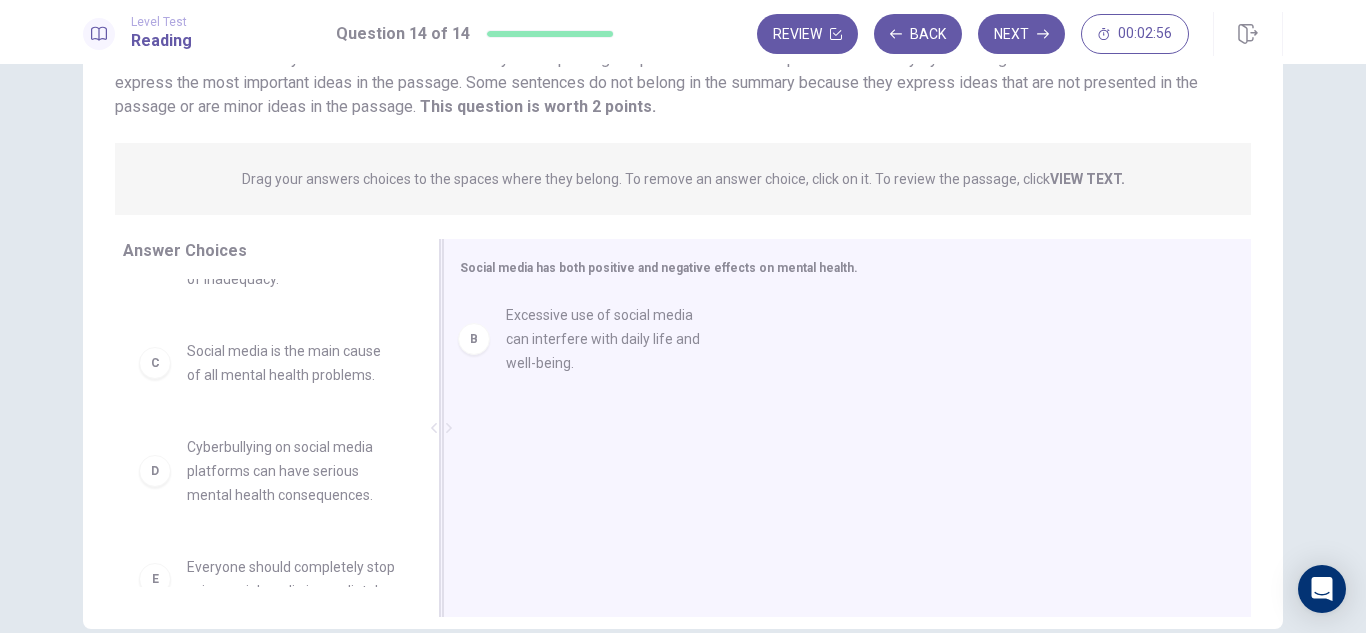 drag, startPoint x: 286, startPoint y: 391, endPoint x: 645, endPoint y: 355, distance: 360.8005 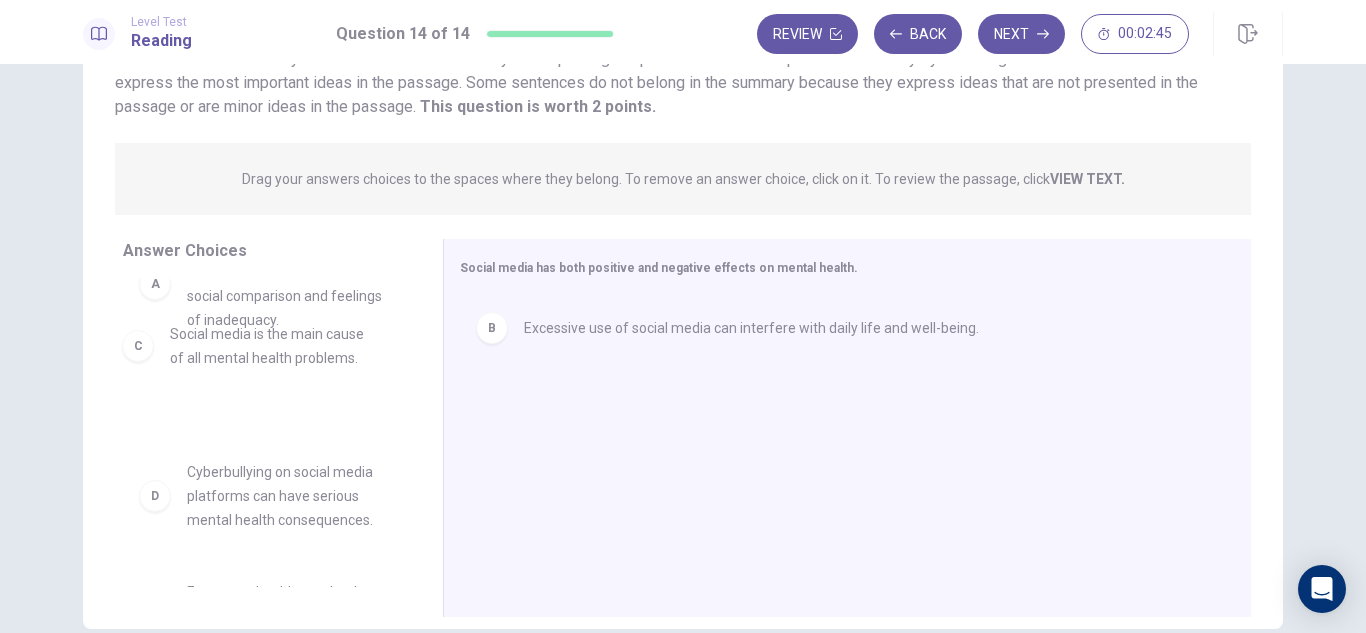 scroll, scrollTop: 56, scrollLeft: 0, axis: vertical 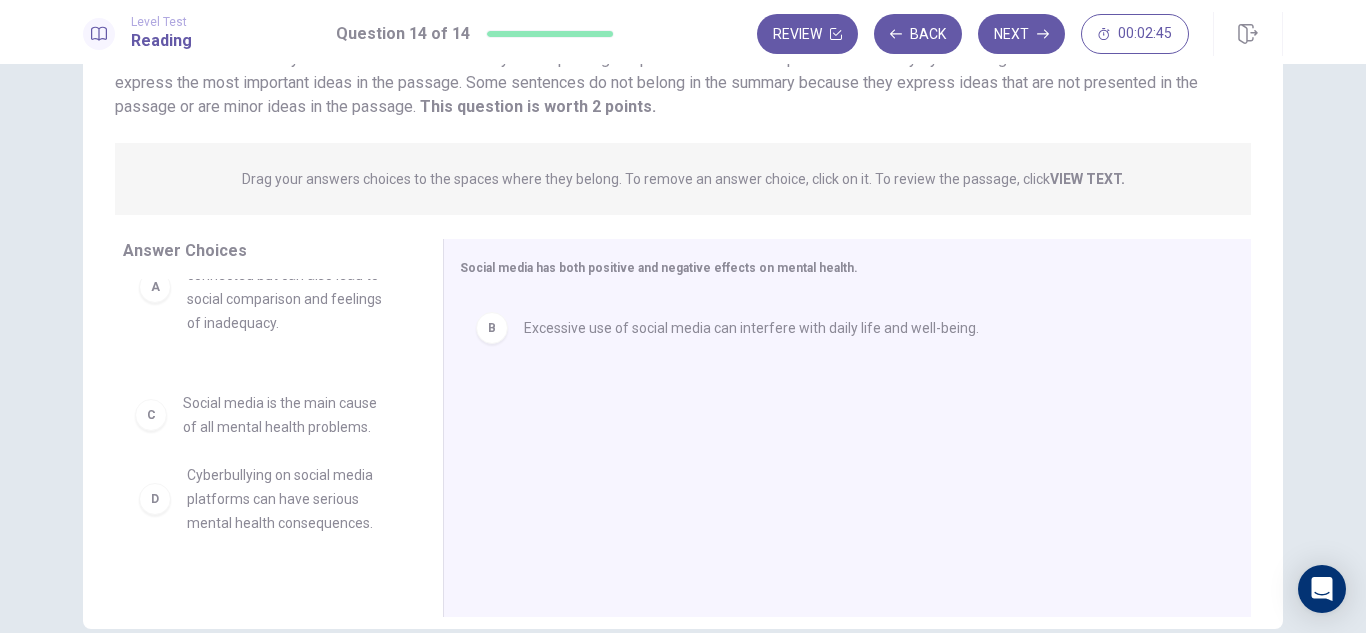 drag, startPoint x: 302, startPoint y: 387, endPoint x: 320, endPoint y: 440, distance: 55.97321 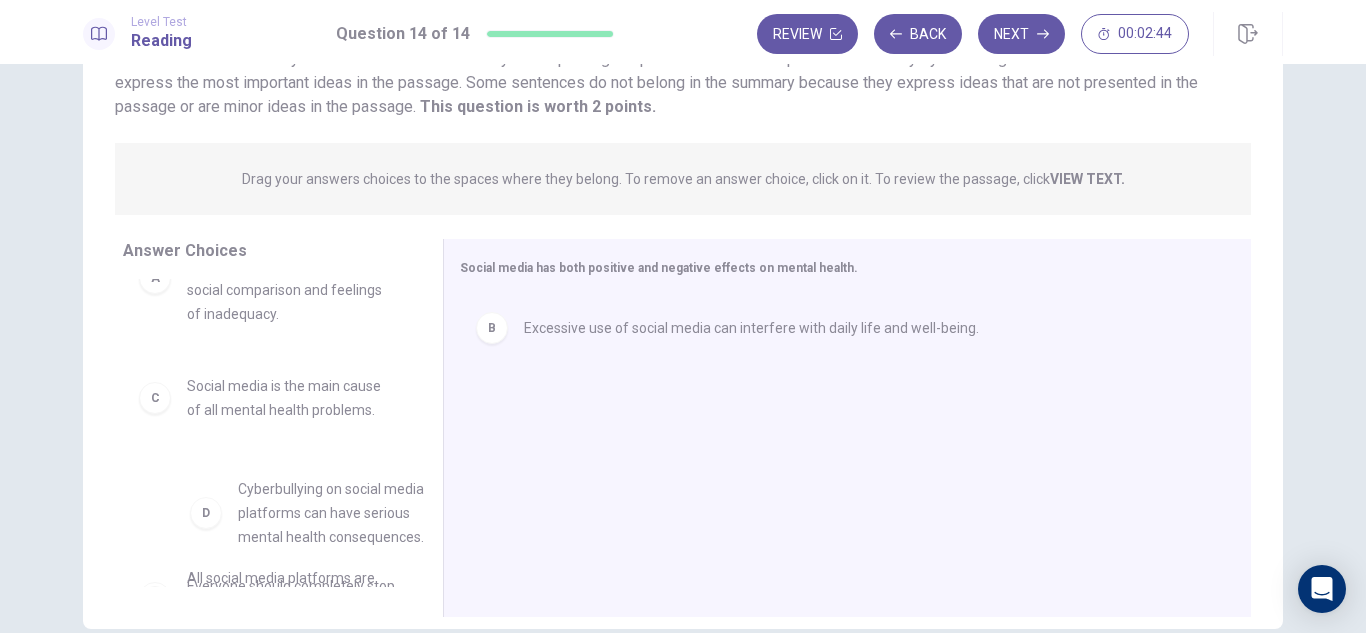 scroll, scrollTop: 67, scrollLeft: 0, axis: vertical 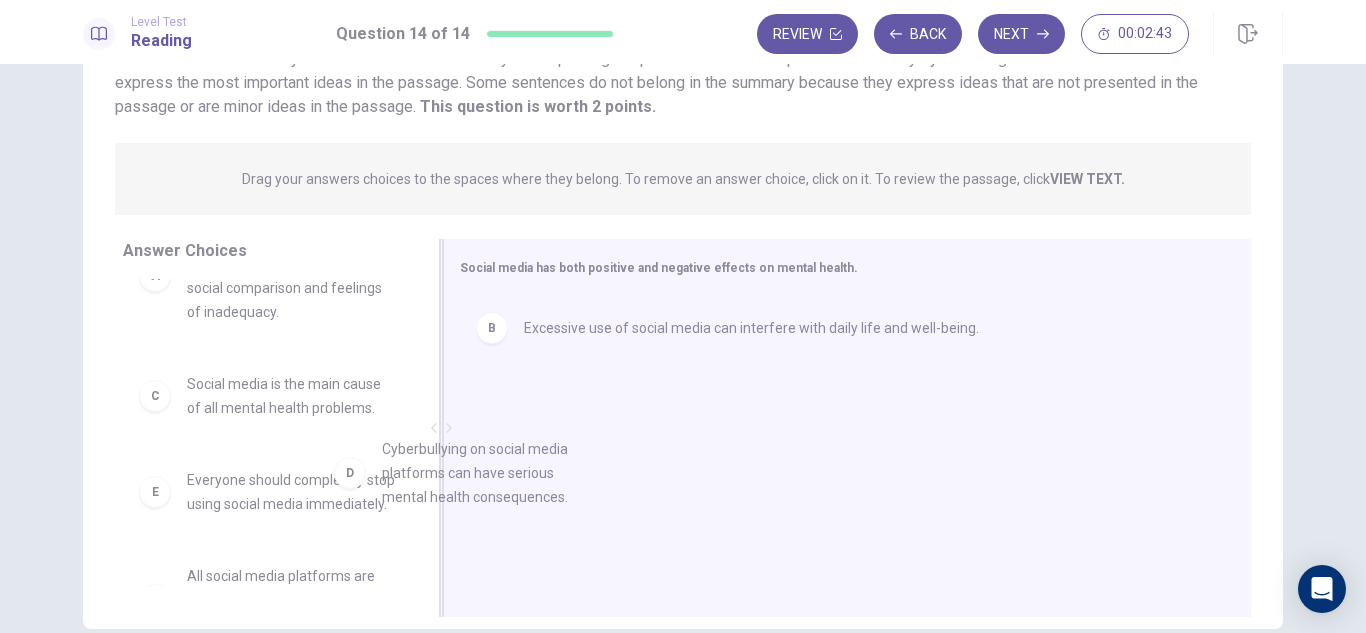 drag, startPoint x: 270, startPoint y: 504, endPoint x: 623, endPoint y: 445, distance: 357.89664 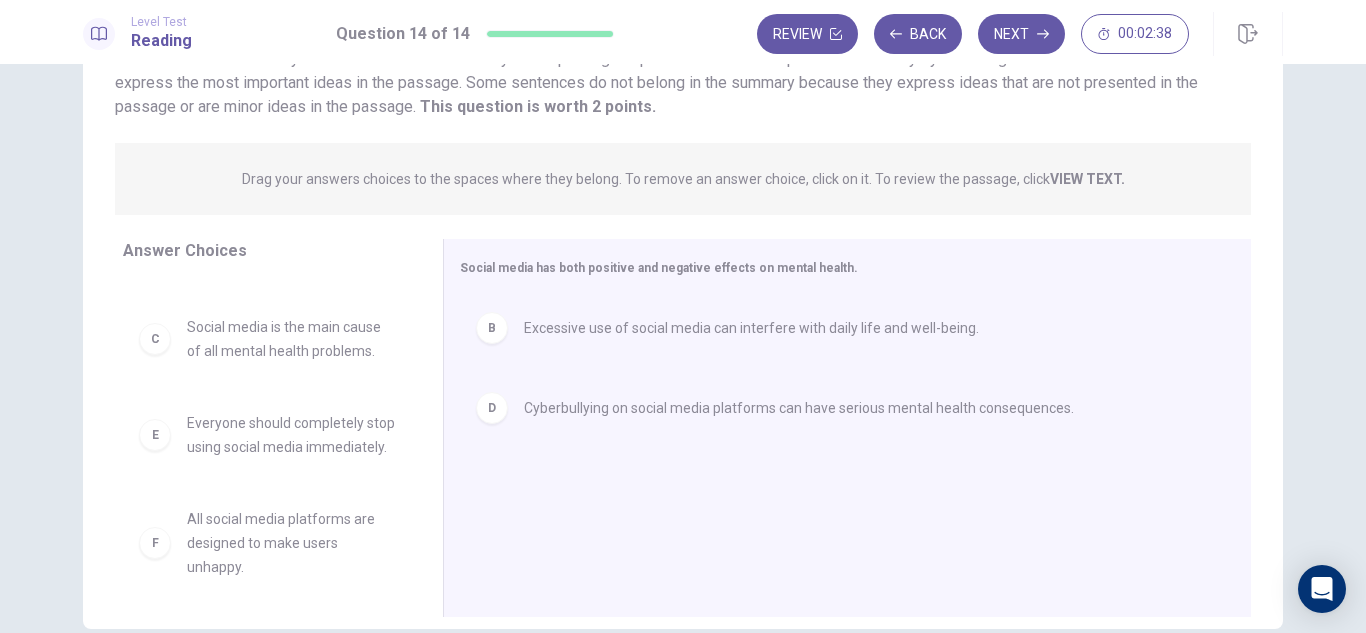 scroll, scrollTop: 156, scrollLeft: 0, axis: vertical 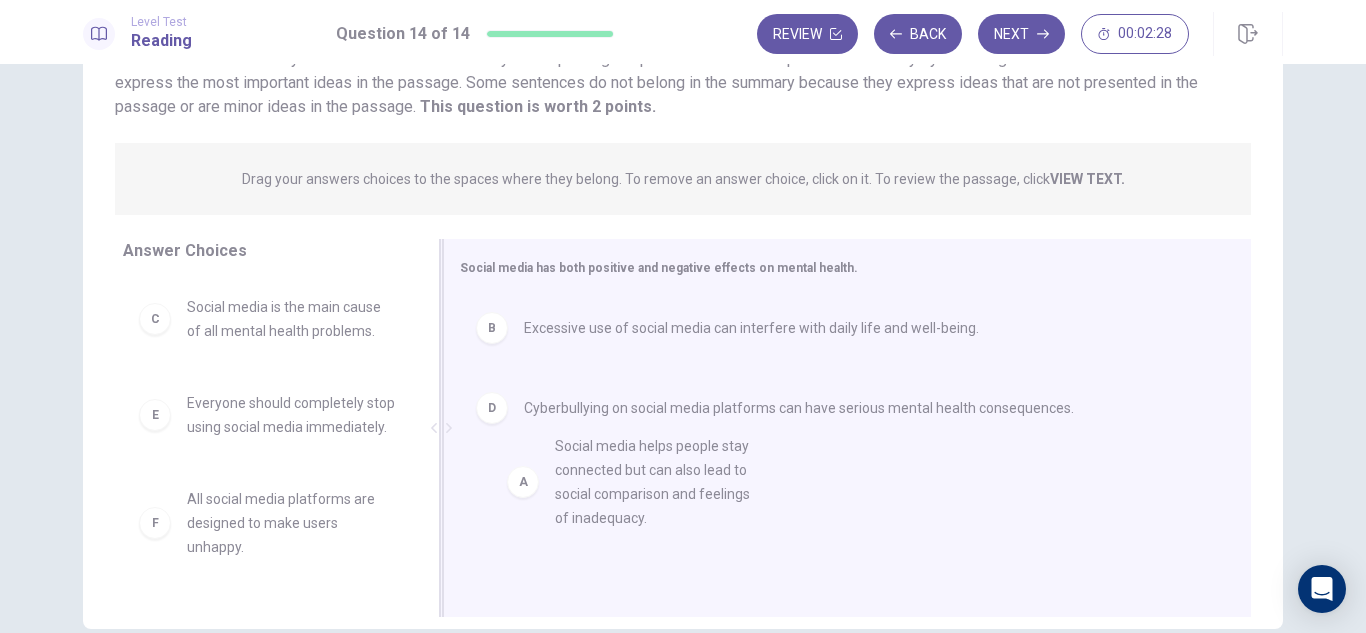 drag, startPoint x: 280, startPoint y: 373, endPoint x: 626, endPoint y: 490, distance: 365.2465 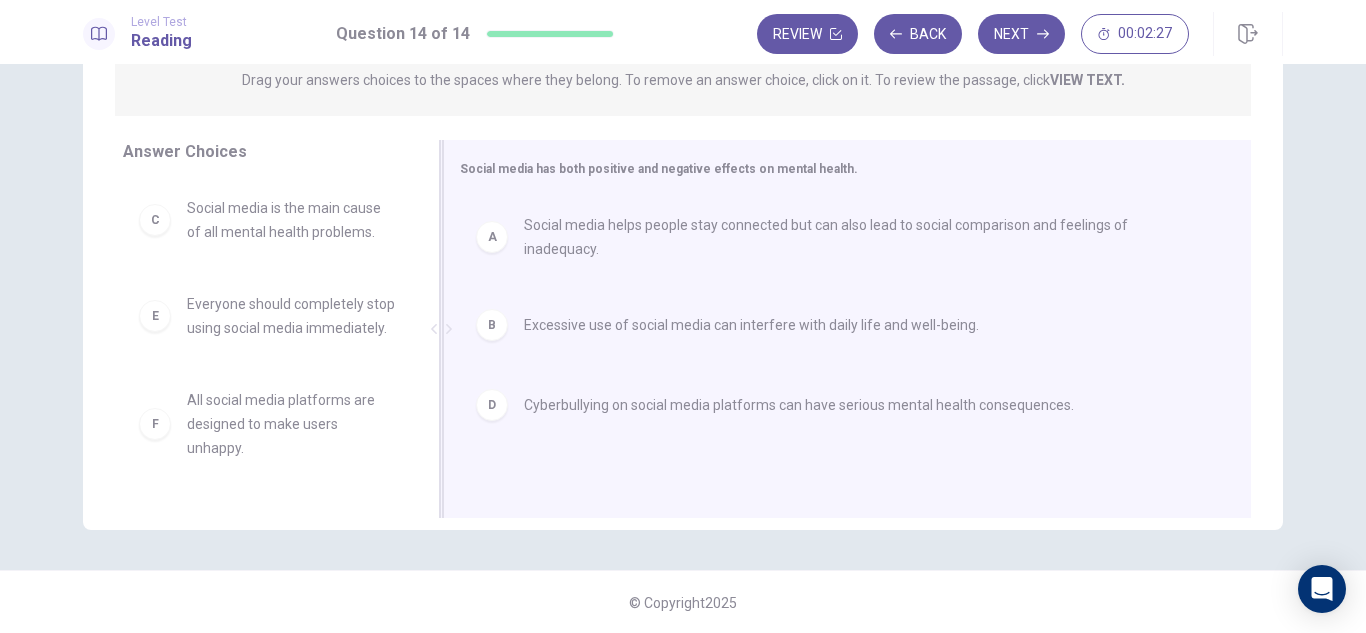 scroll, scrollTop: 270, scrollLeft: 0, axis: vertical 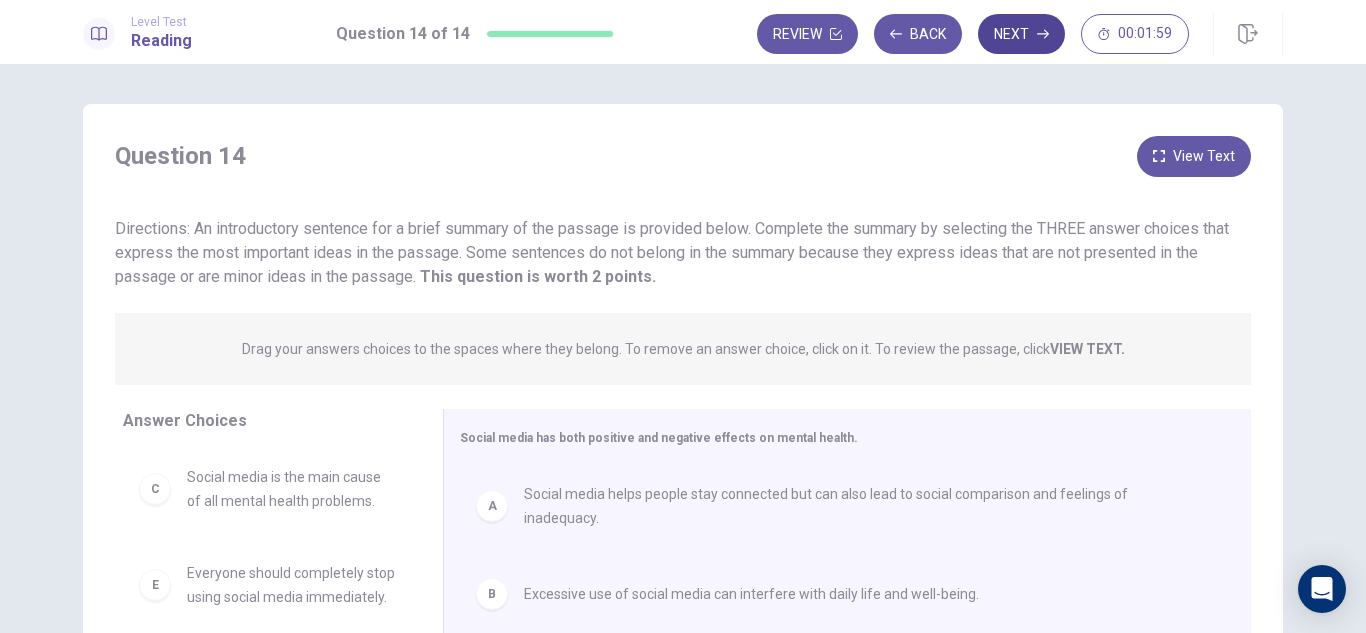 click on "Next" at bounding box center (1021, 34) 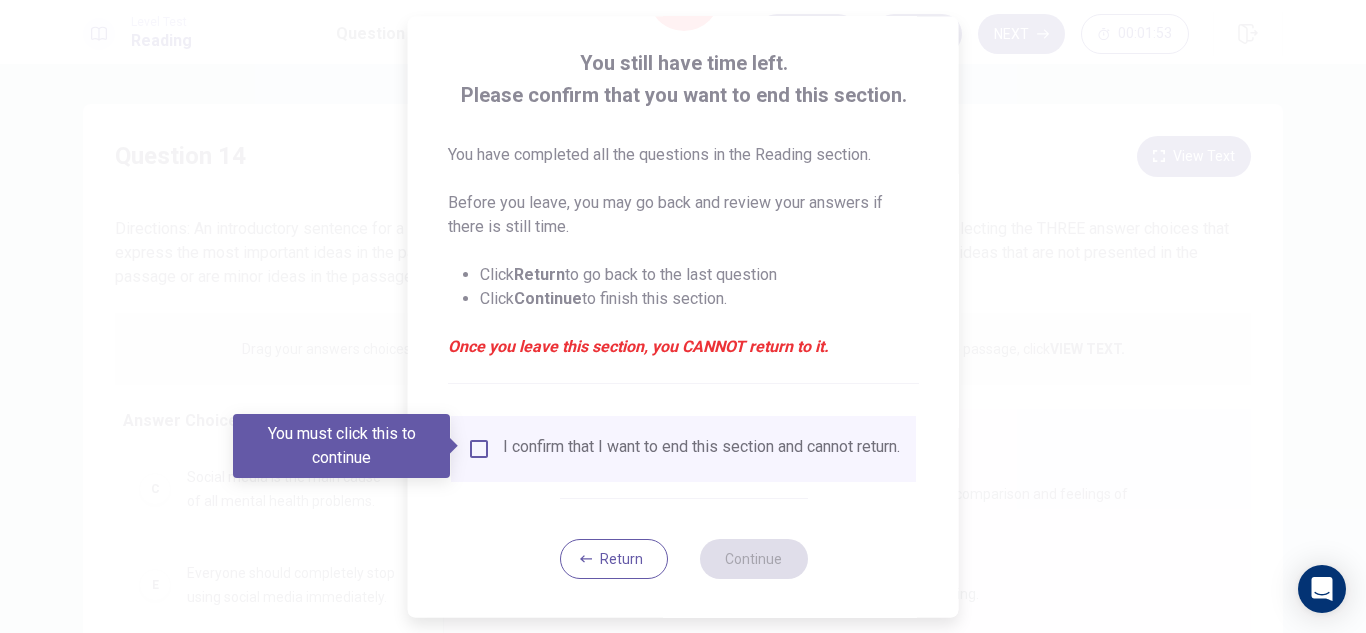 scroll, scrollTop: 100, scrollLeft: 0, axis: vertical 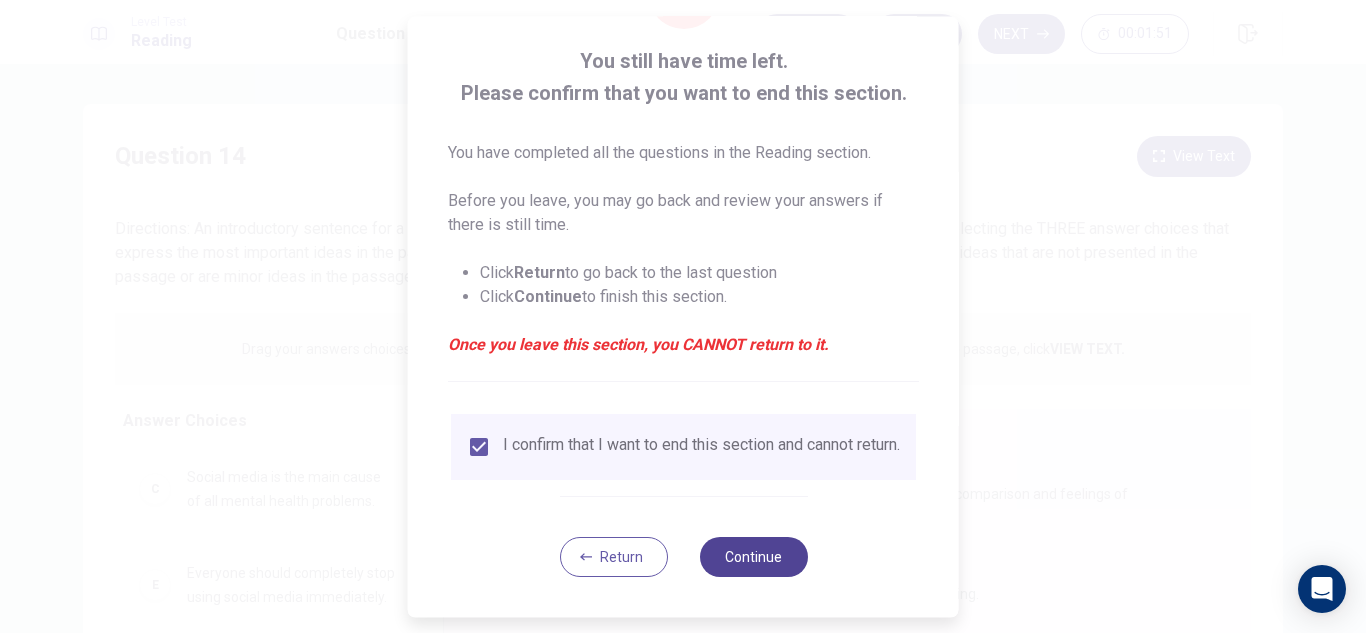 click on "Continue" at bounding box center (753, 557) 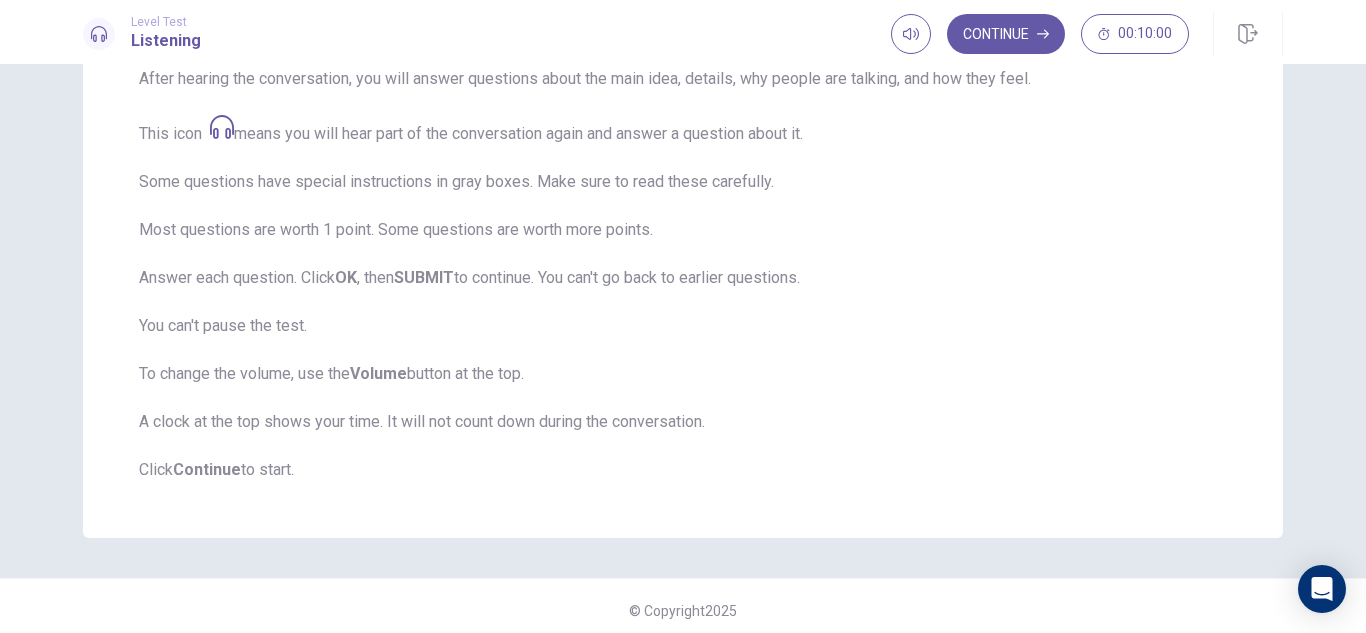 scroll, scrollTop: 326, scrollLeft: 0, axis: vertical 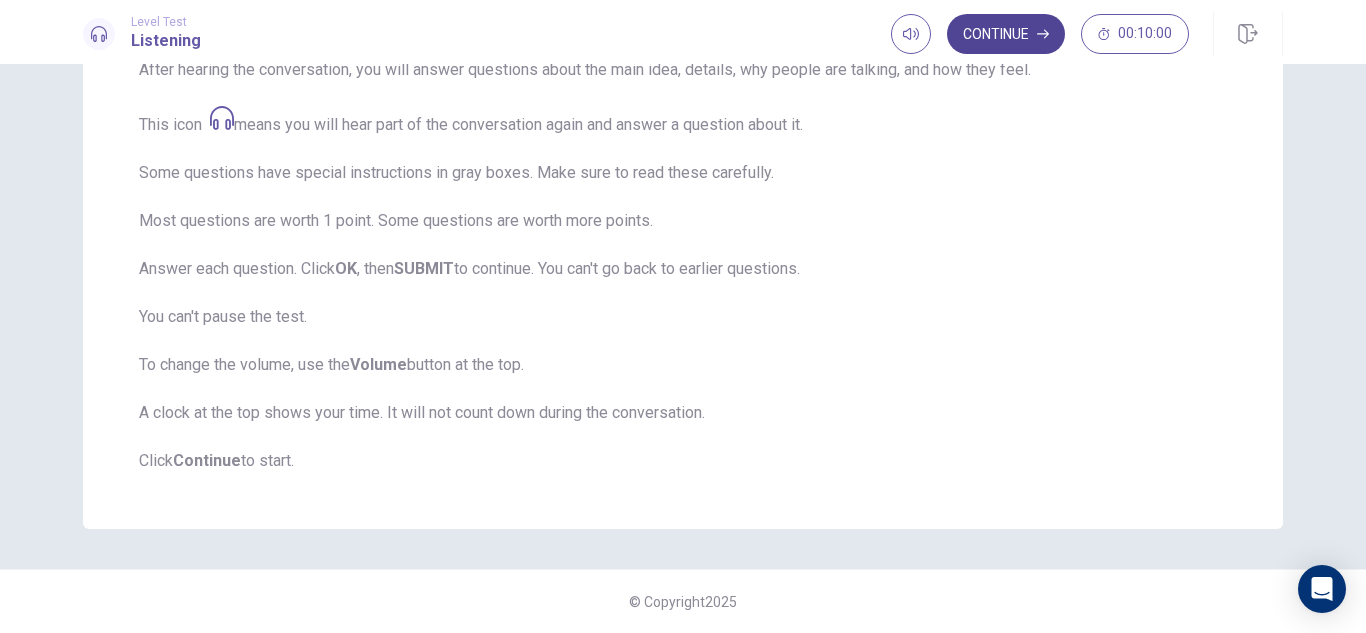 click on "Continue" at bounding box center [1006, 34] 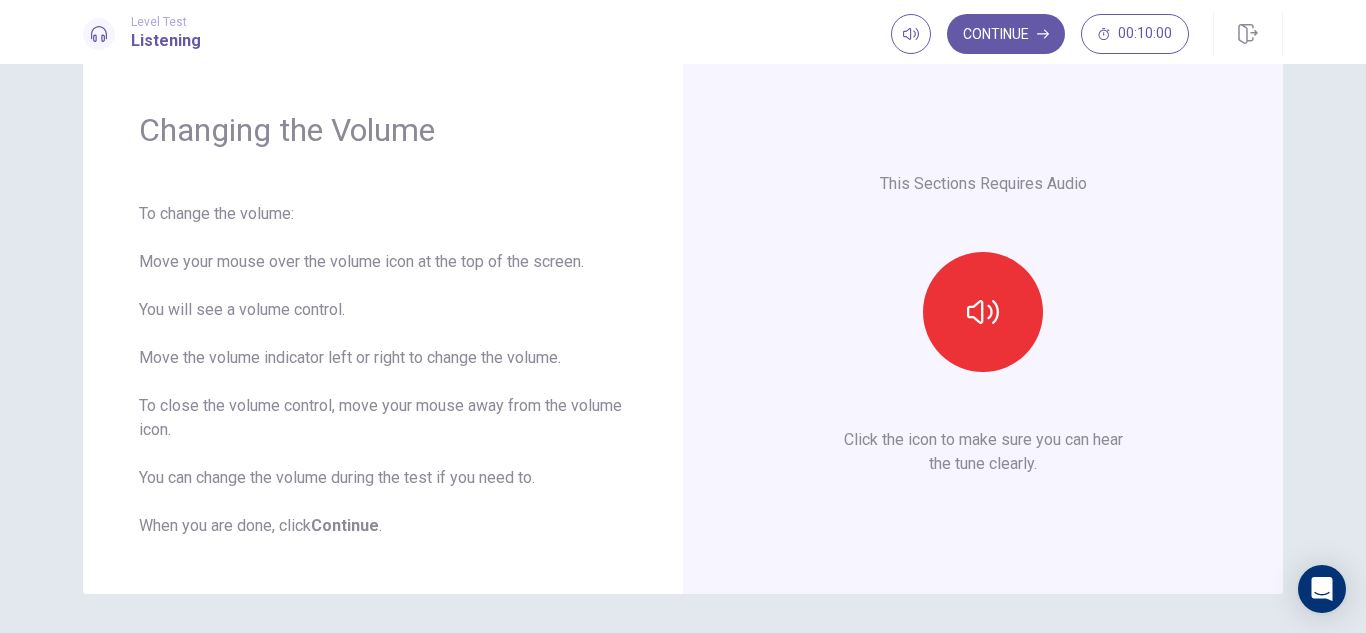 scroll, scrollTop: 15, scrollLeft: 0, axis: vertical 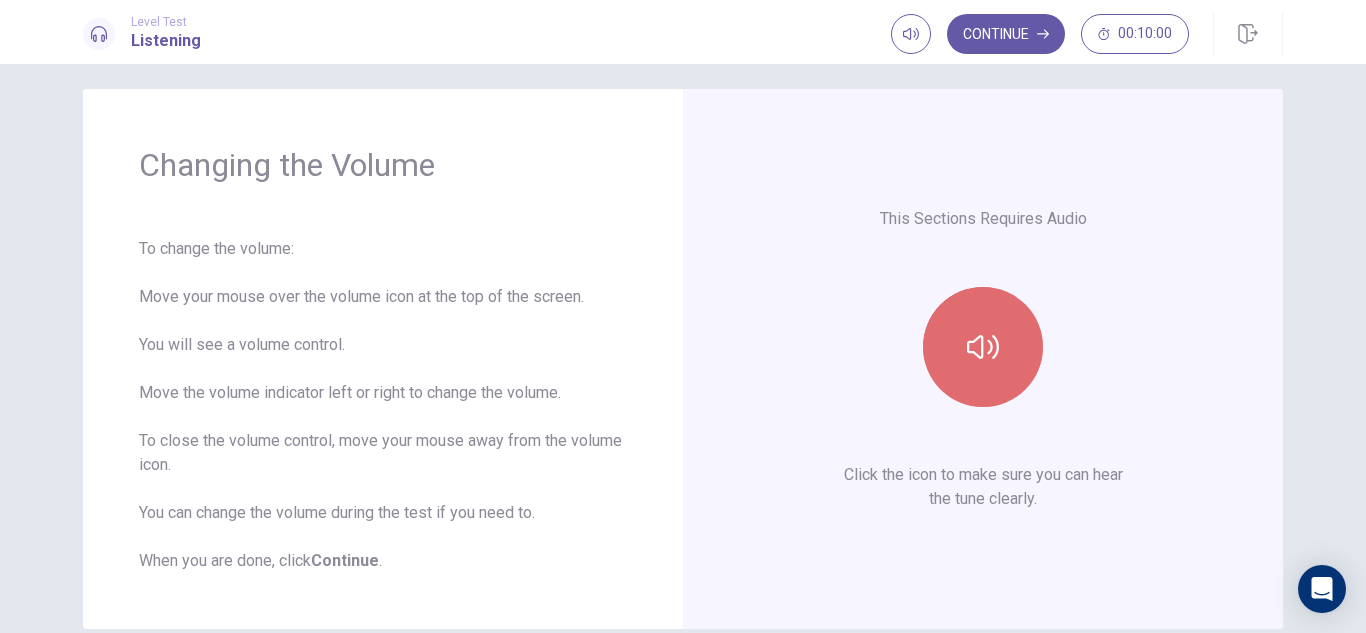 click at bounding box center (983, 347) 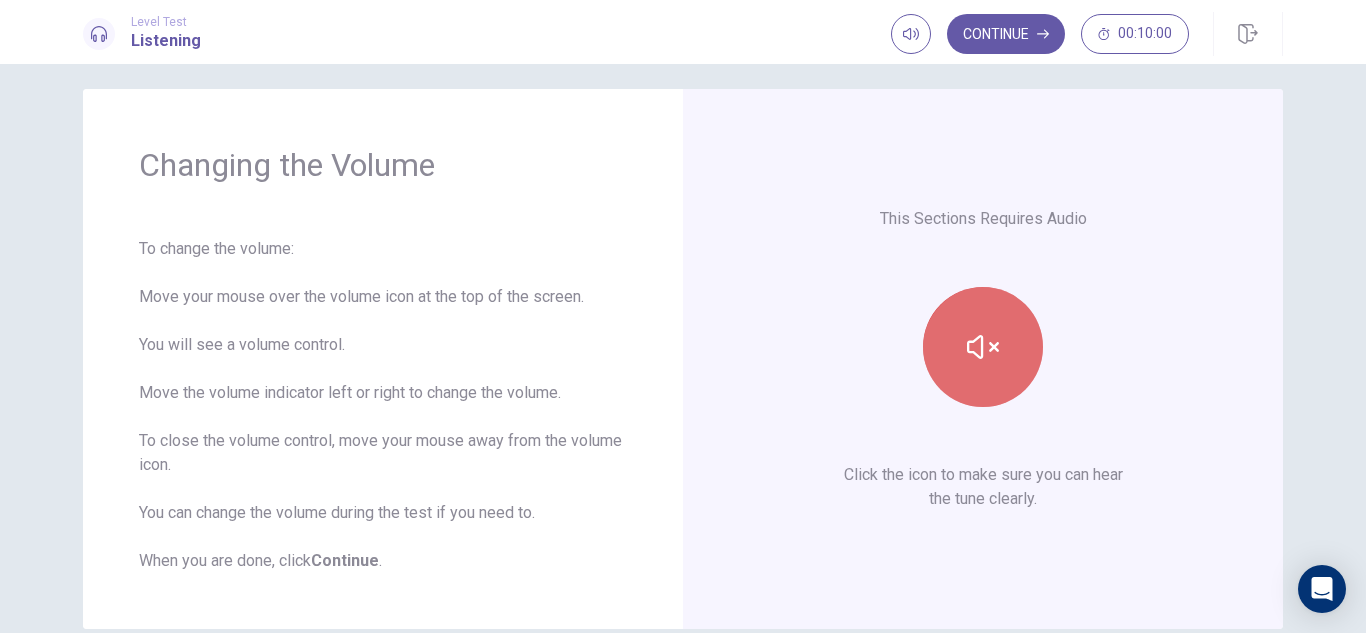 click at bounding box center [983, 347] 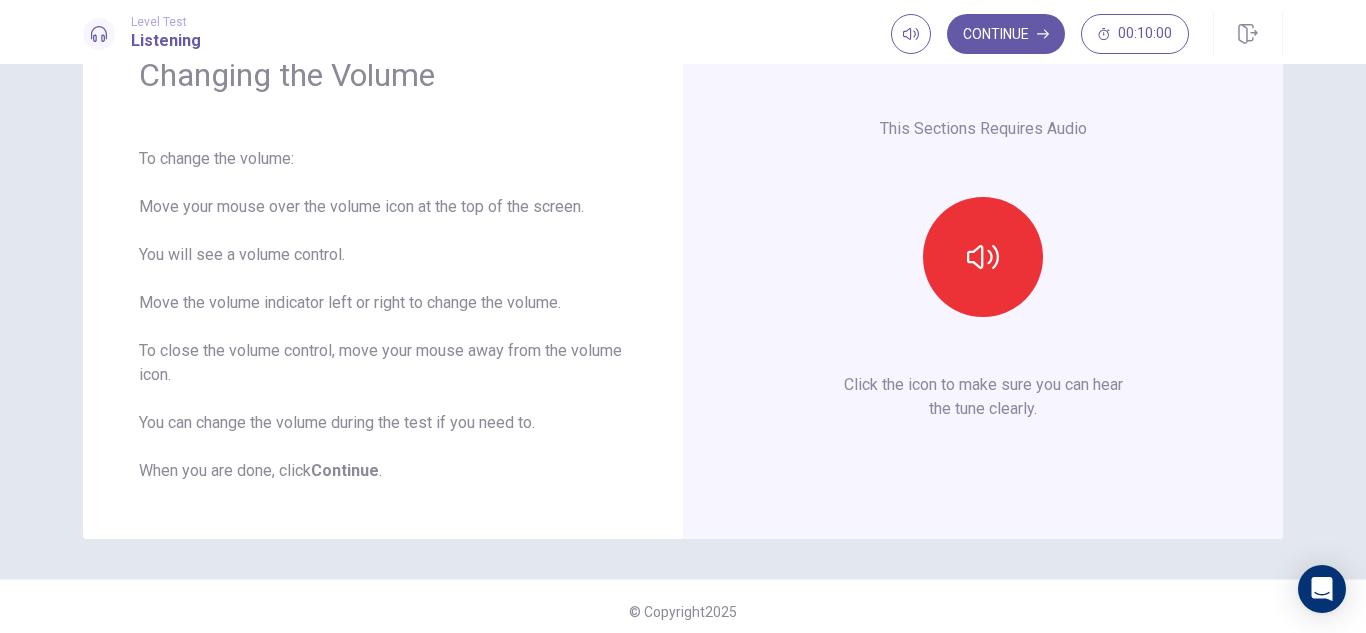 scroll, scrollTop: 115, scrollLeft: 0, axis: vertical 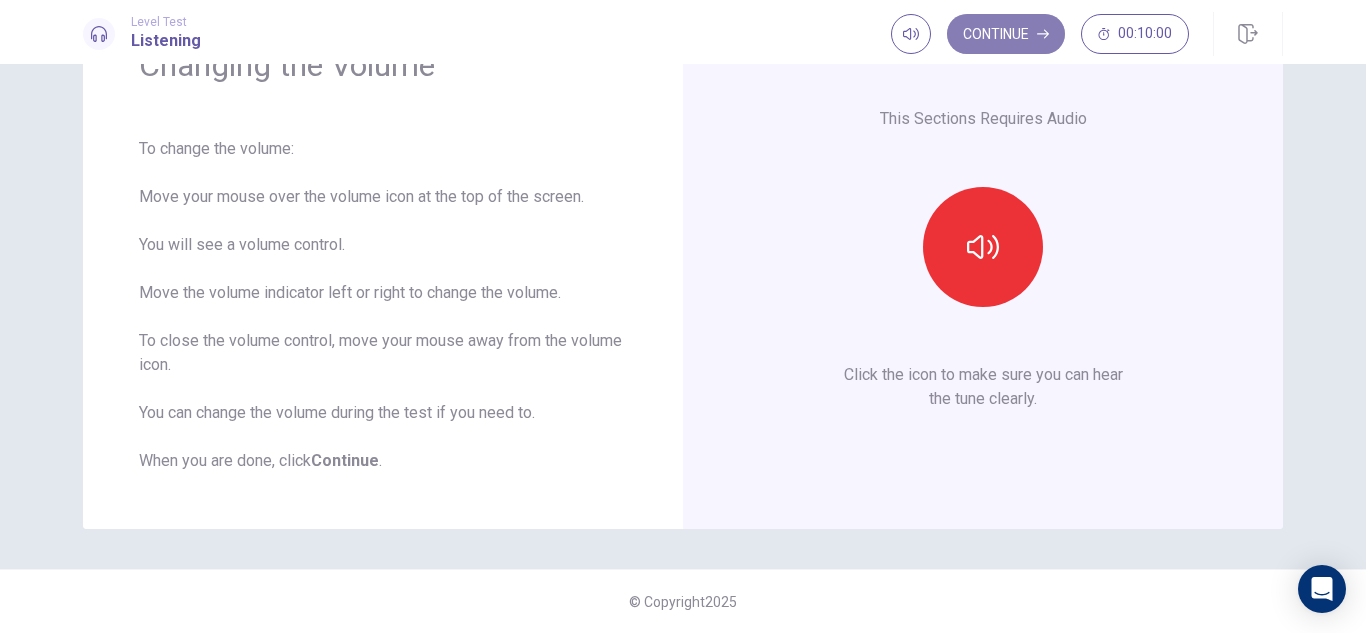 click on "Continue" at bounding box center (1006, 34) 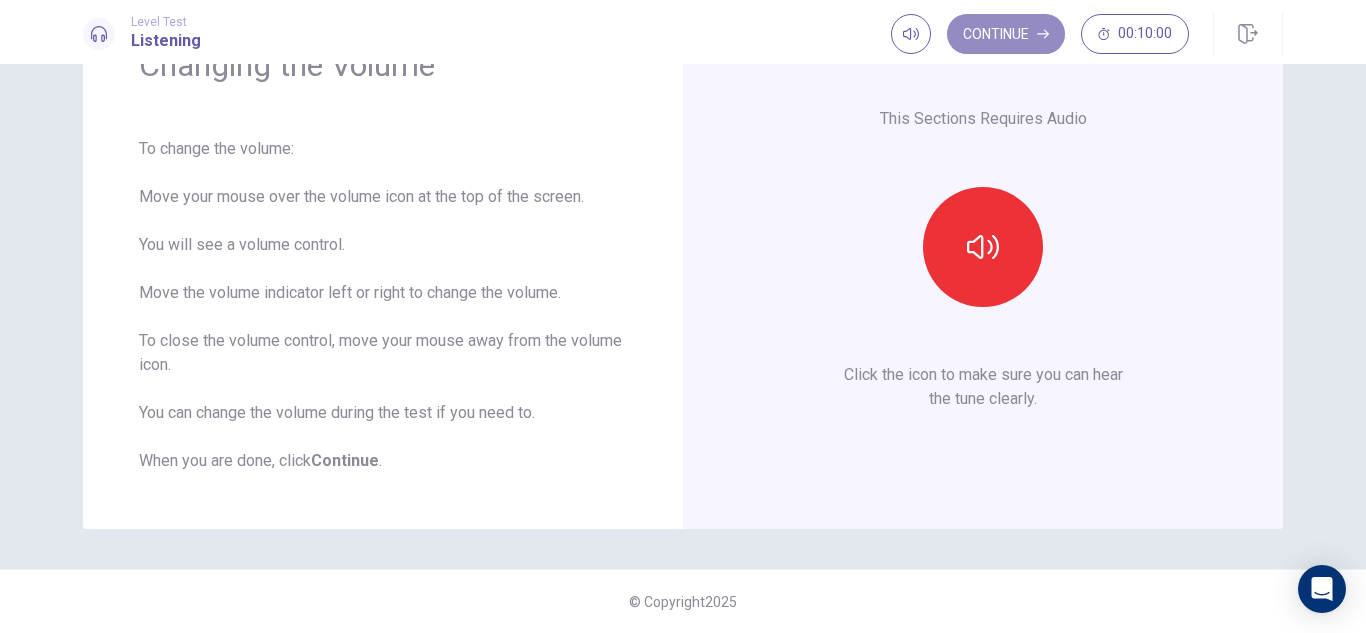 scroll, scrollTop: 0, scrollLeft: 0, axis: both 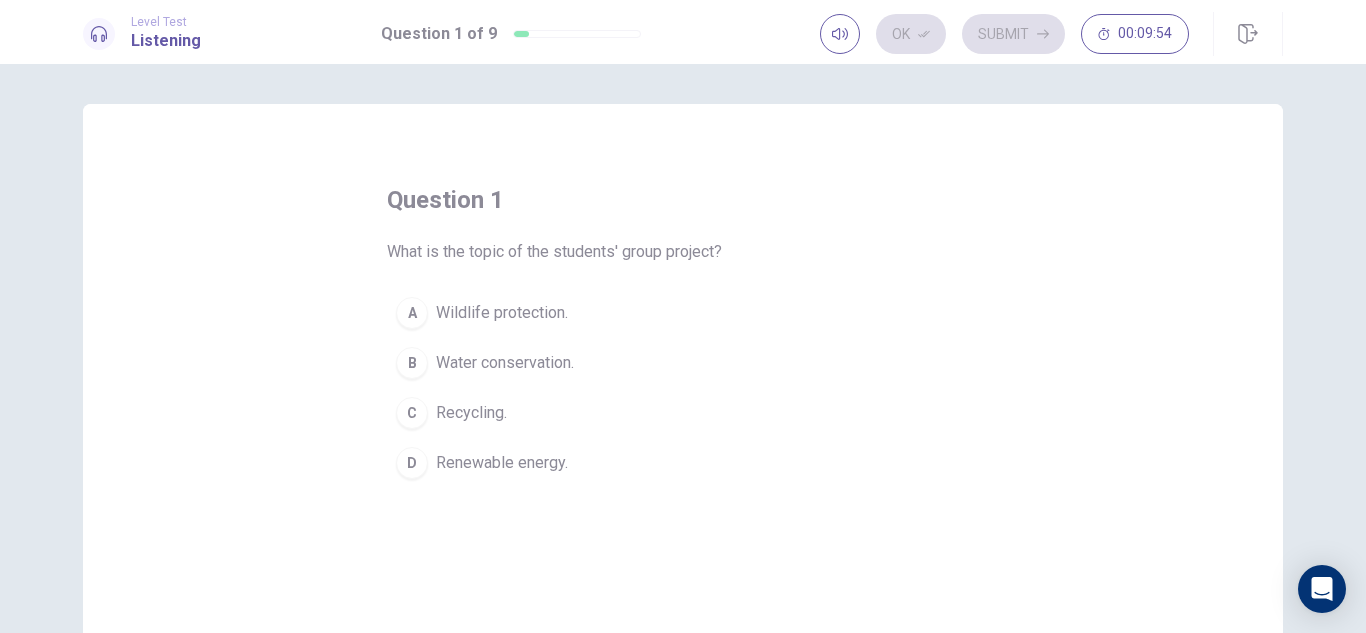 click on "Renewable energy." at bounding box center (502, 463) 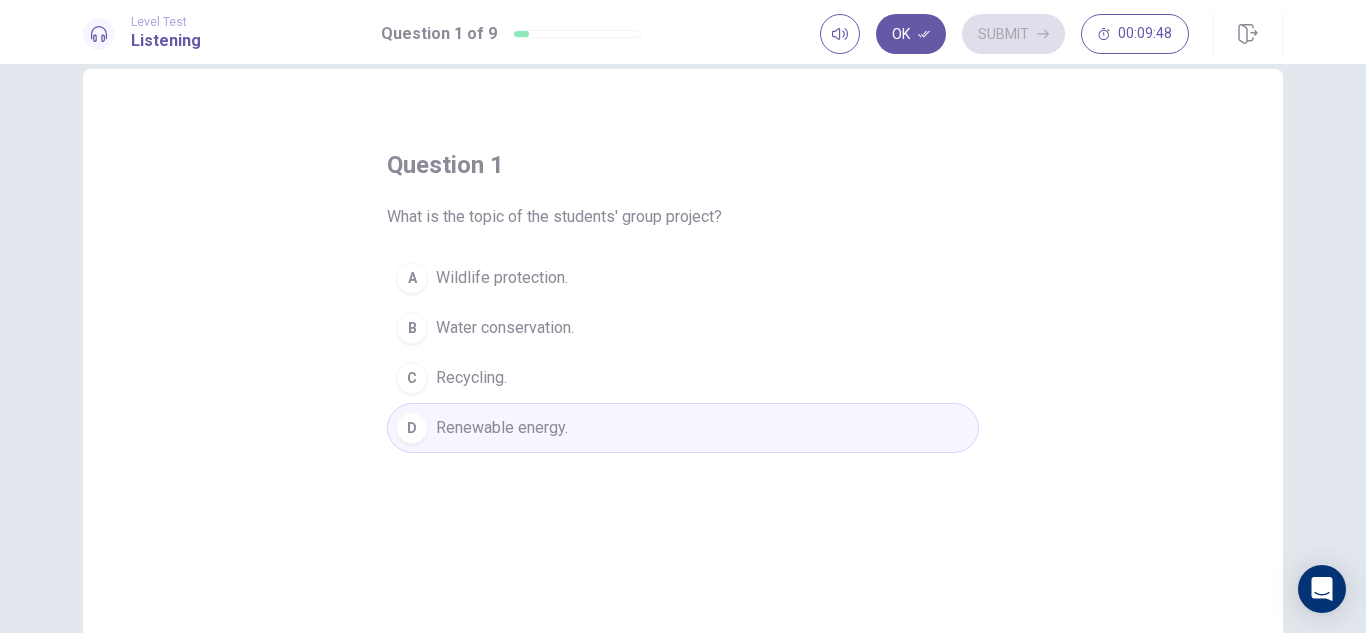 scroll, scrollTop: 0, scrollLeft: 0, axis: both 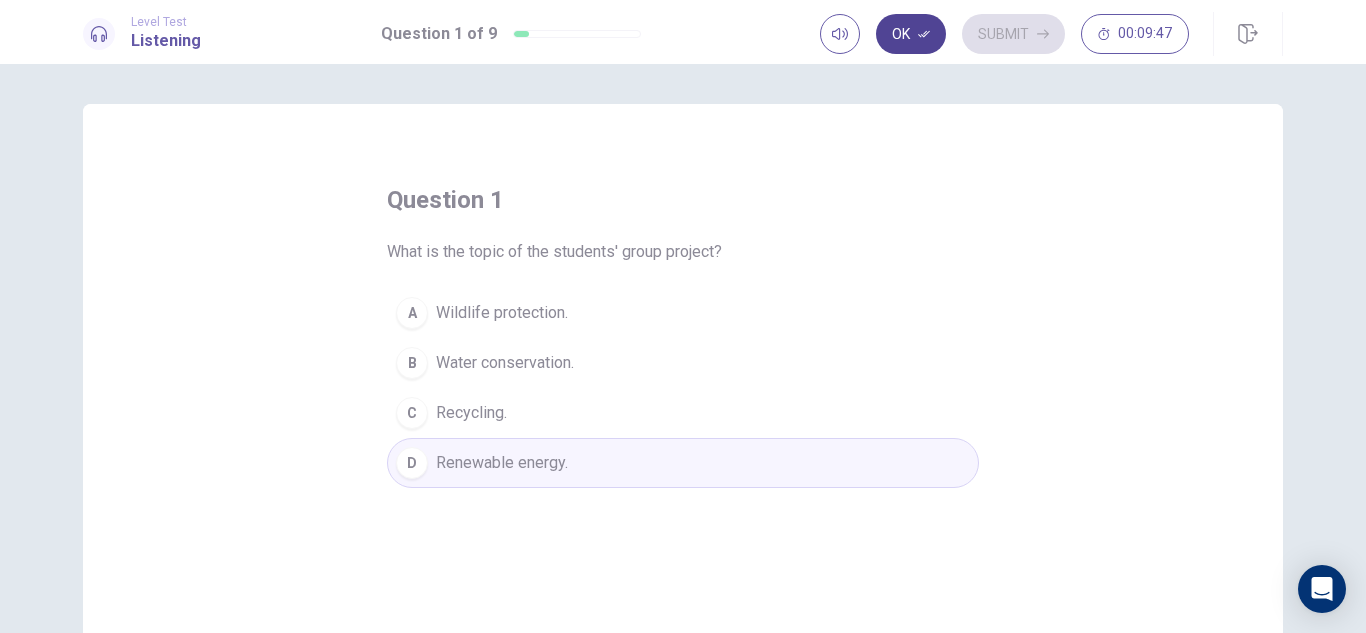 click on "Ok" at bounding box center (911, 34) 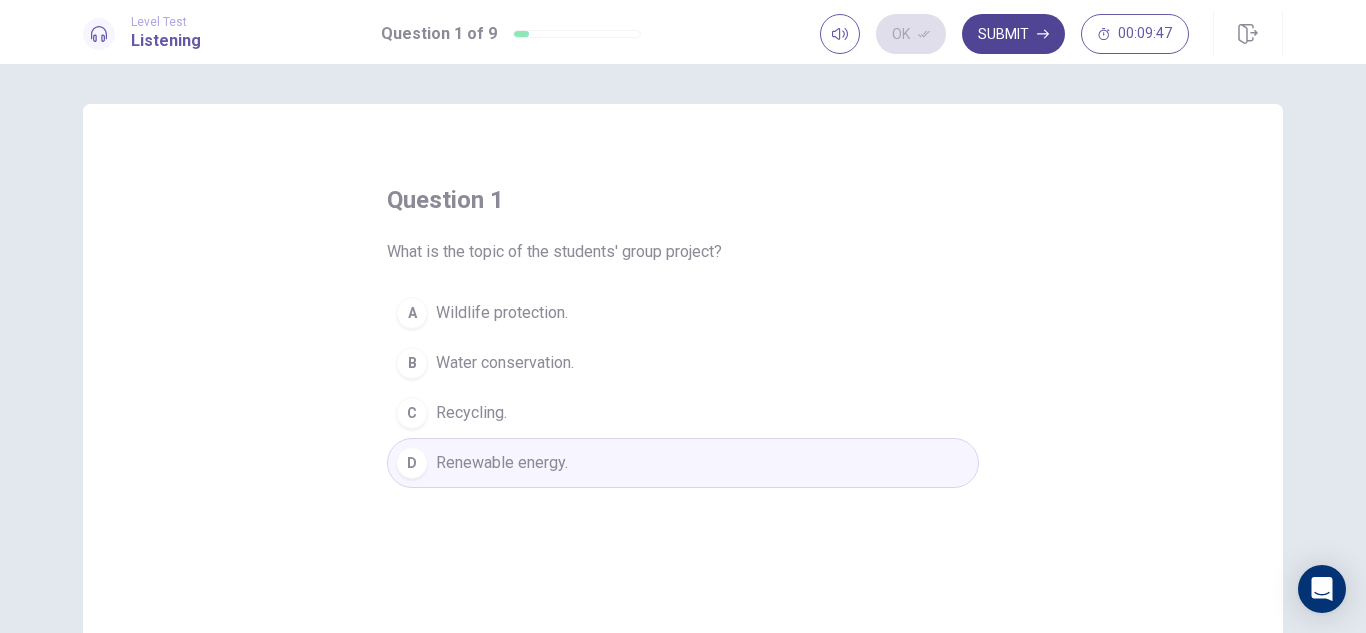click on "Submit" at bounding box center (1013, 34) 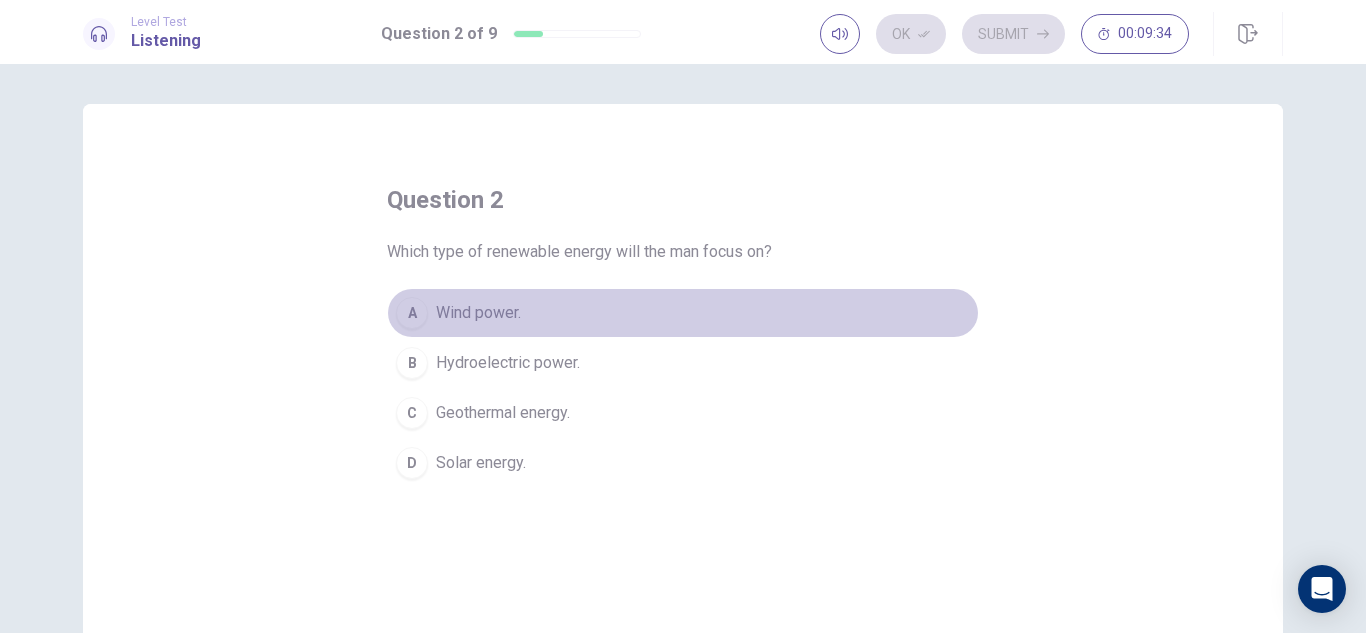 click on "A Wind power." at bounding box center (683, 313) 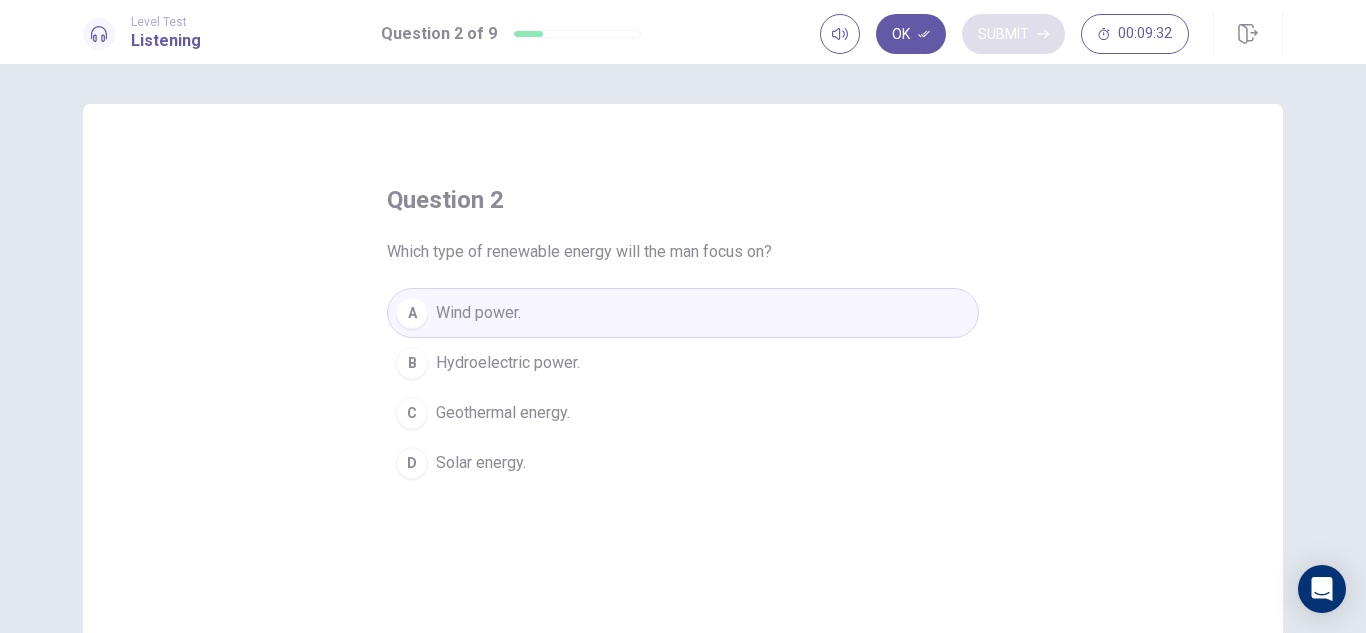 click on "Ok" at bounding box center [911, 34] 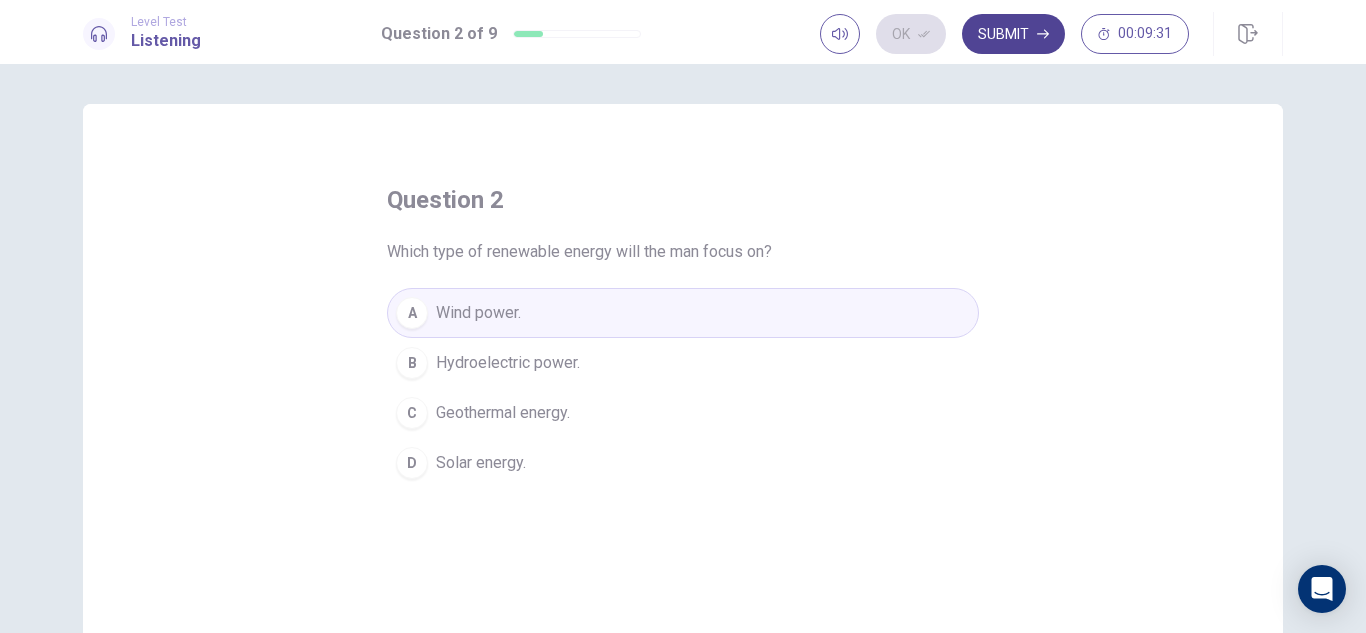 click on "Submit" at bounding box center [1013, 34] 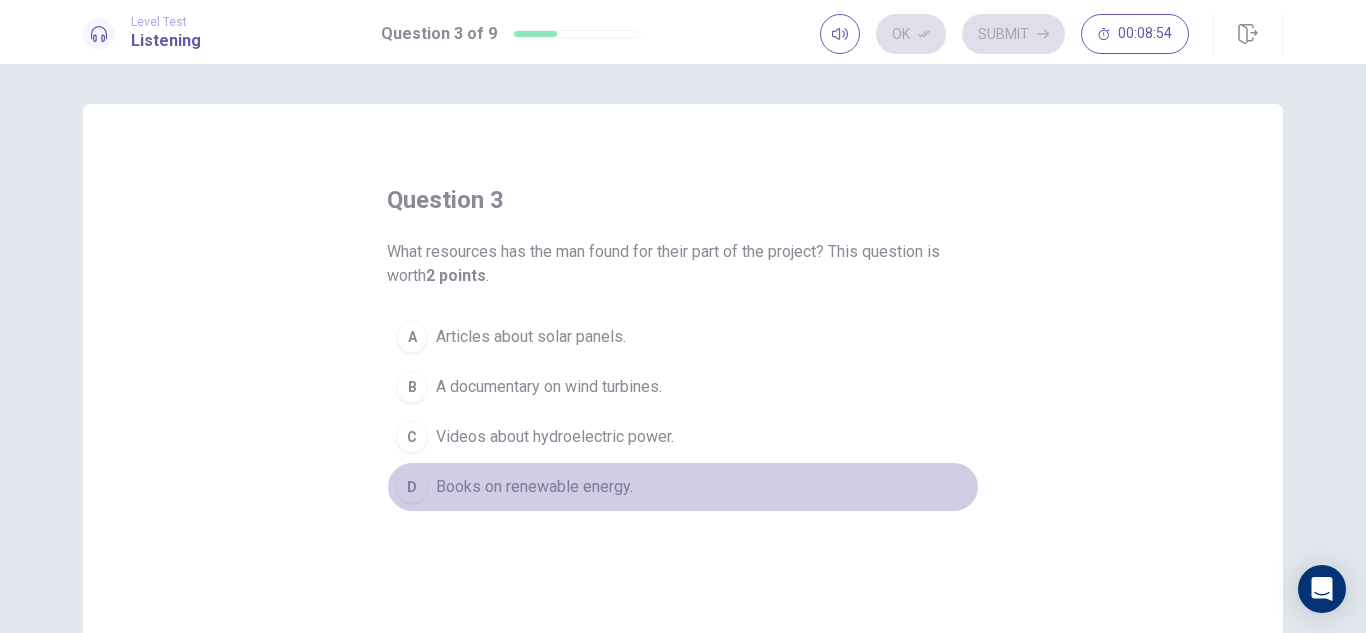 click on "D Books on renewable energy." at bounding box center [683, 487] 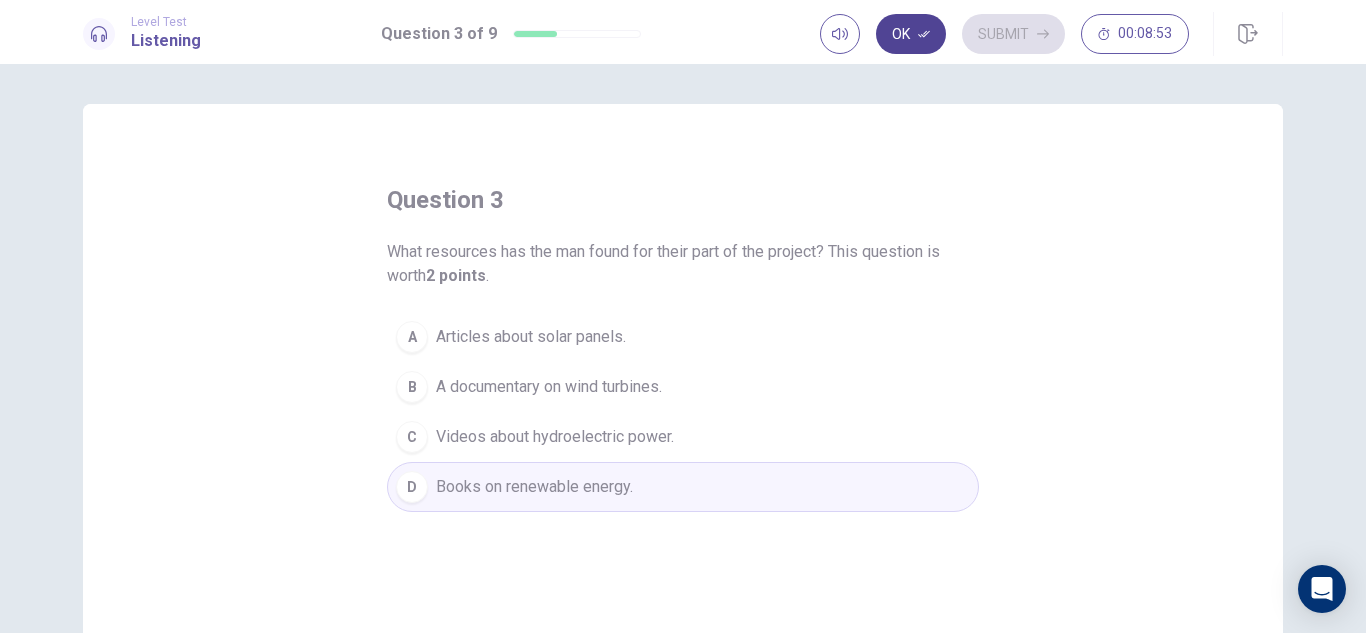 click on "Ok" at bounding box center (911, 34) 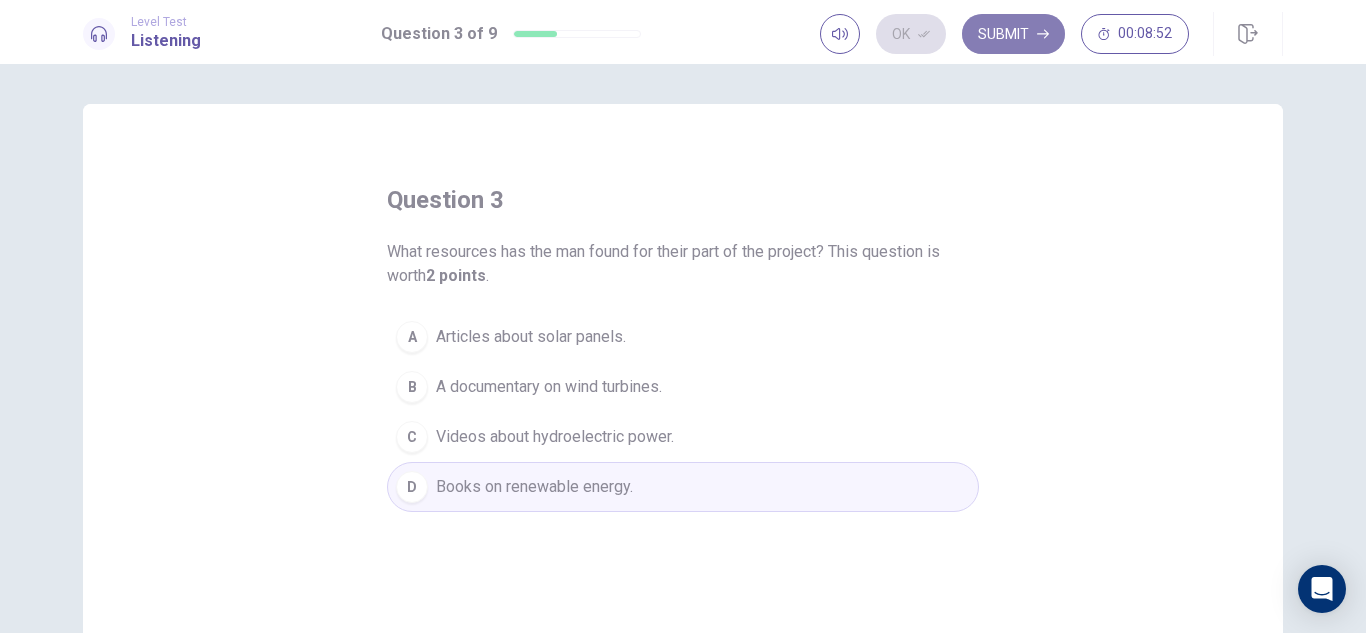 click on "Submit" at bounding box center (1013, 34) 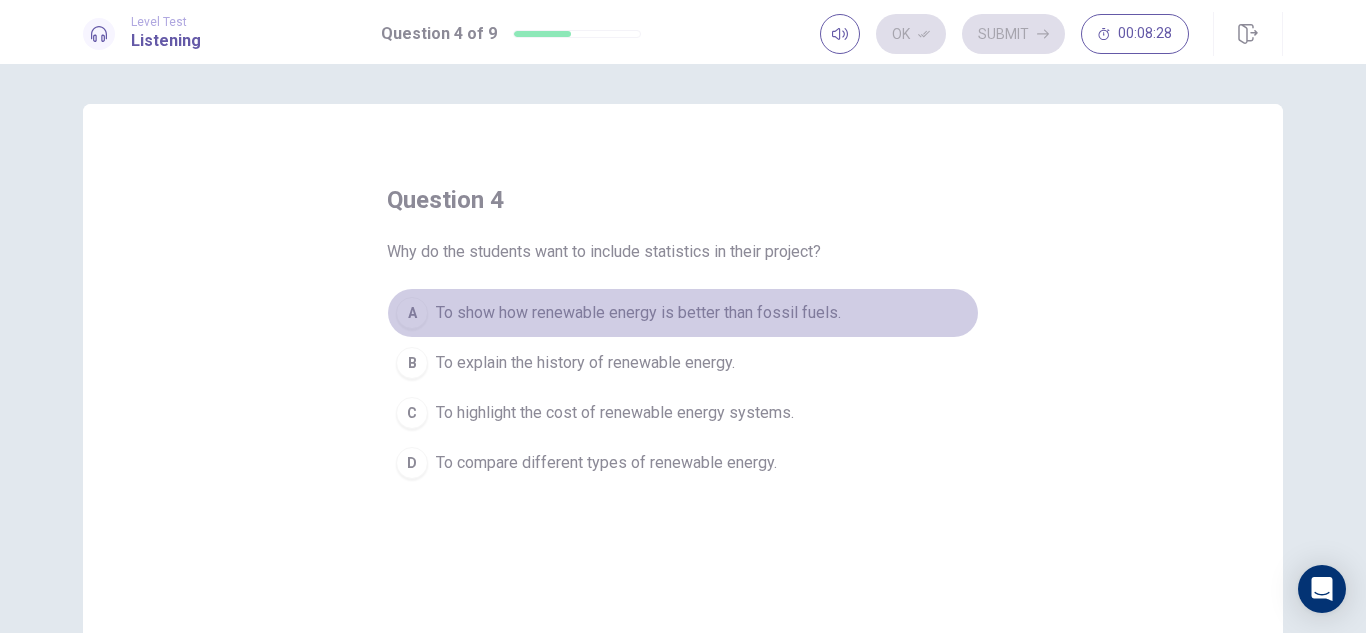 click on "A" at bounding box center [412, 313] 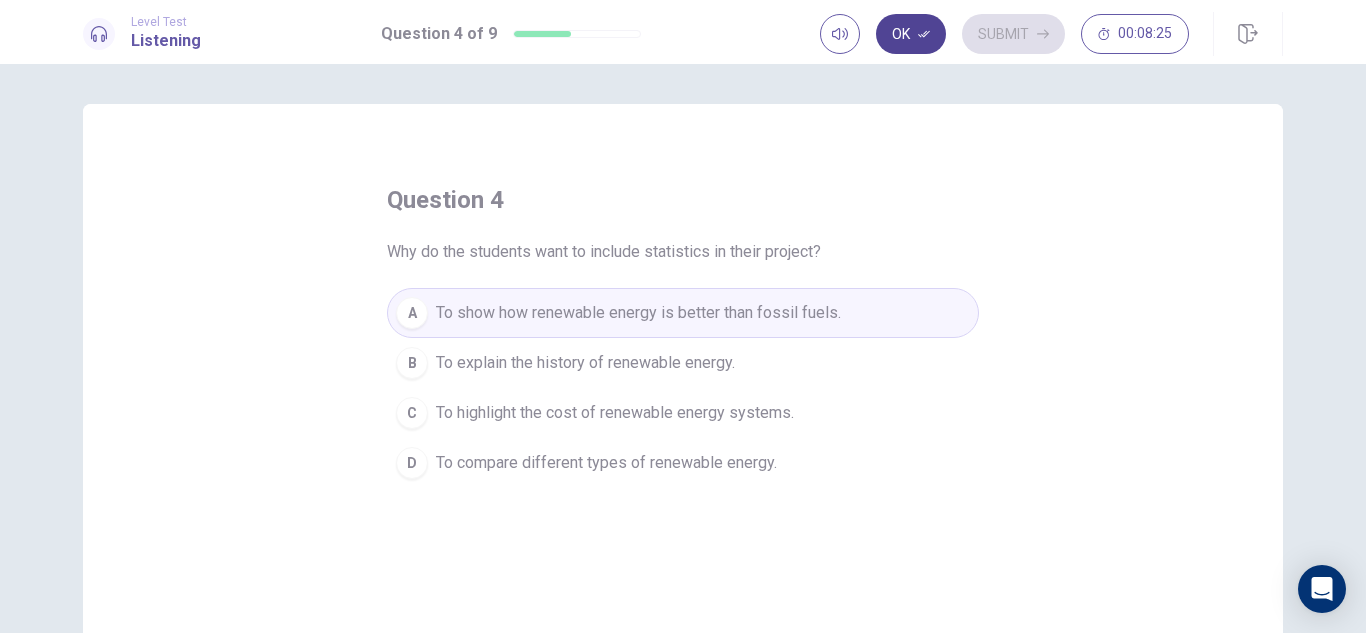 click on "Ok" at bounding box center [911, 34] 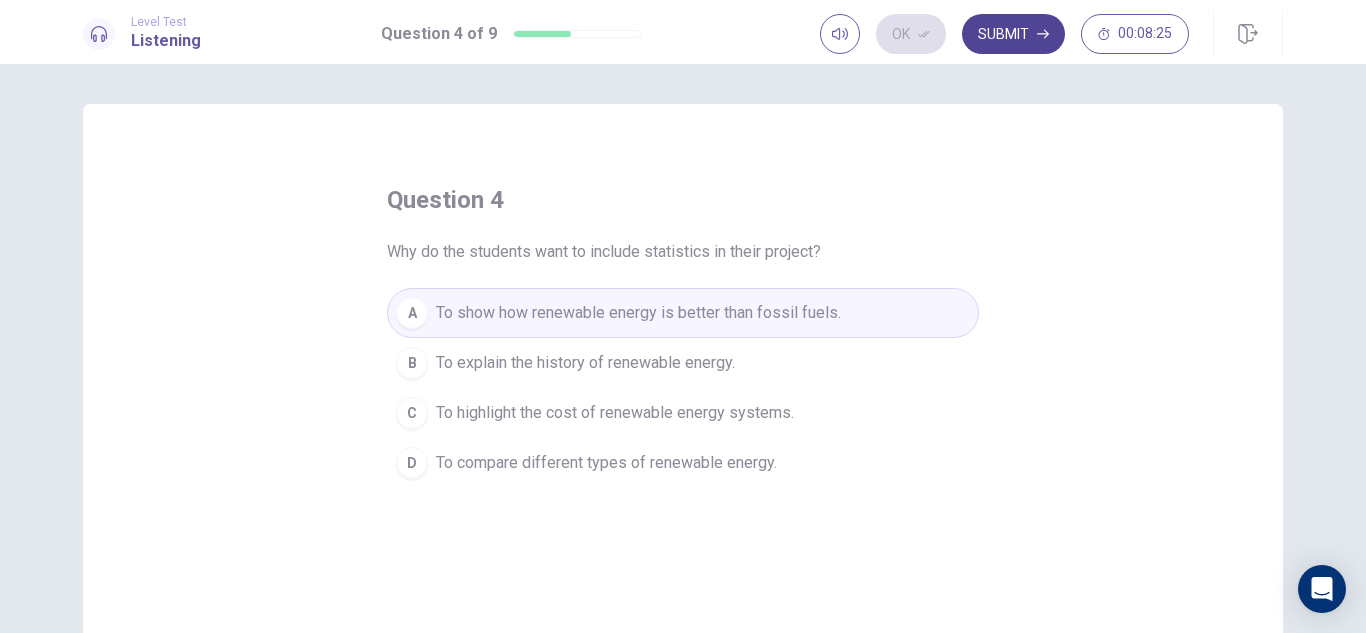 click on "Submit" at bounding box center [1013, 34] 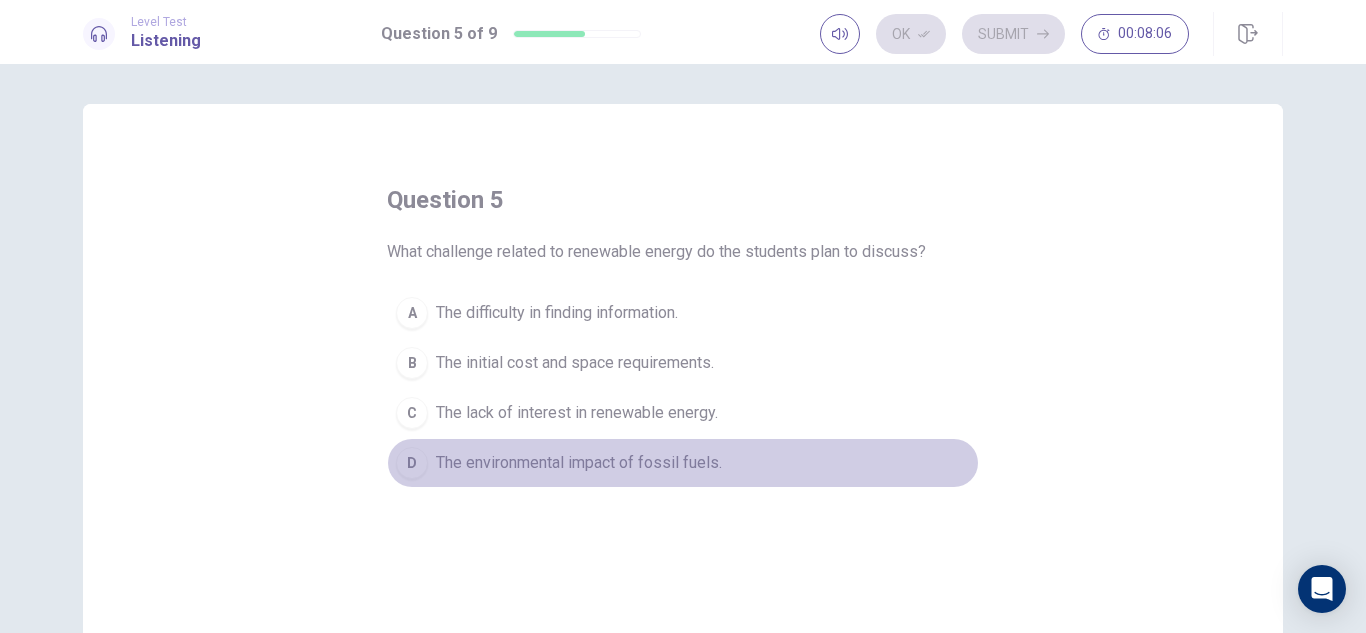 click on "The environmental impact of fossil fuels." at bounding box center [579, 463] 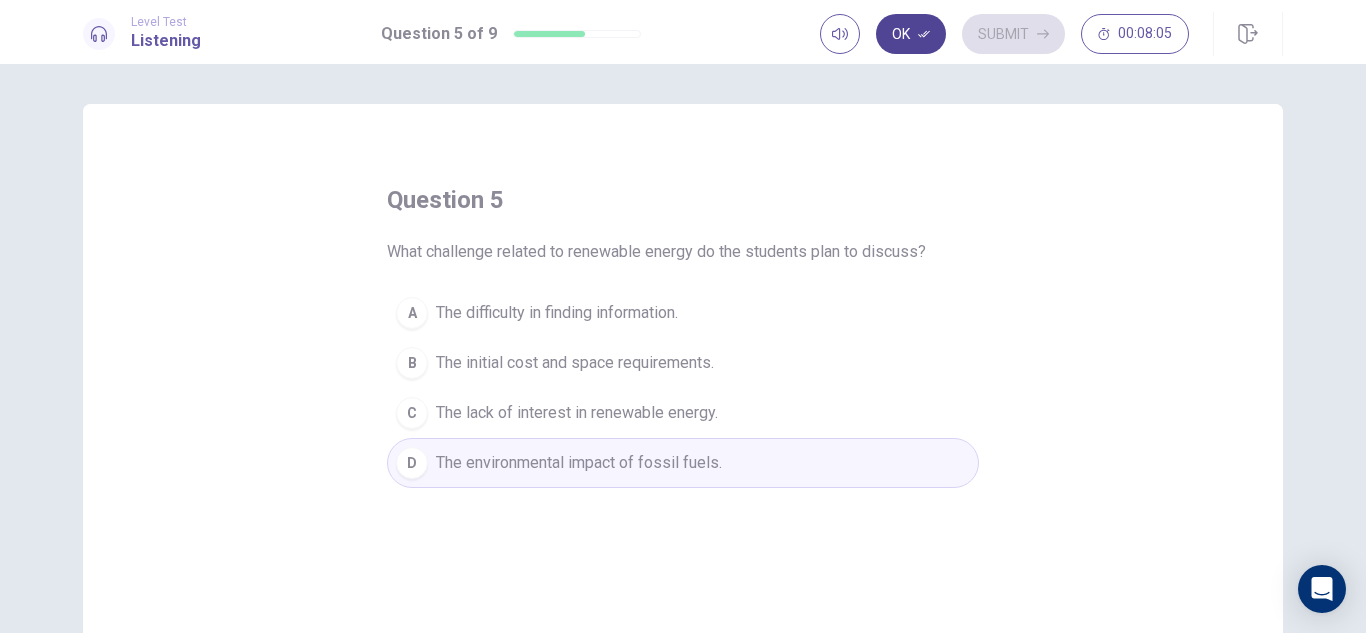 click on "Ok" at bounding box center (911, 34) 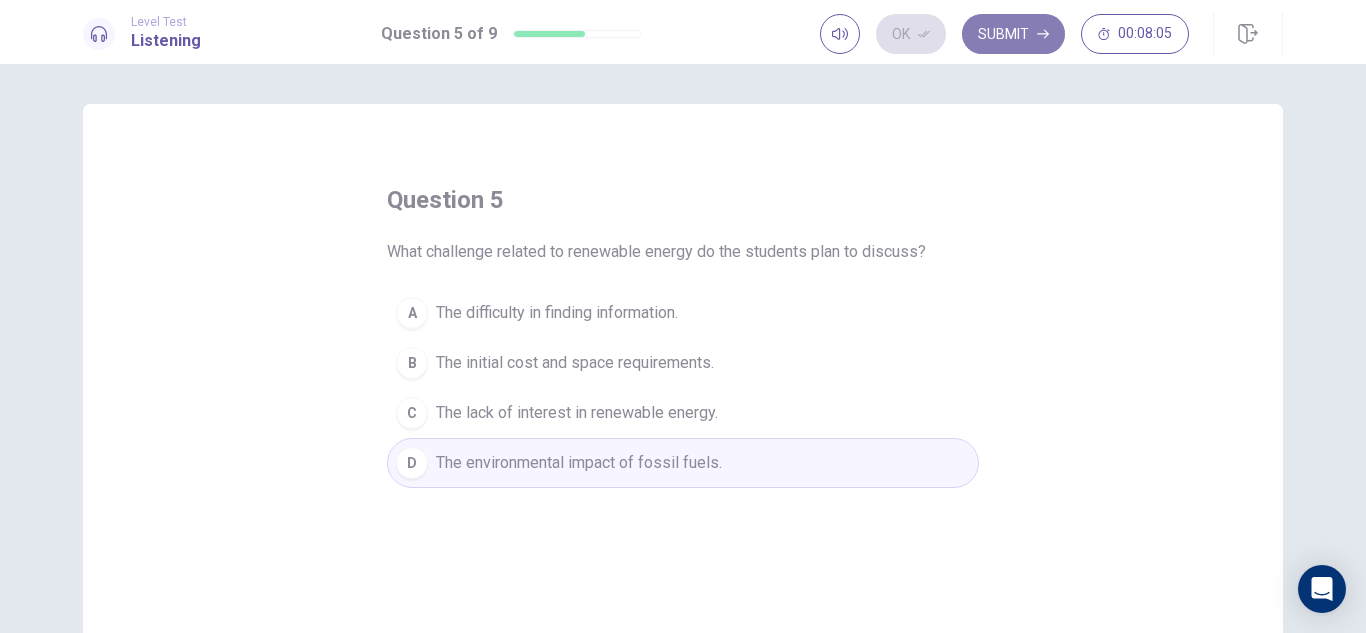 click on "Submit" at bounding box center [1013, 34] 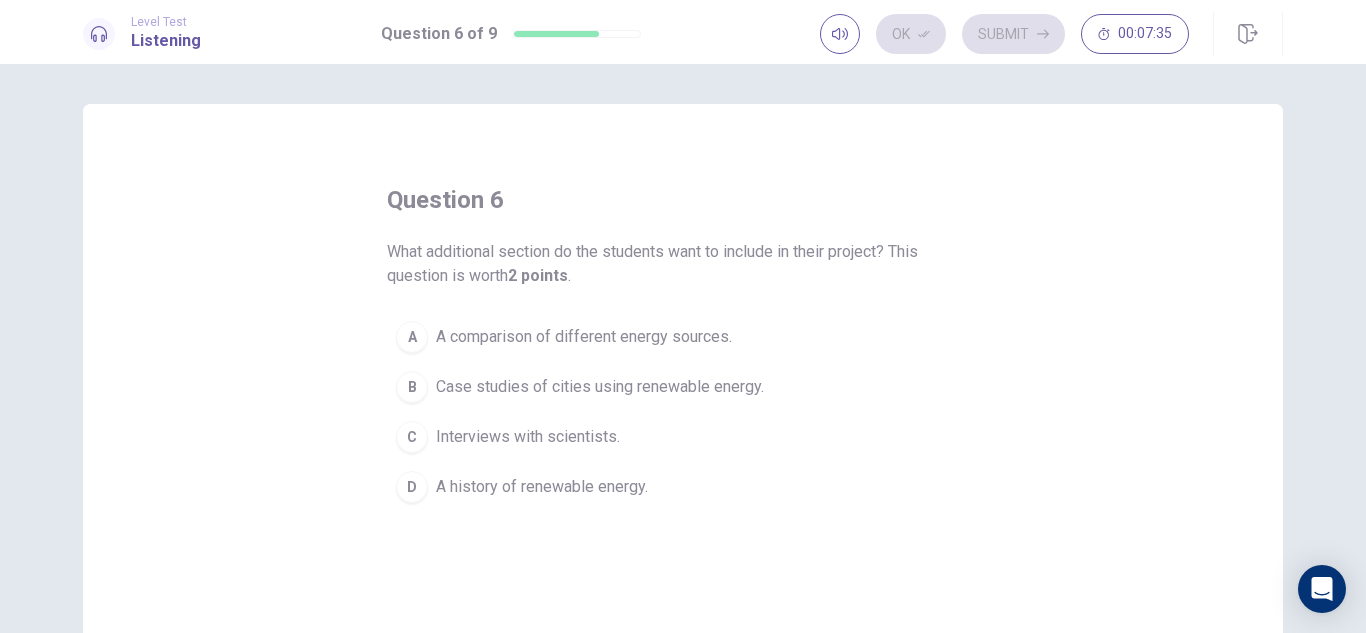 click on "B" at bounding box center [412, 387] 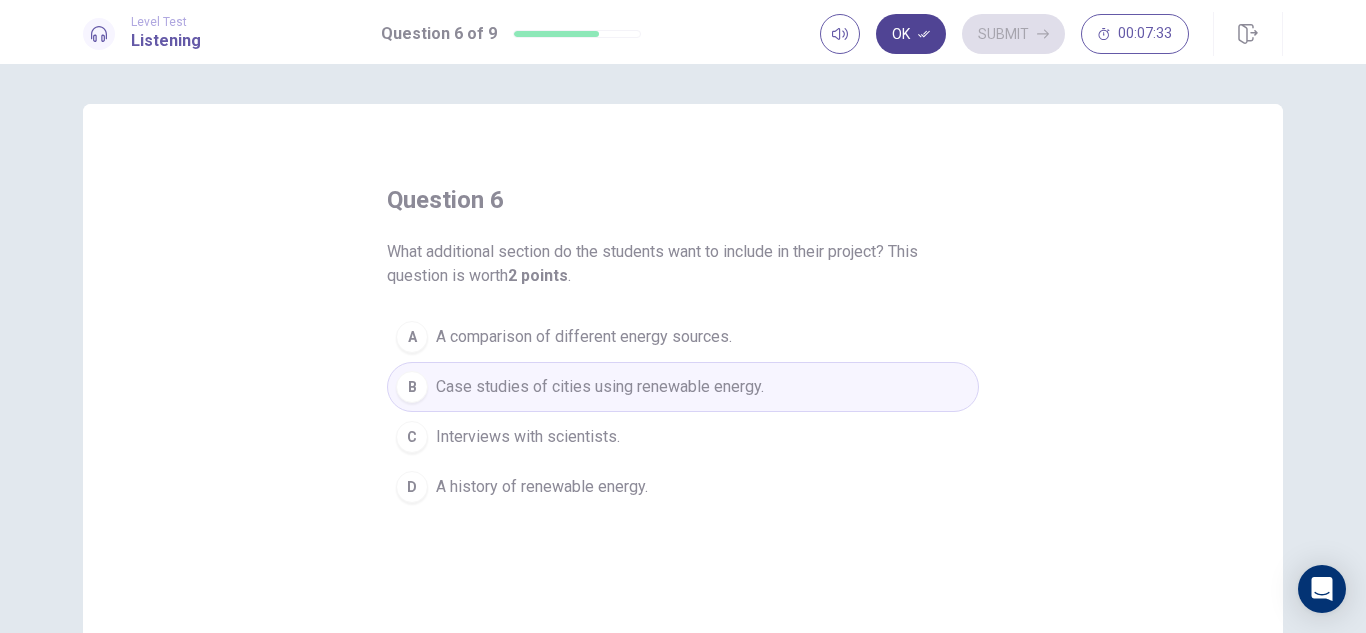 click 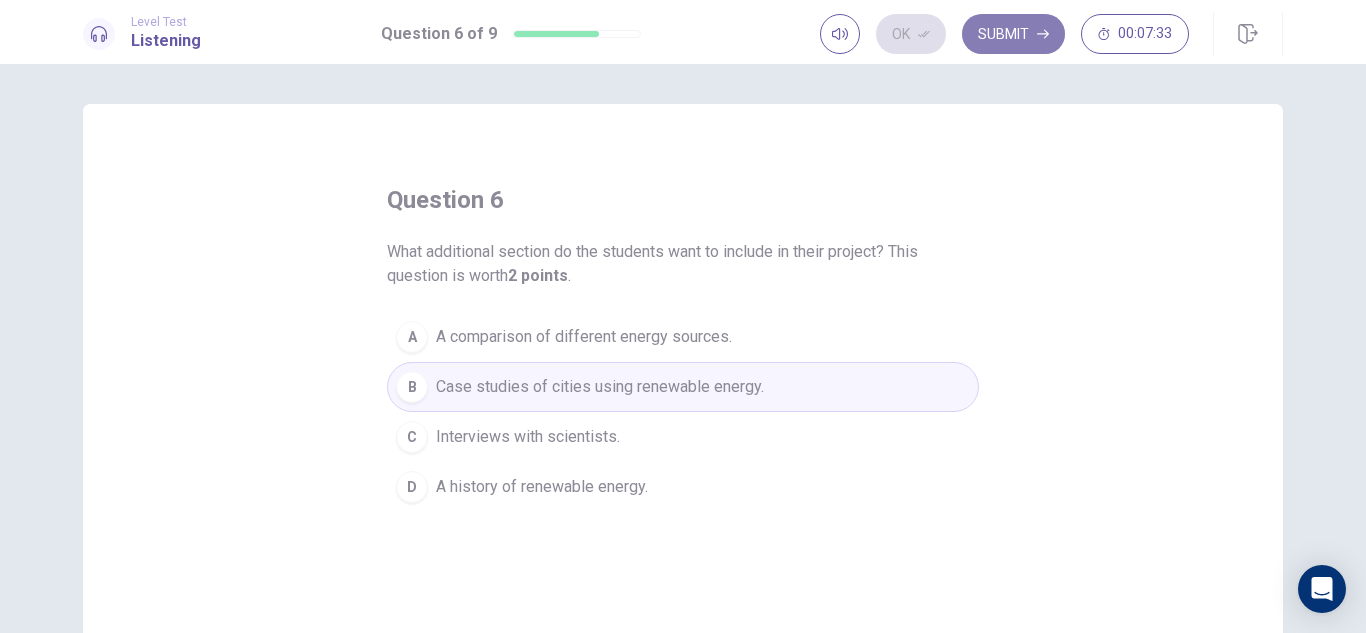 click on "Submit" at bounding box center (1013, 34) 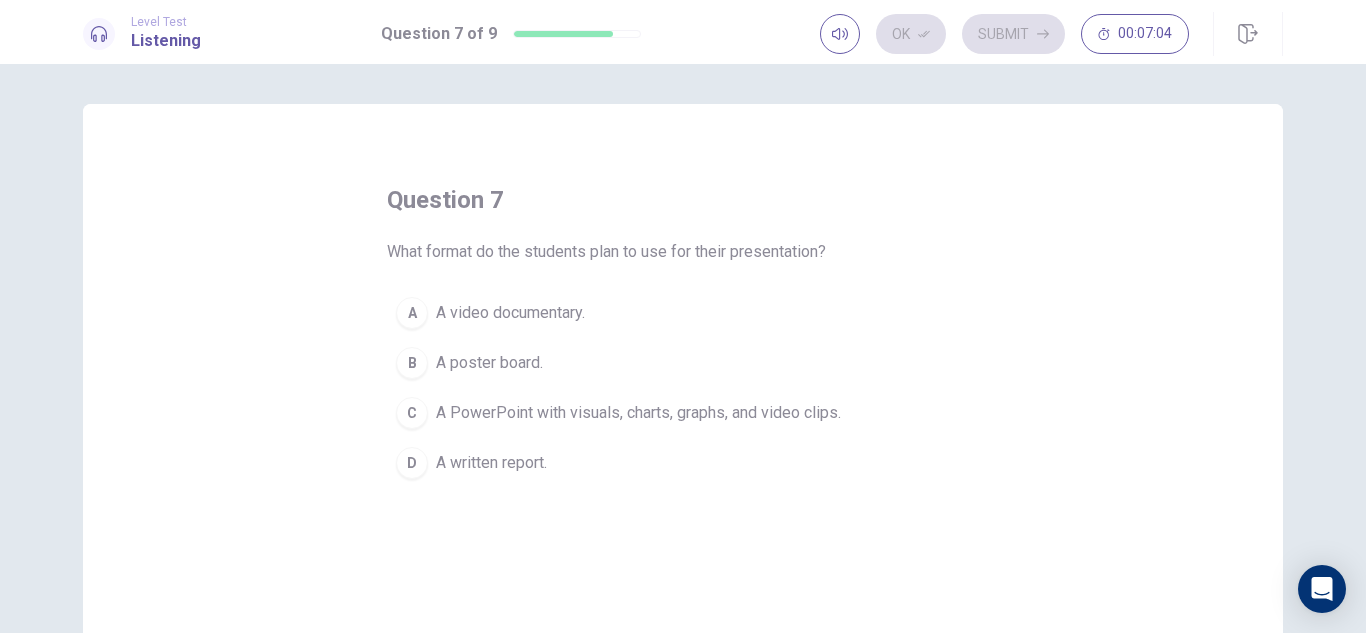 click on "C" at bounding box center [412, 413] 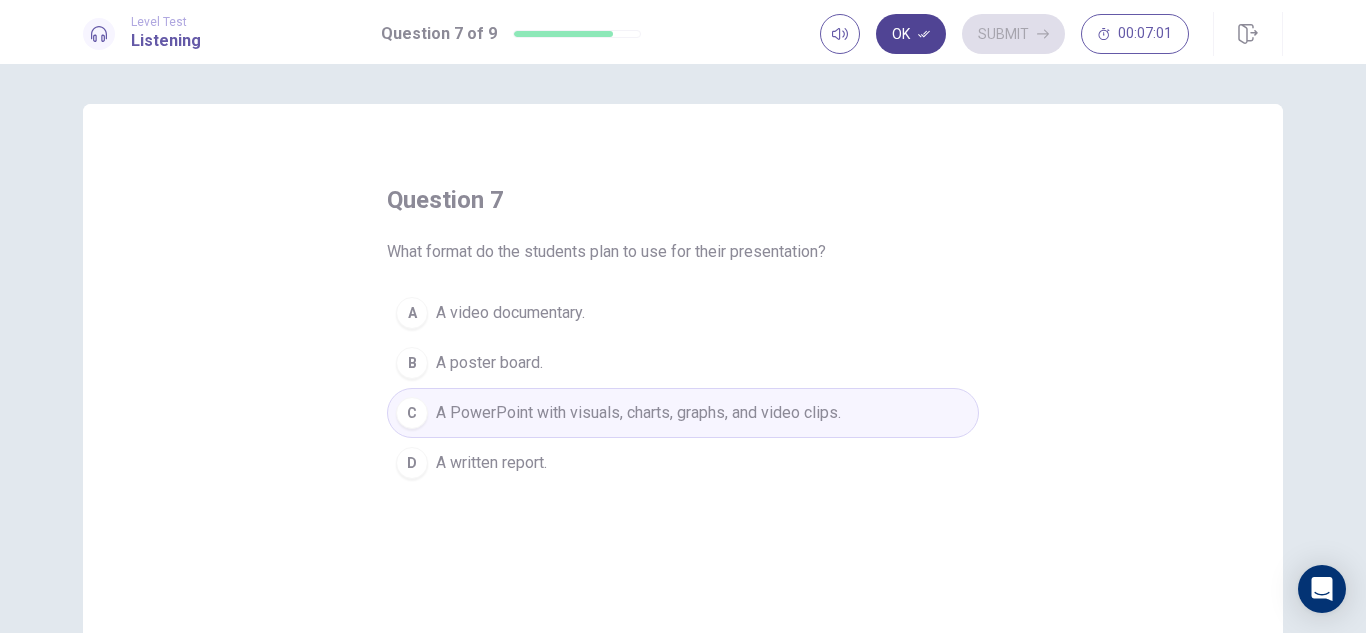 click on "Ok" at bounding box center [911, 34] 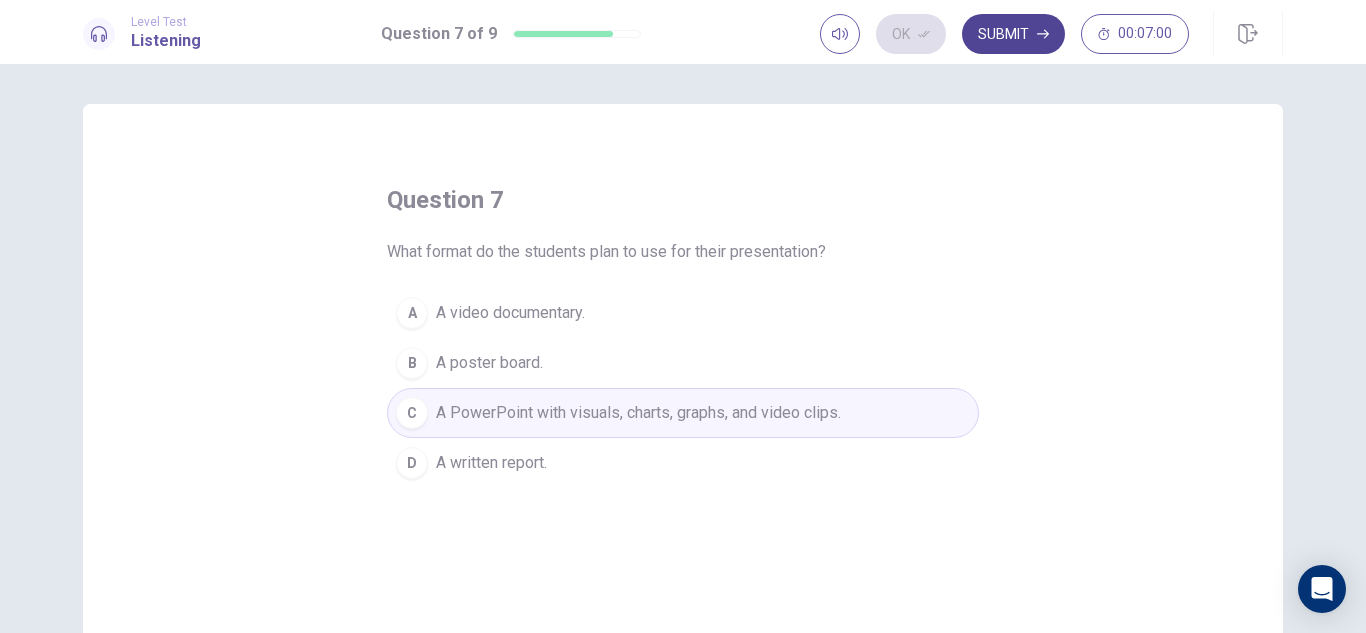 click on "Submit" at bounding box center [1013, 34] 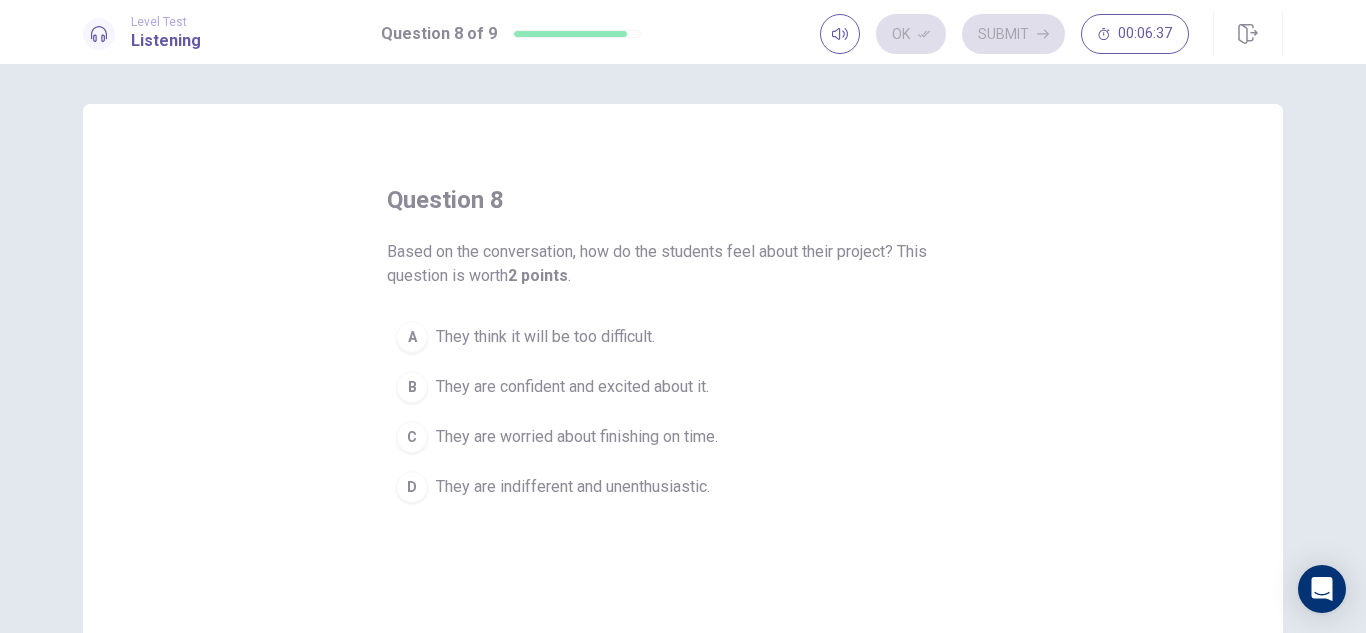 click on "B" at bounding box center [412, 387] 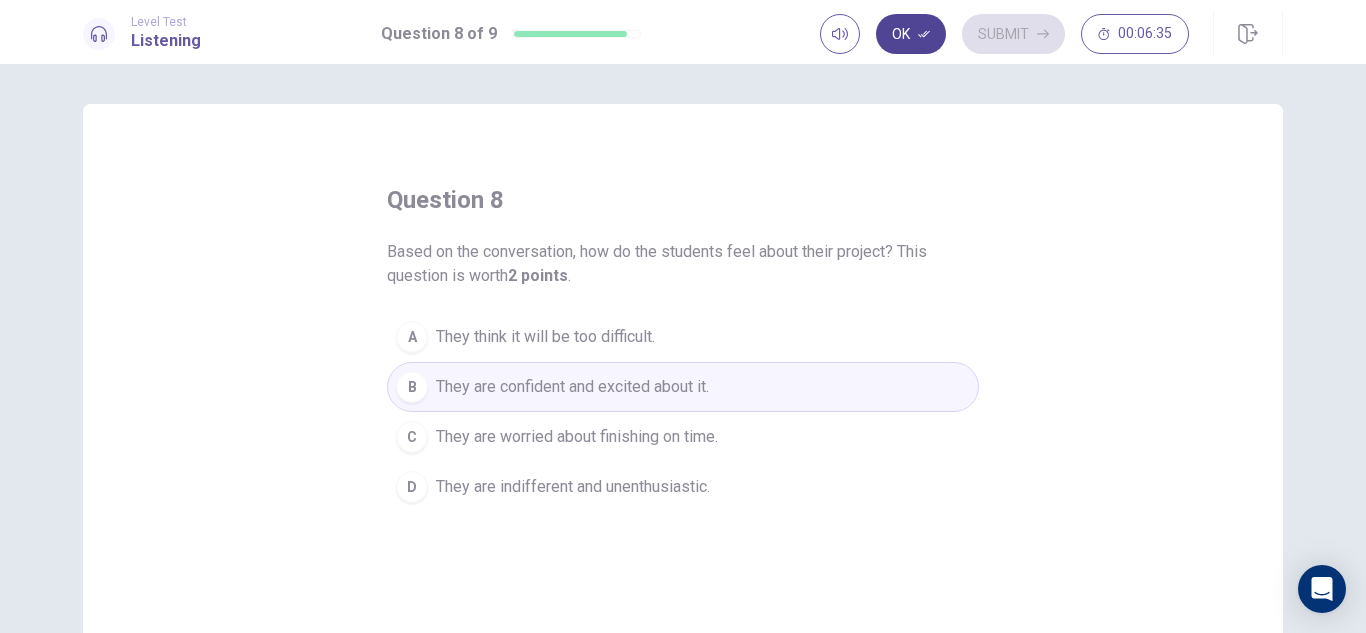 click on "Ok" at bounding box center (911, 34) 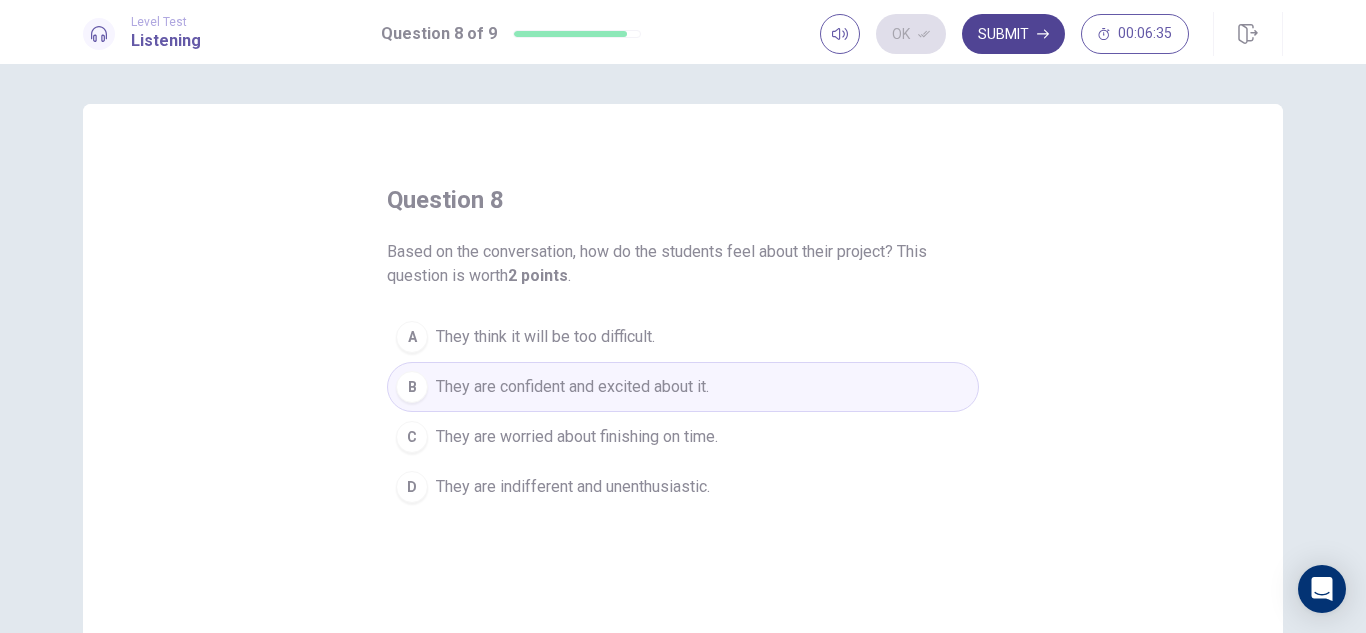 click on "Submit" at bounding box center [1013, 34] 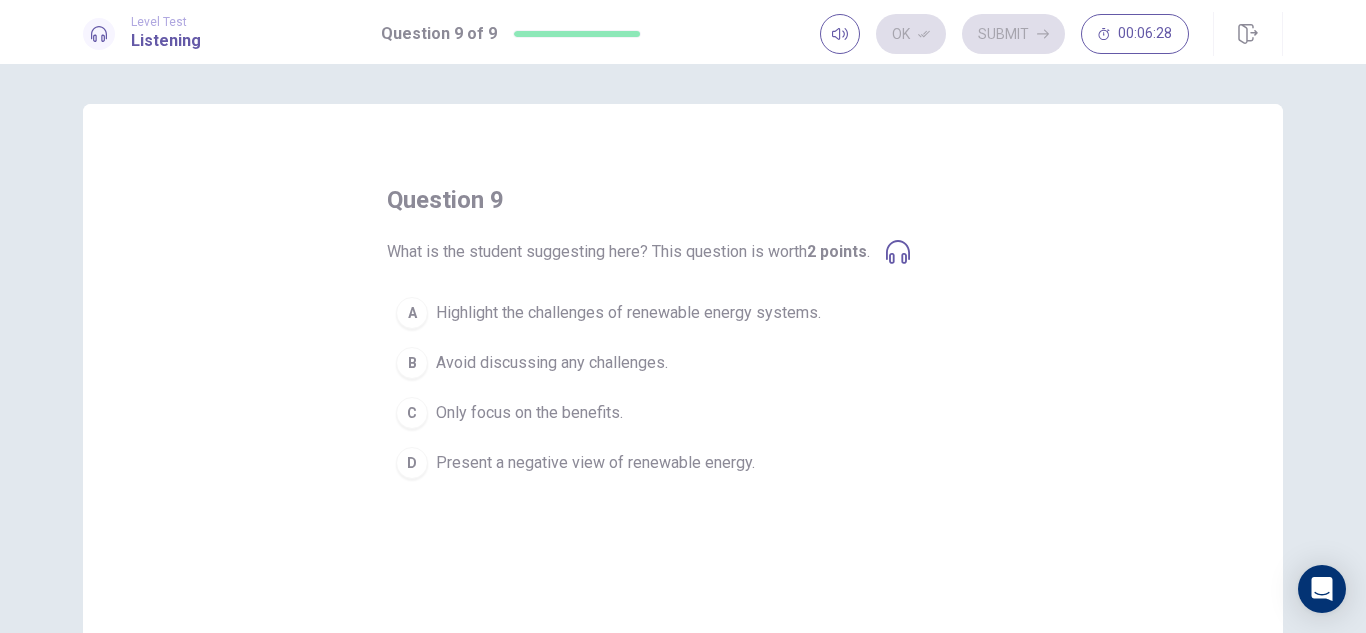 click 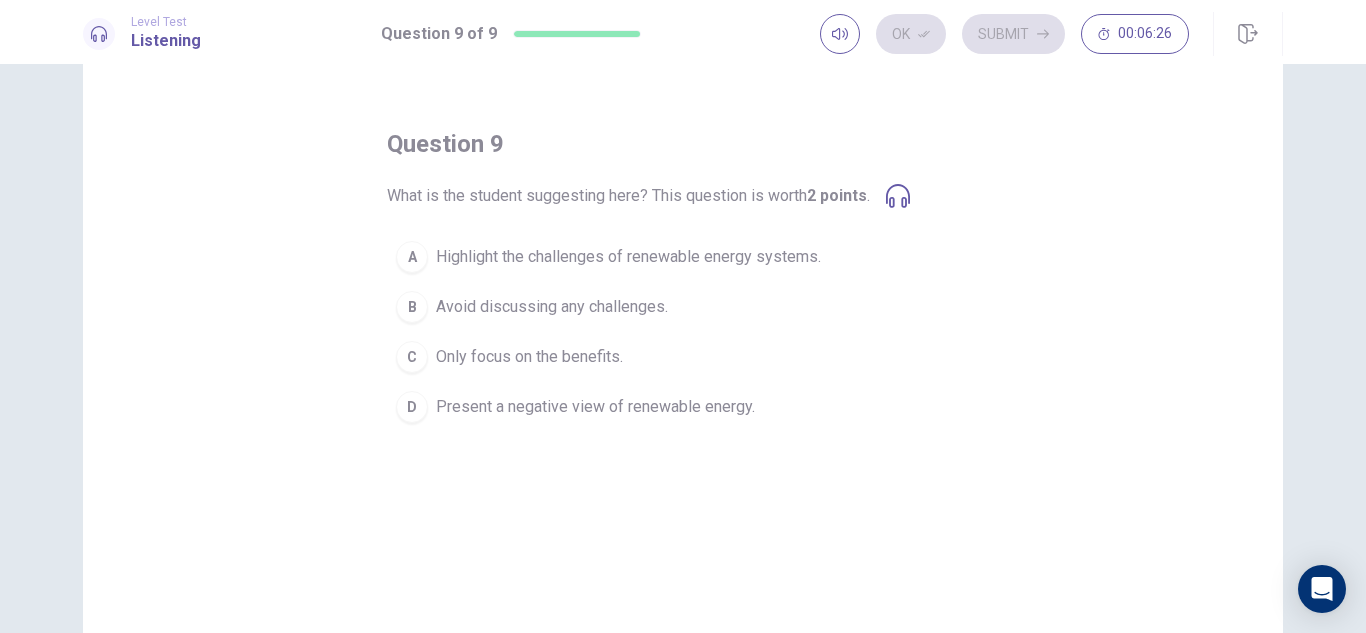 scroll, scrollTop: 100, scrollLeft: 0, axis: vertical 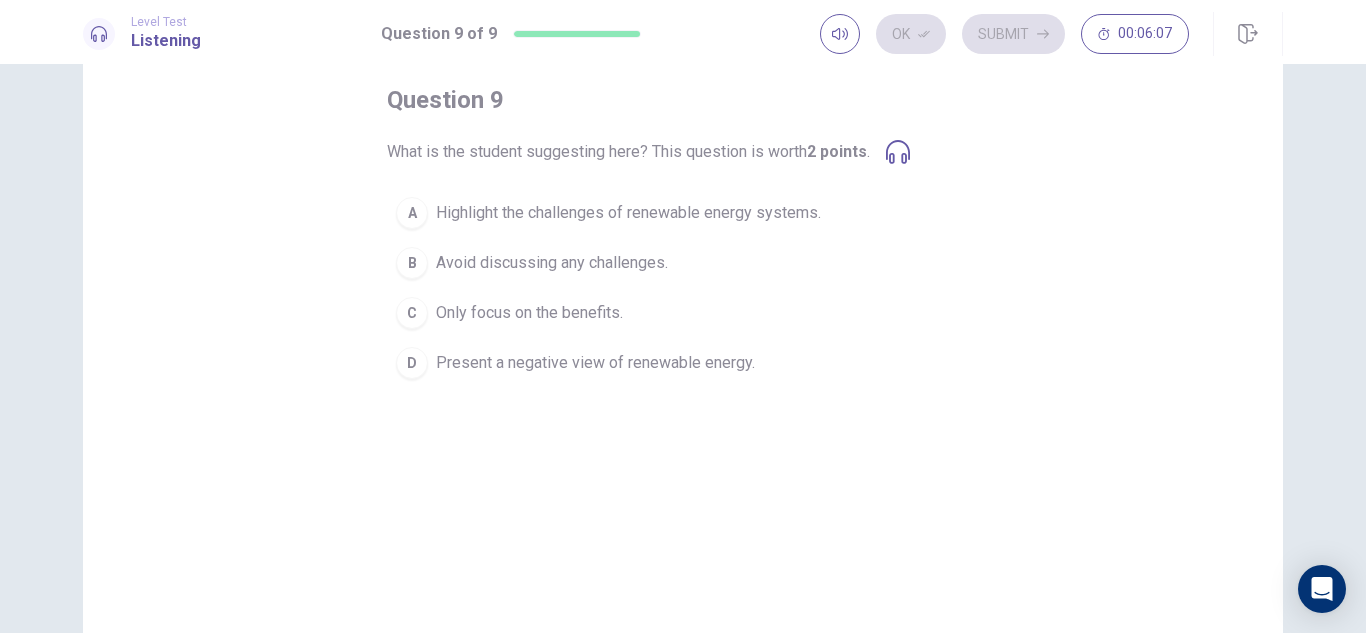 click on "A Highlight the challenges of renewable energy systems." at bounding box center (683, 213) 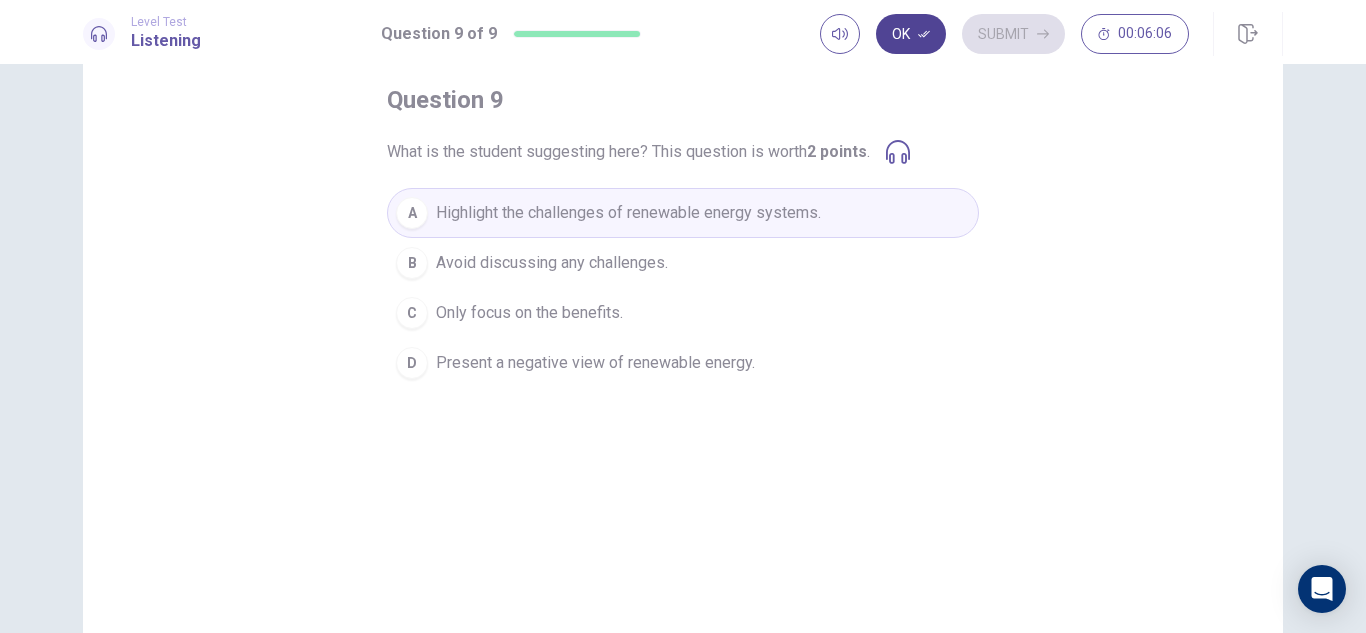 click on "Ok" at bounding box center (911, 34) 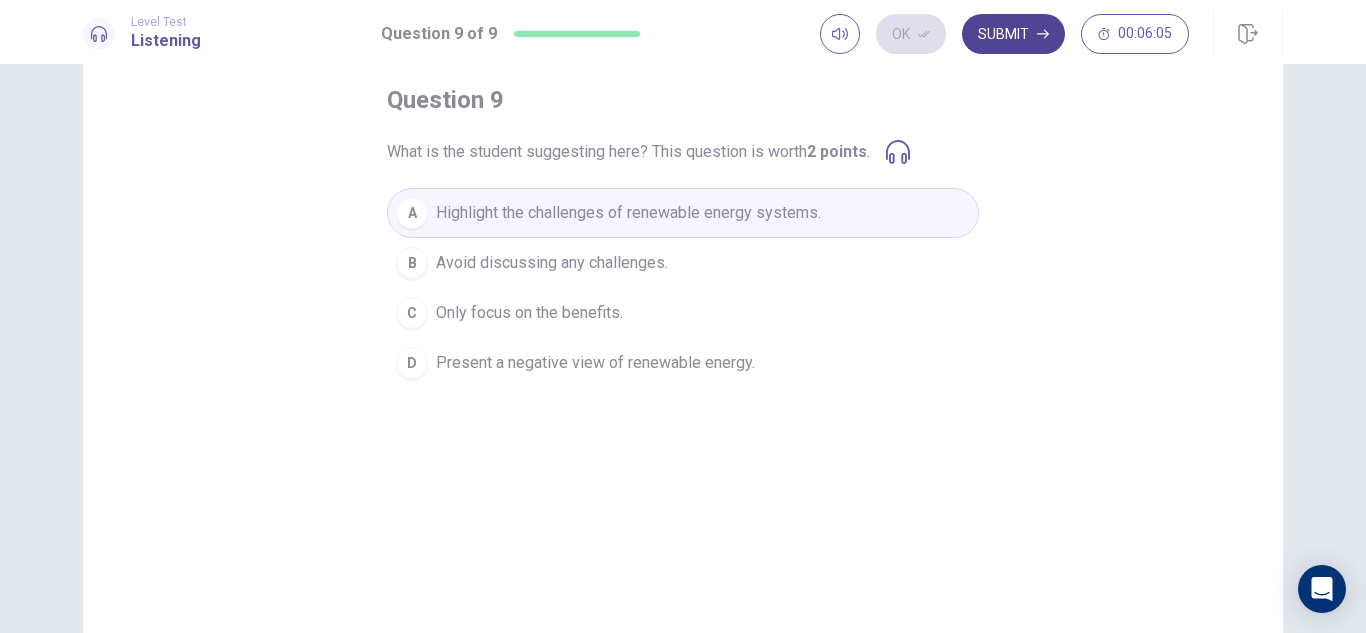 click on "Submit" at bounding box center (1013, 34) 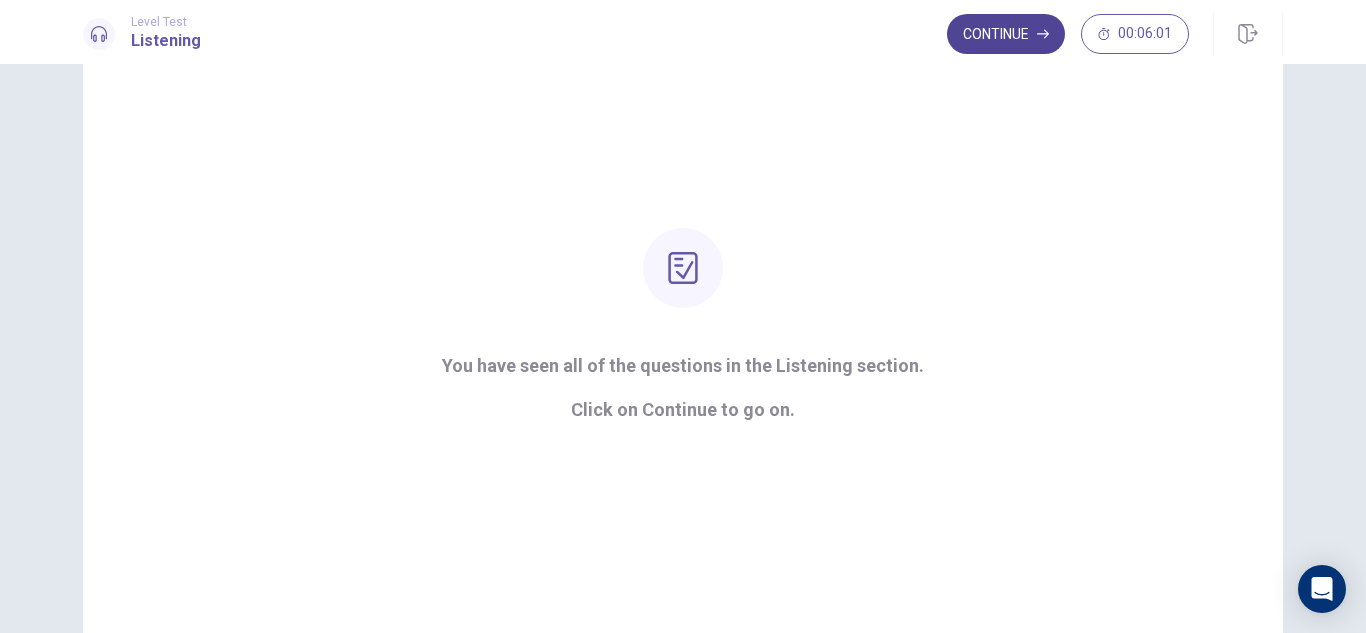 click on "Continue" at bounding box center (1006, 34) 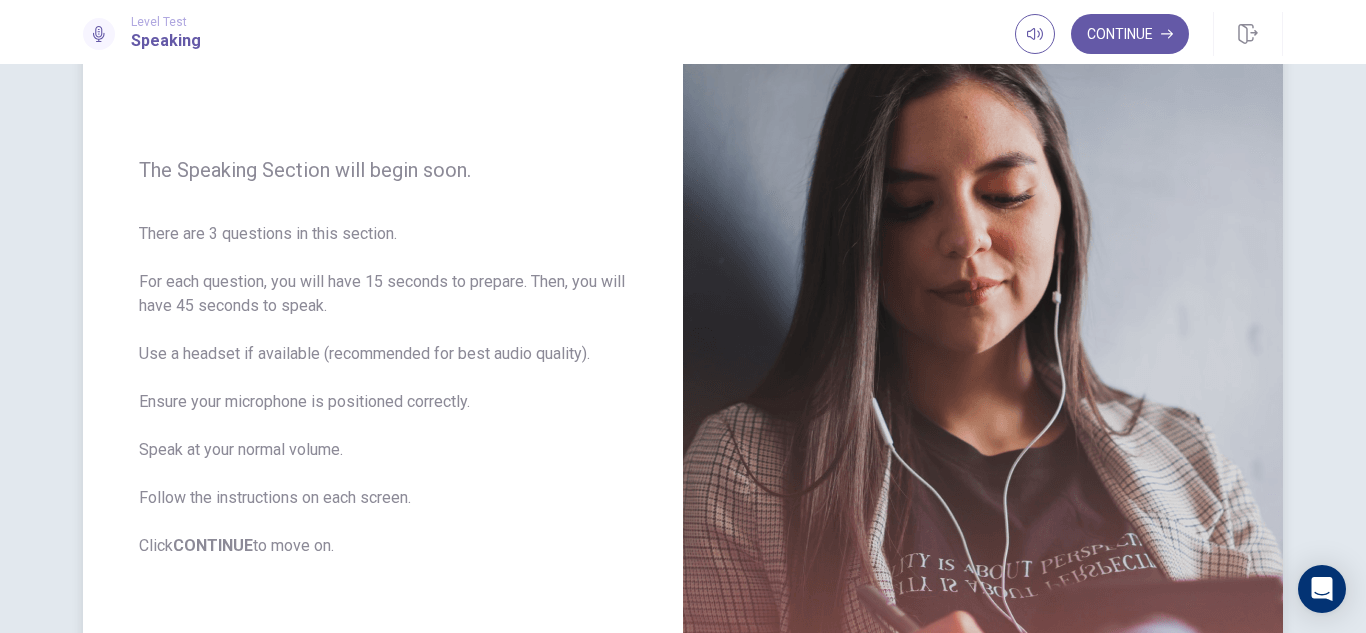 scroll, scrollTop: 147, scrollLeft: 0, axis: vertical 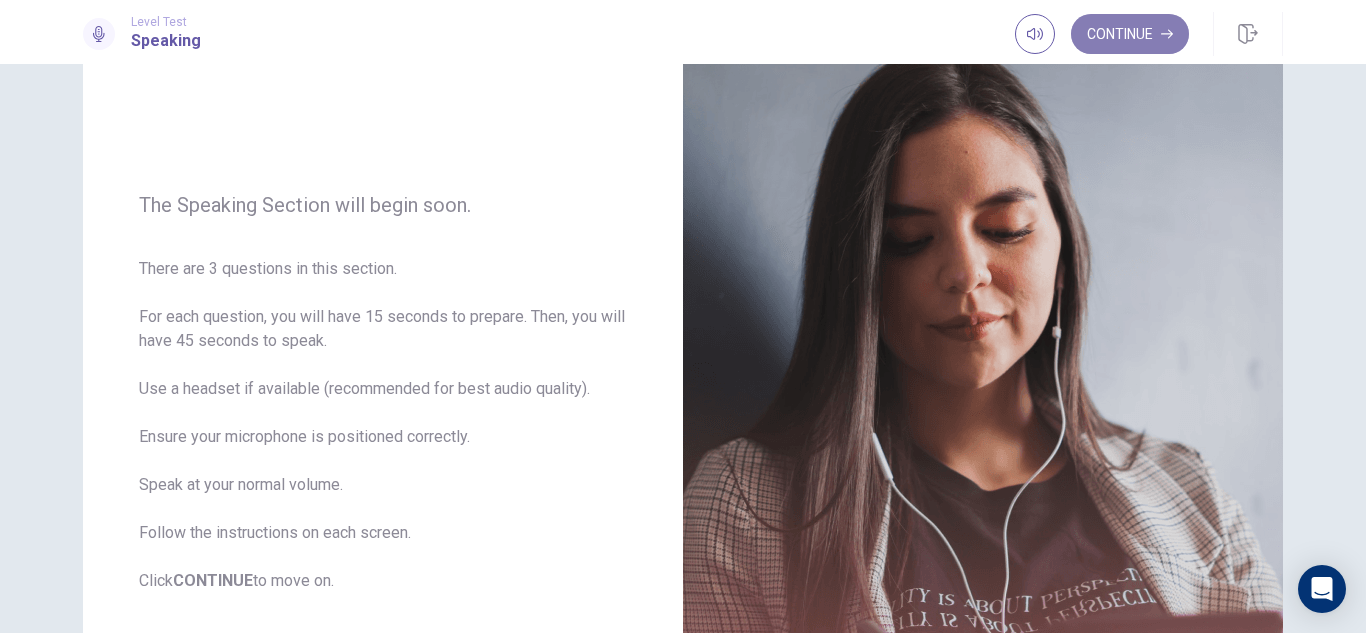 click on "Continue" at bounding box center (1130, 34) 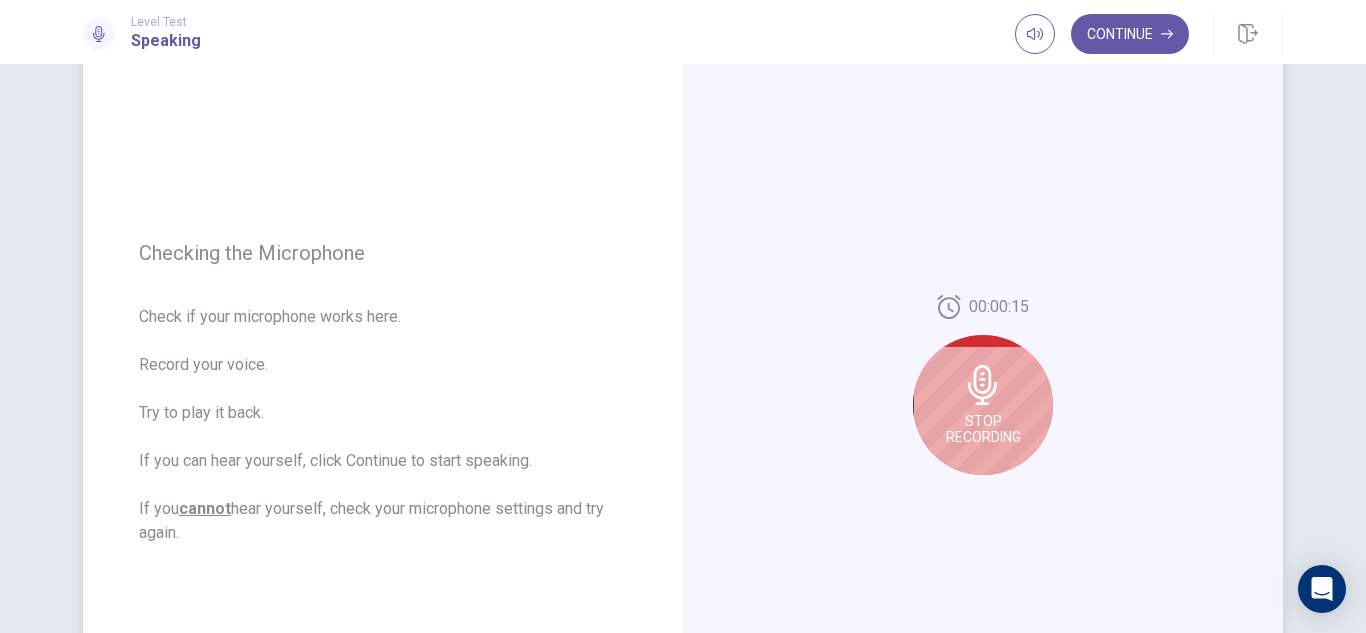scroll, scrollTop: 247, scrollLeft: 0, axis: vertical 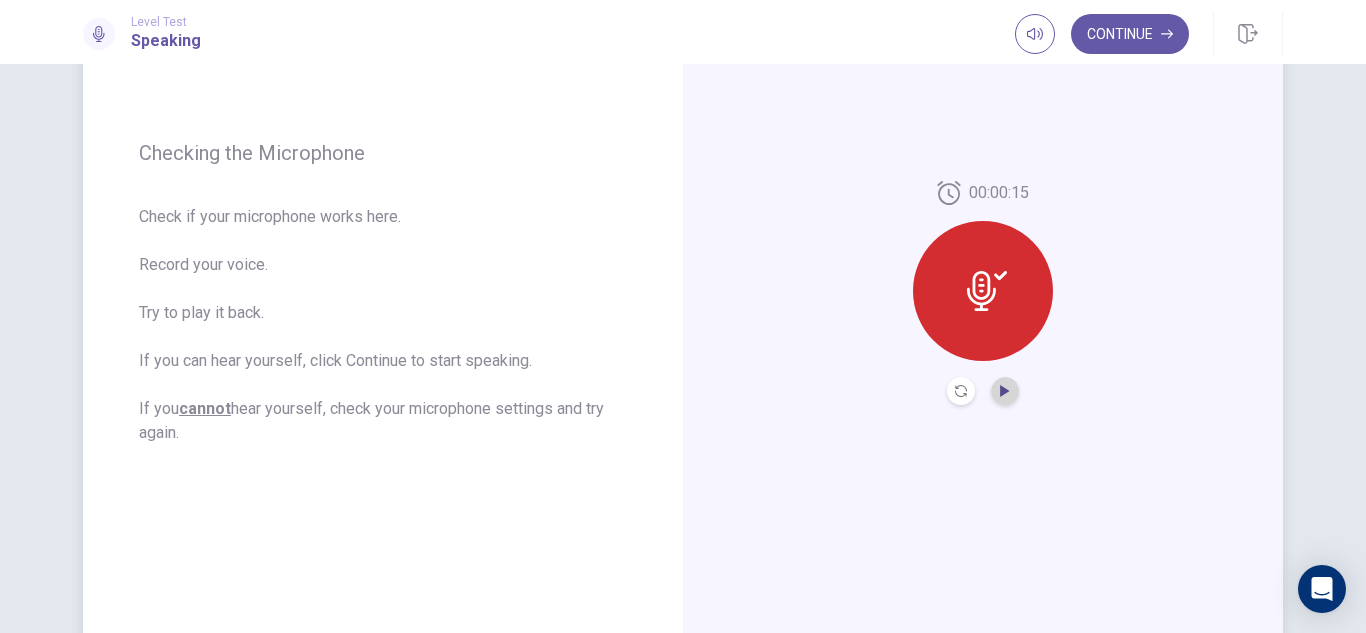 click 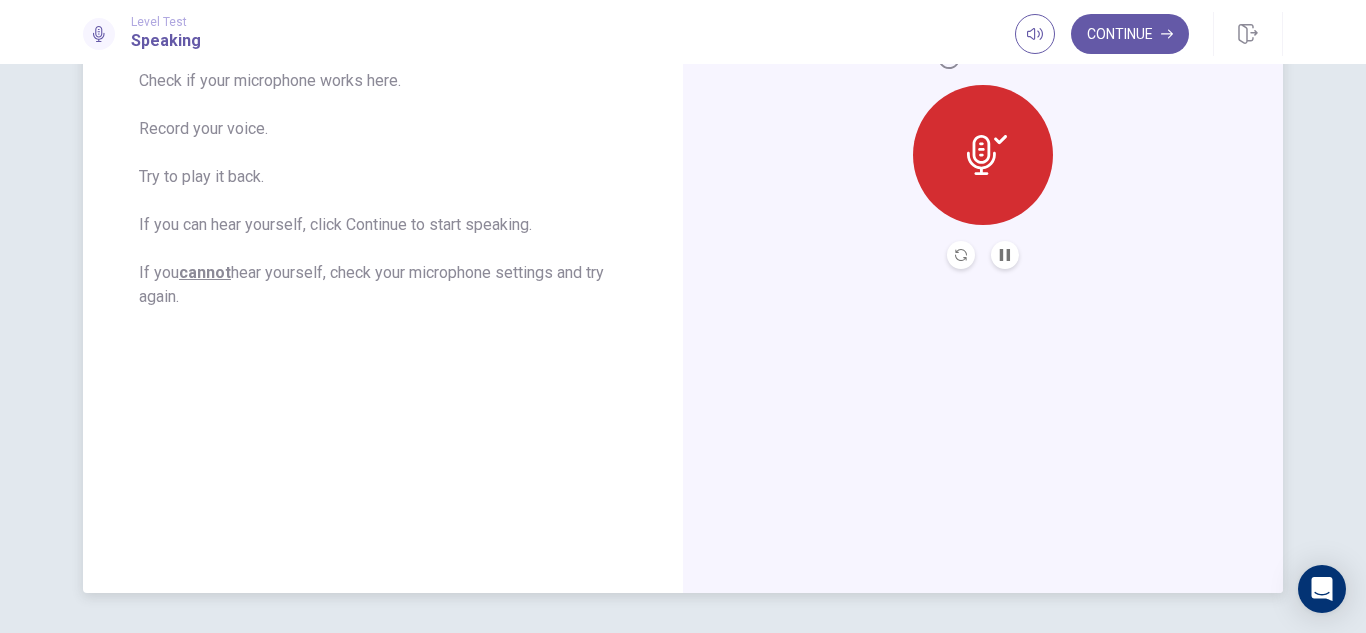 scroll, scrollTop: 347, scrollLeft: 0, axis: vertical 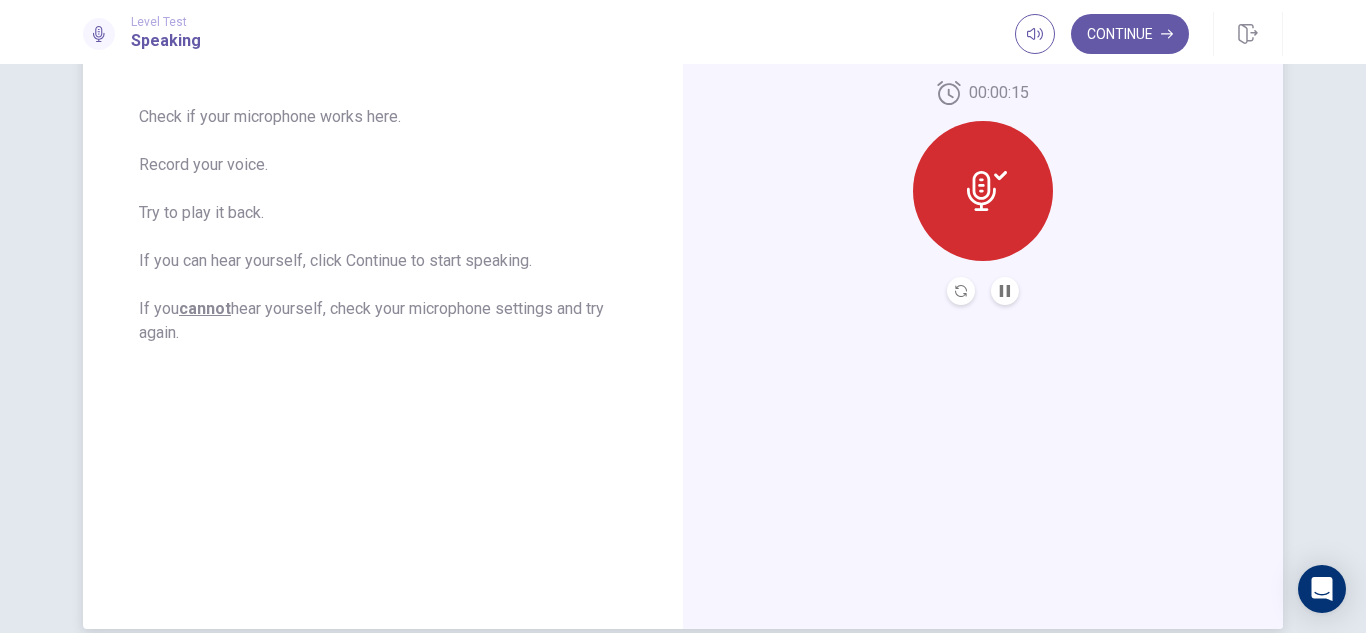 click at bounding box center (1005, 291) 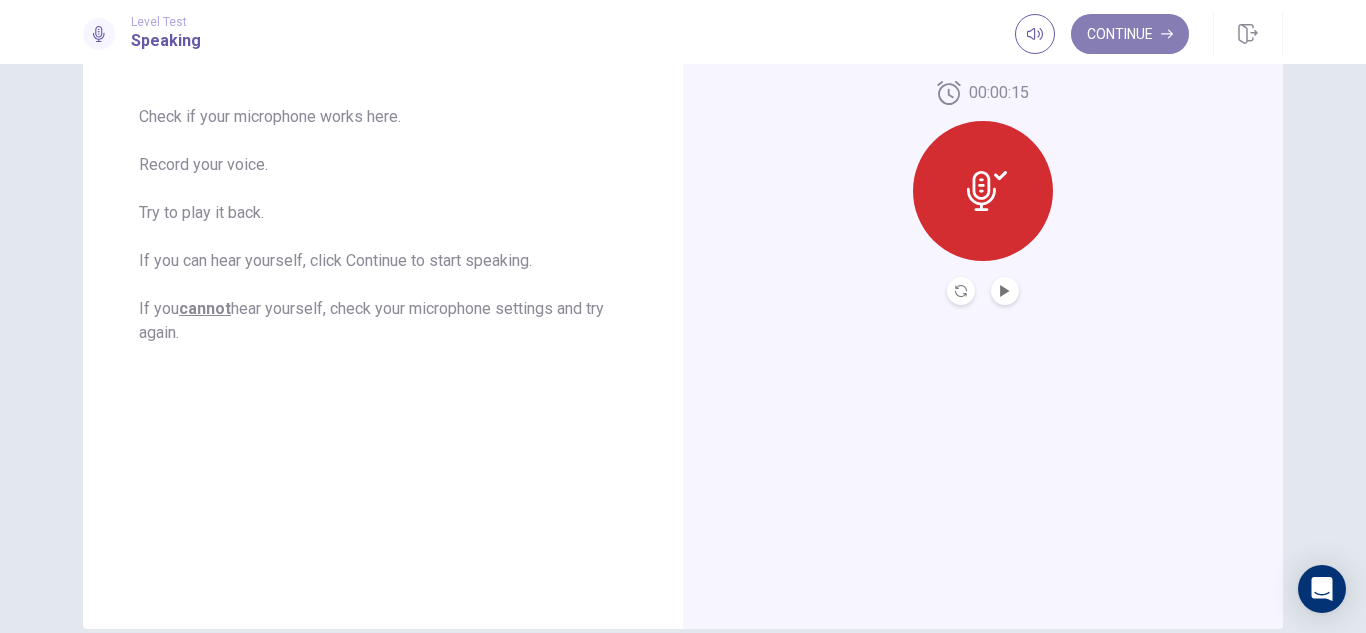 click on "Continue" at bounding box center (1130, 34) 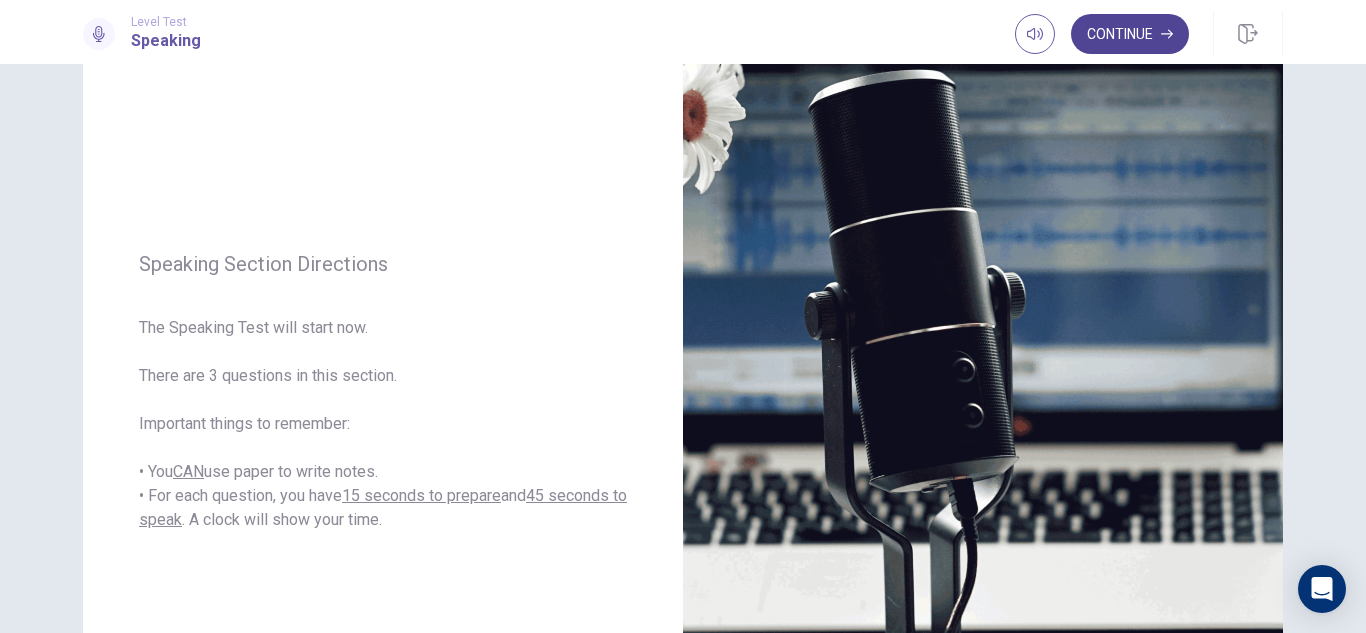 scroll, scrollTop: 147, scrollLeft: 0, axis: vertical 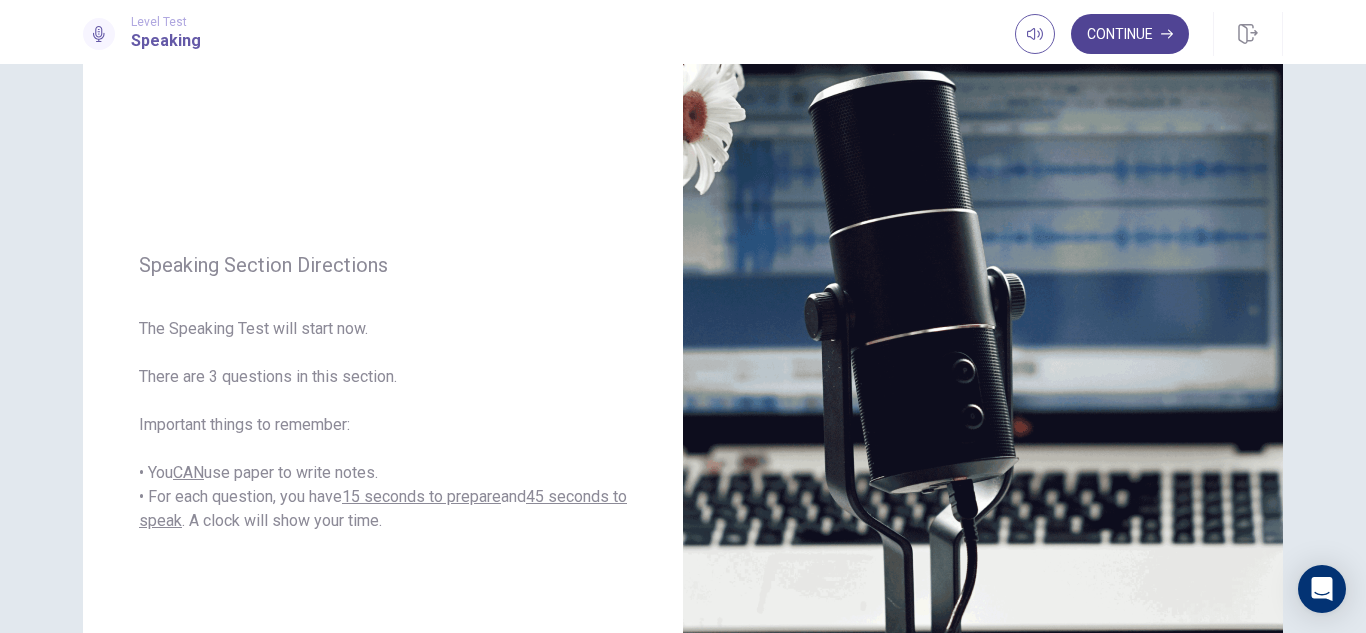 click on "Continue" at bounding box center (1130, 34) 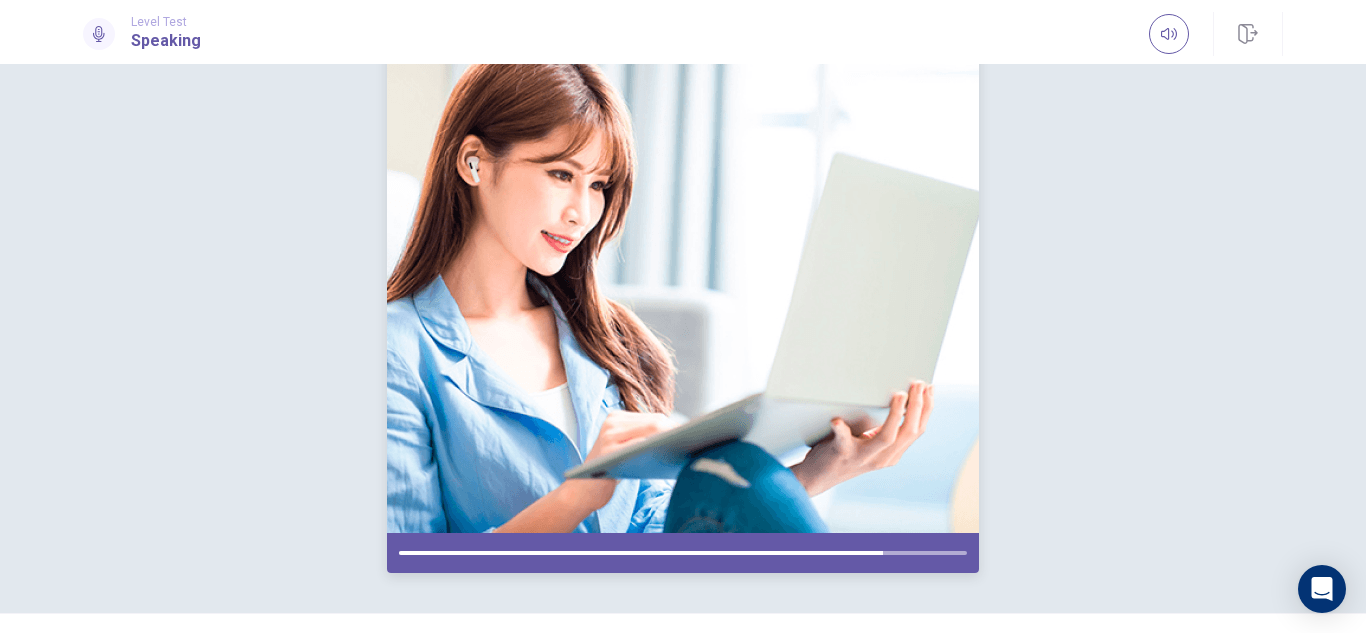 scroll, scrollTop: 244, scrollLeft: 0, axis: vertical 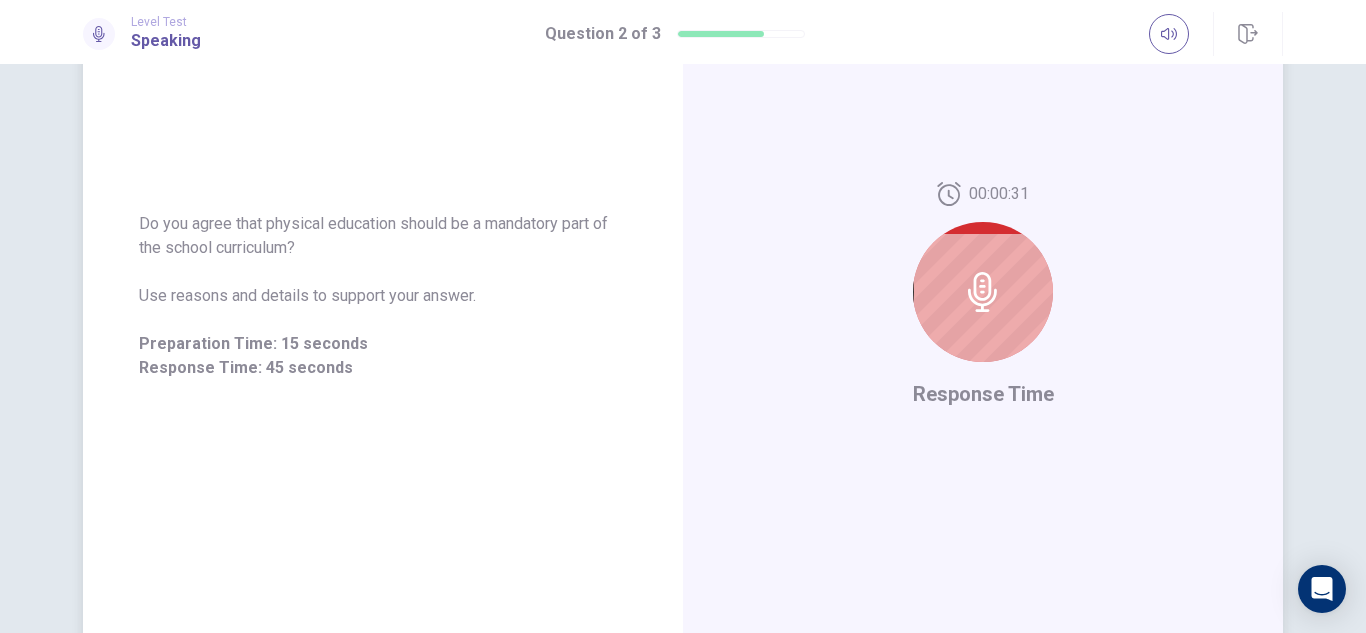 click 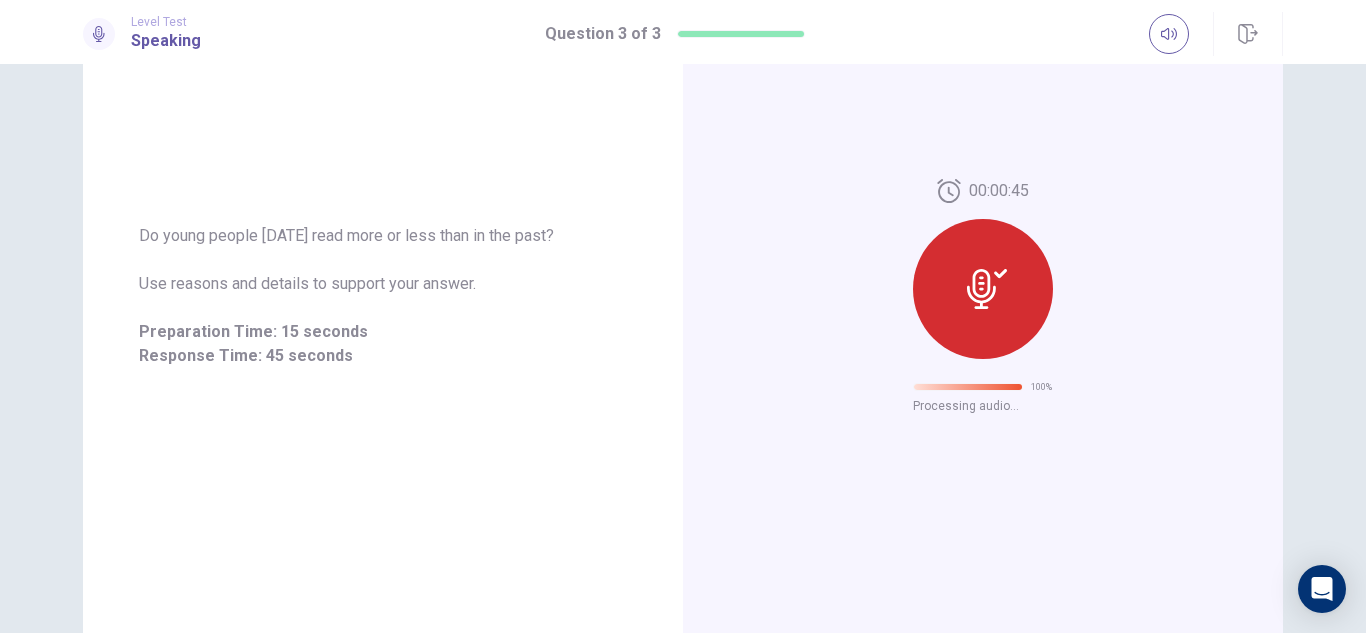 scroll, scrollTop: 95, scrollLeft: 0, axis: vertical 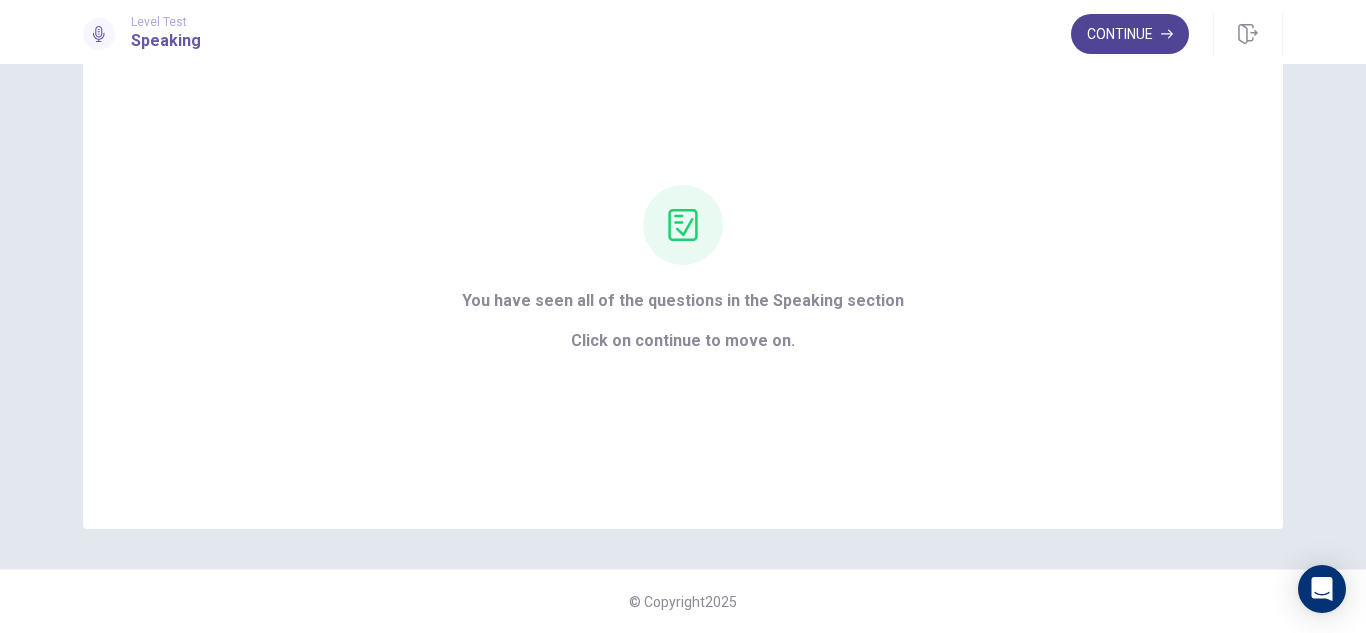 click on "Continue" at bounding box center (1130, 34) 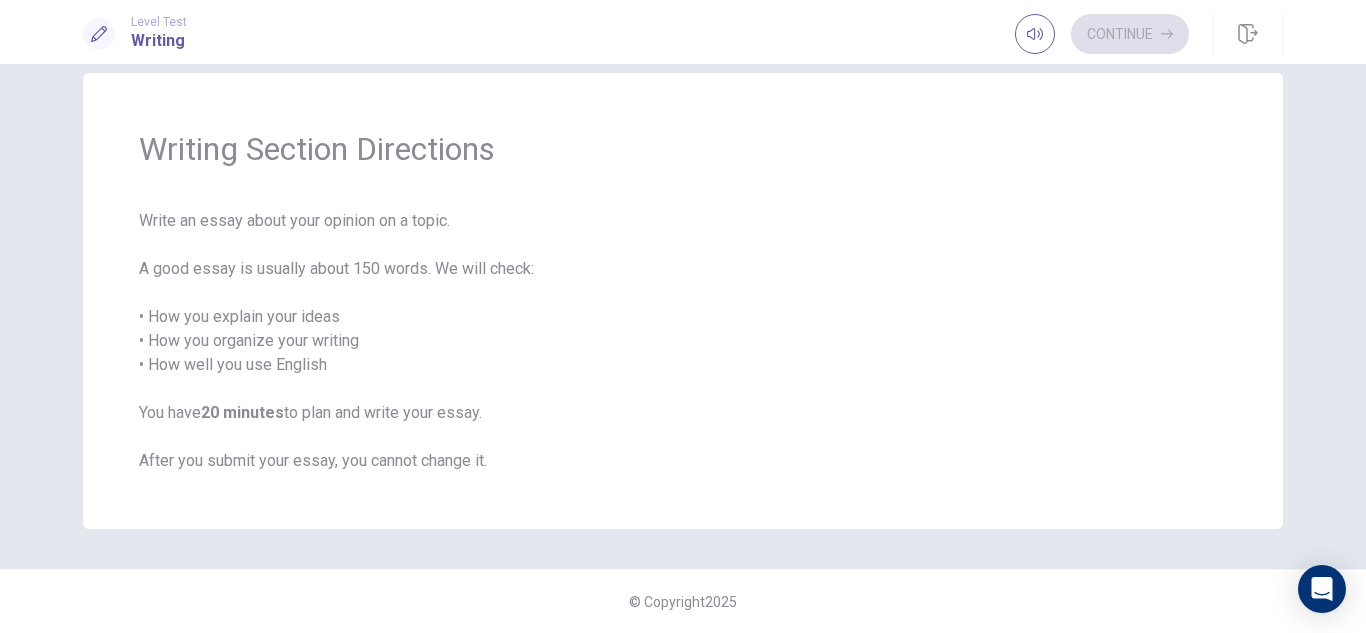 scroll, scrollTop: 31, scrollLeft: 0, axis: vertical 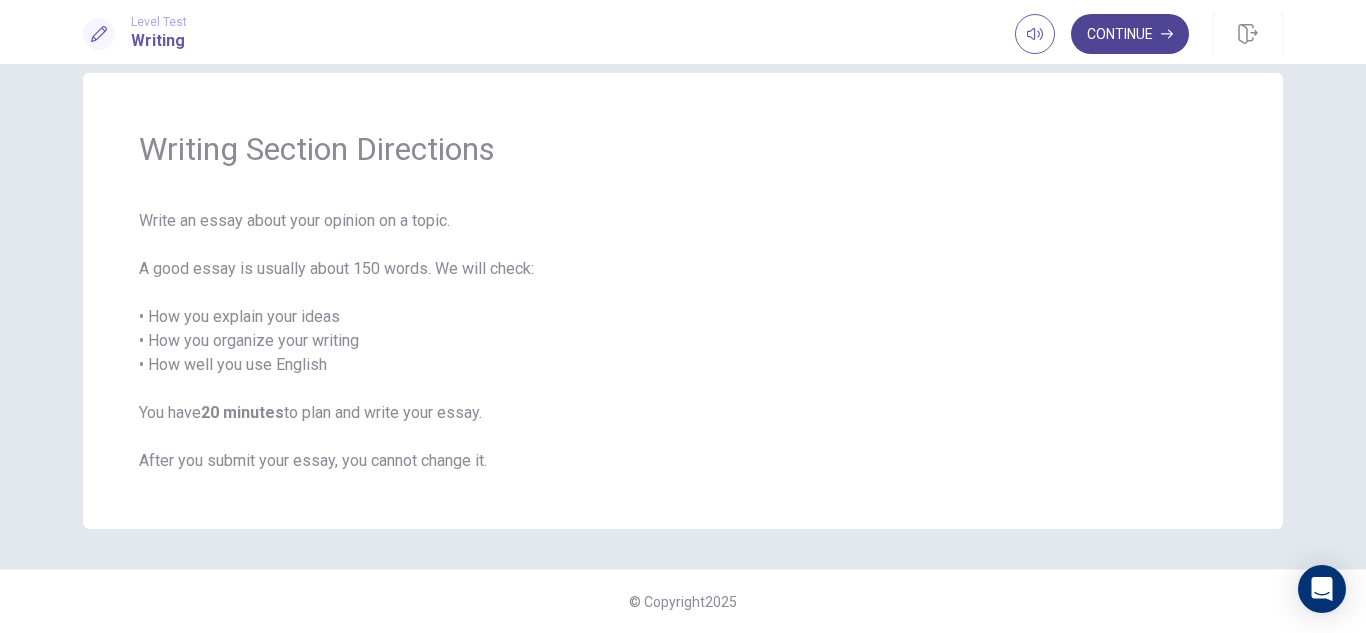 click on "Continue" at bounding box center (1130, 34) 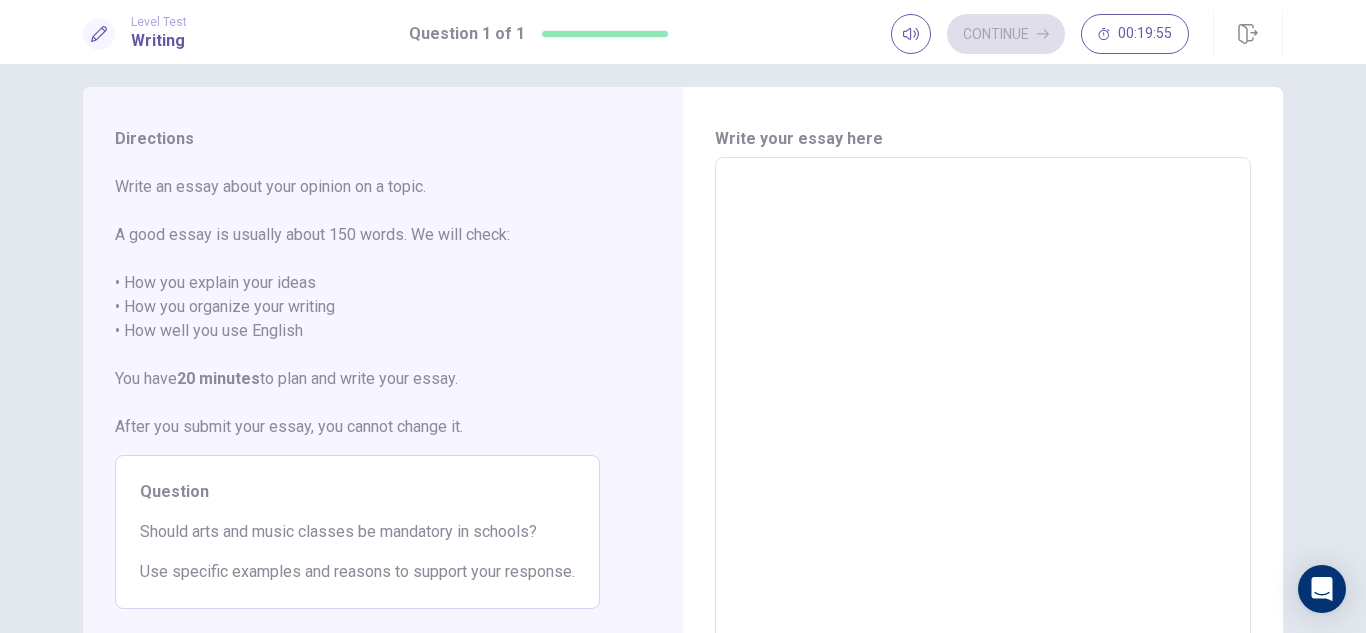 scroll, scrollTop: 0, scrollLeft: 0, axis: both 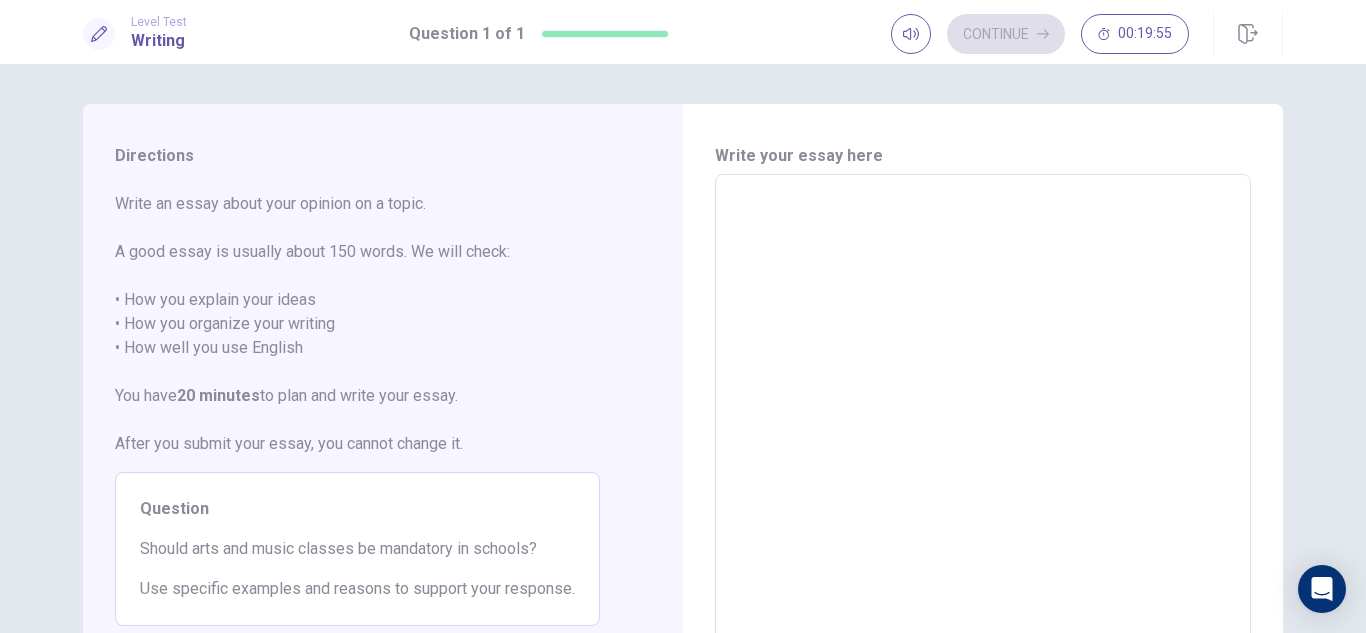 click at bounding box center (983, 451) 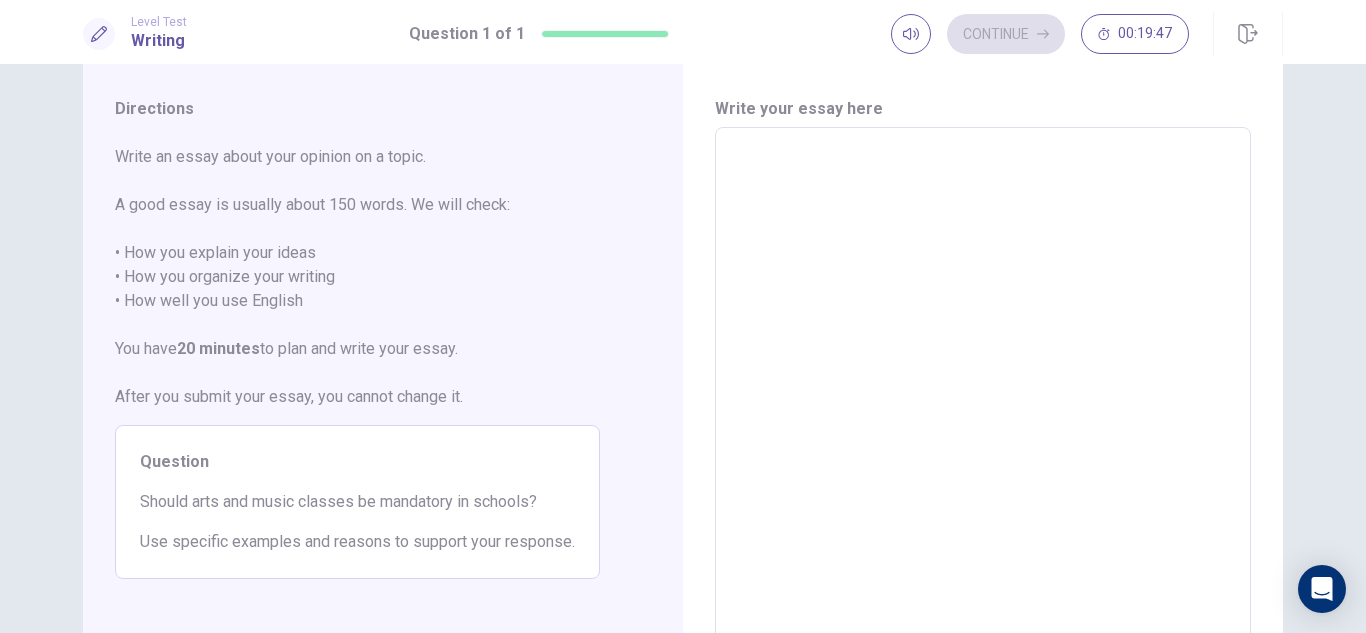 scroll, scrollTop: 0, scrollLeft: 0, axis: both 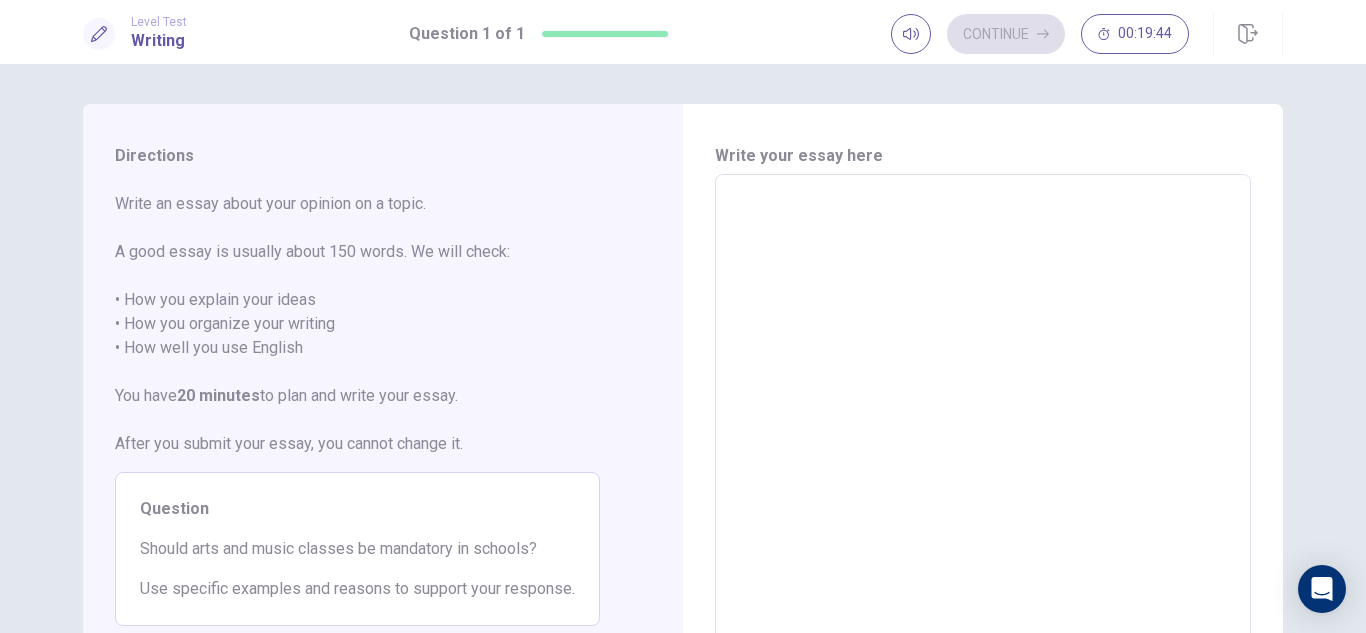 type on "*" 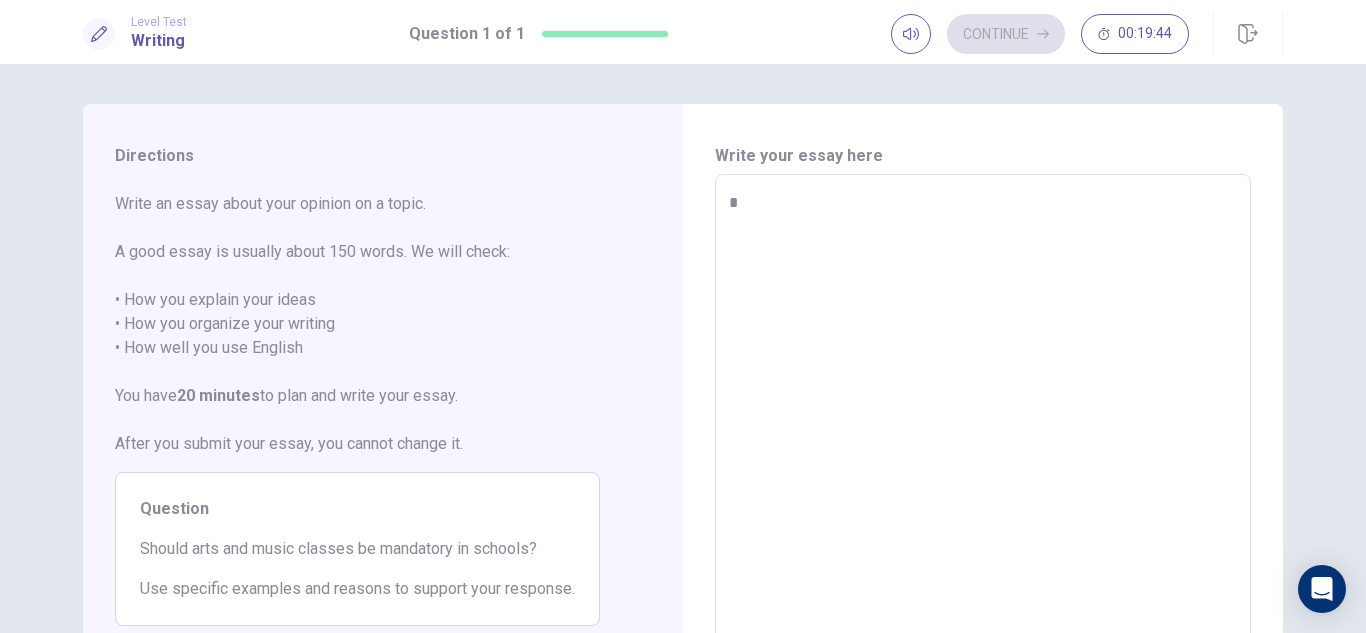 type on "*" 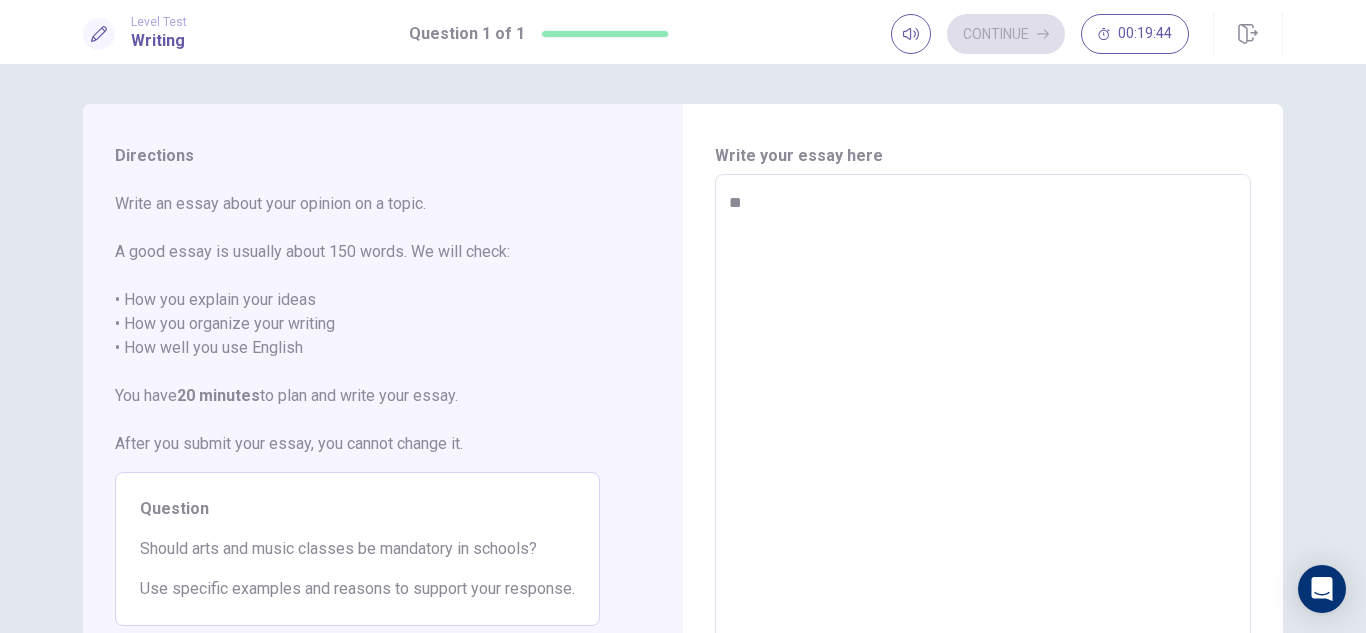 type on "*" 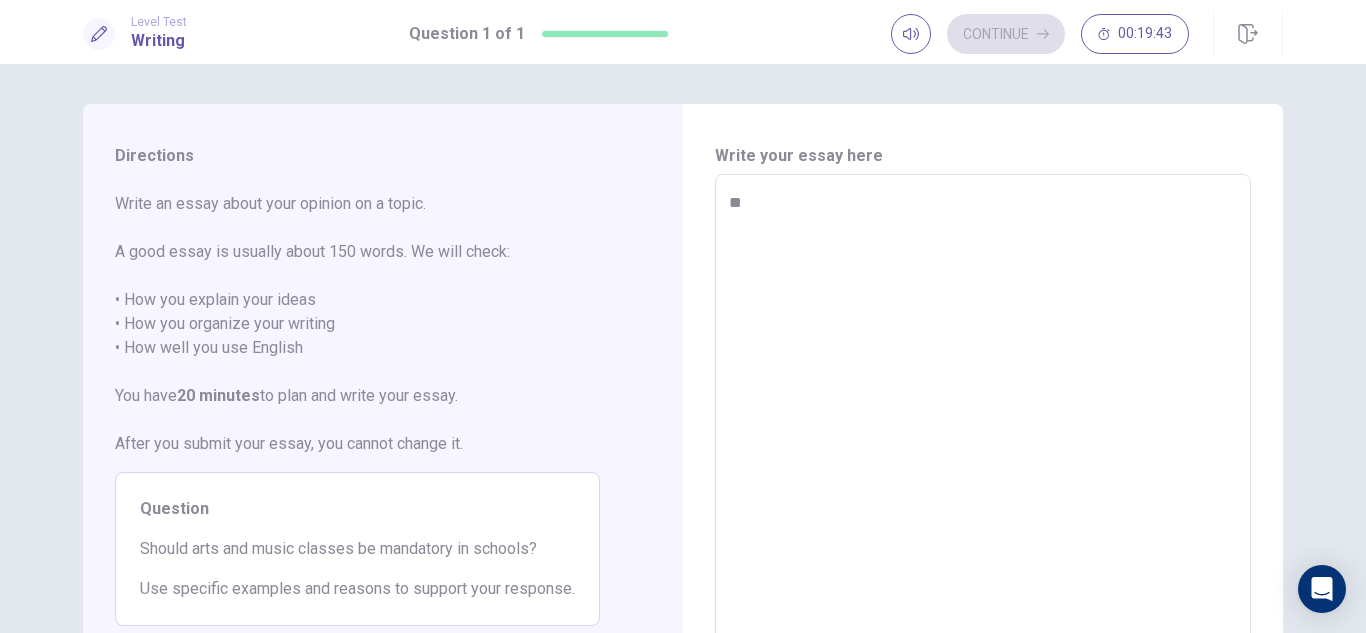 type on "**" 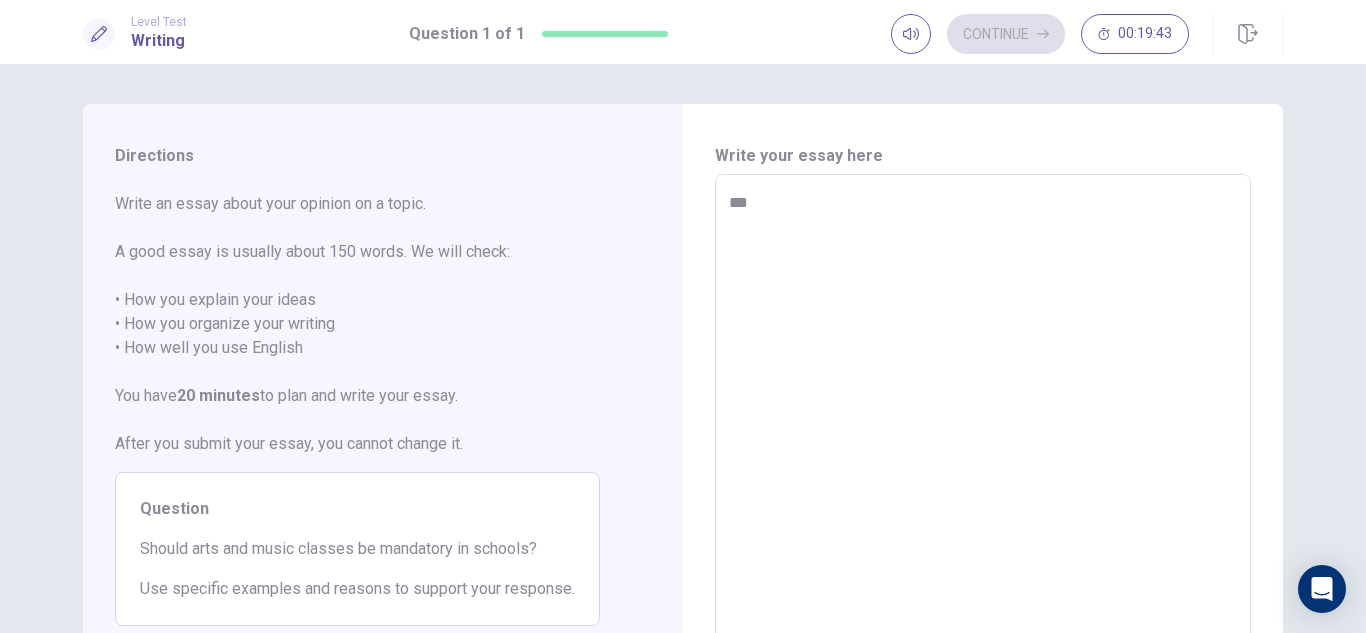 type on "*" 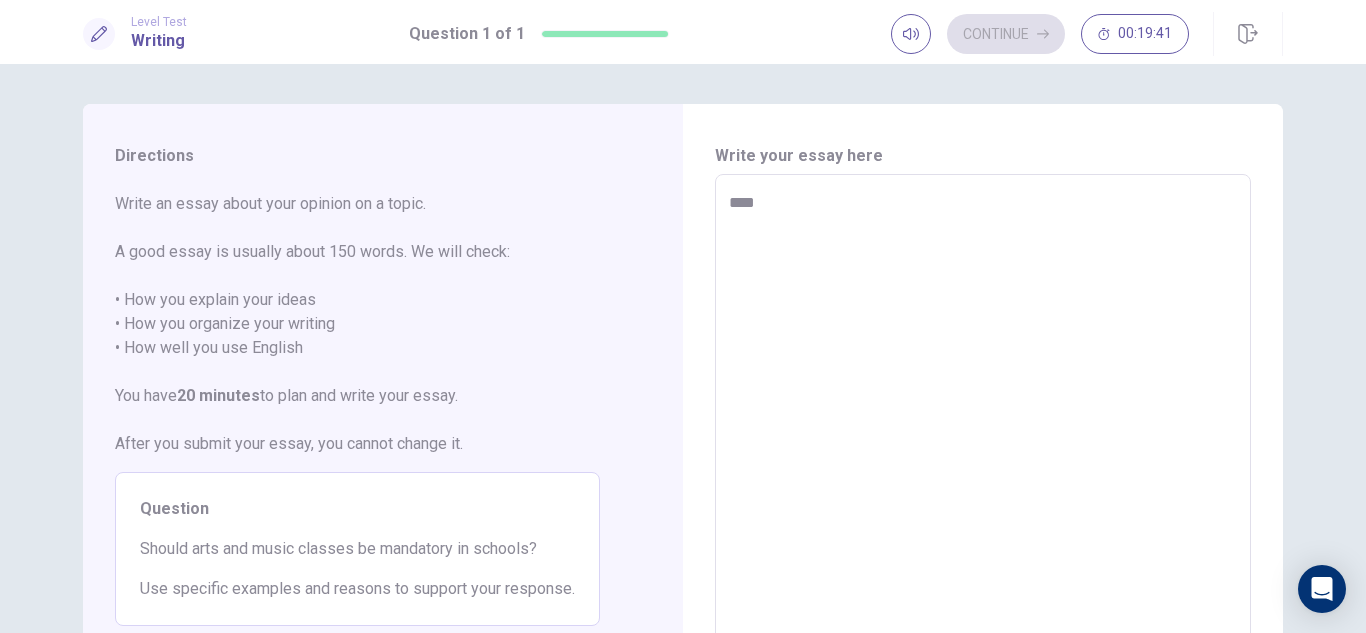 type on "*" 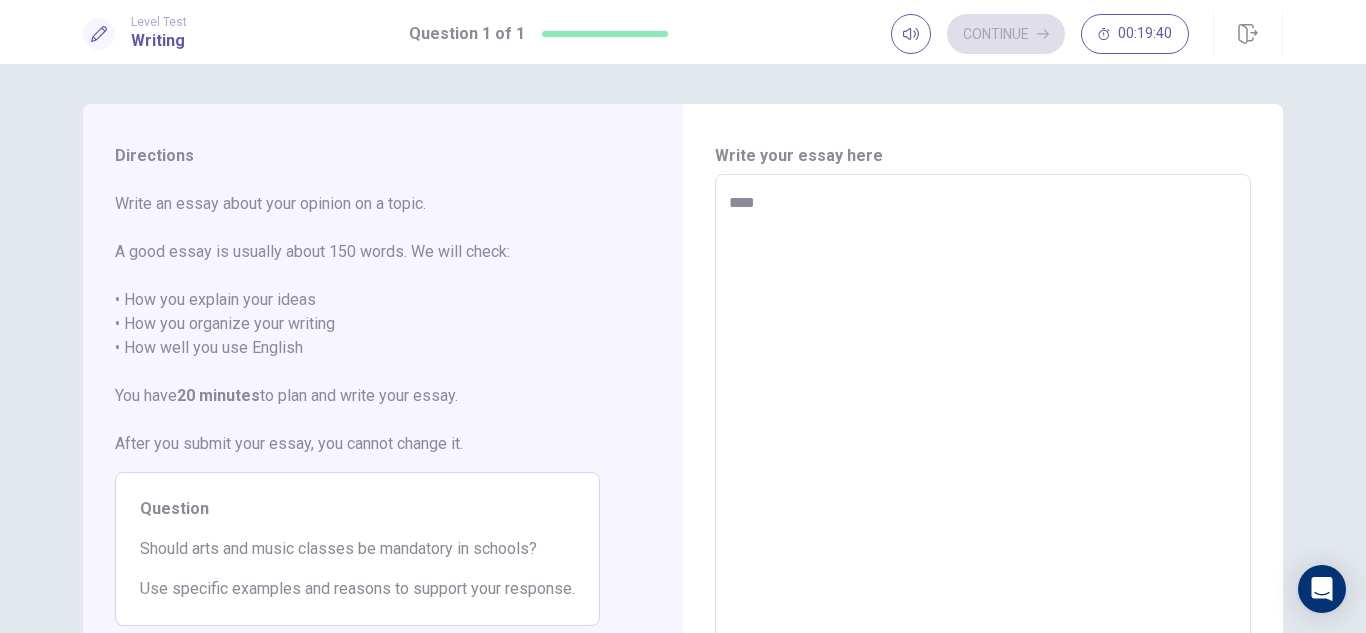type on "*****" 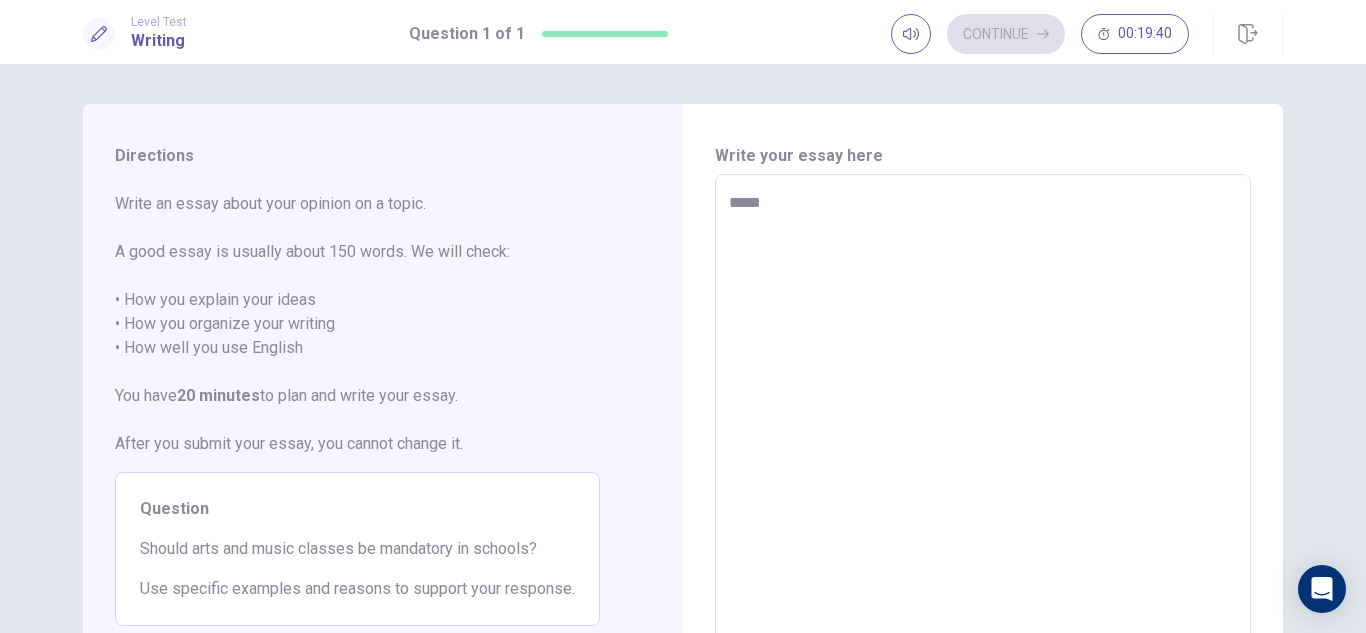 type on "*" 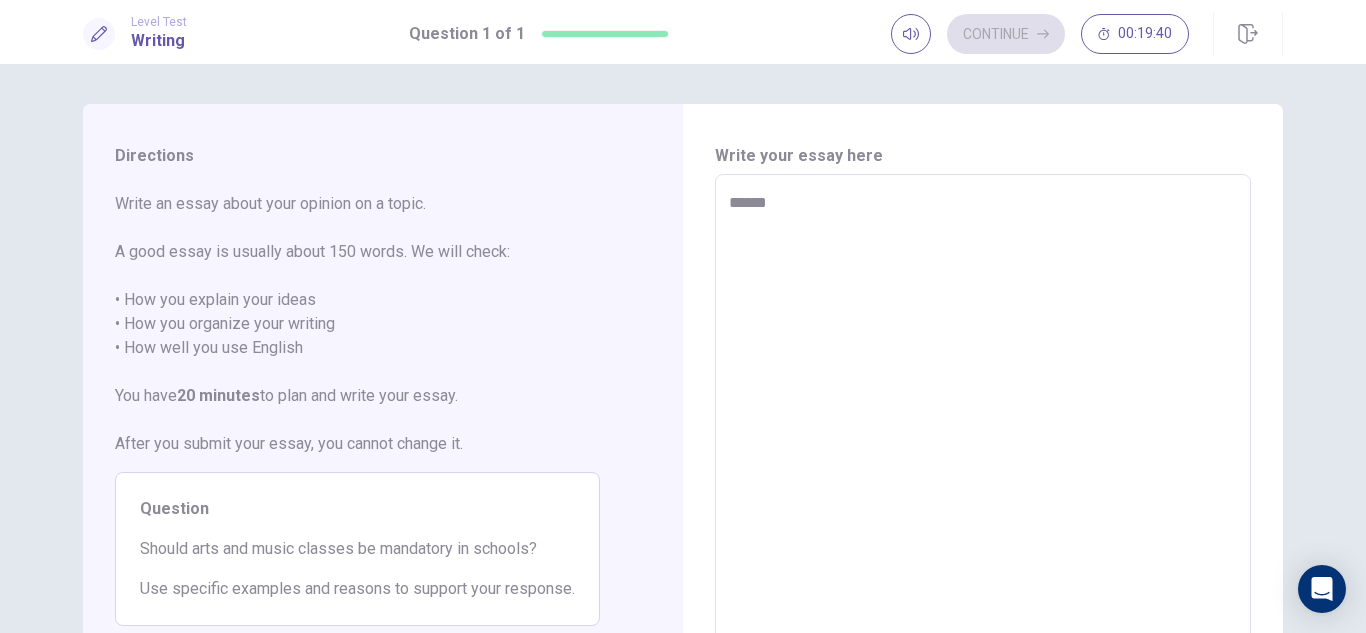 type on "*" 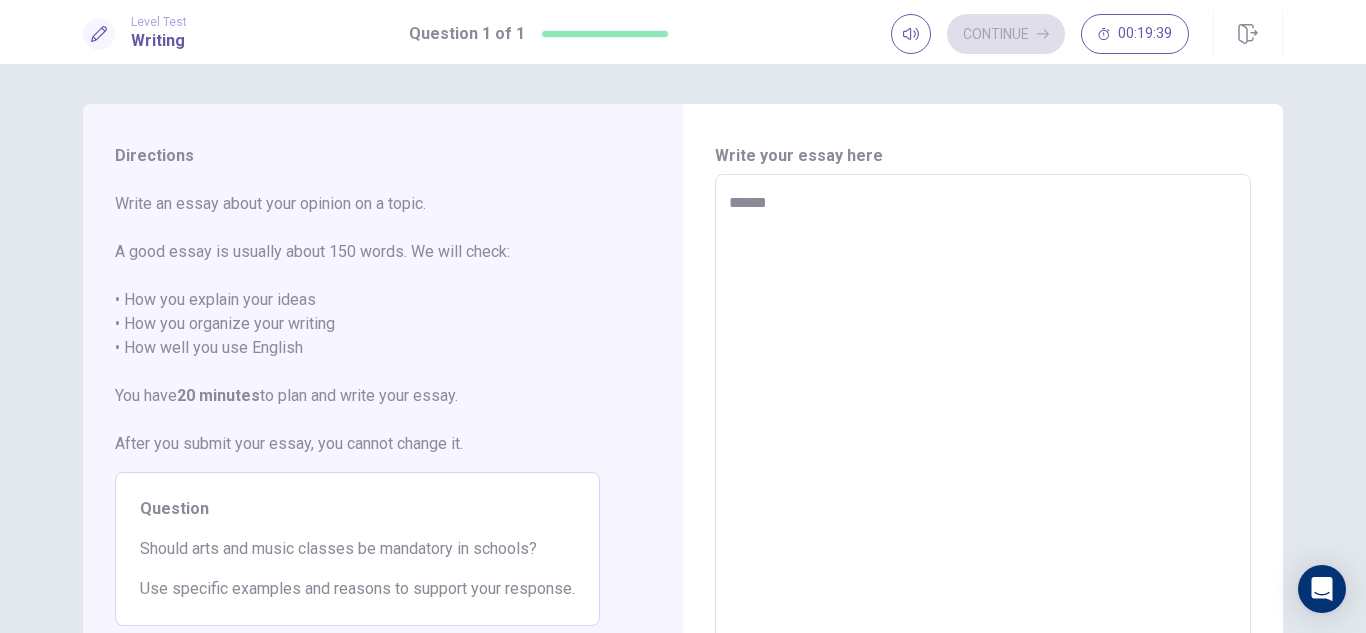 type on "*******" 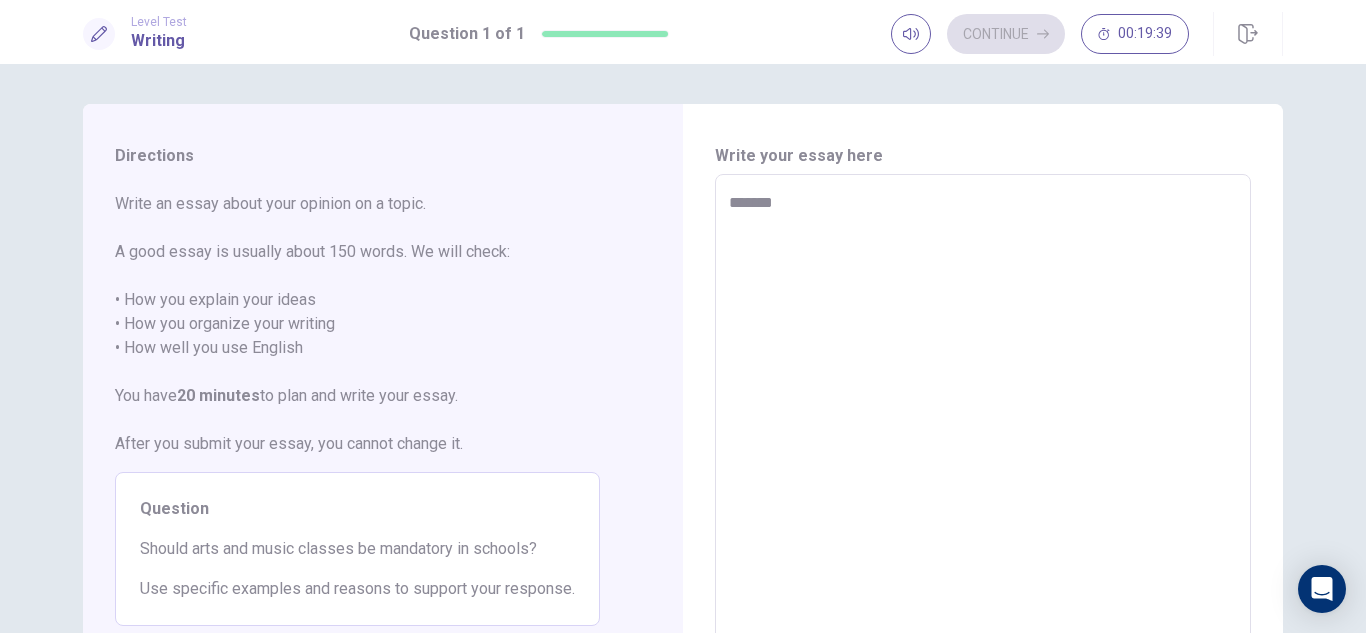 type on "*" 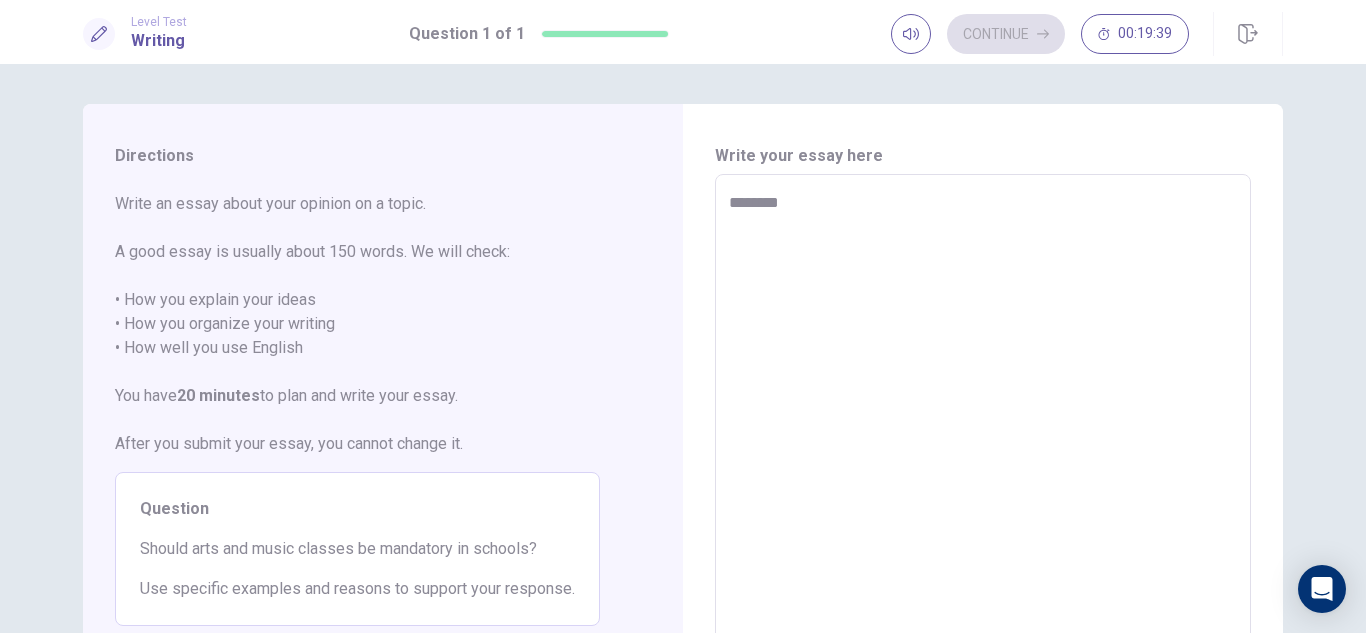 type on "*********" 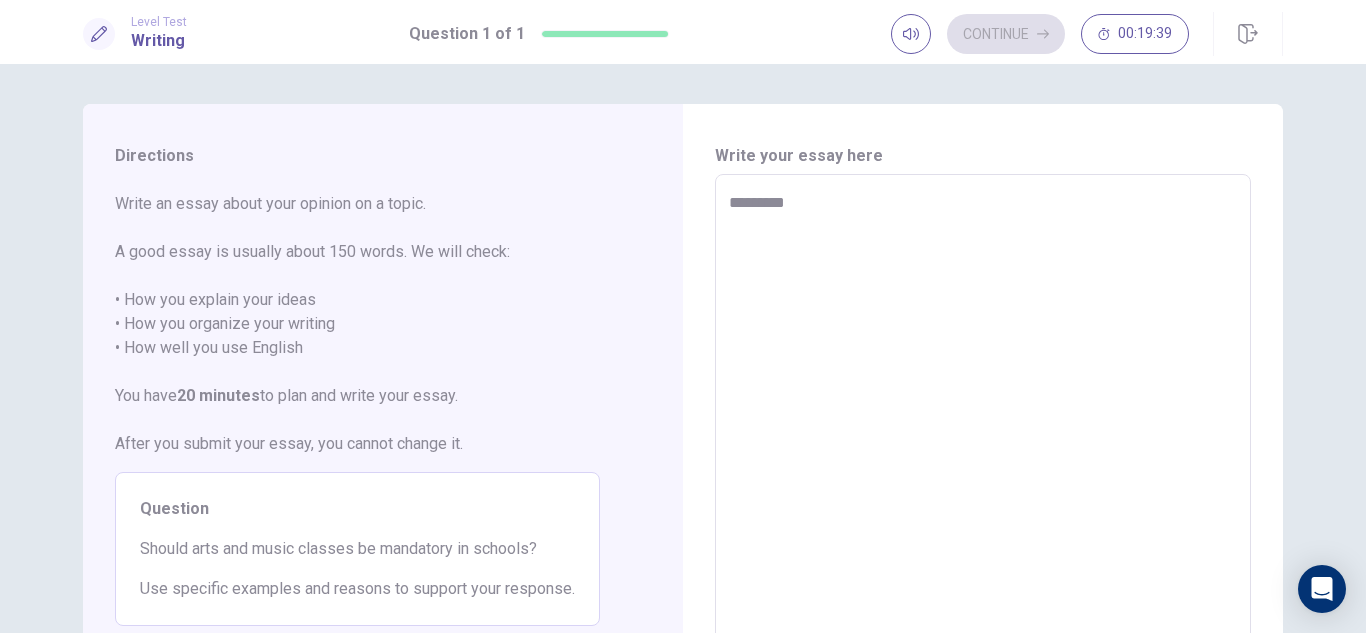 type on "*" 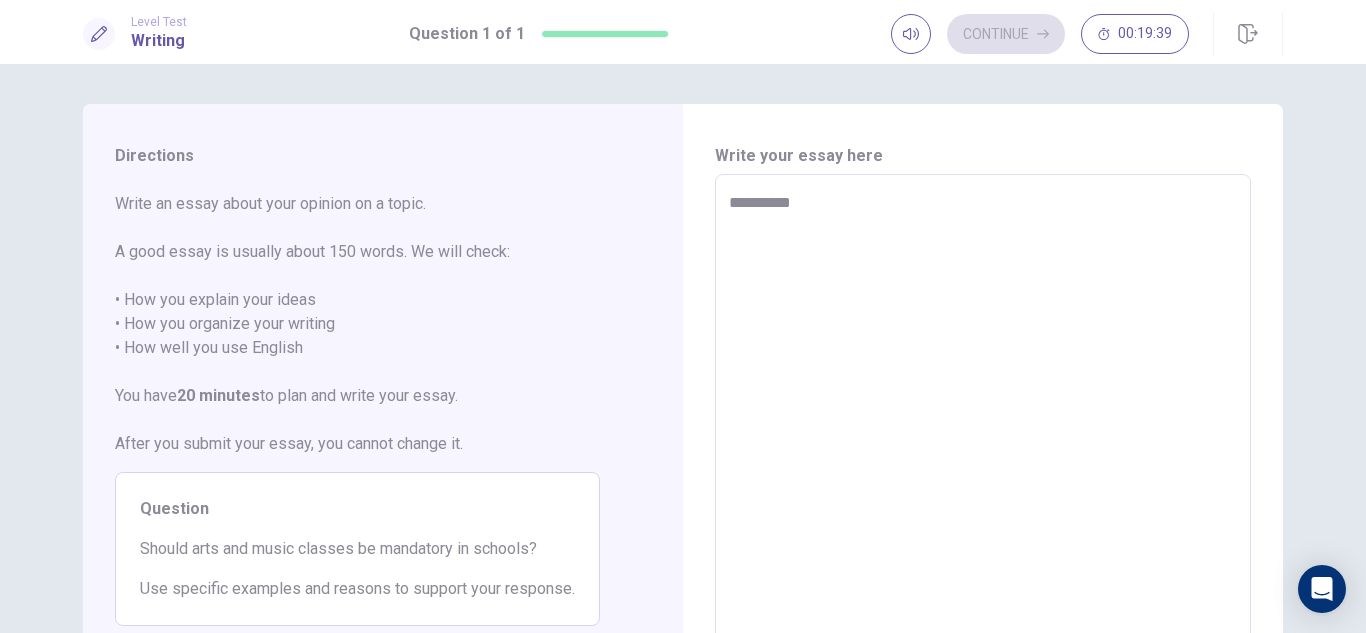 type on "*" 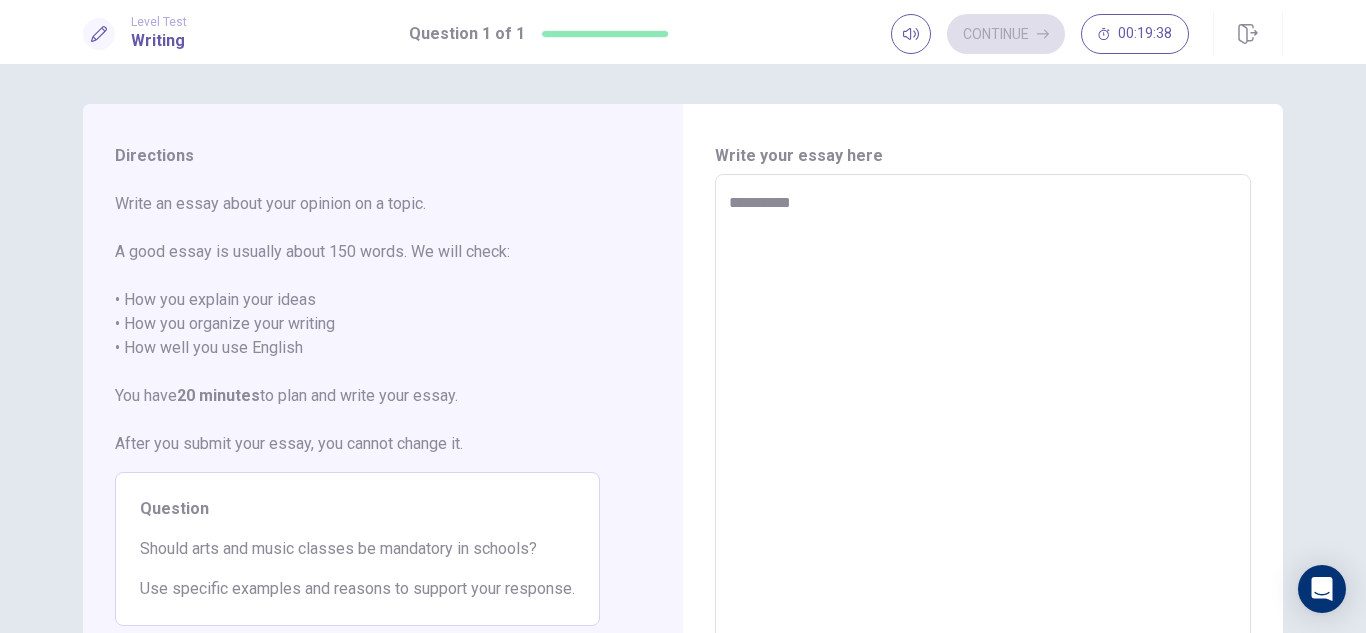 type on "**********" 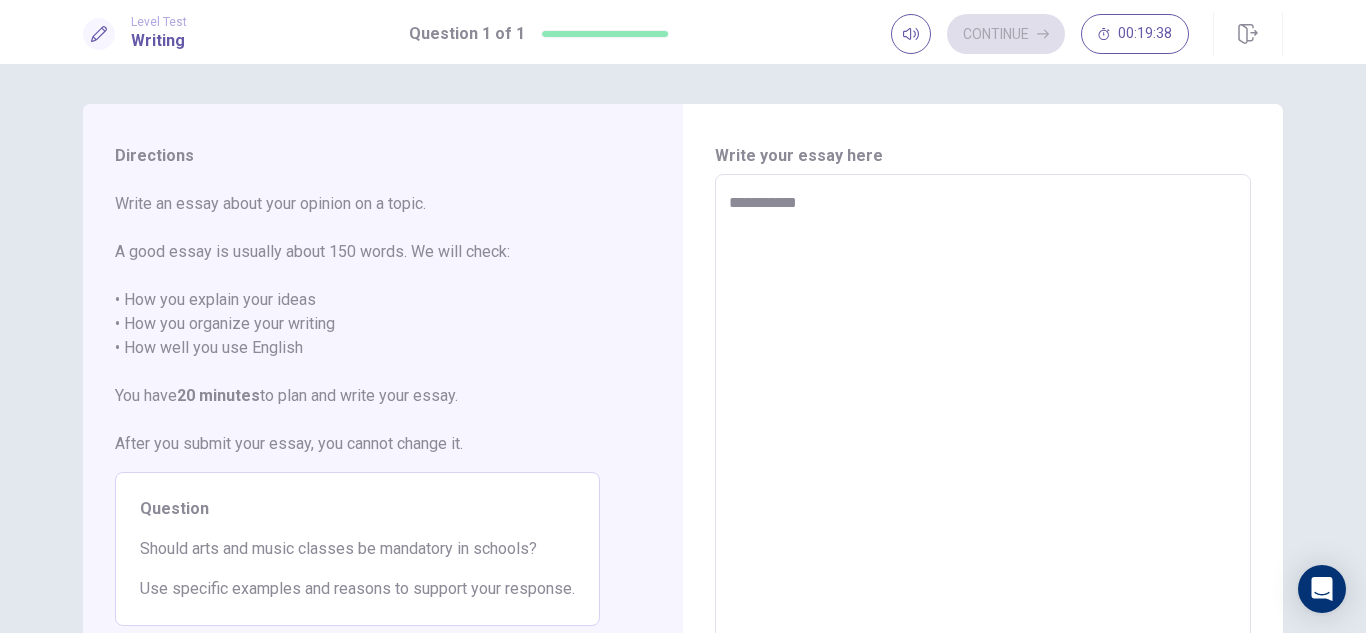 type on "*" 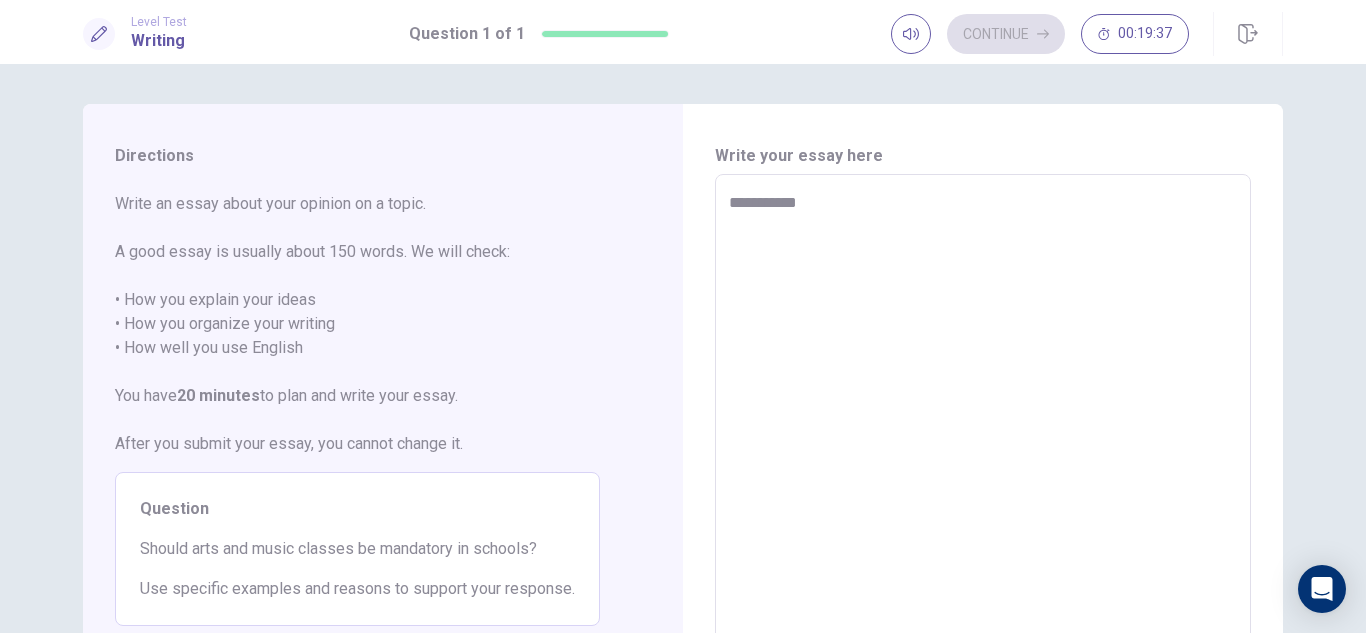 type on "**********" 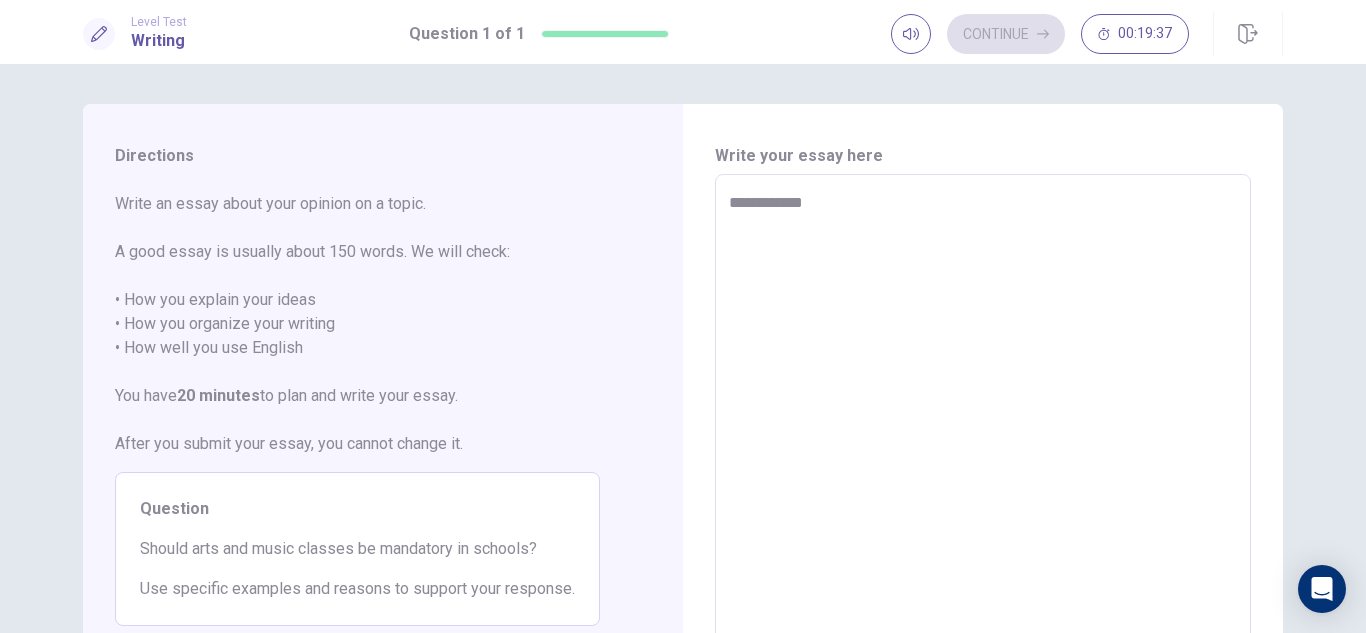 type on "*" 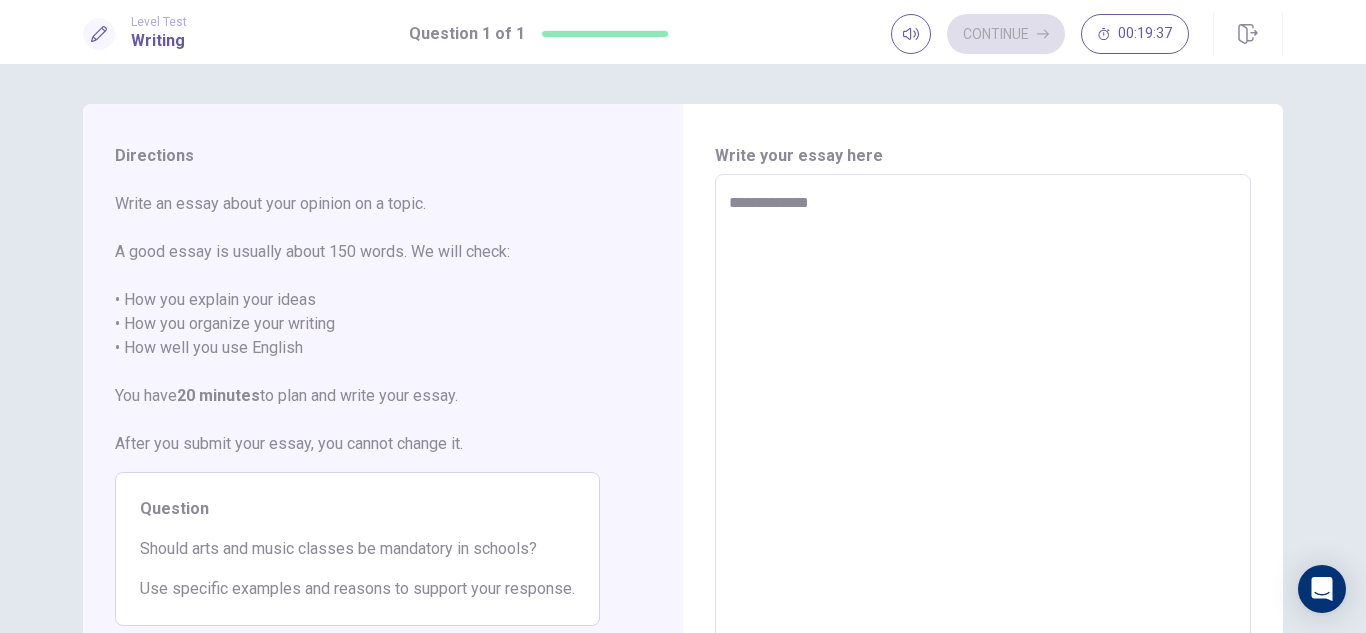 type on "*" 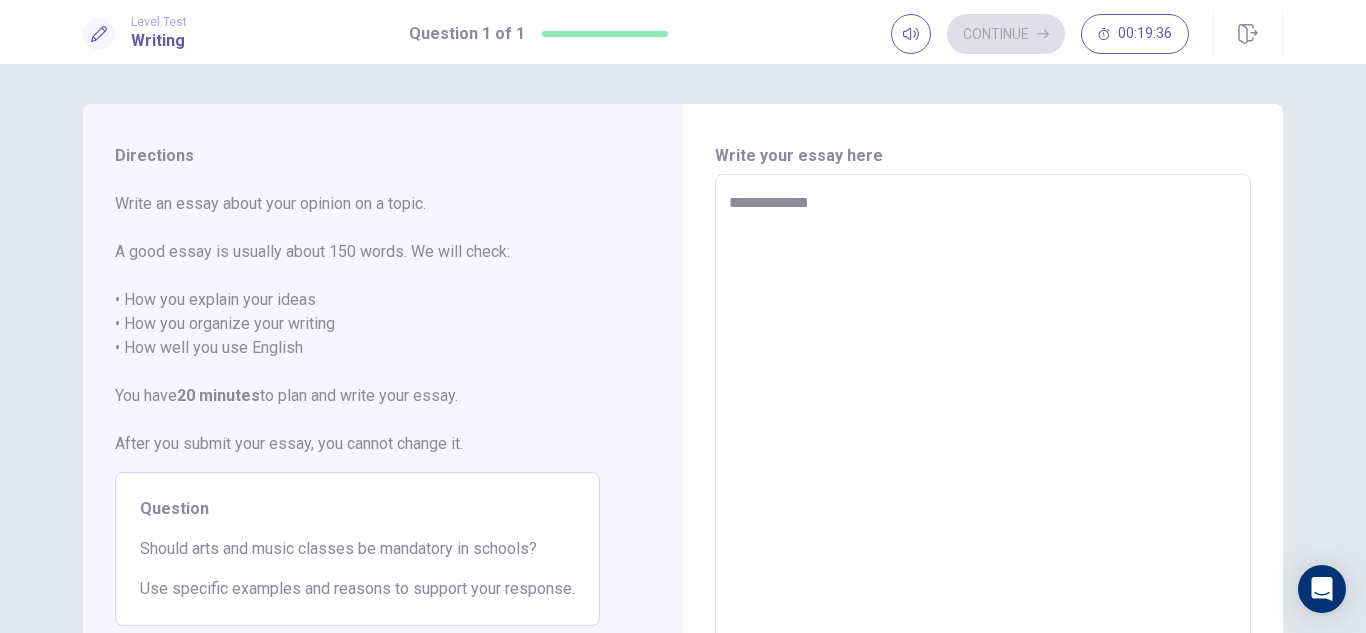 type on "**********" 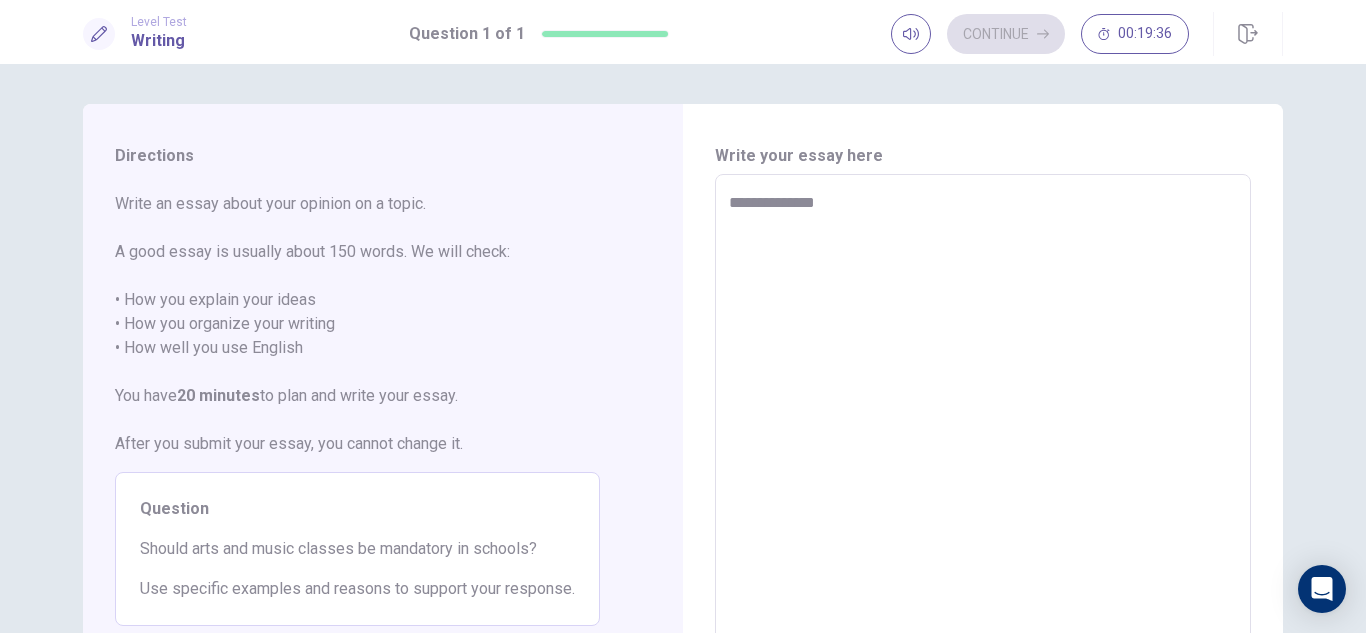 type on "*" 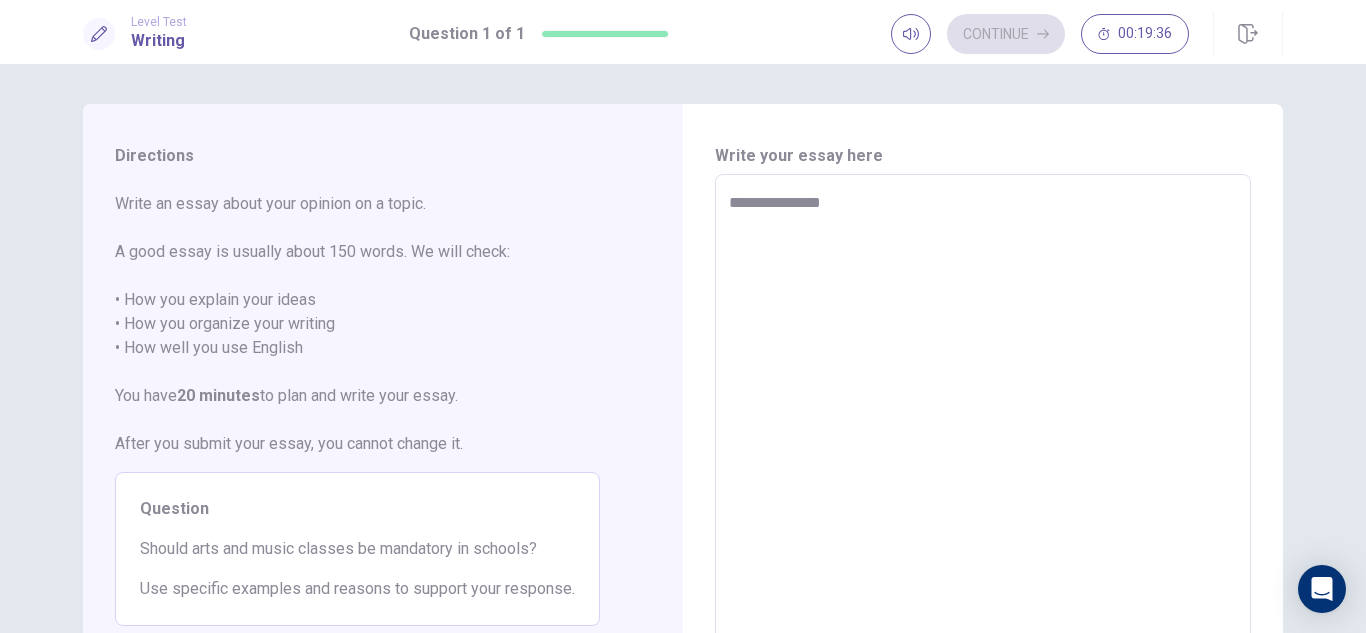 type on "*" 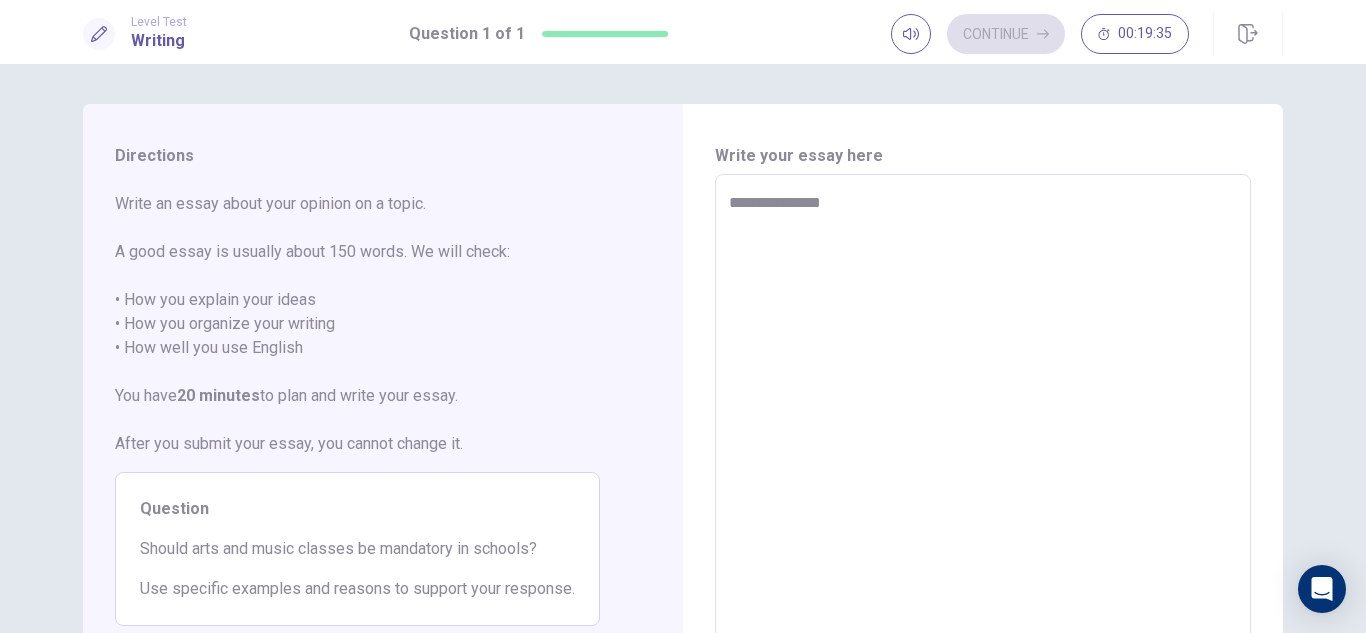 type on "**********" 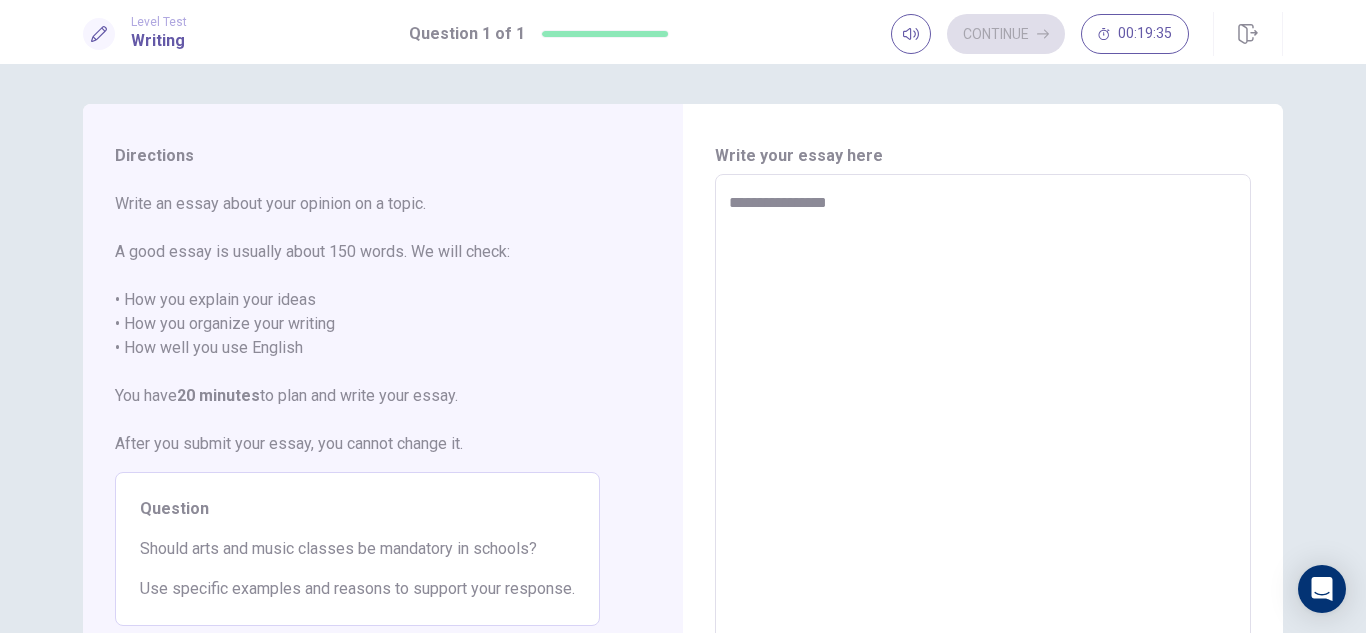 type on "*" 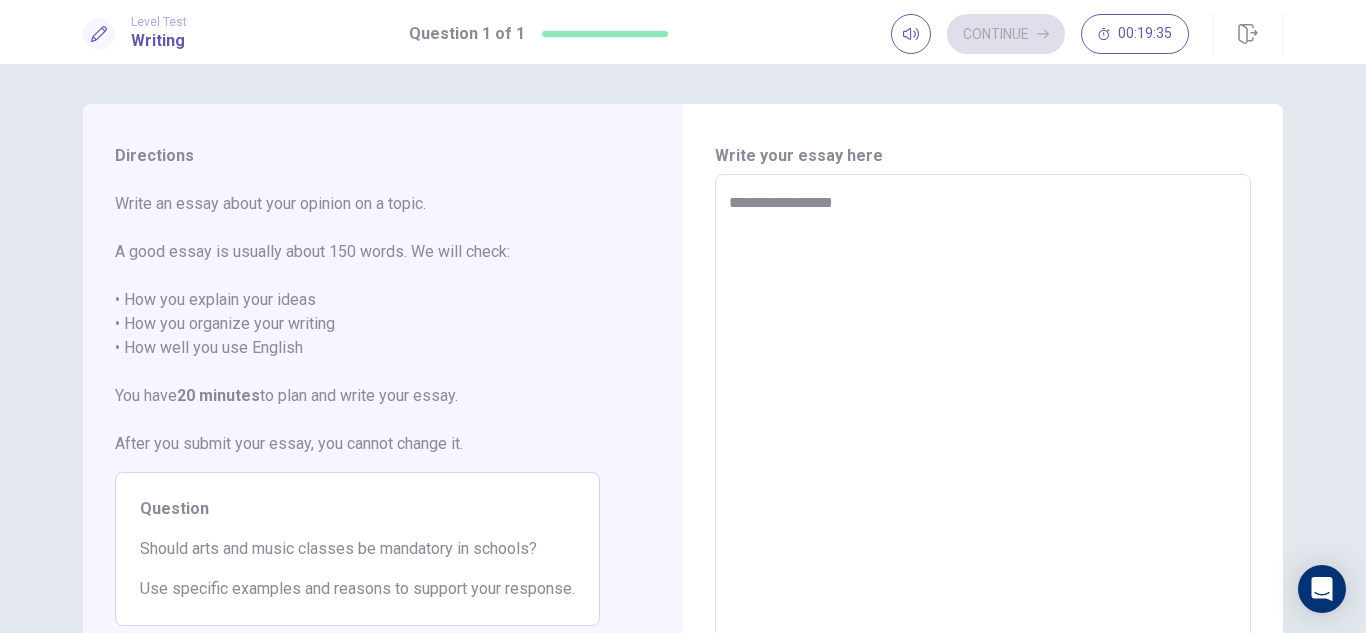 type on "*" 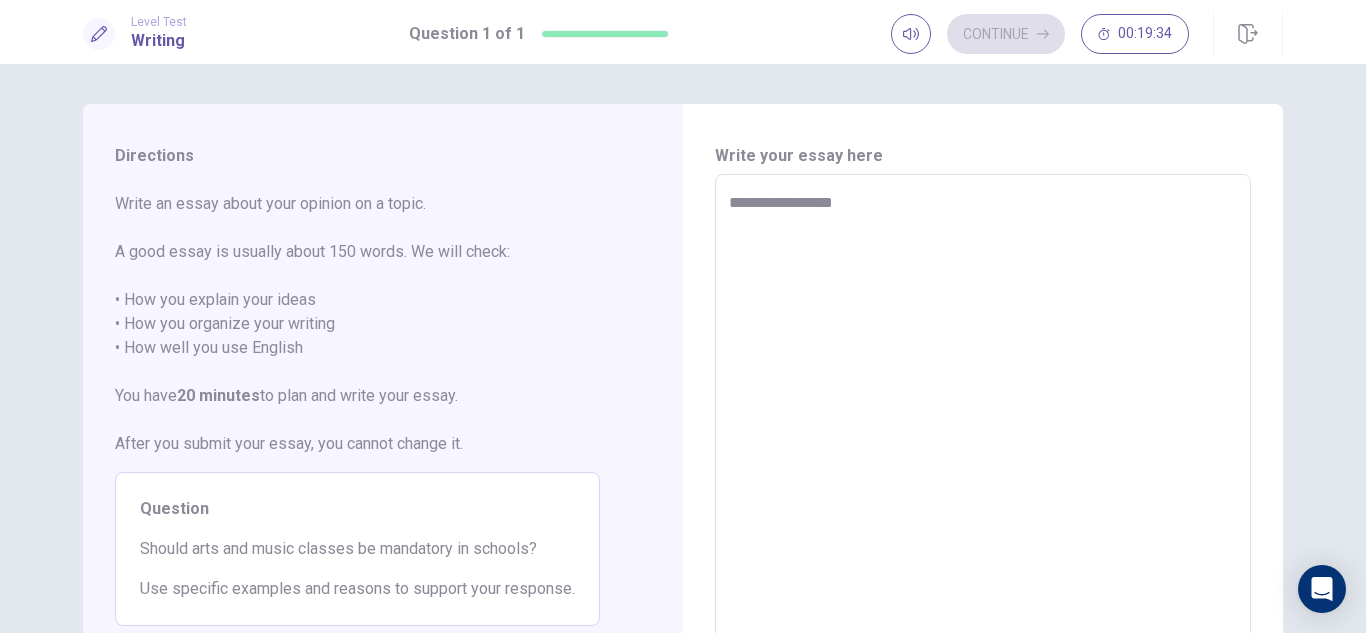 type on "**********" 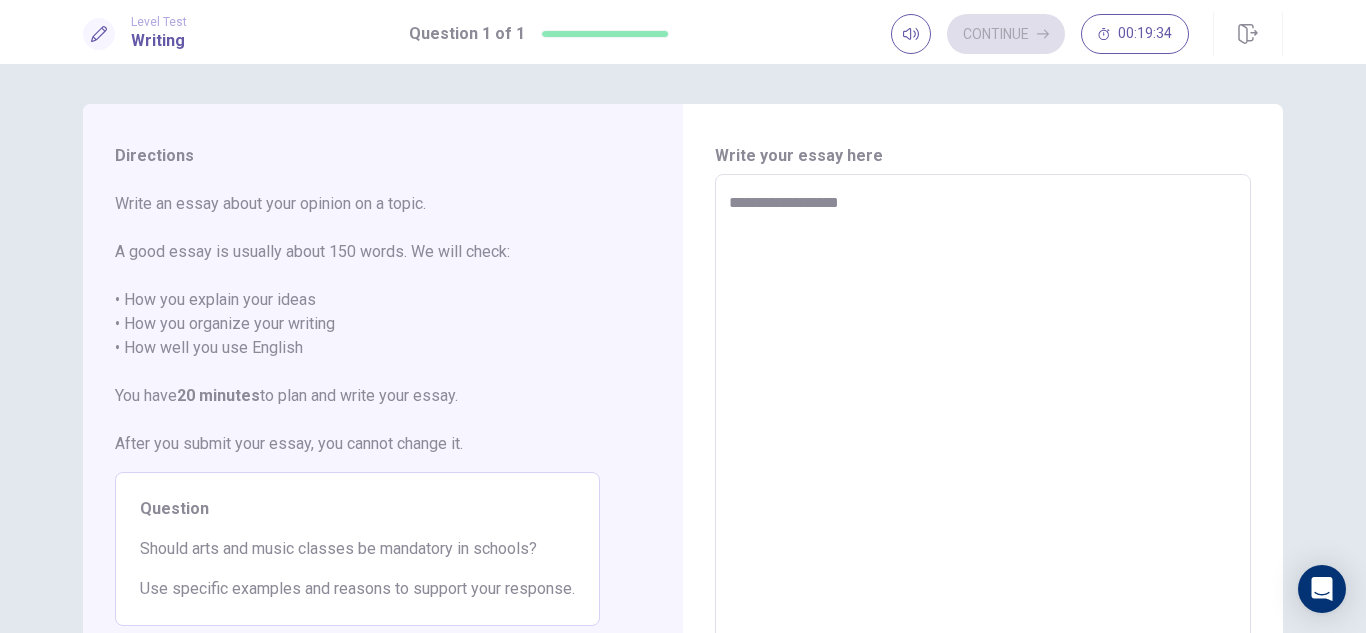 type on "*" 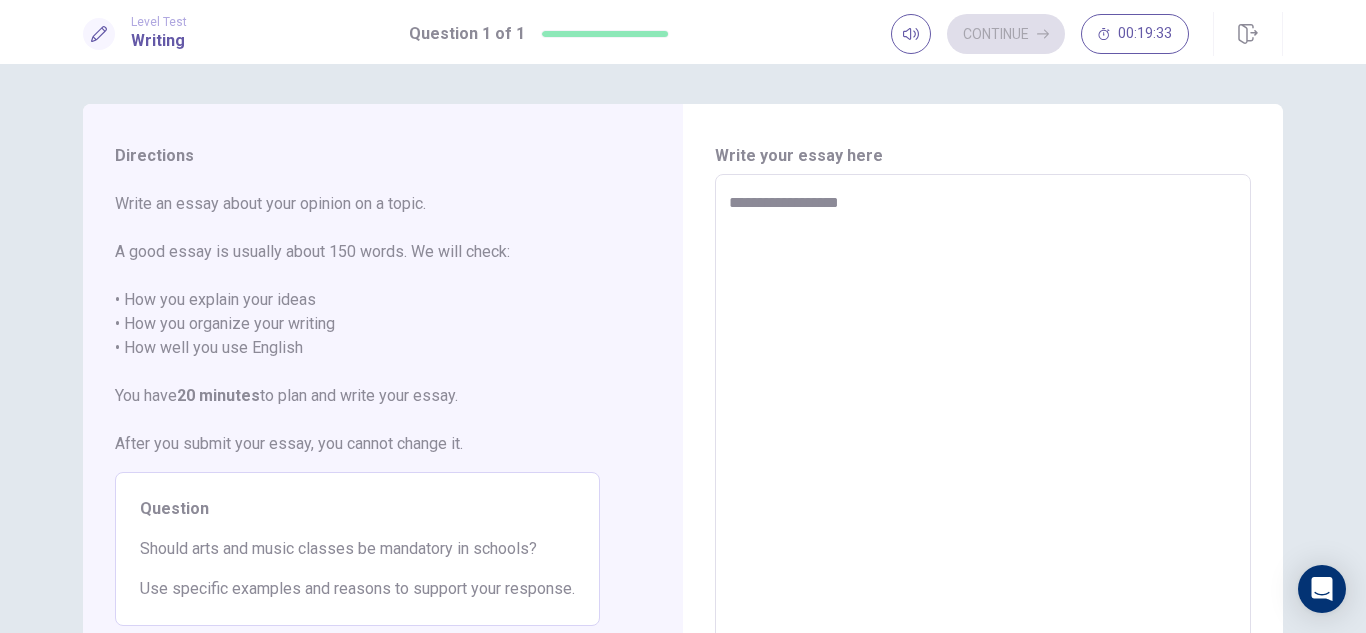 type on "**********" 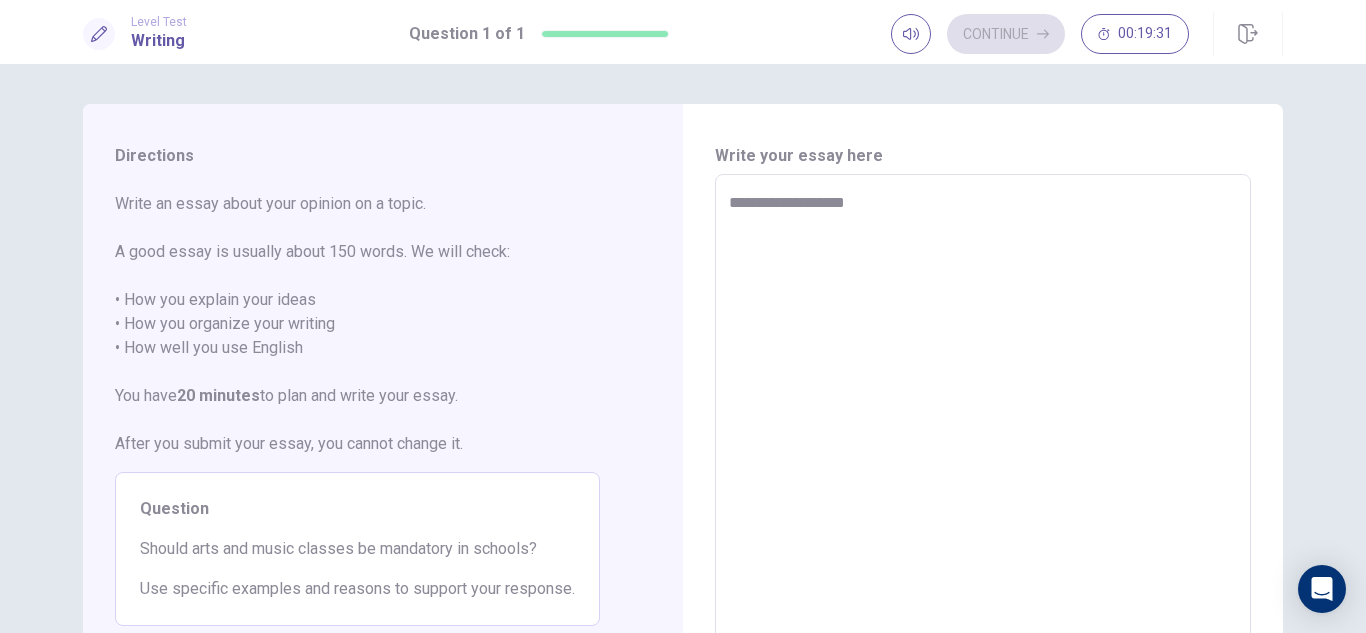 type on "*" 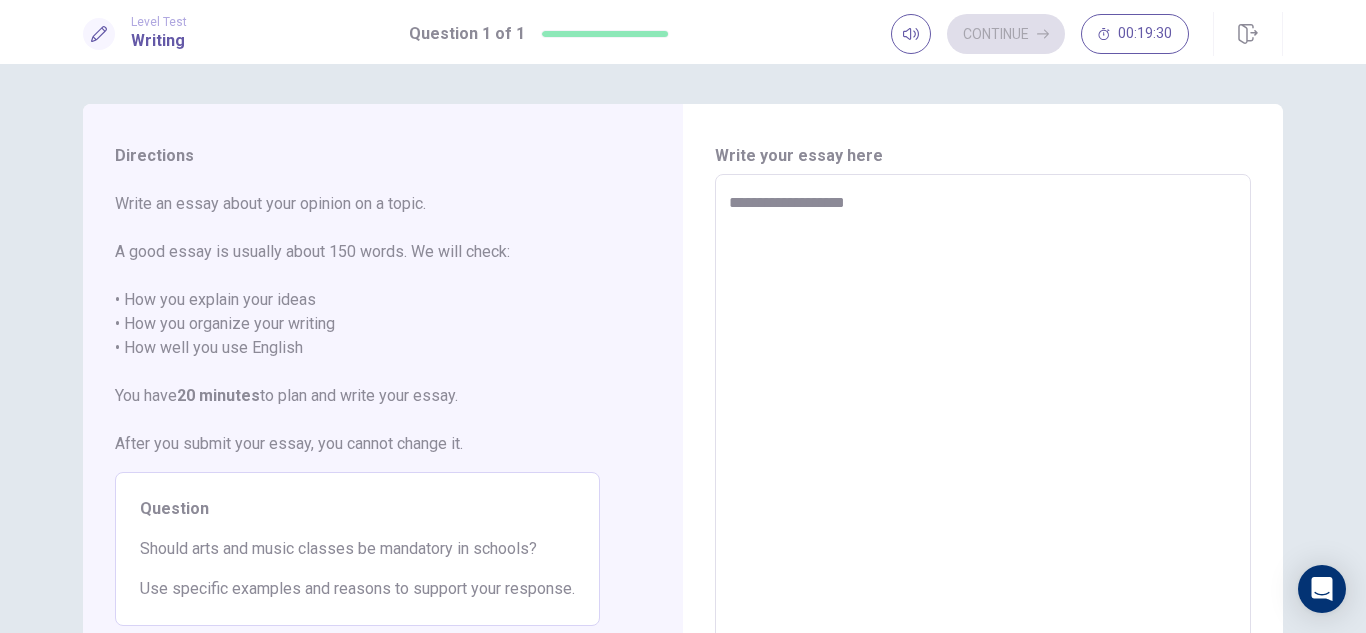 type on "**********" 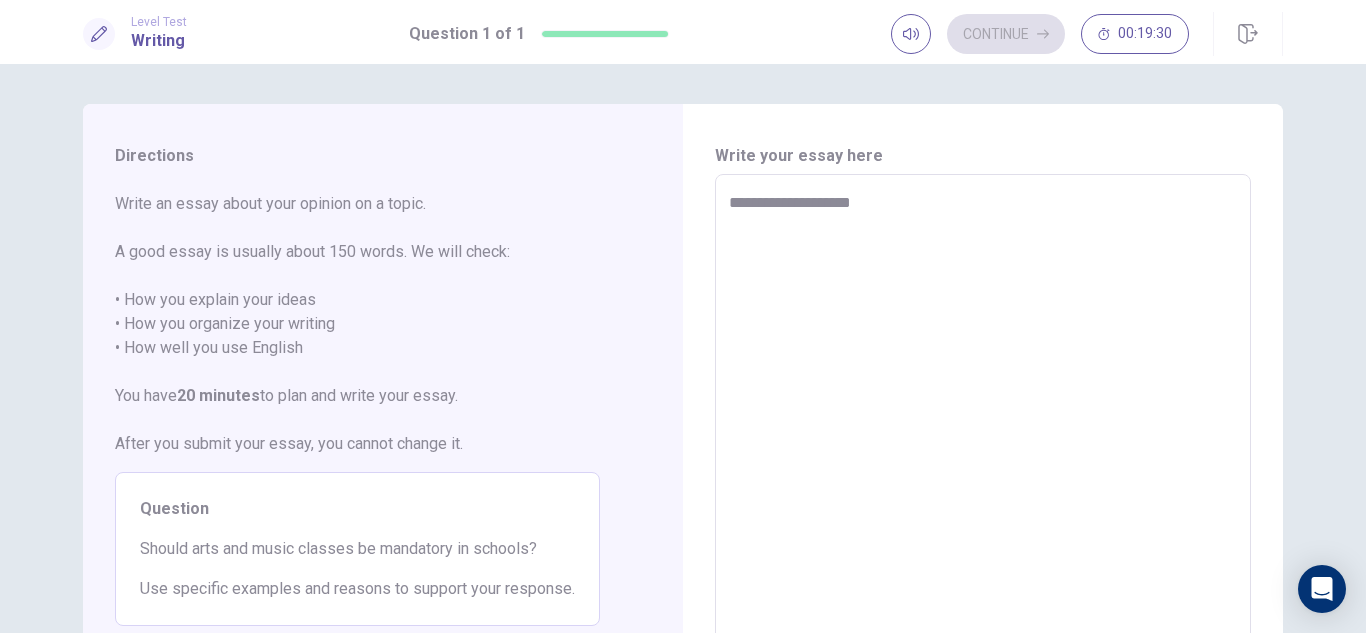 type on "*" 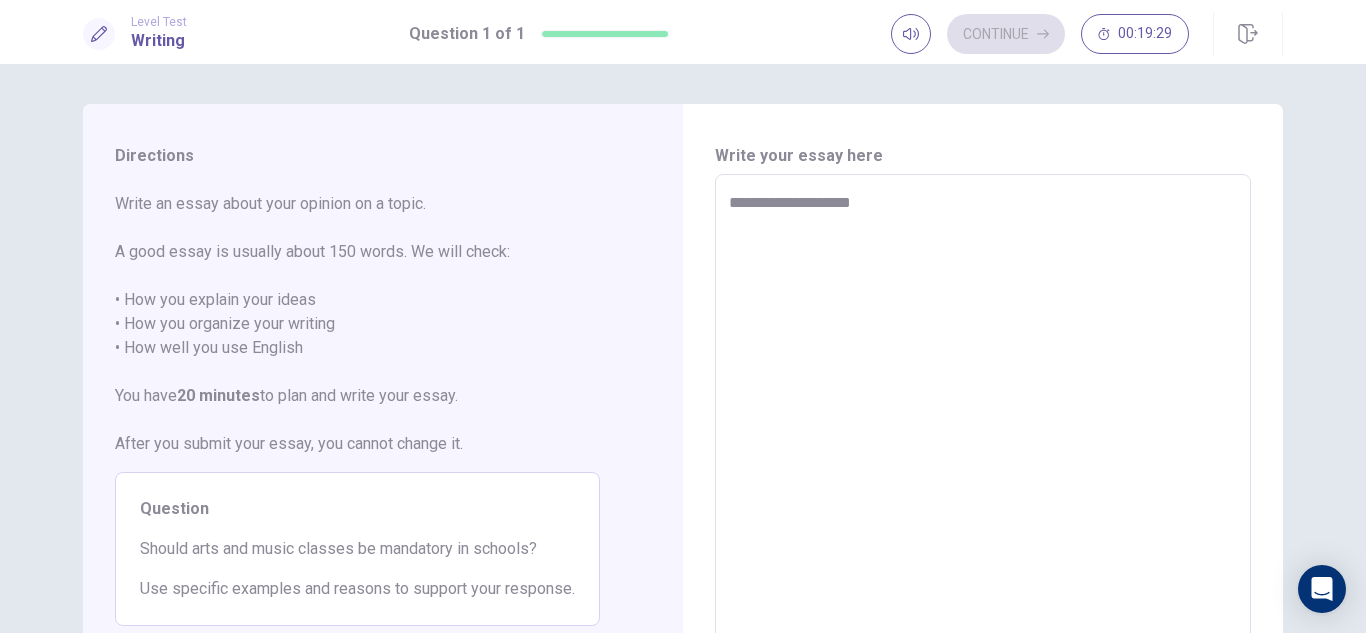 type on "**********" 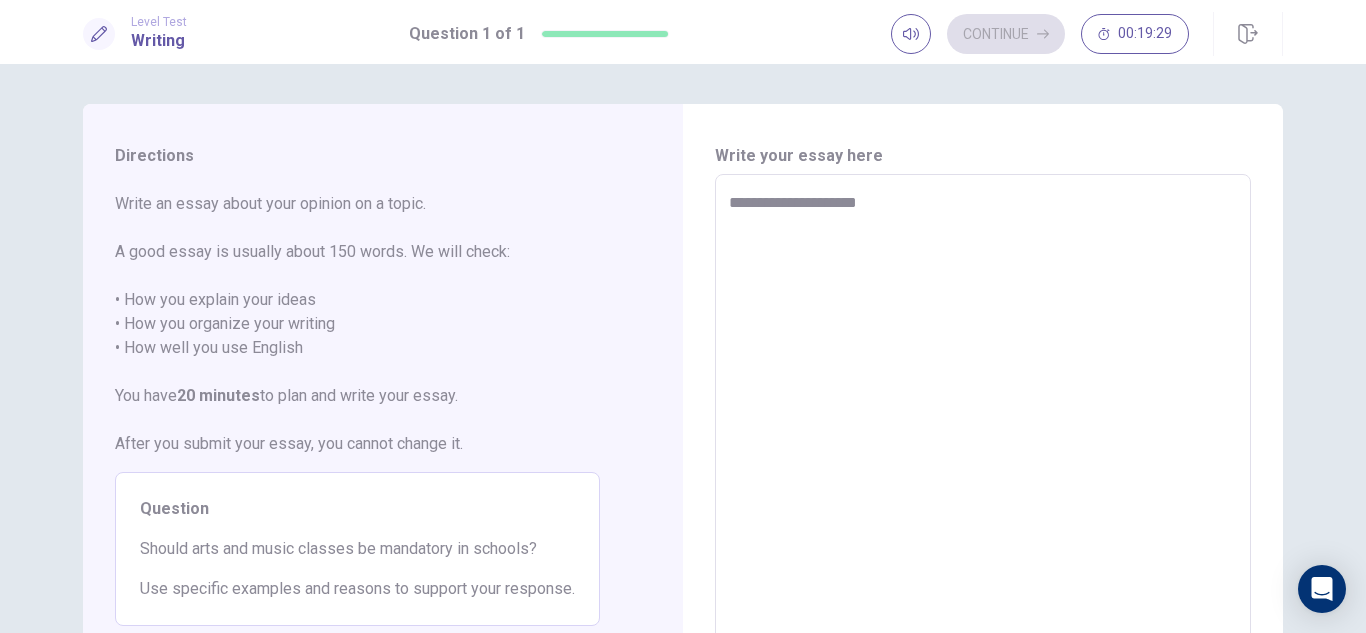 type on "*" 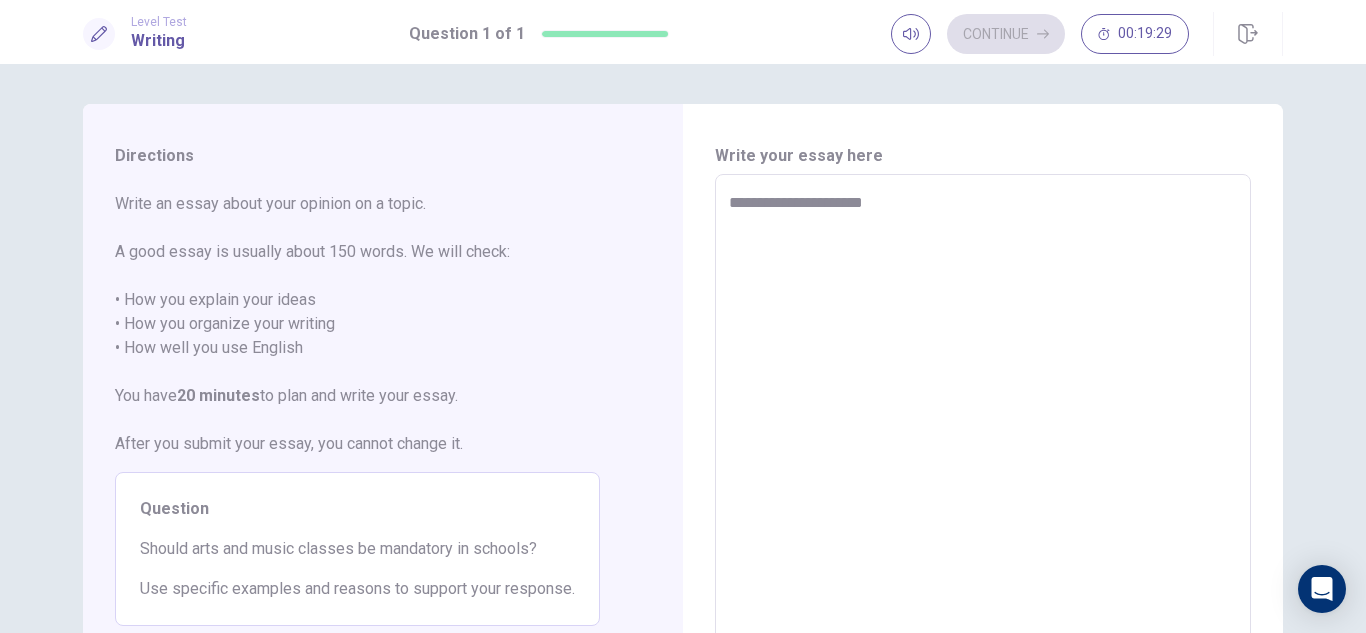 type on "*" 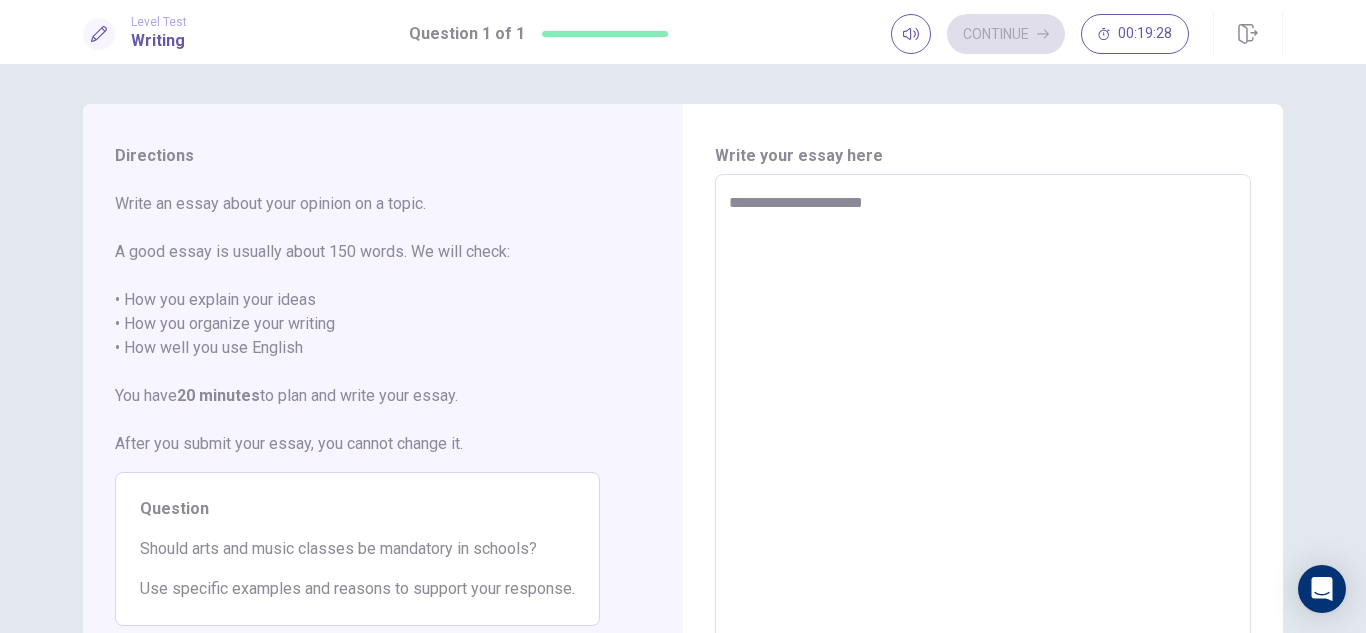 type on "**********" 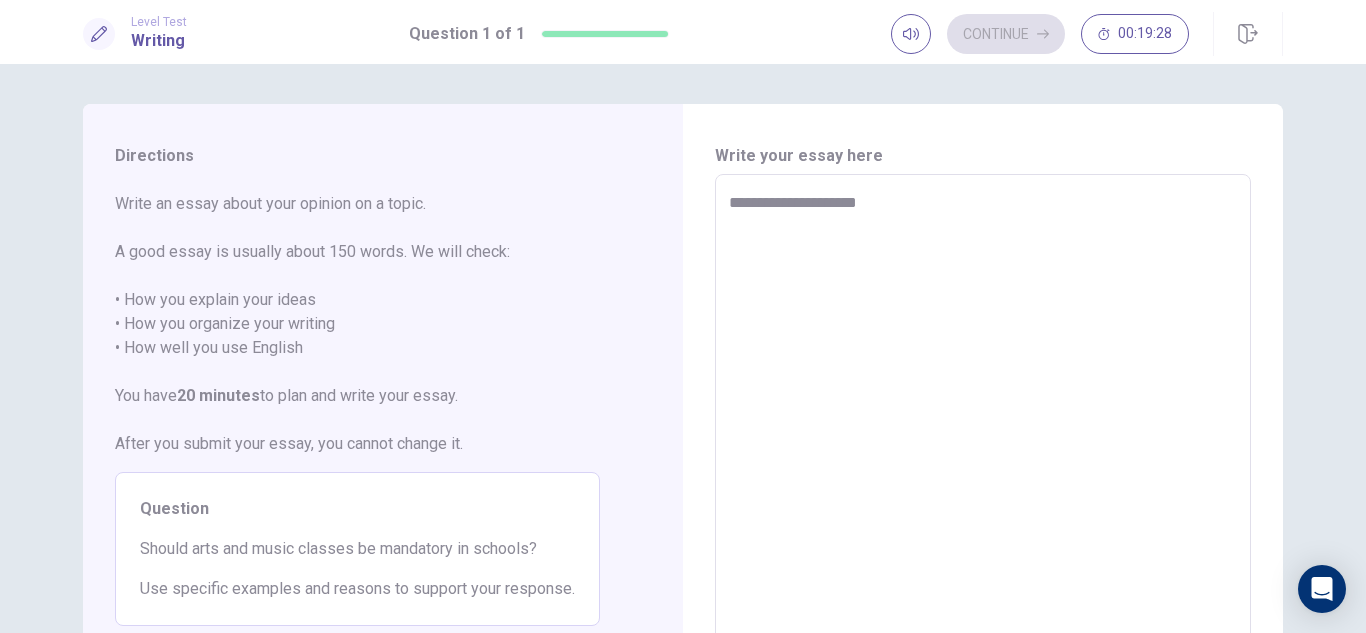 type on "*" 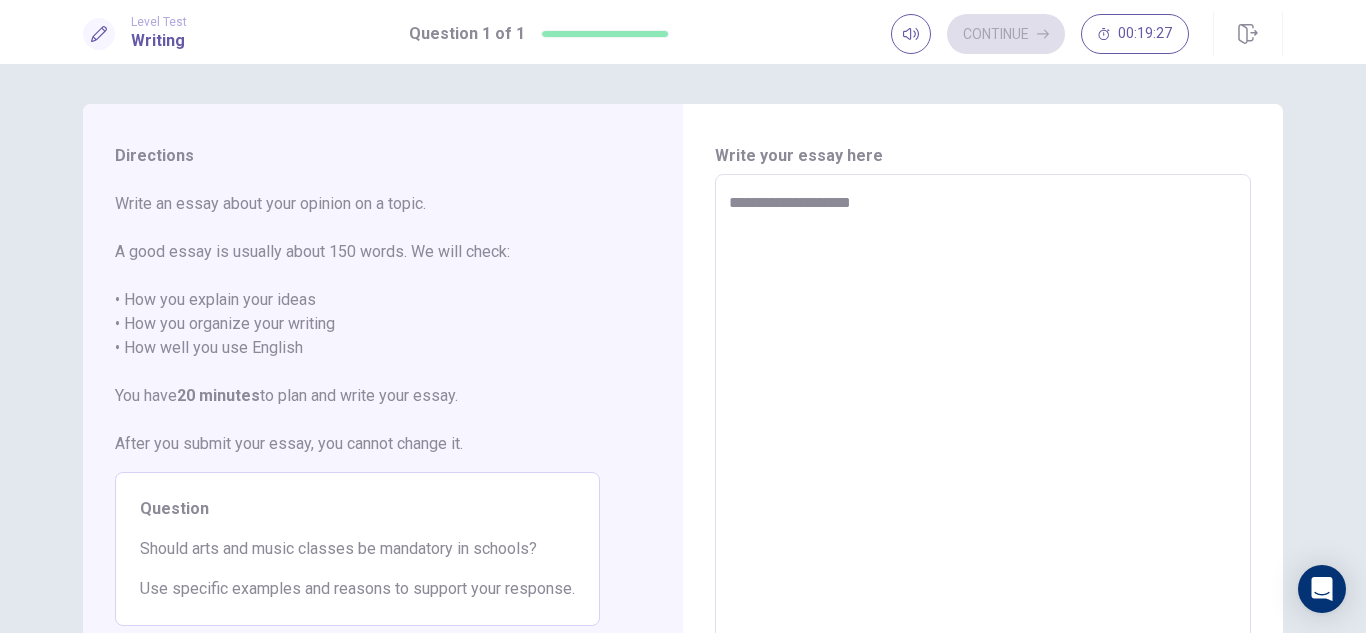 type on "*" 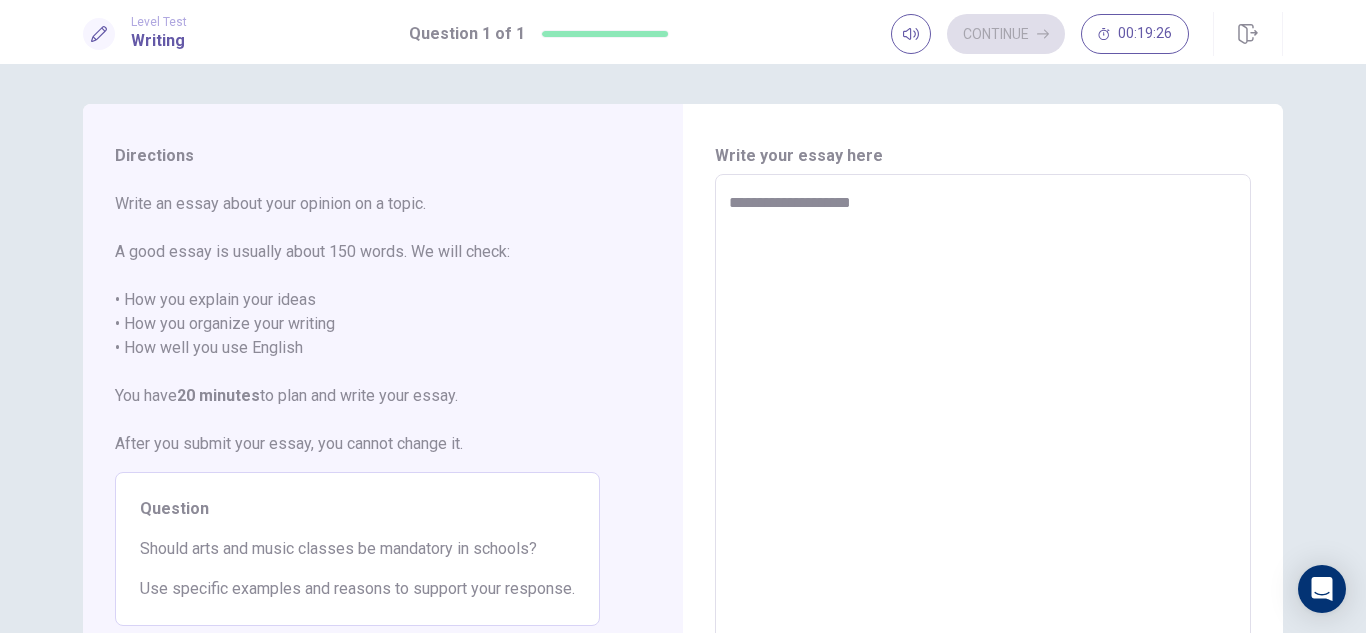 type on "**********" 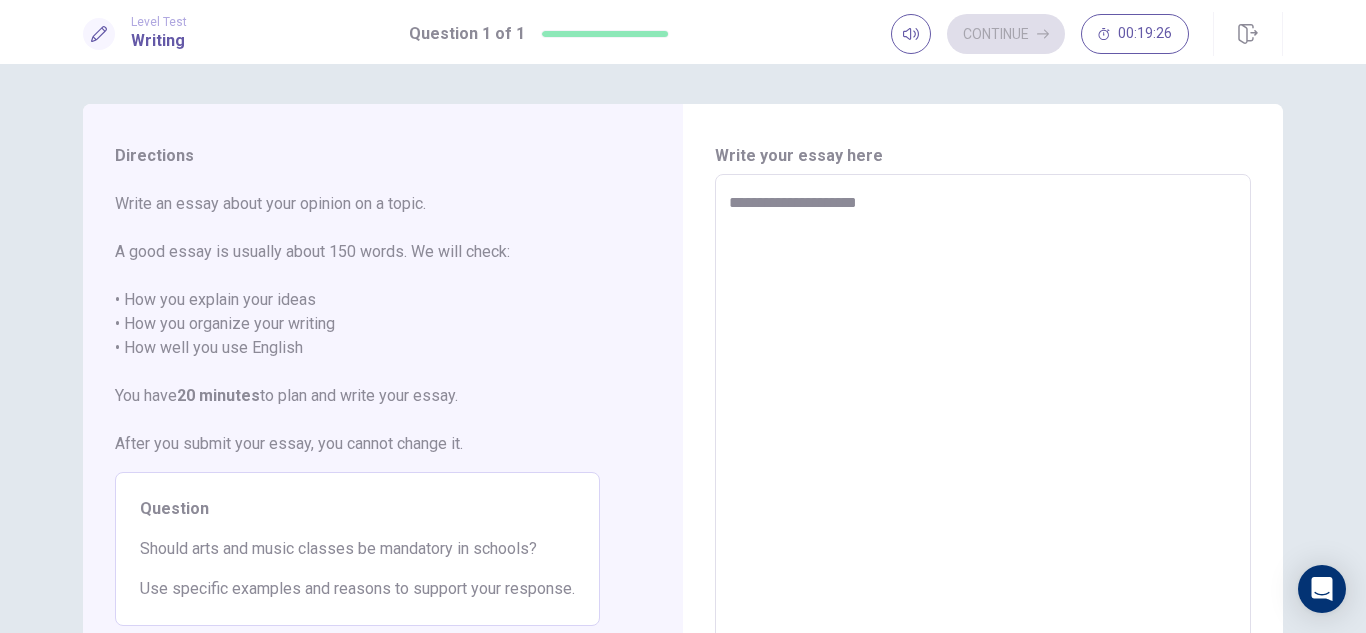 type on "*" 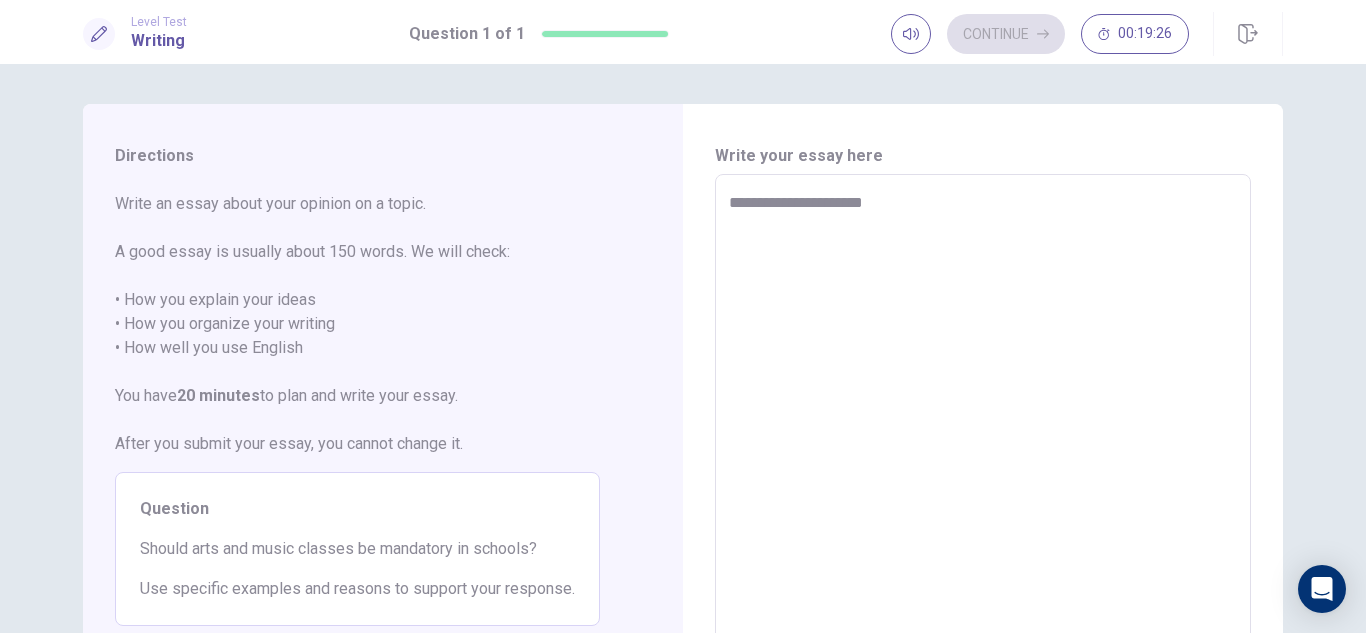 type on "*" 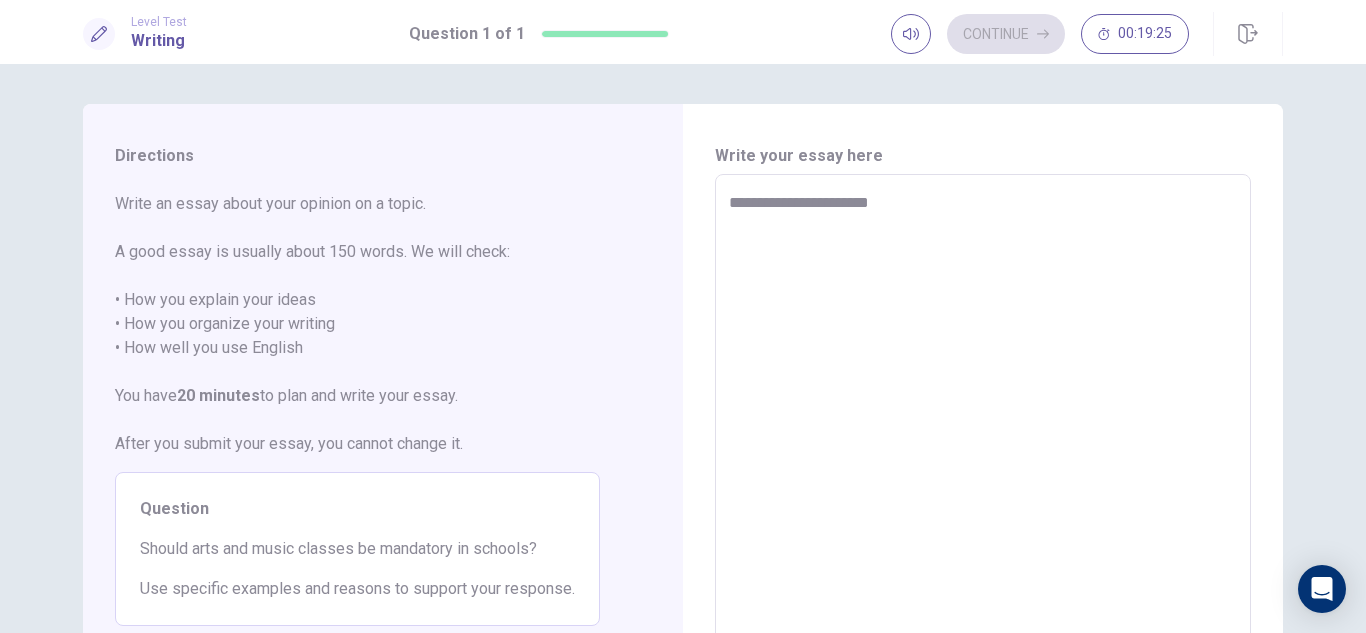 type on "*" 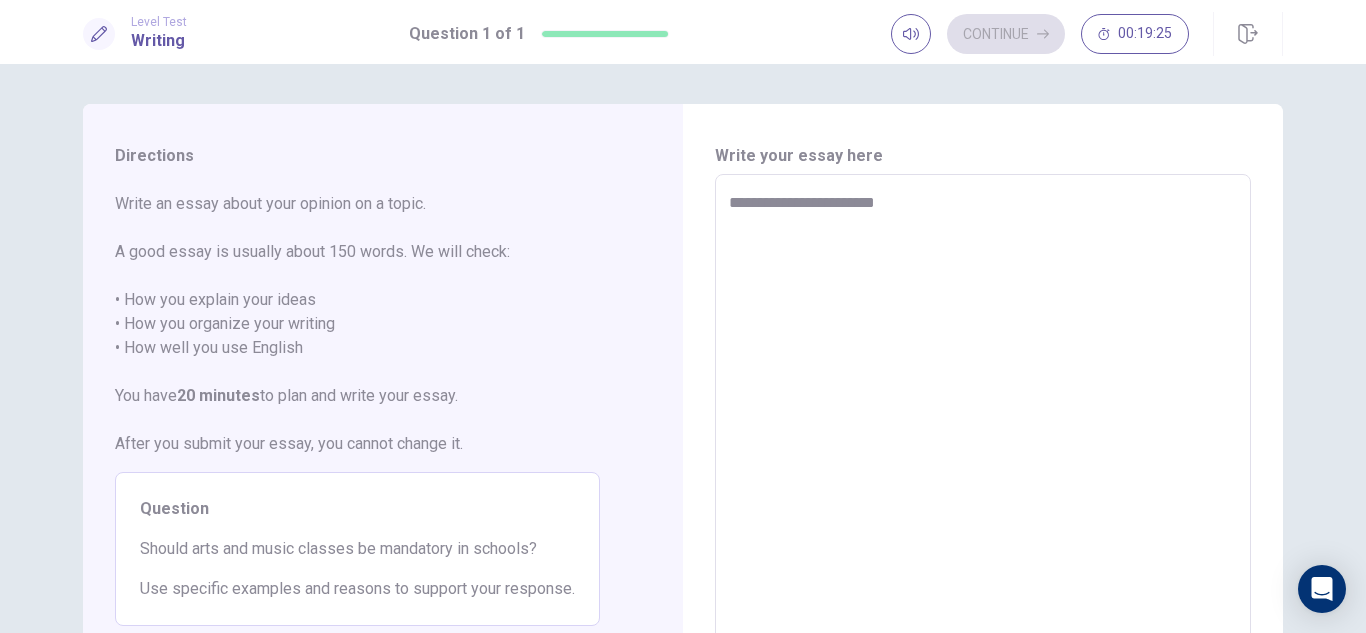 type on "*" 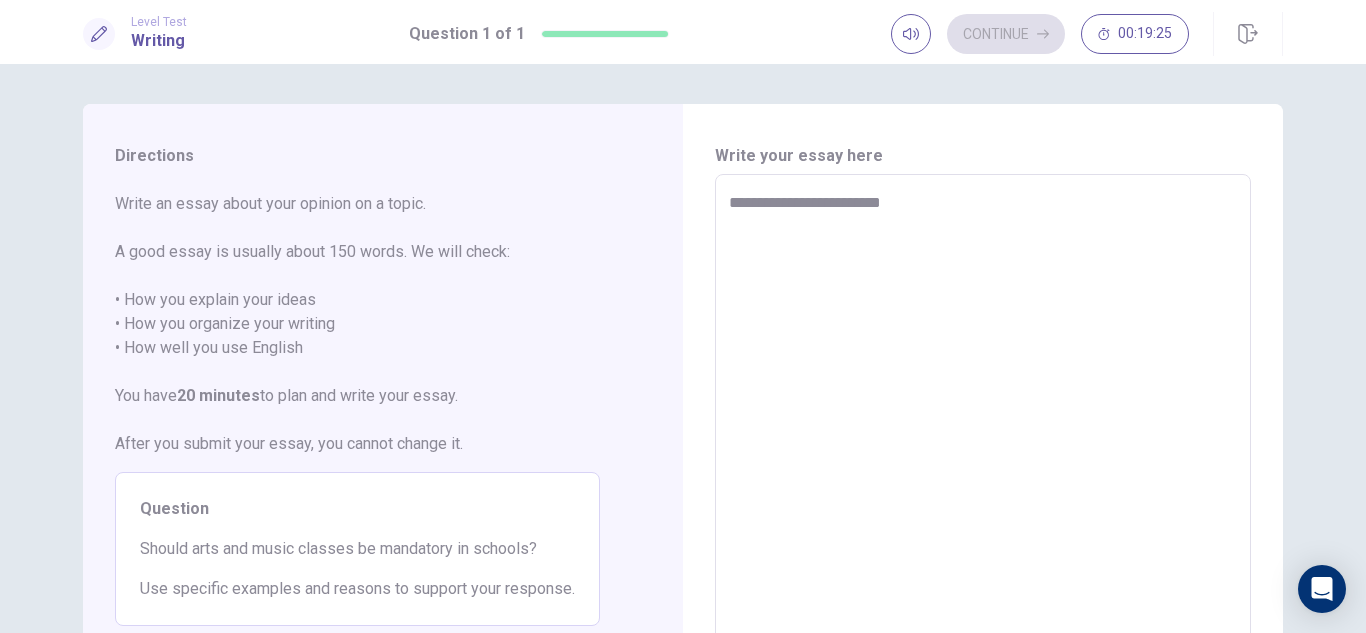 type on "*" 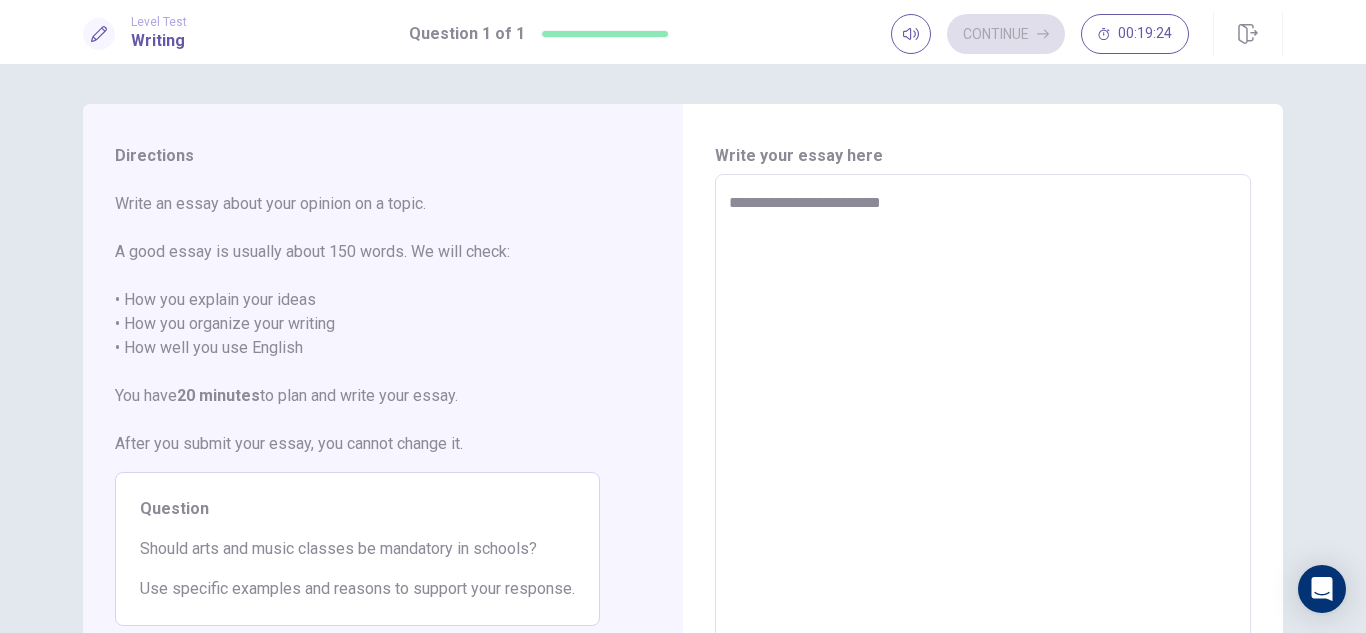 type on "**********" 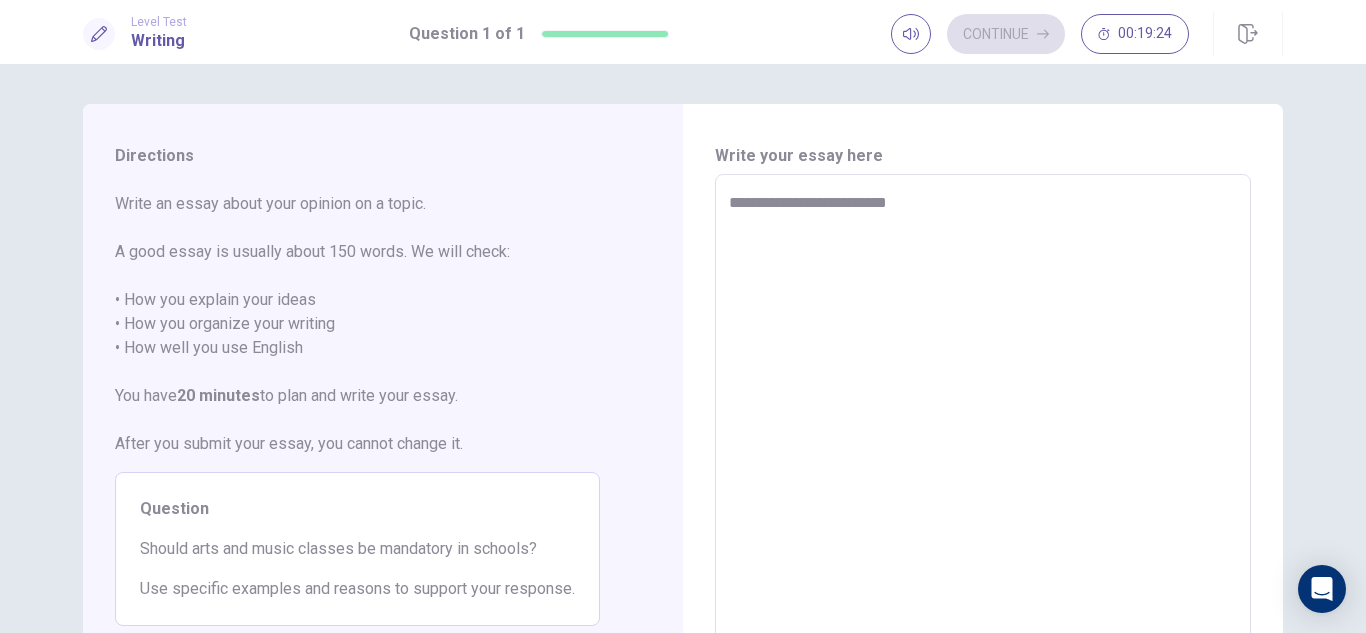 type on "**********" 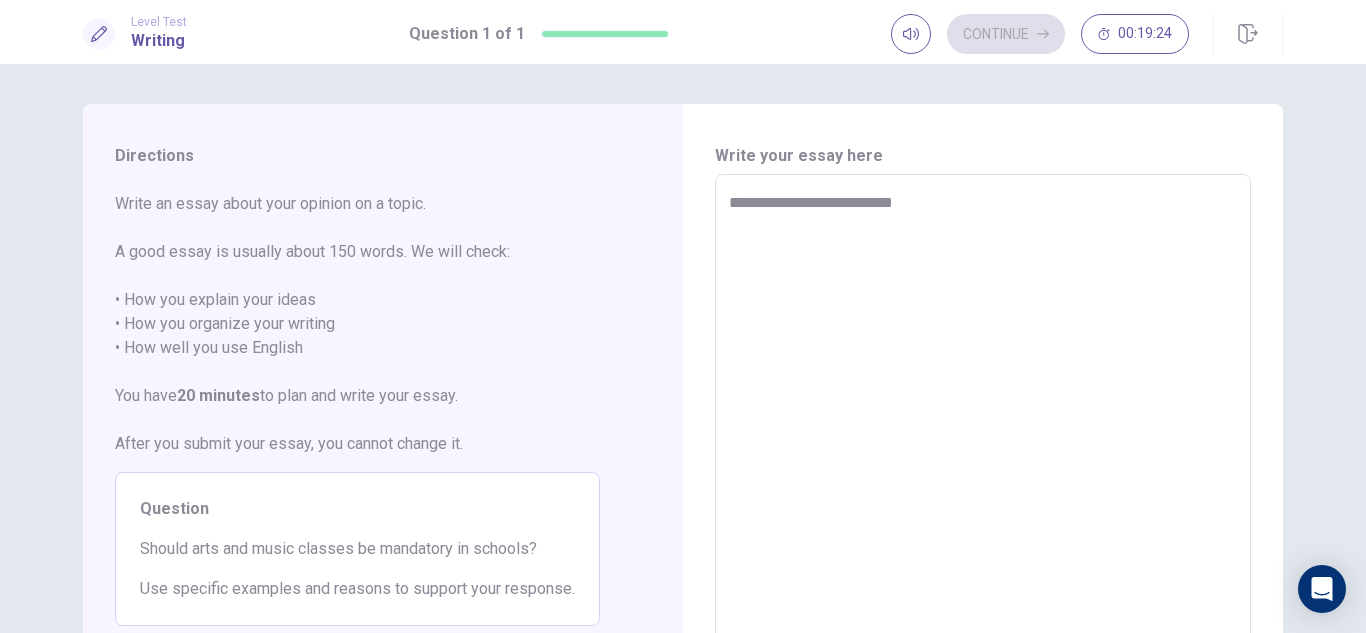 type on "*" 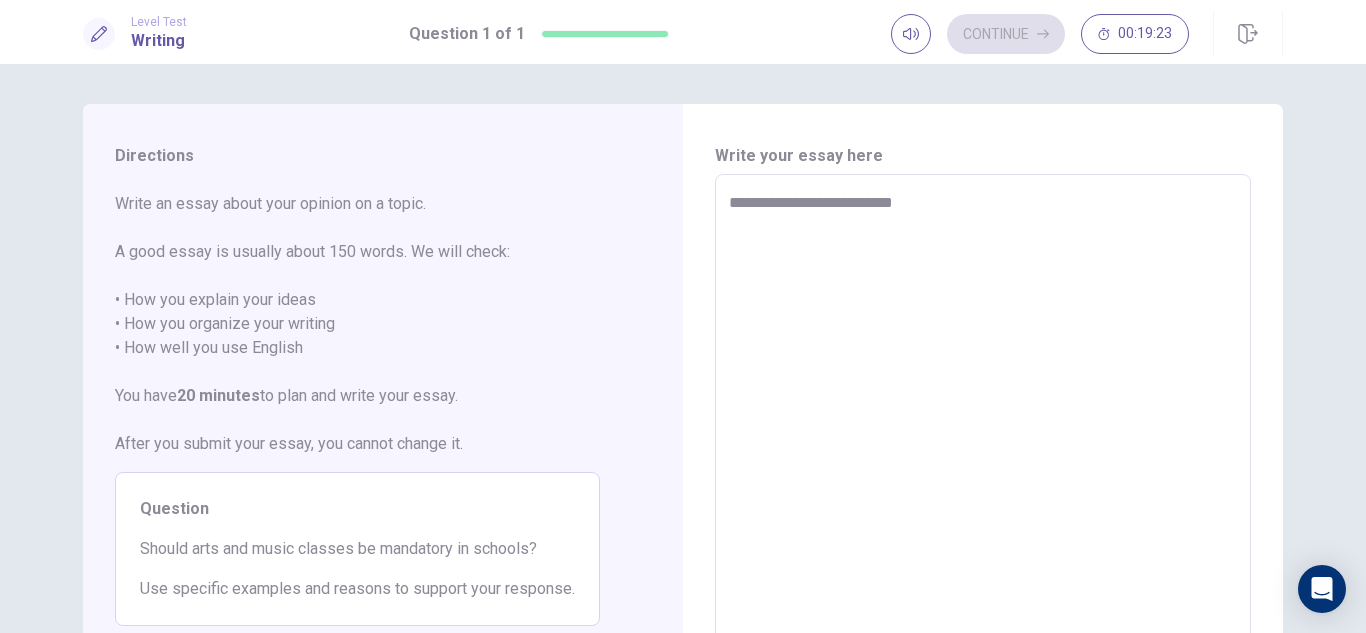 type on "**********" 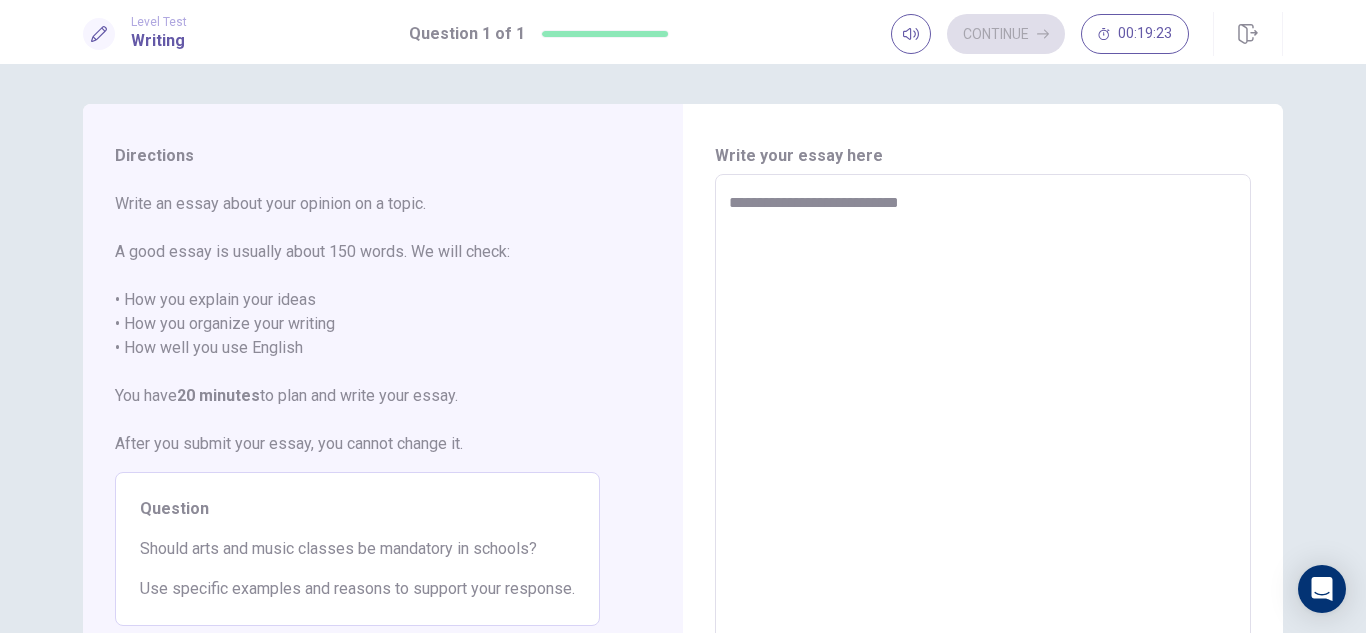 type on "*" 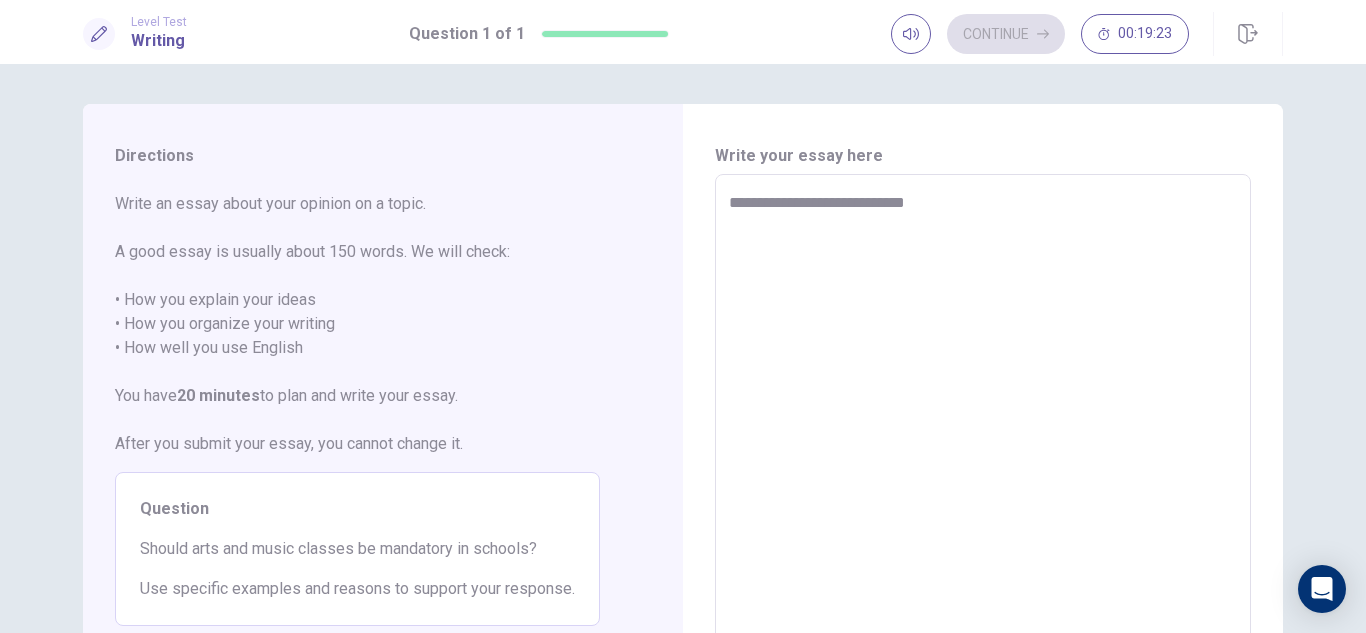 type on "**********" 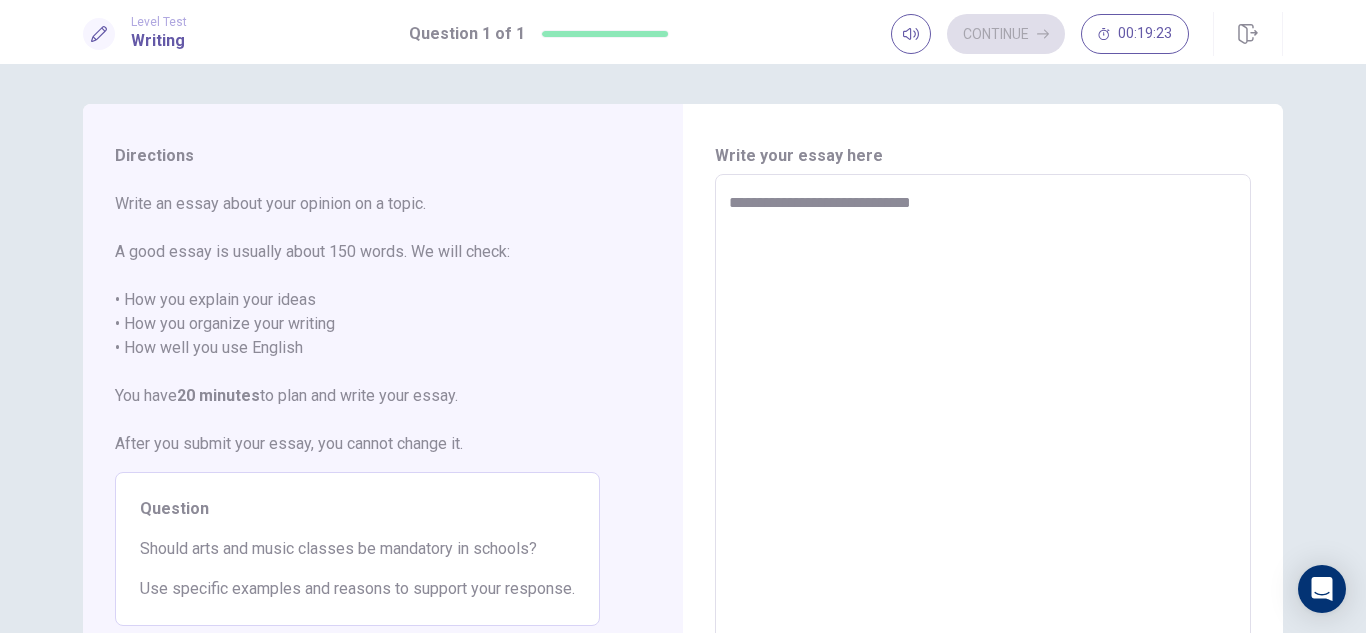 type on "*" 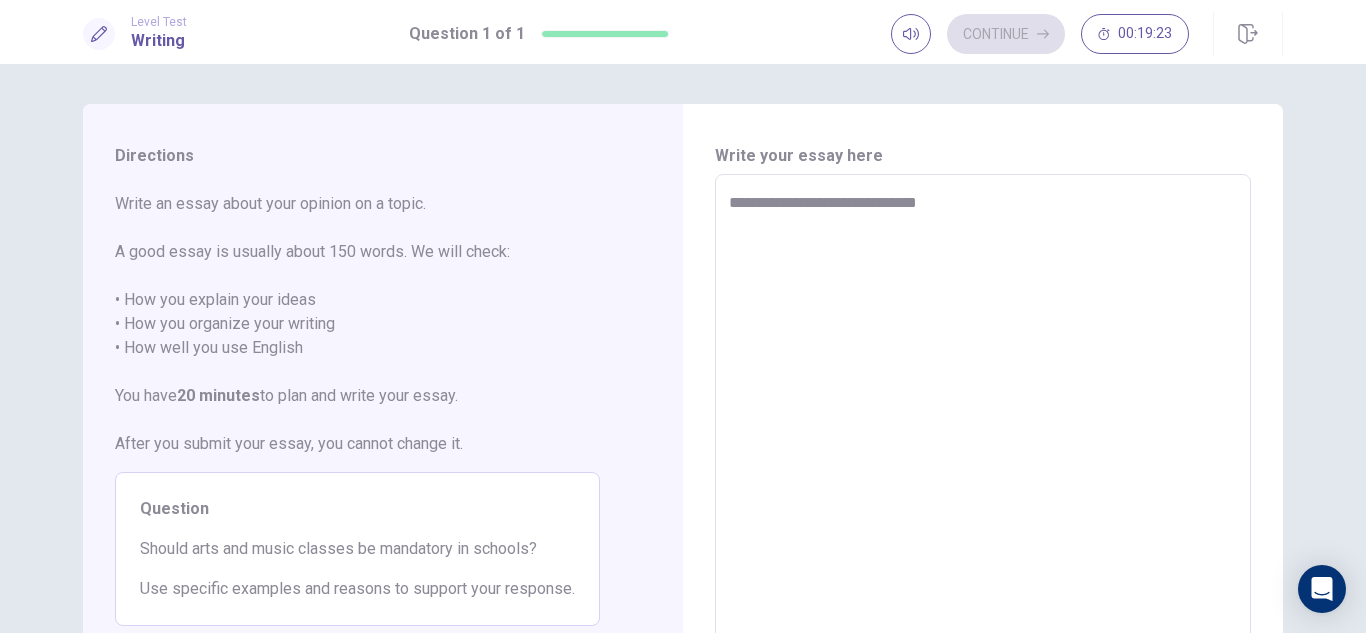type on "*" 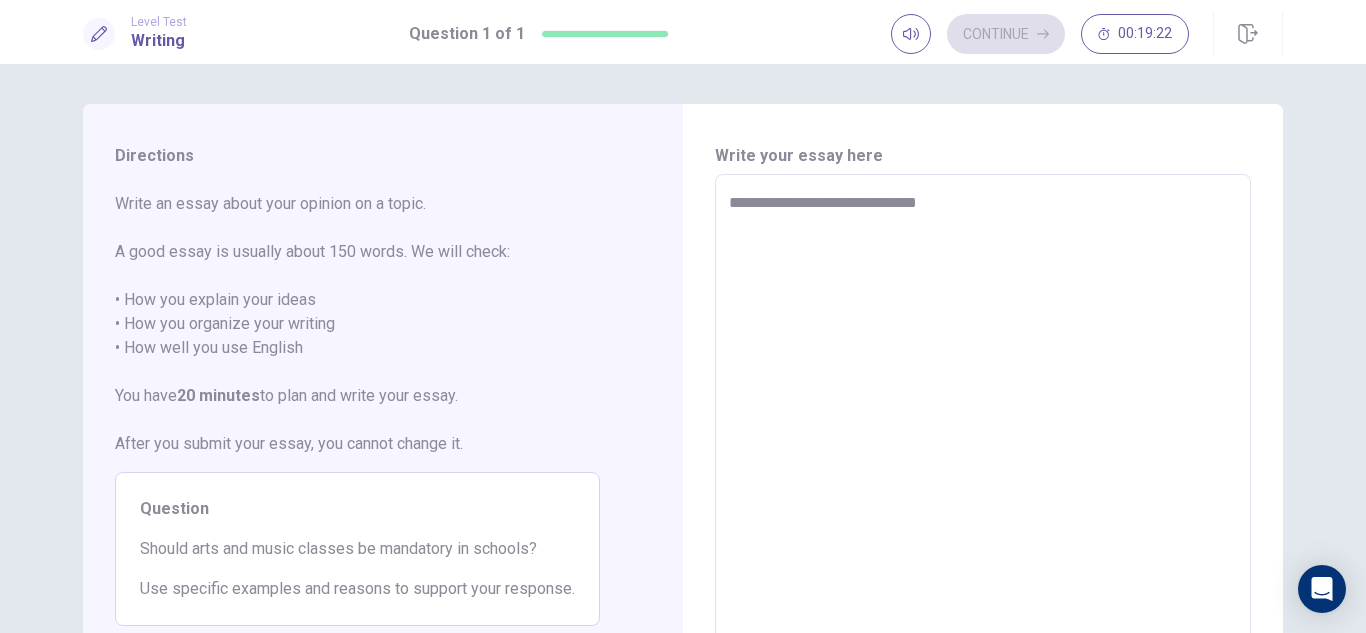 type on "**********" 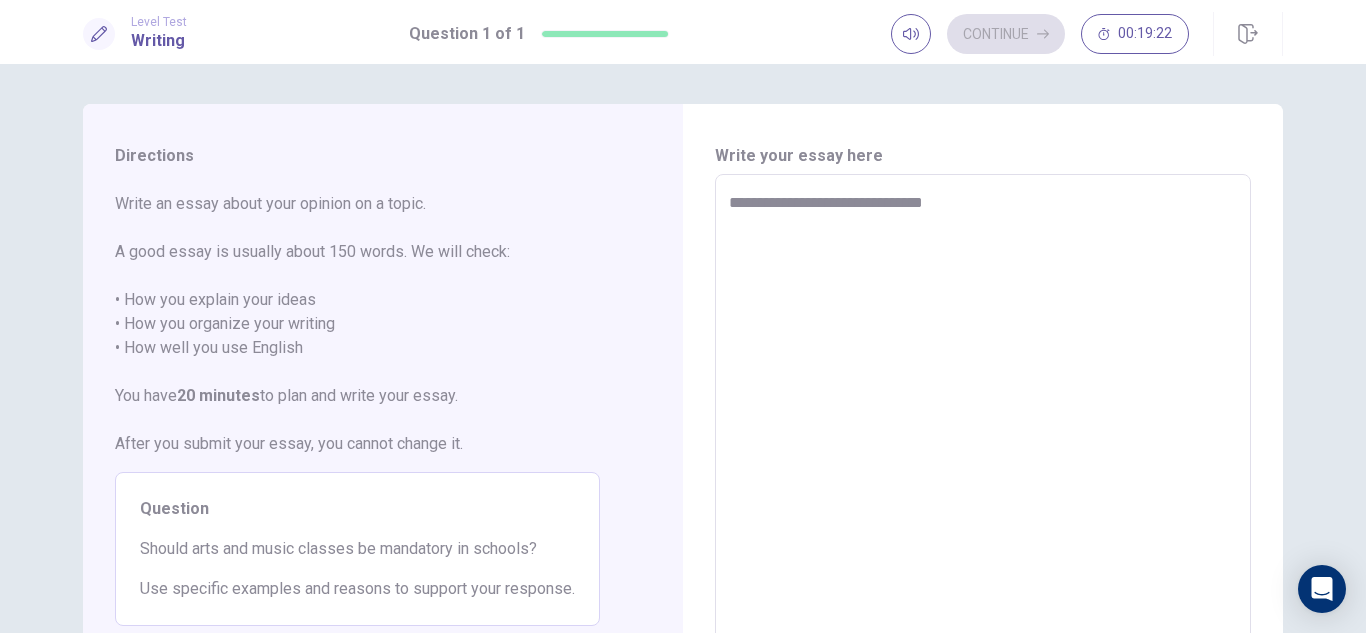 type on "**********" 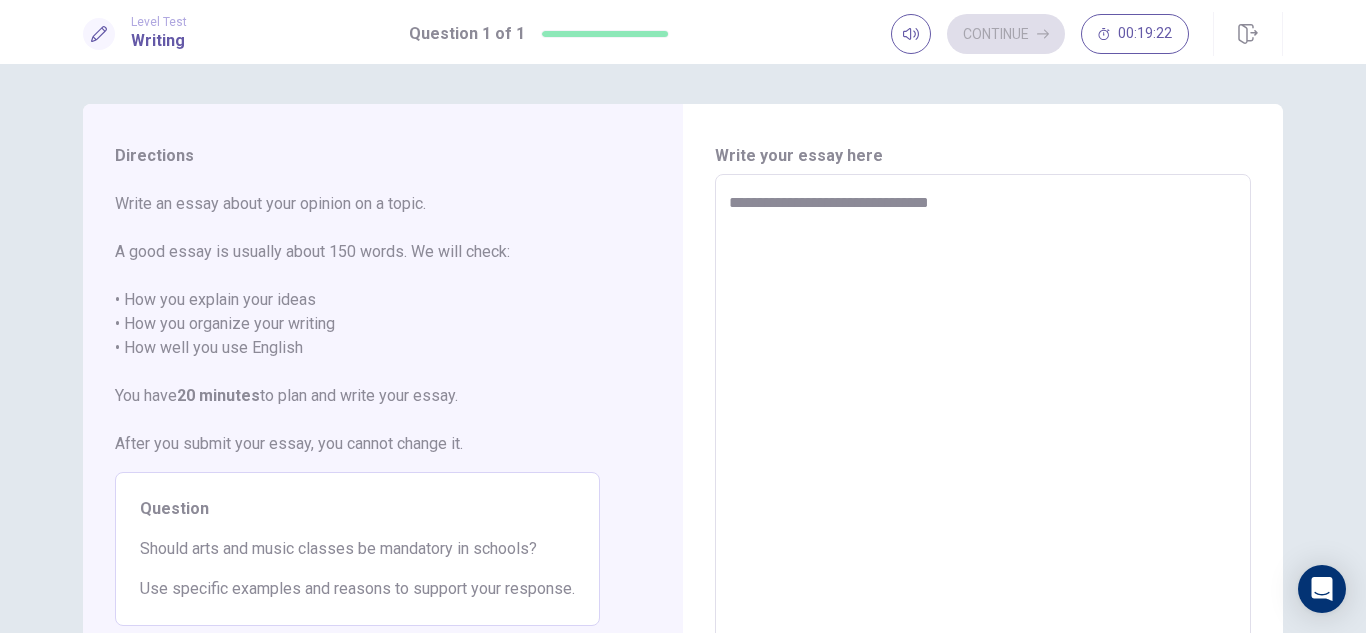type on "*" 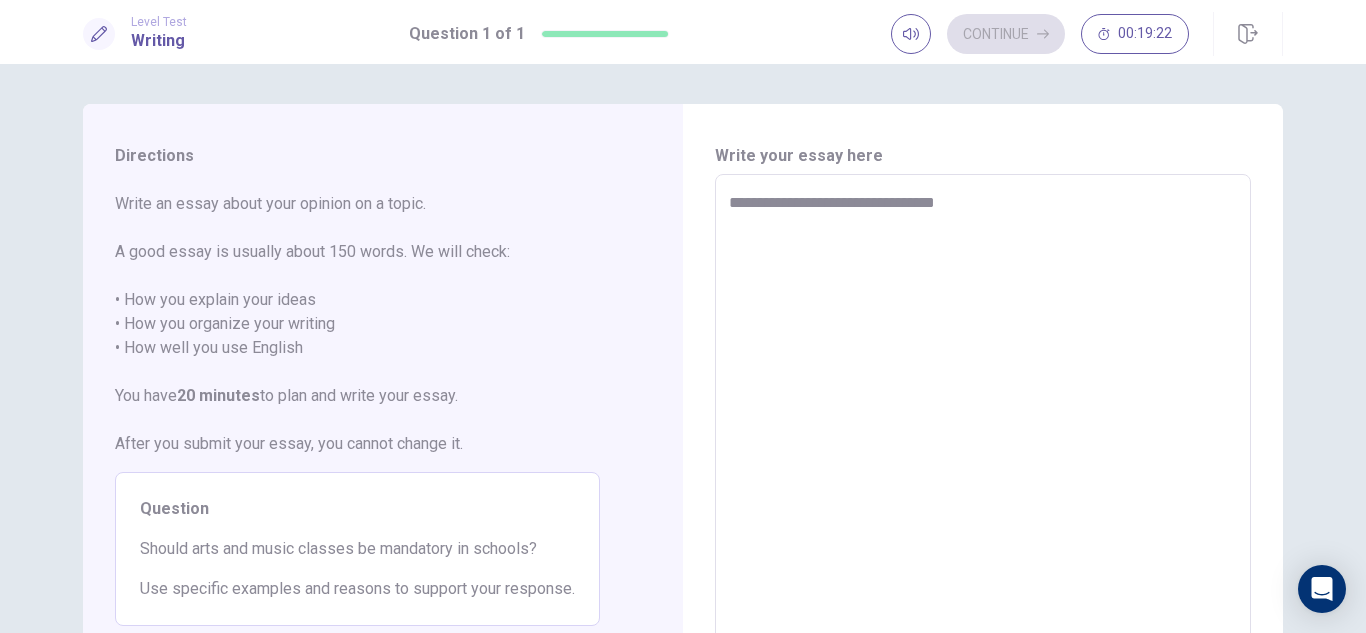 type on "*" 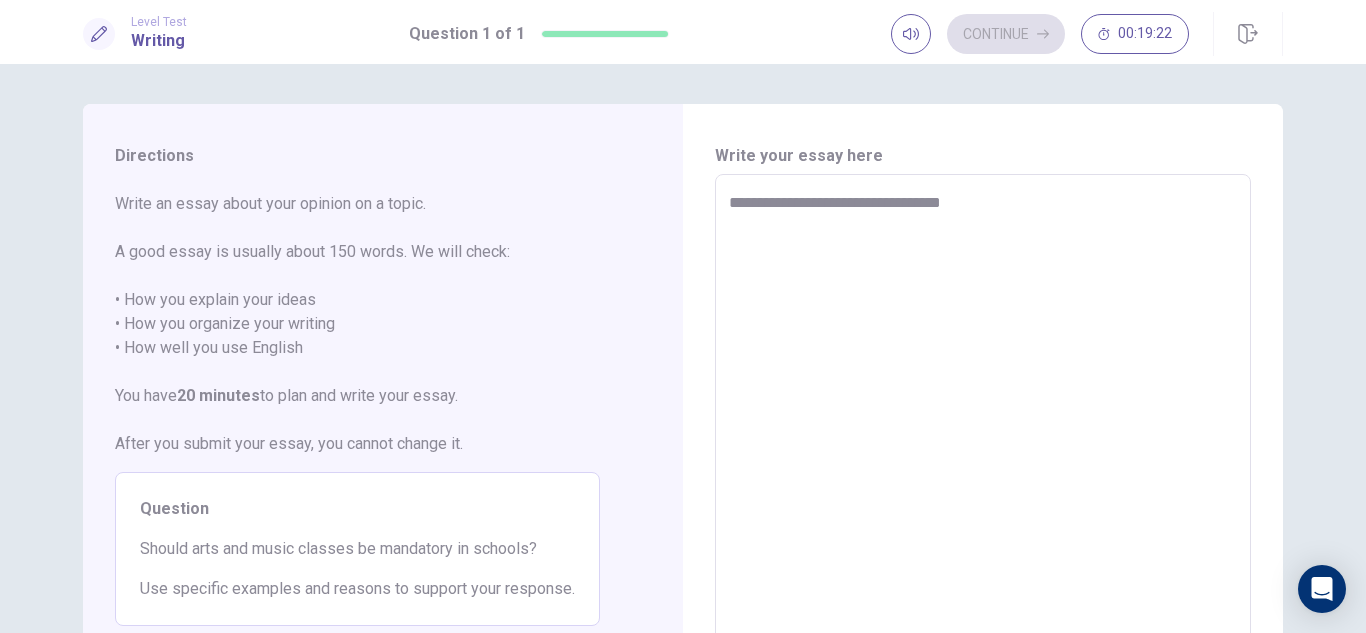 type on "*" 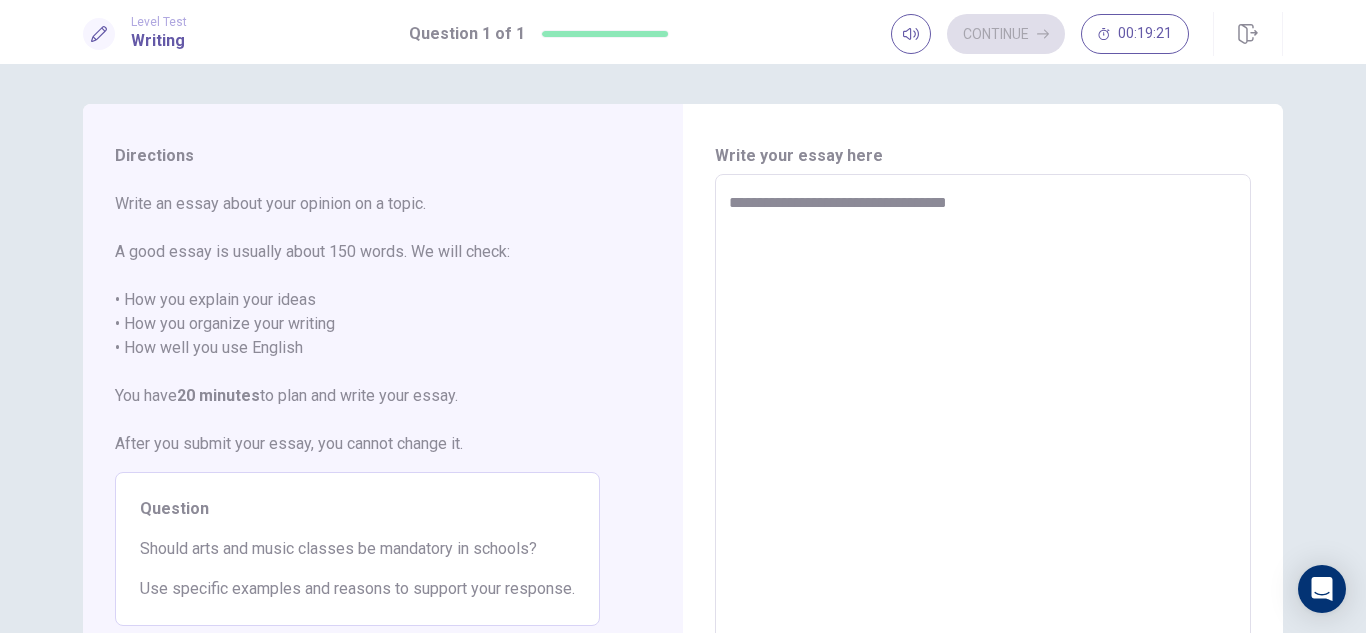 type on "*" 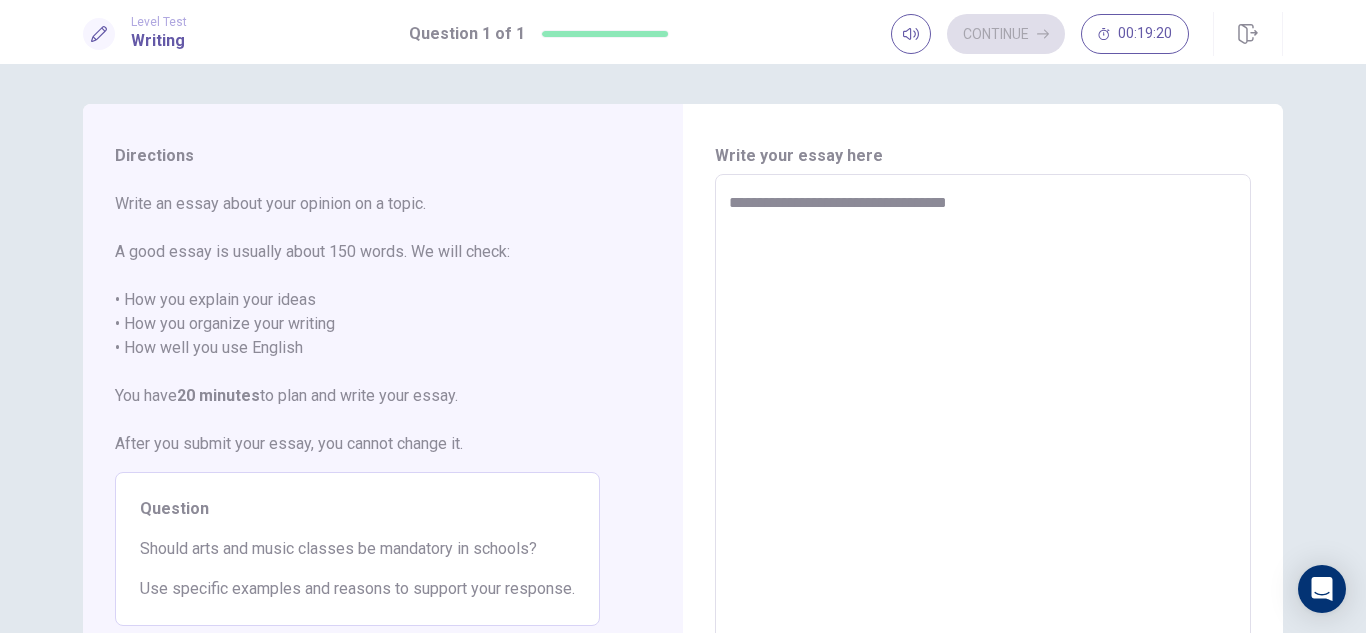 type on "**********" 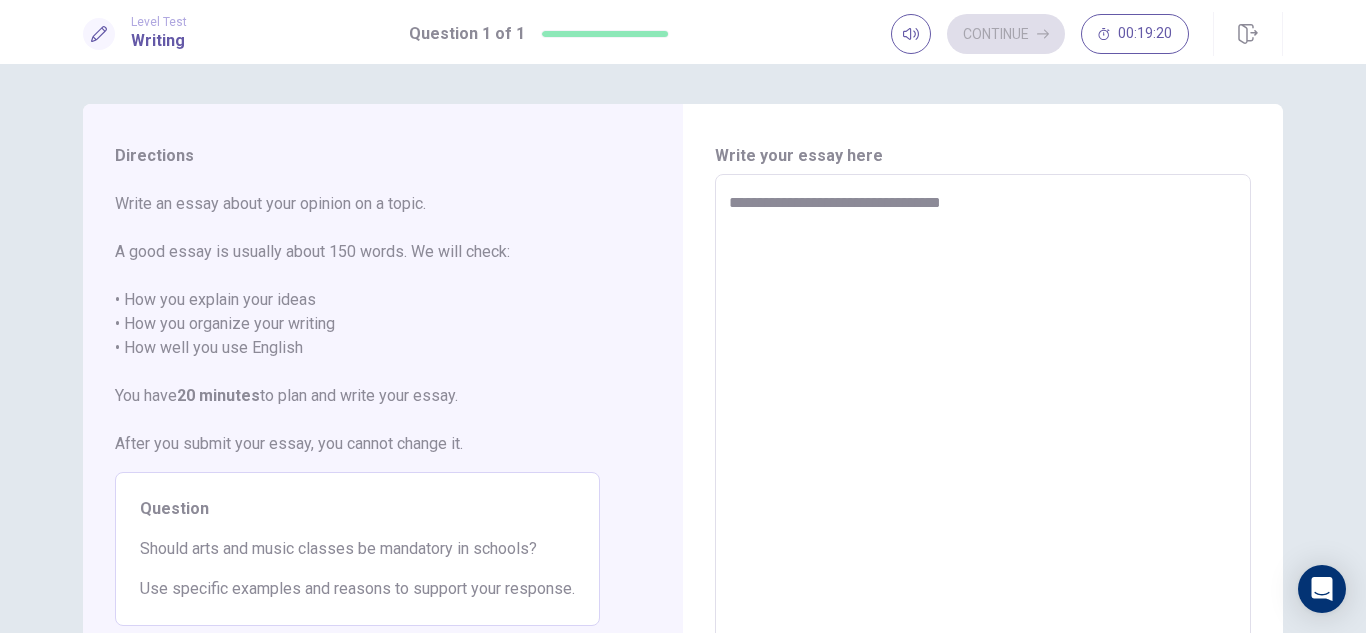 type on "*" 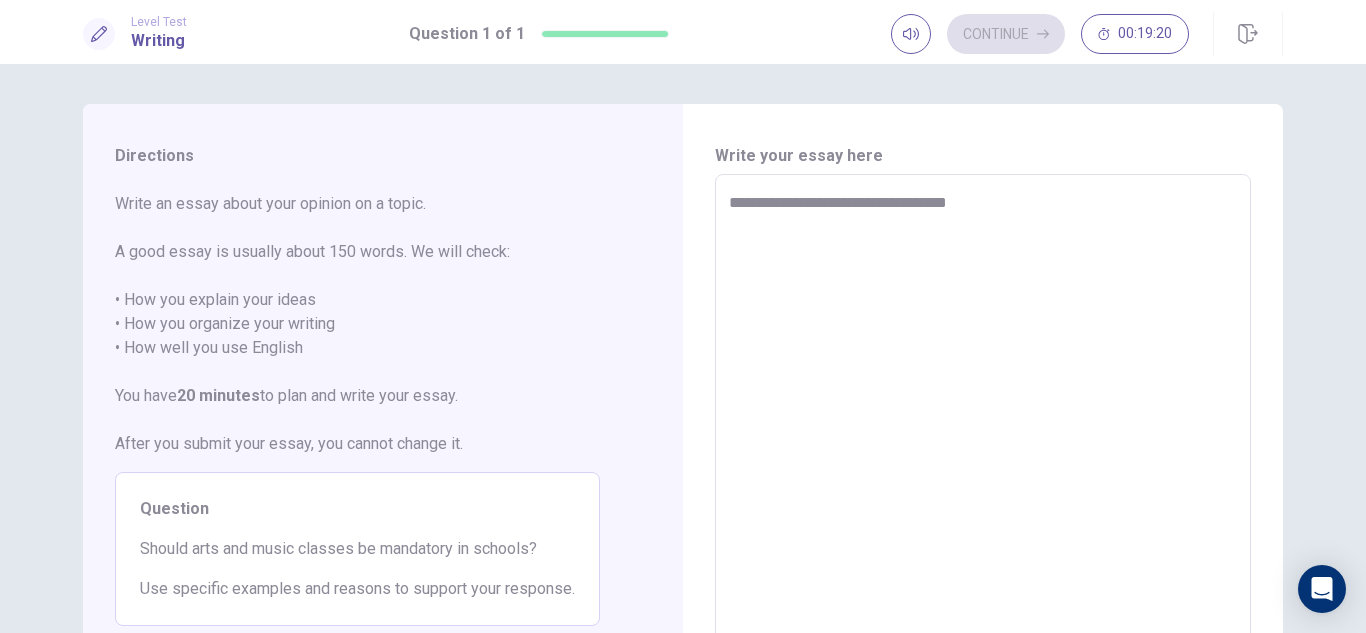 type on "*" 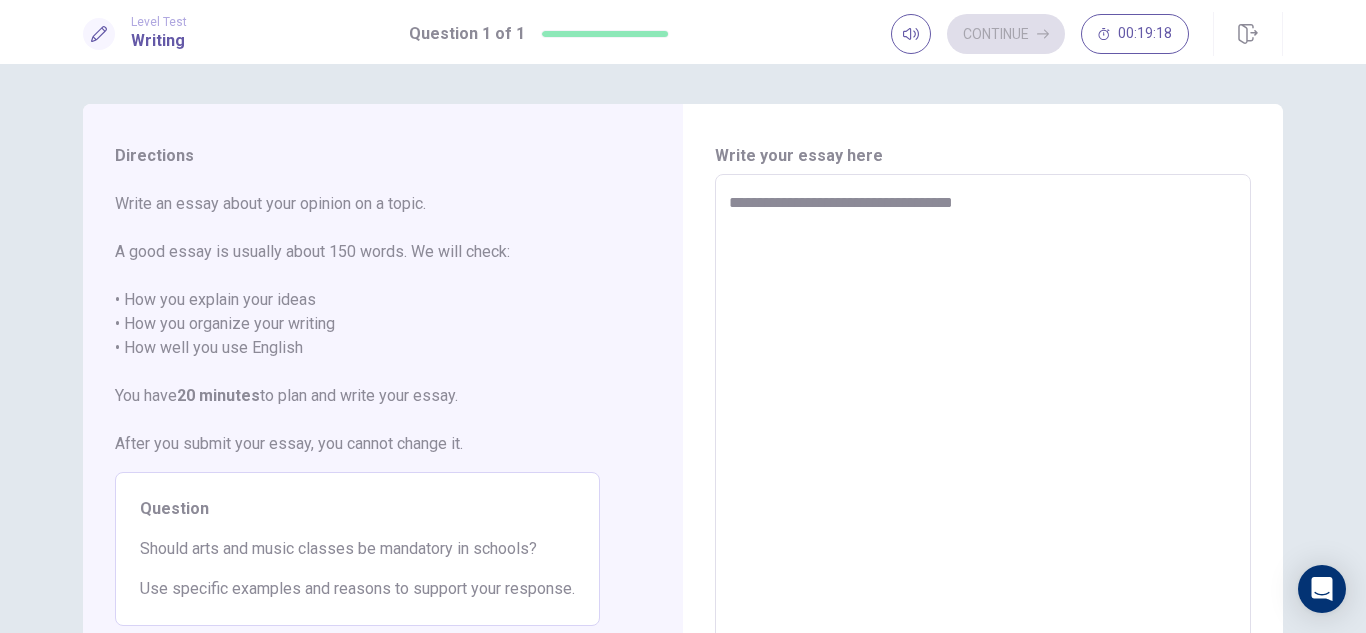 type on "*" 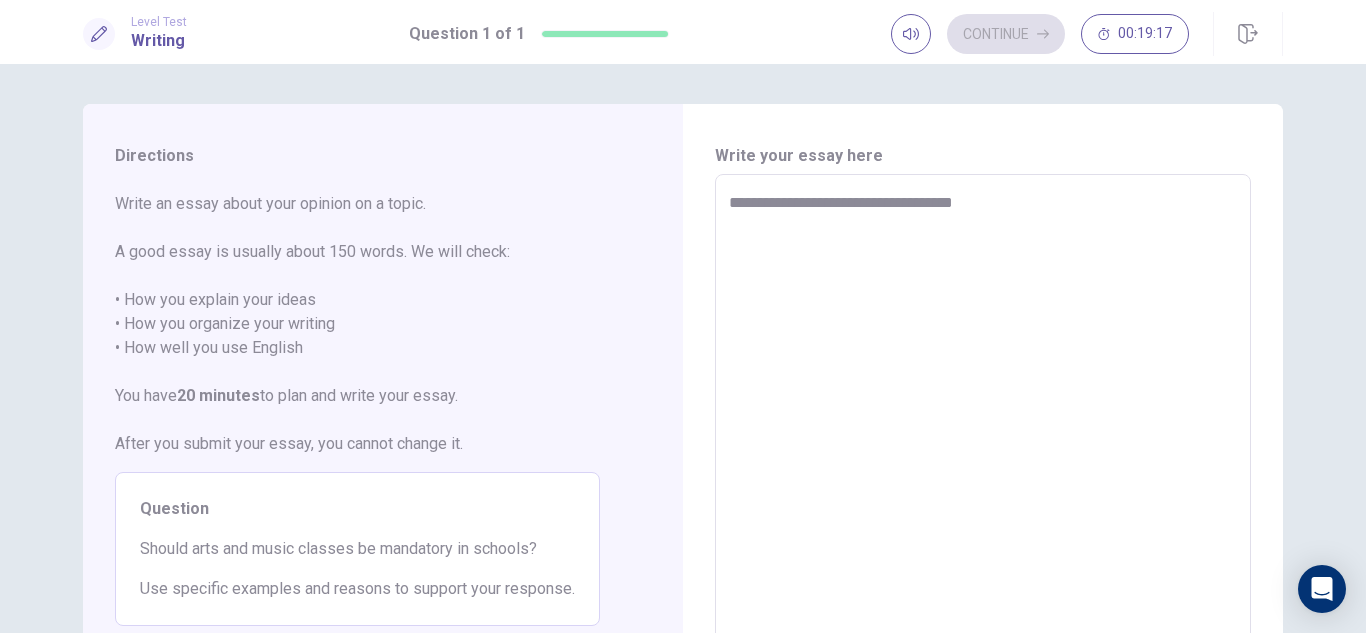 type on "**********" 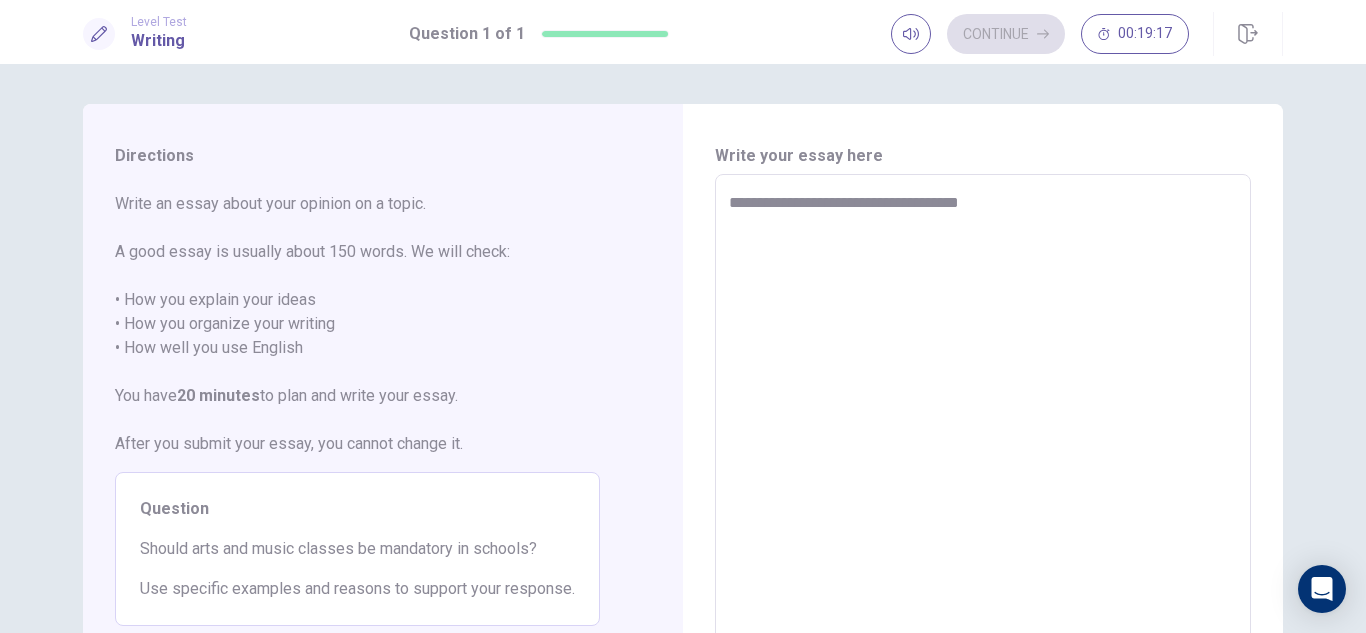 type on "*" 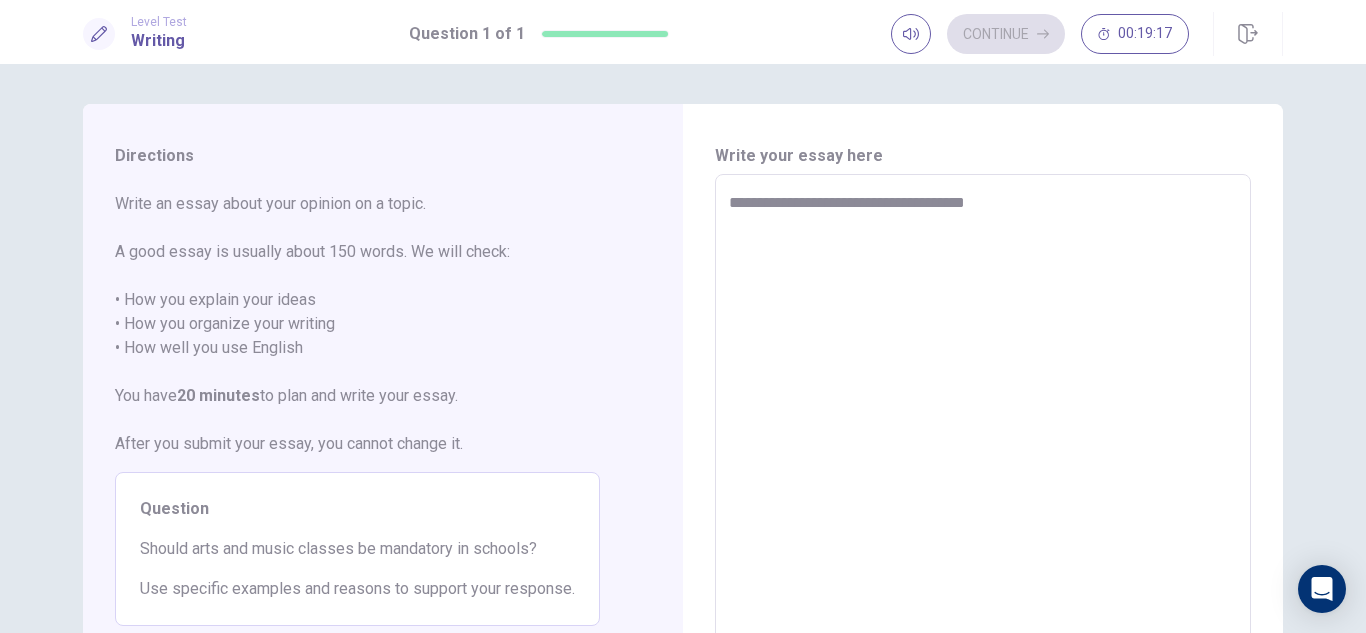 type on "*" 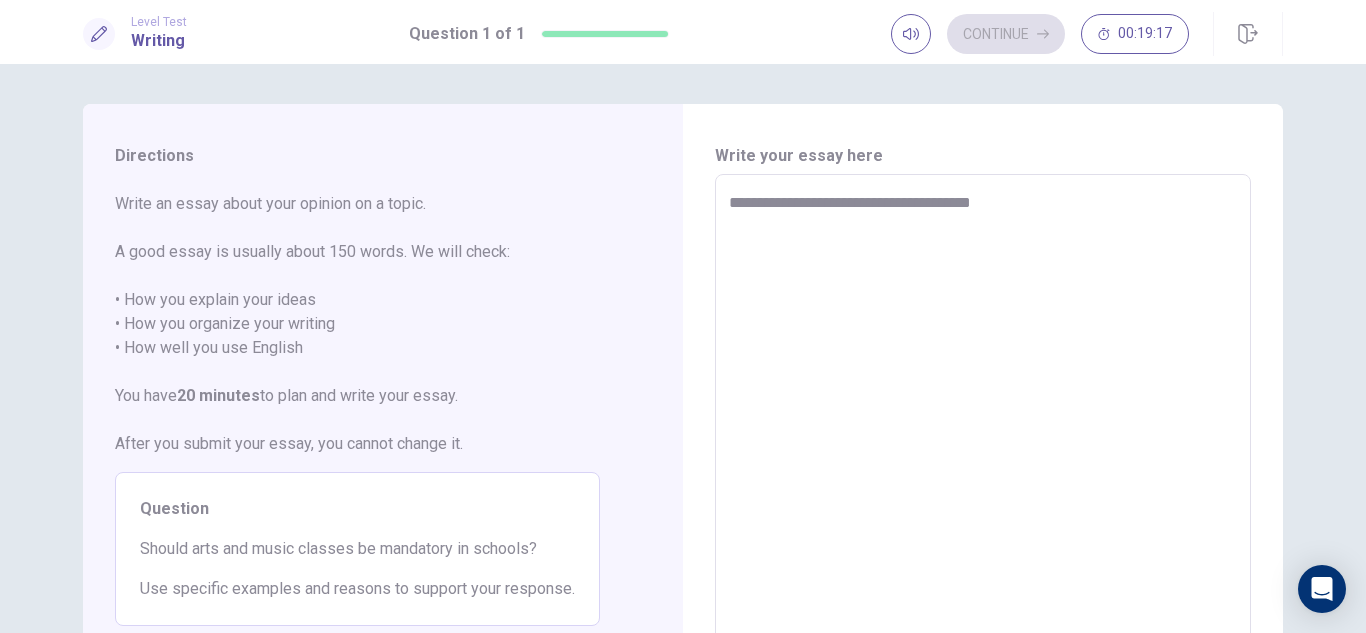 type on "*" 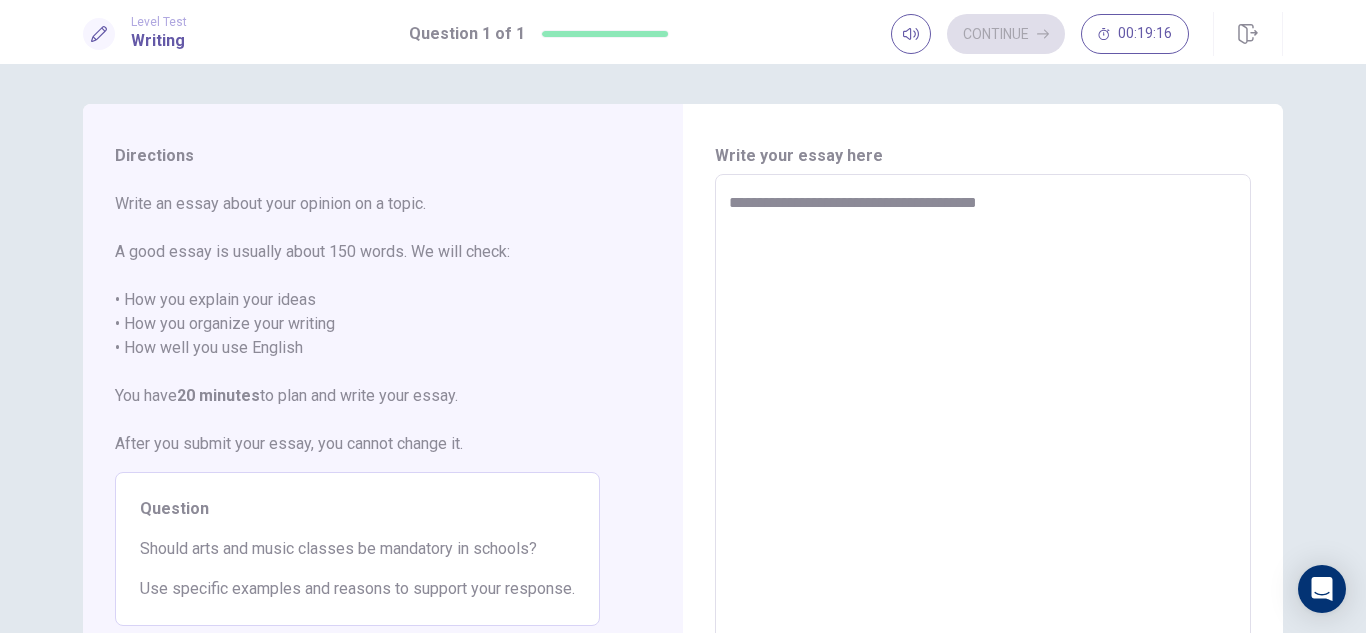 type on "*" 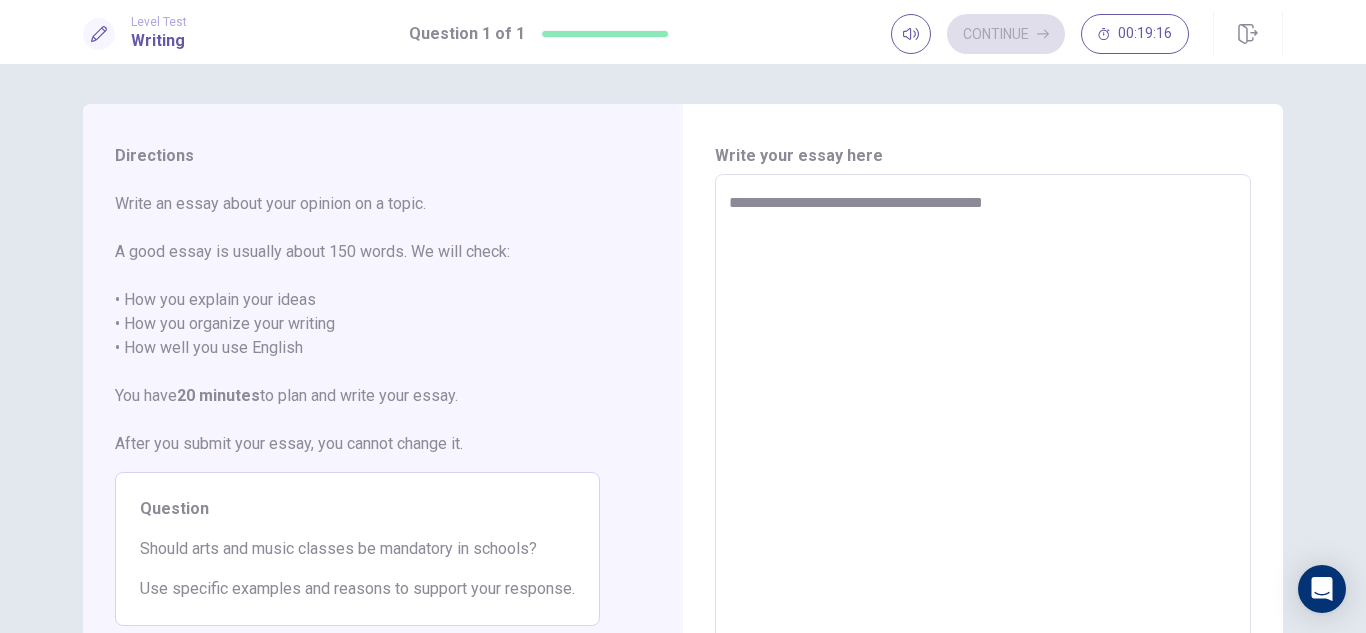 type on "*" 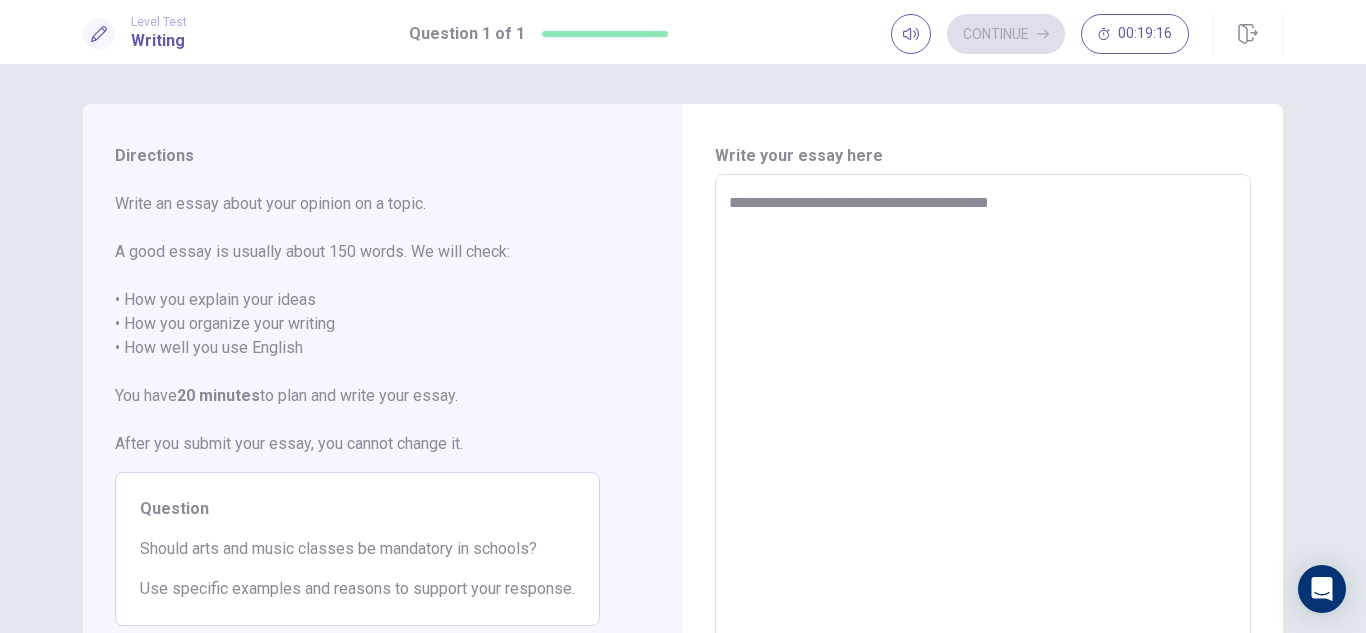 type on "*" 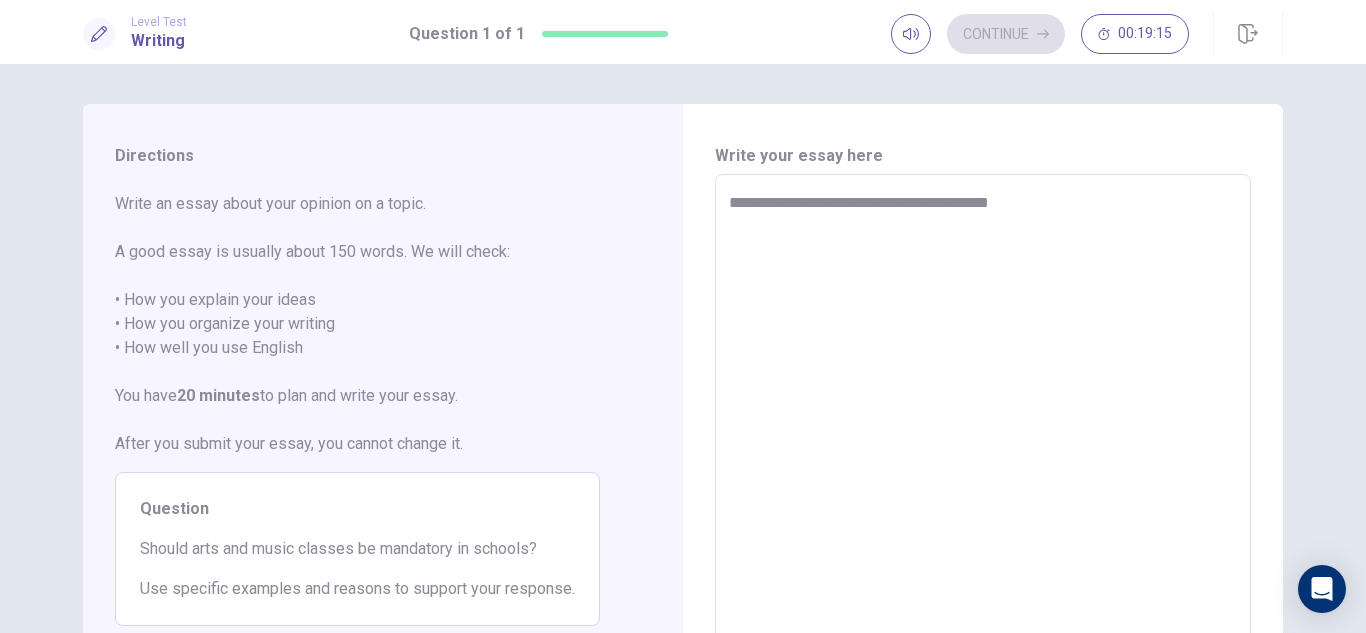 type on "**********" 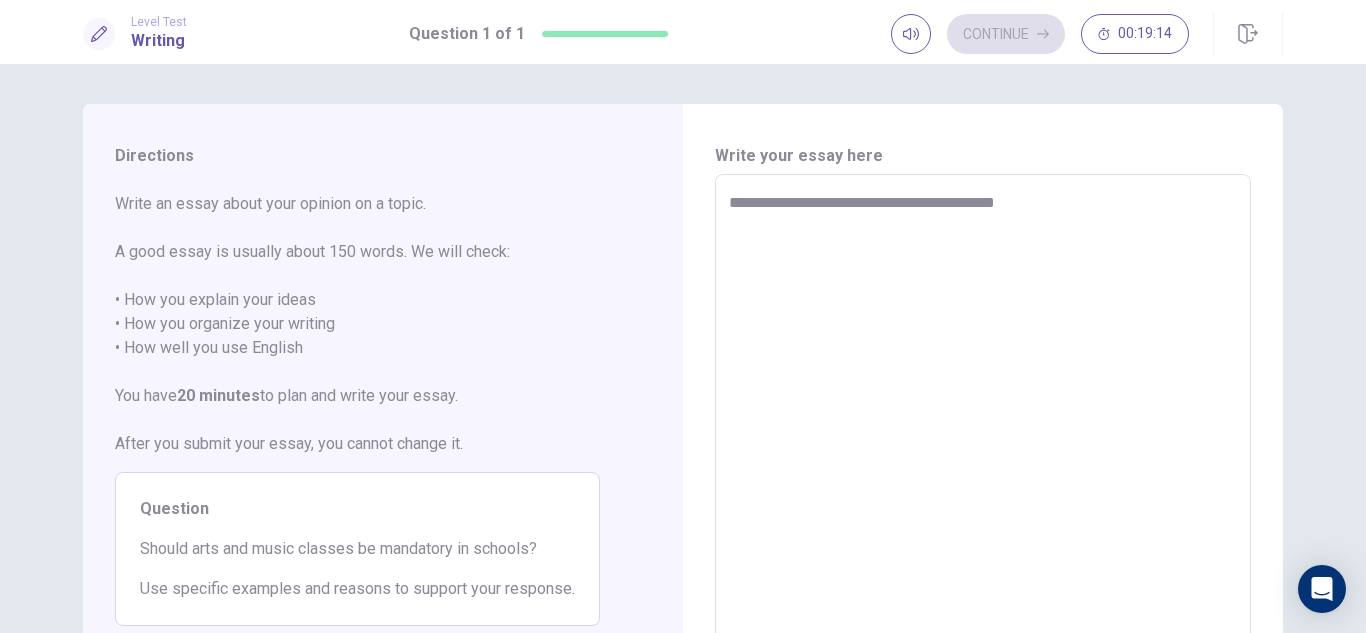 type on "*" 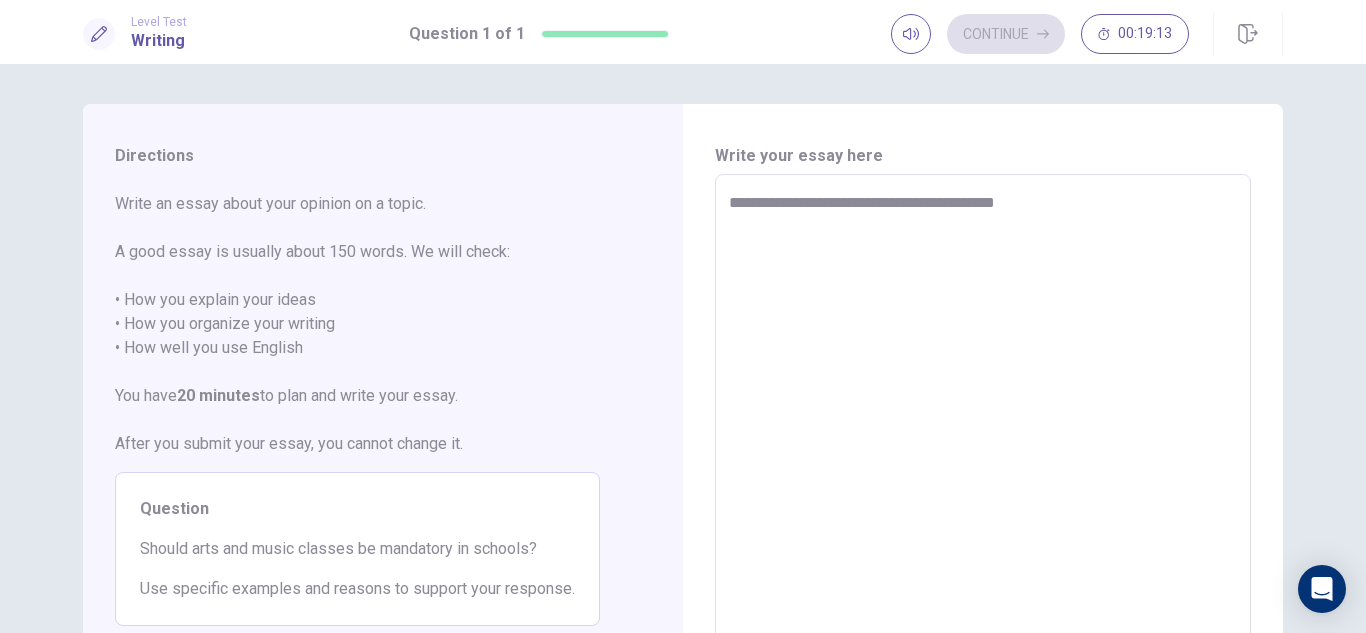 type on "**********" 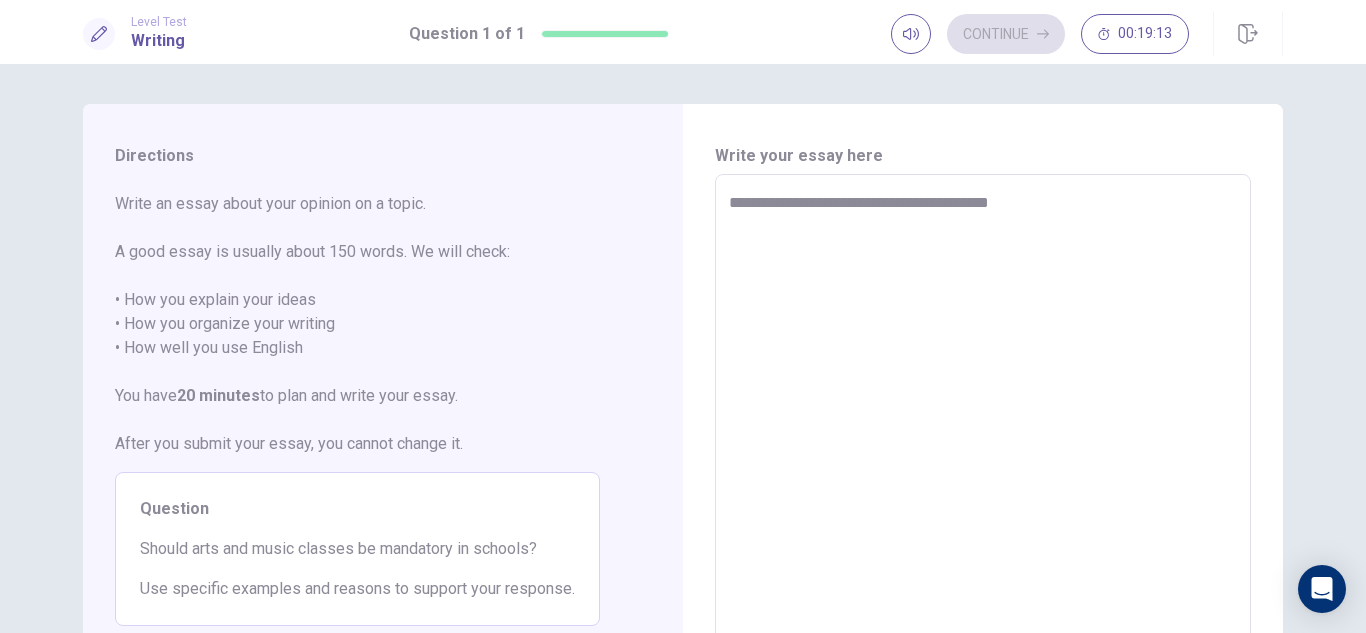 type on "*" 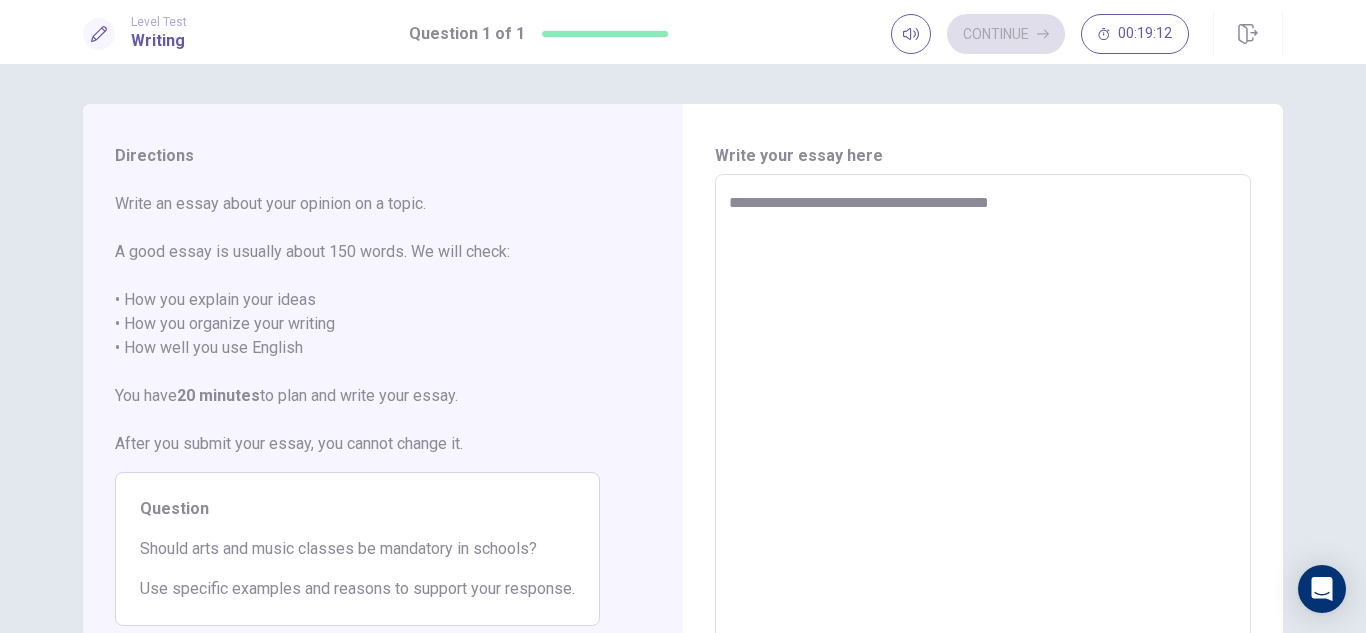 type on "**********" 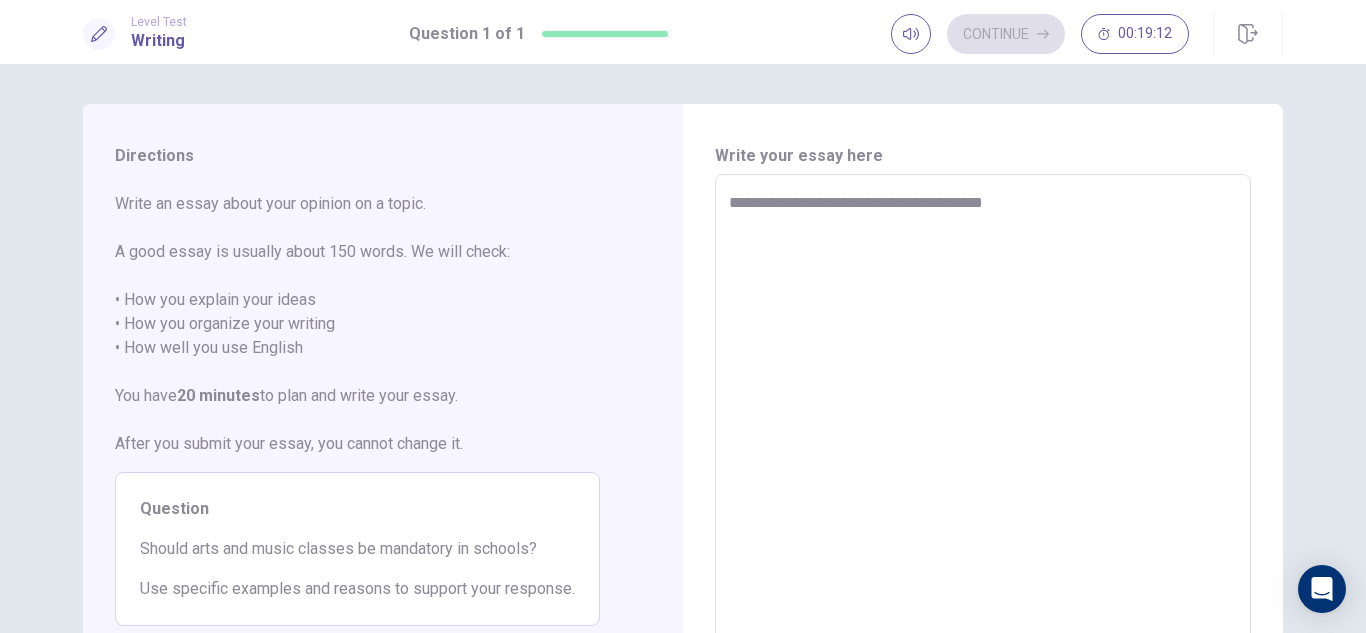 type on "*" 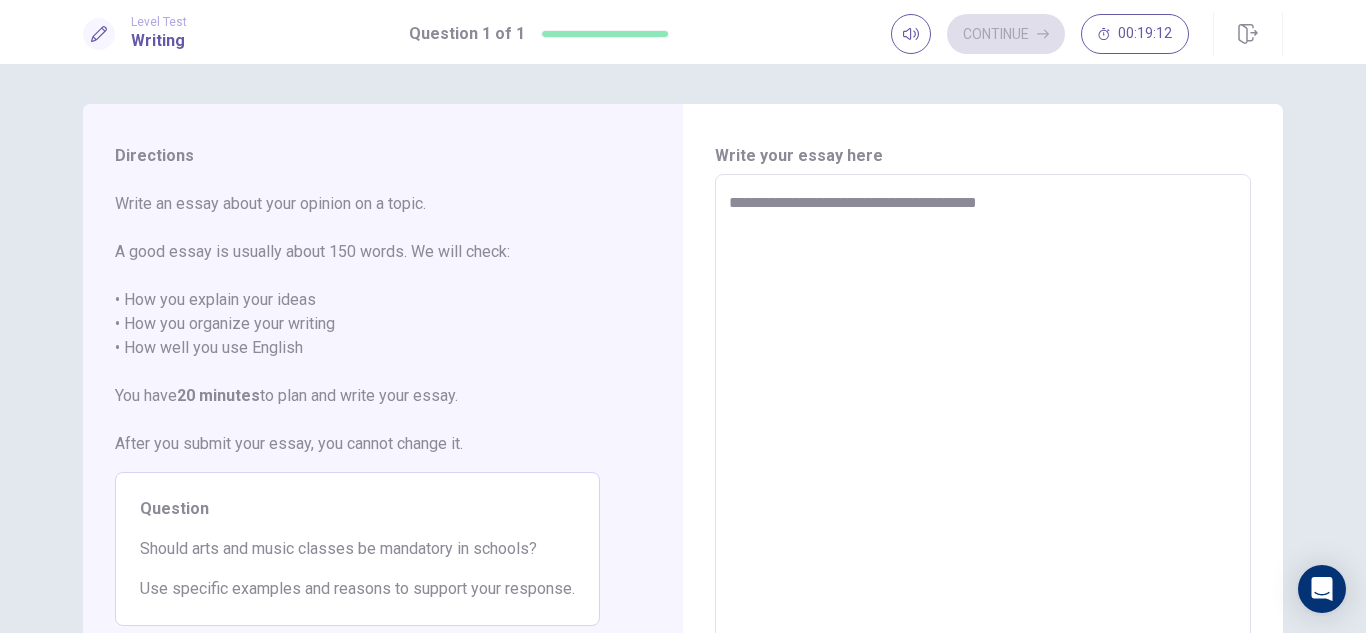 type on "*" 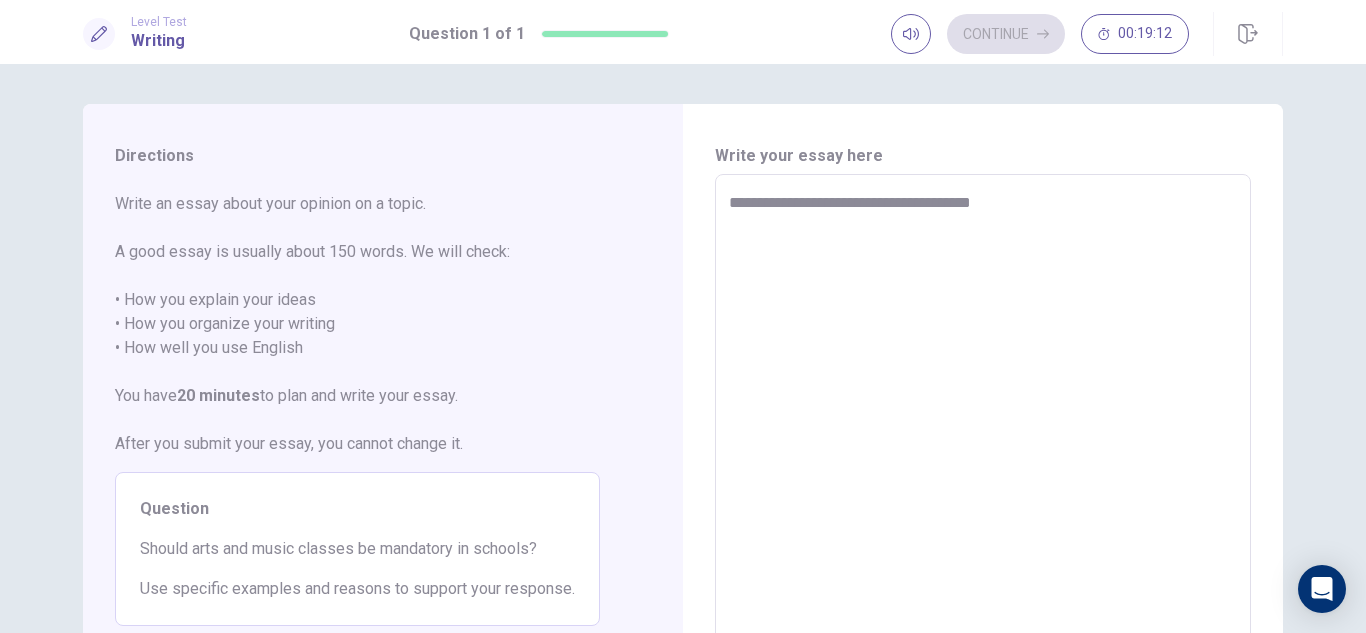 type on "*" 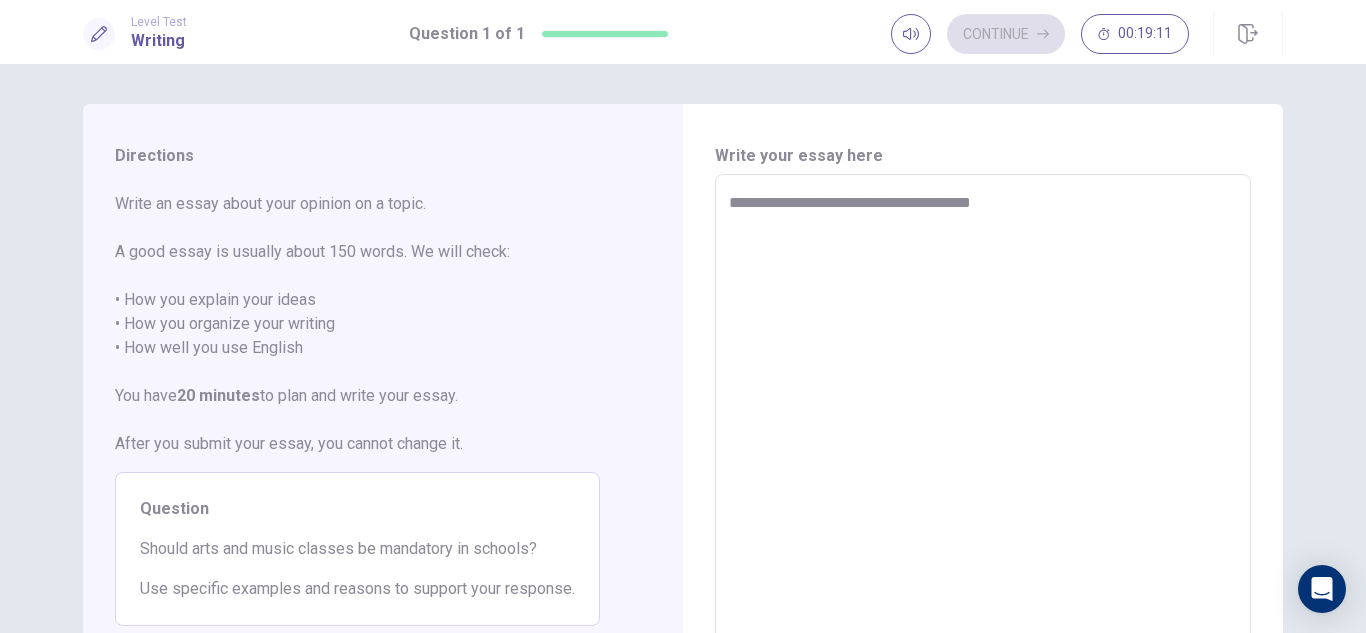 type on "**********" 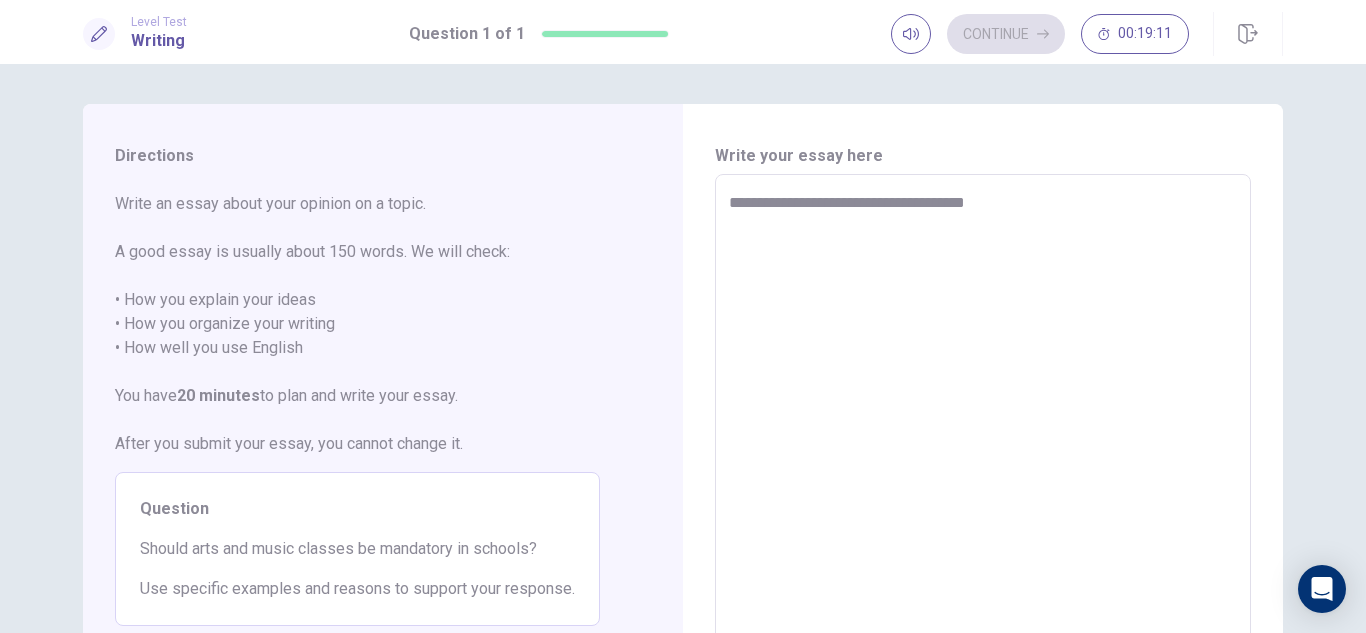 type on "*" 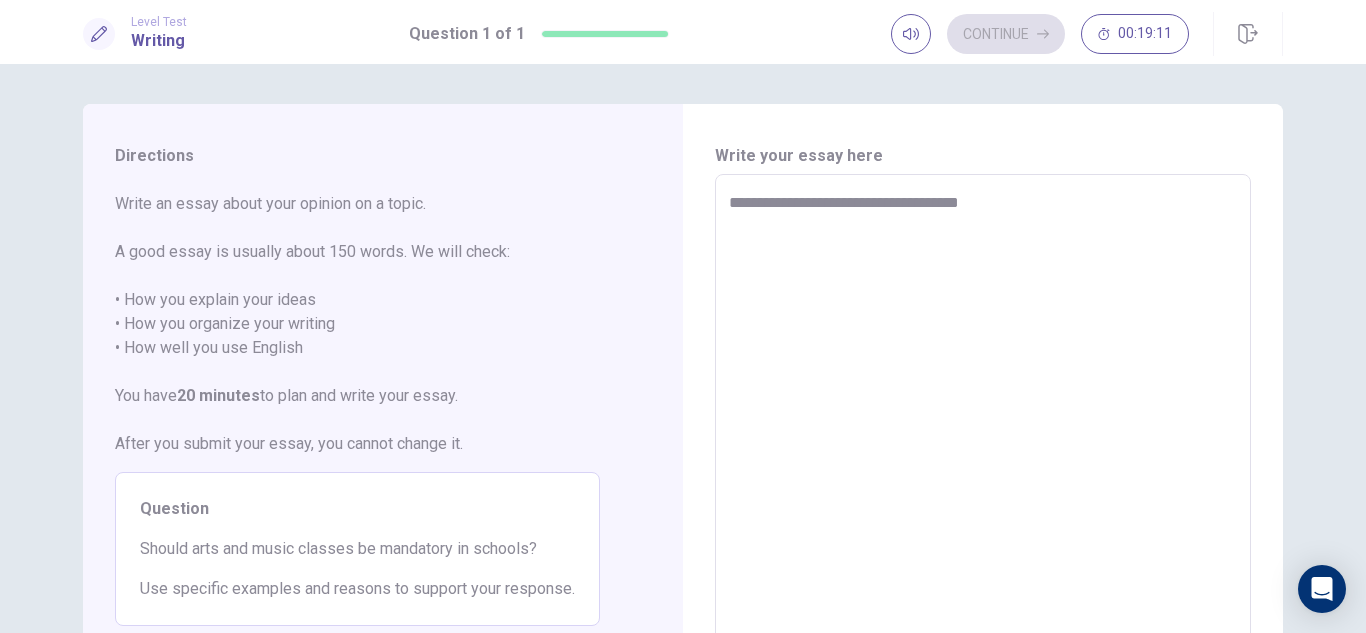 type on "*" 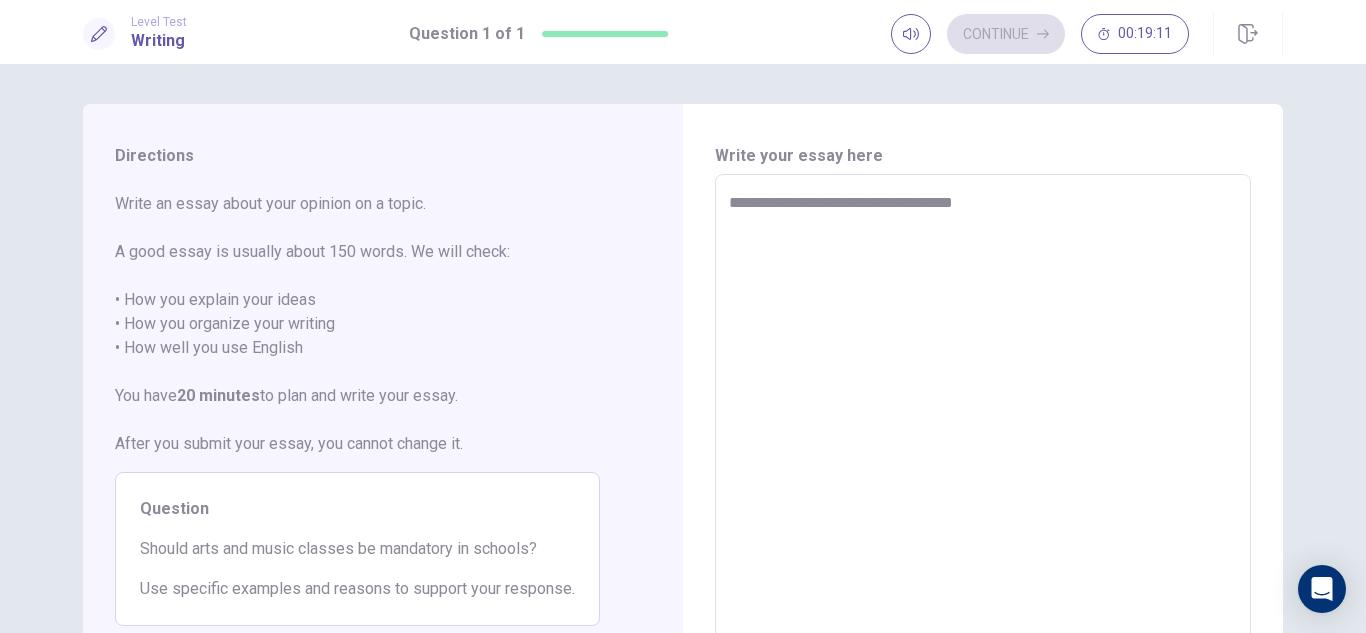 type on "*" 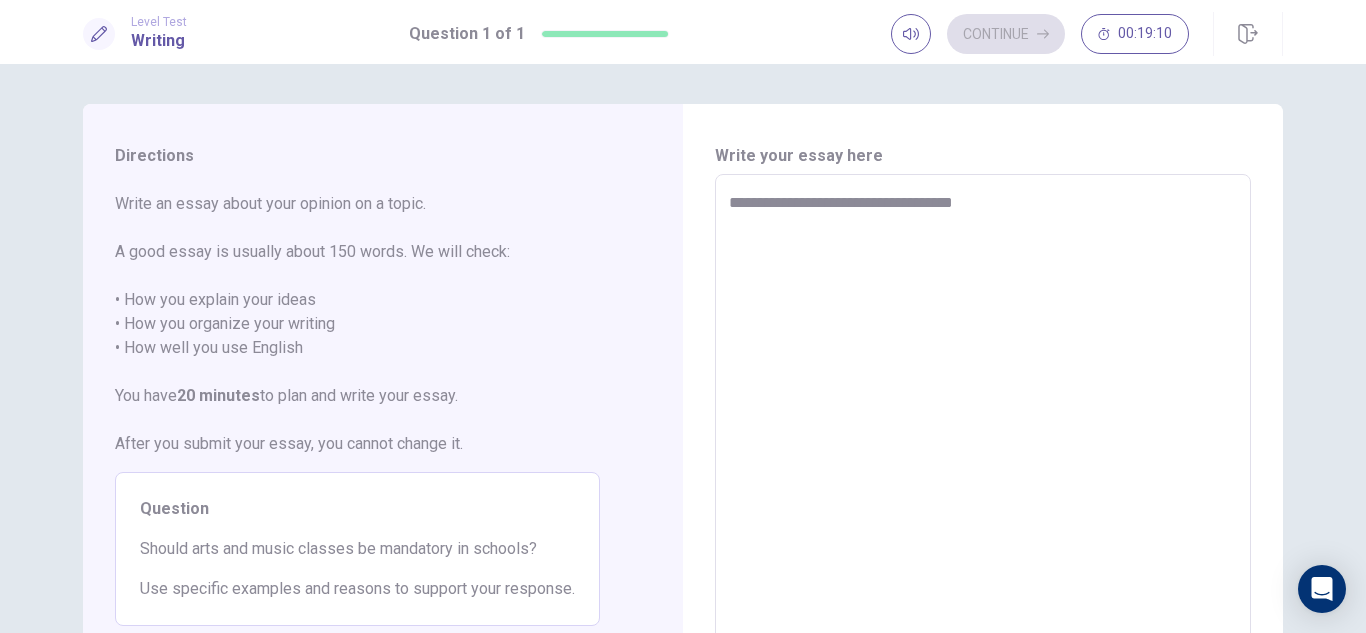 type on "**********" 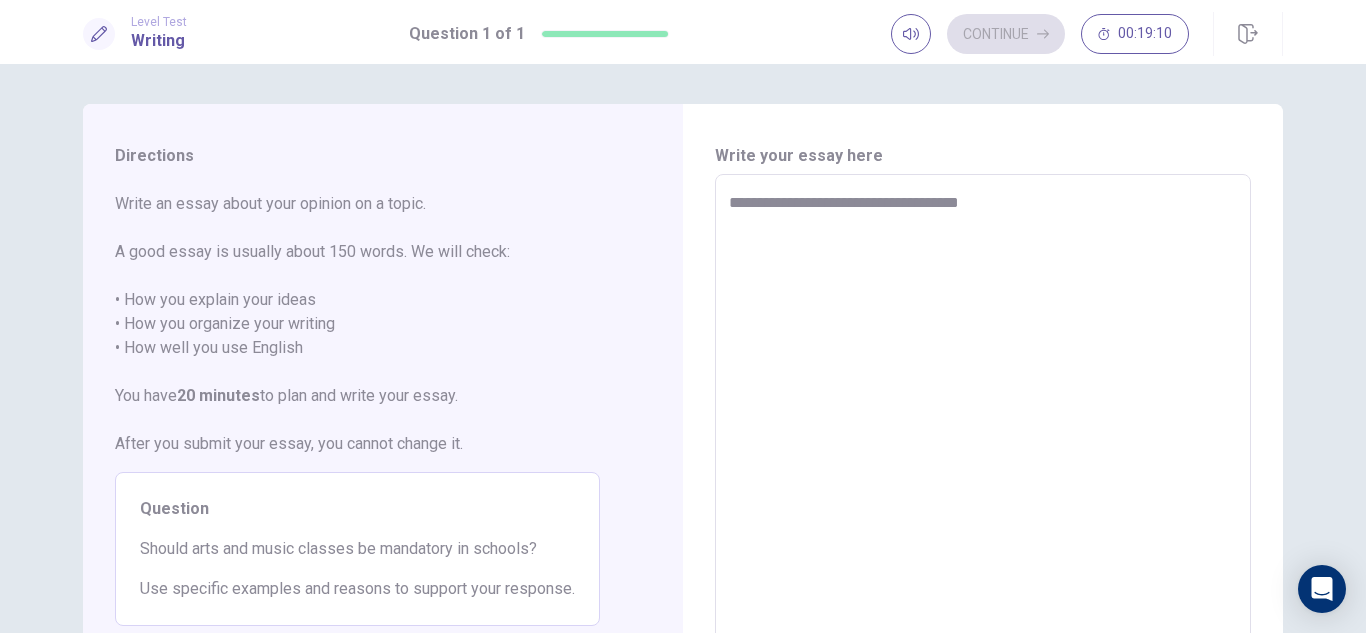 type on "*" 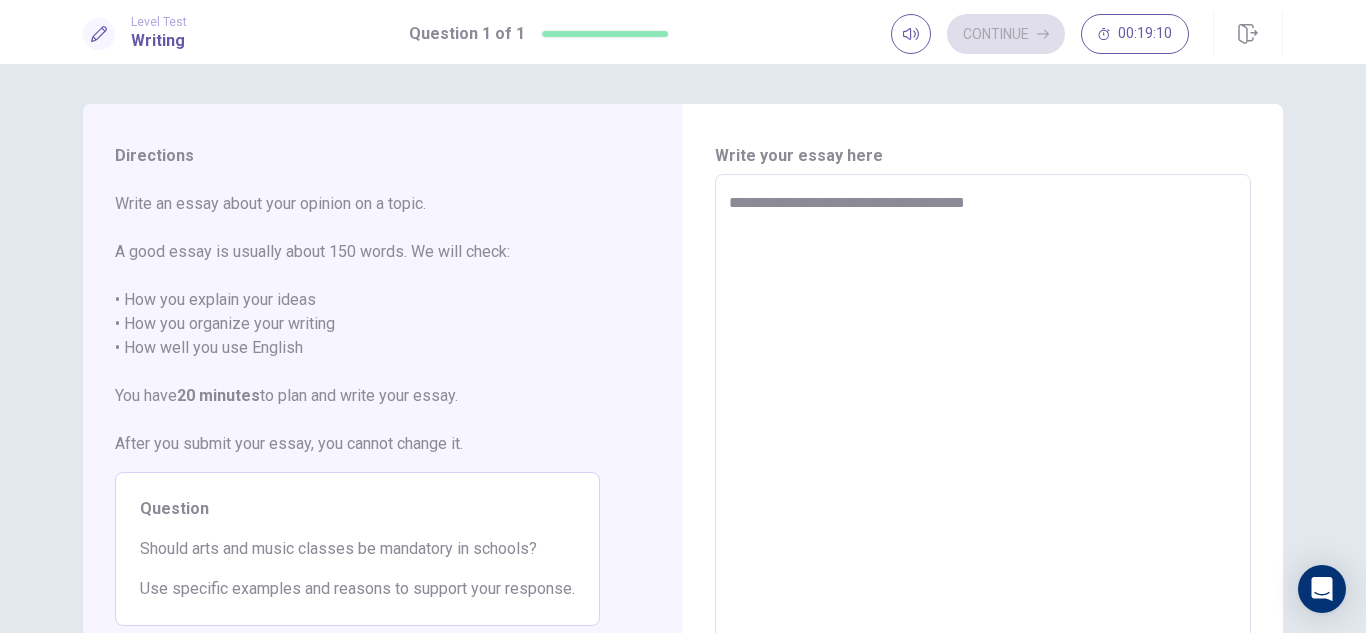 type on "*" 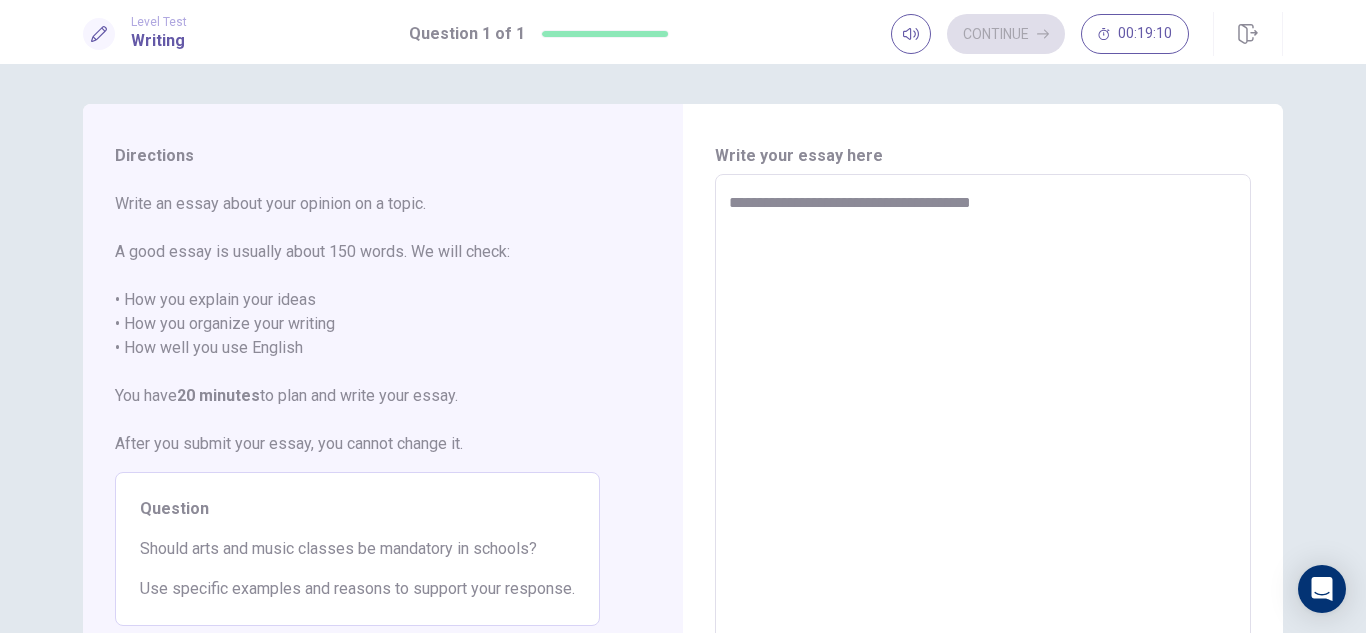 type on "*" 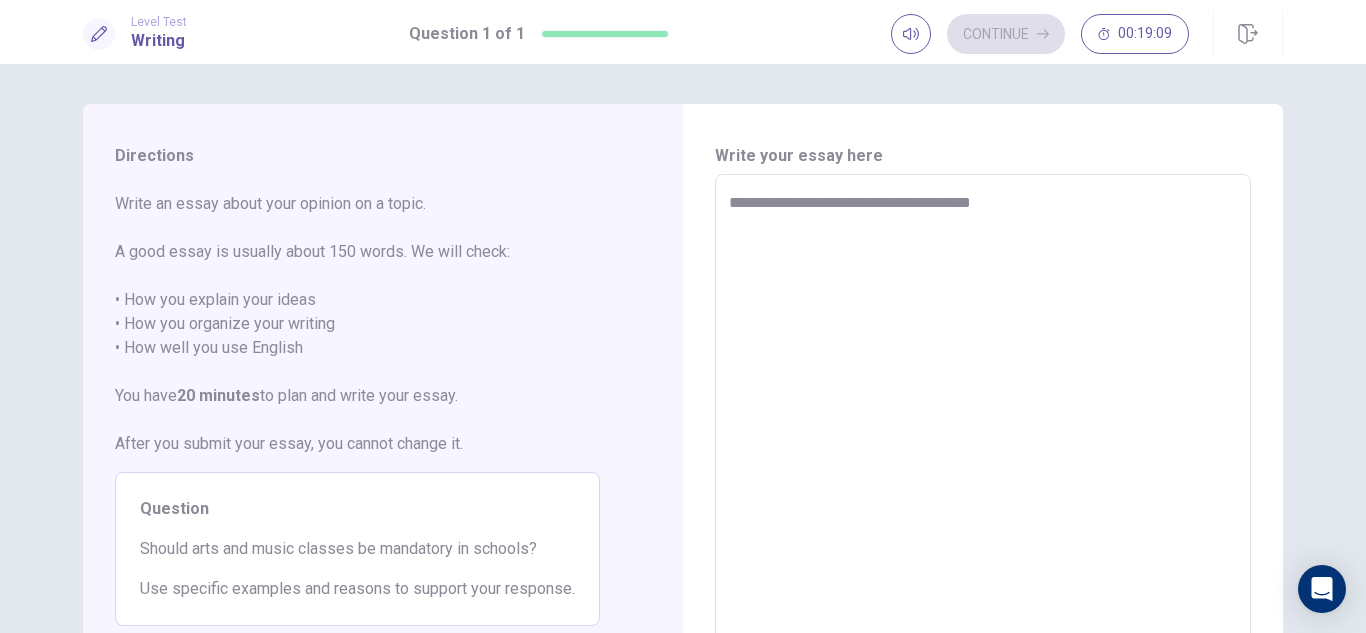type on "**********" 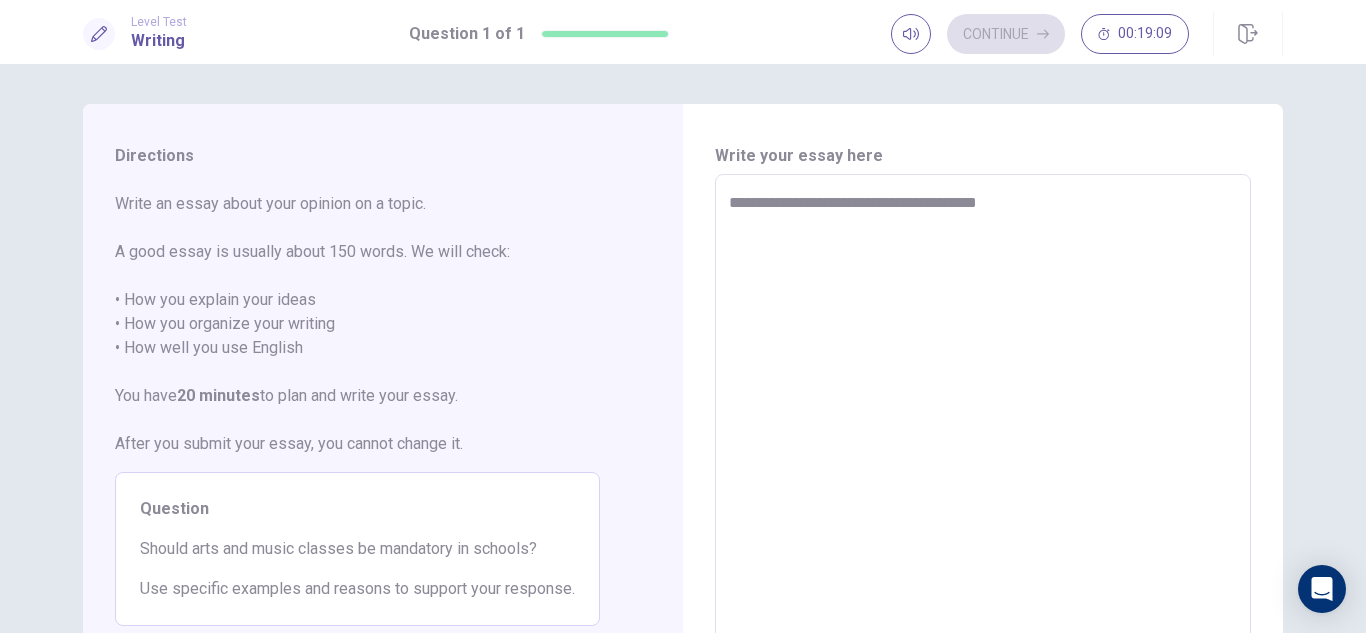 type on "**********" 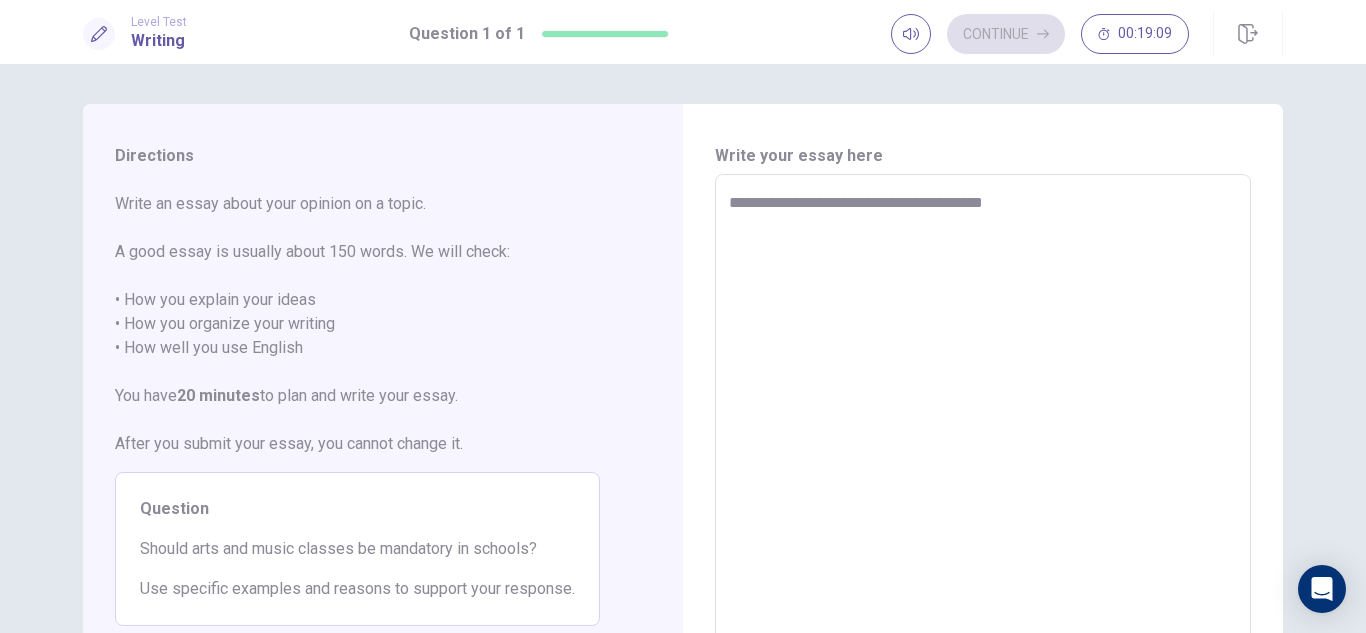 type on "*" 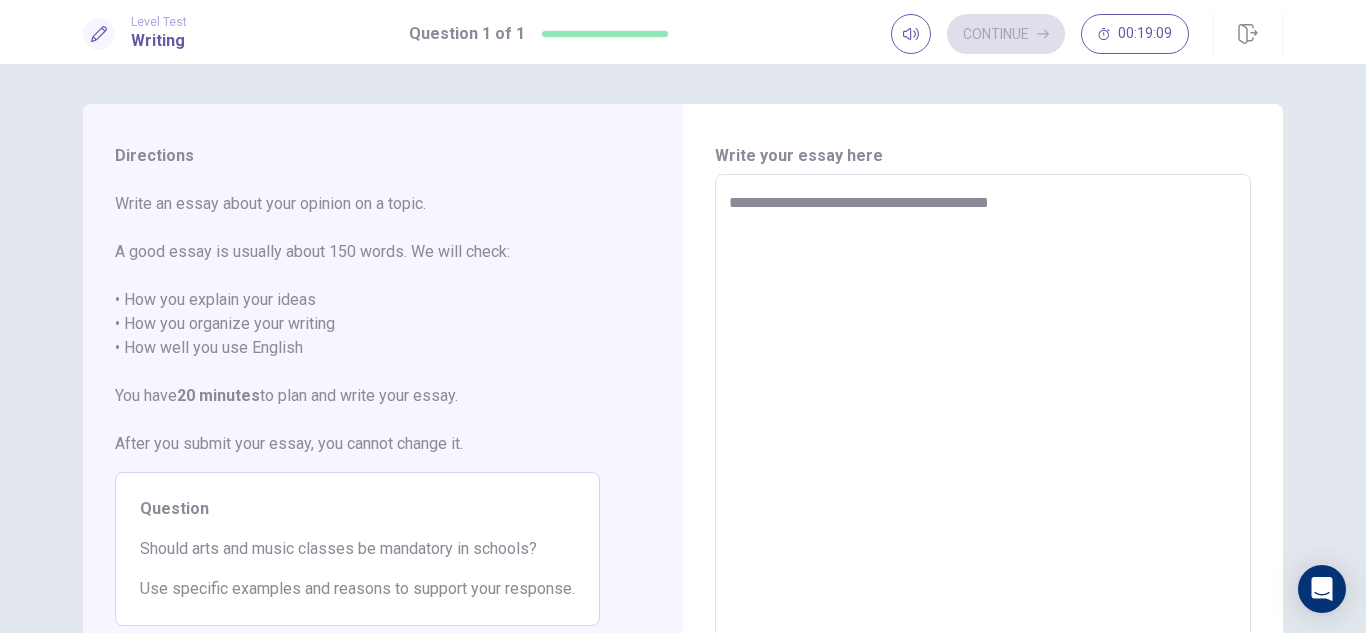 type on "*" 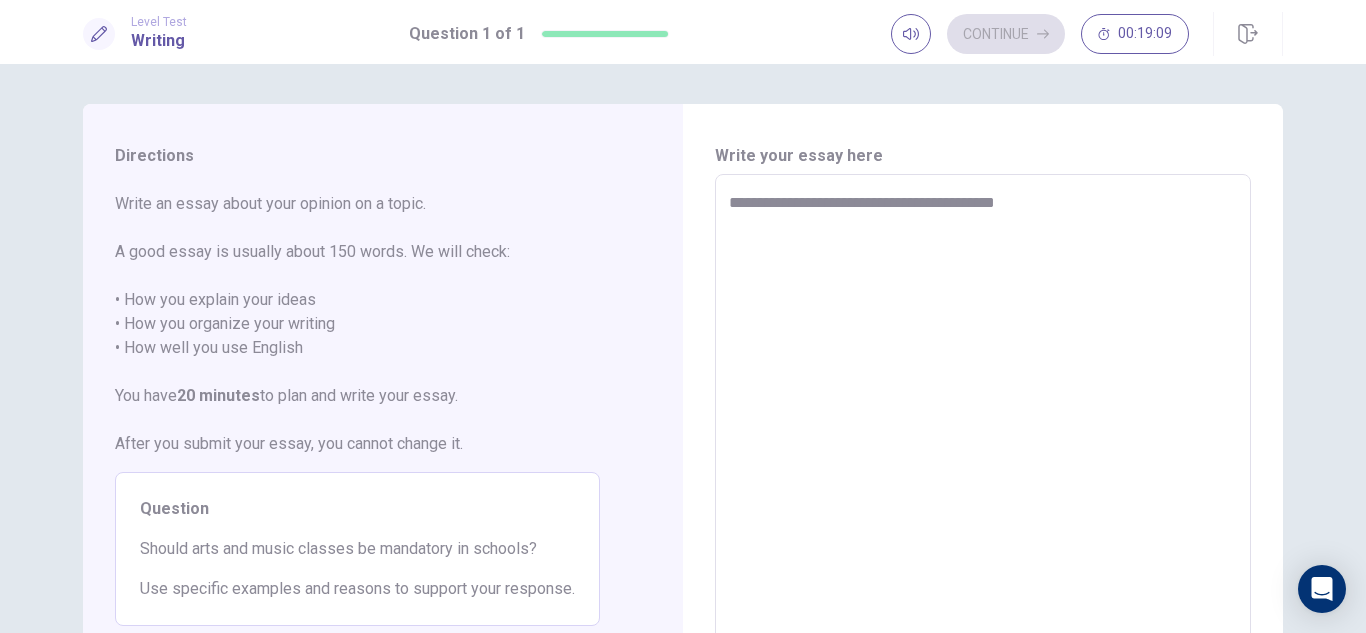 type on "*" 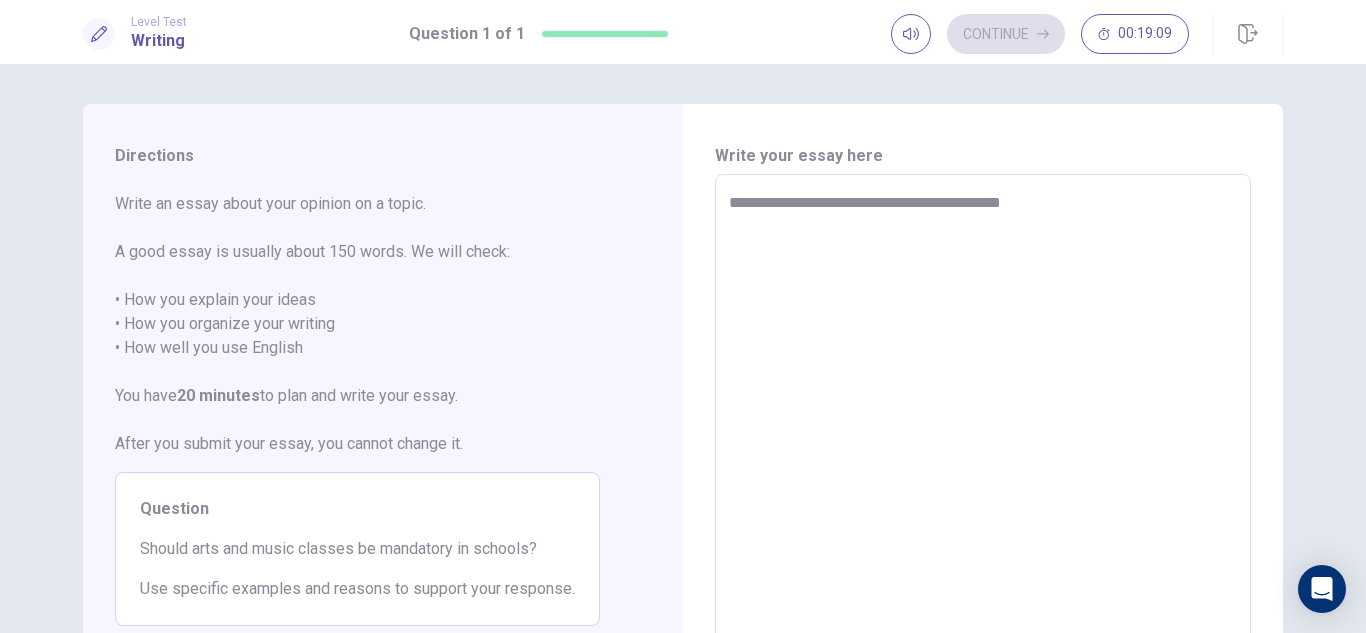 type on "*" 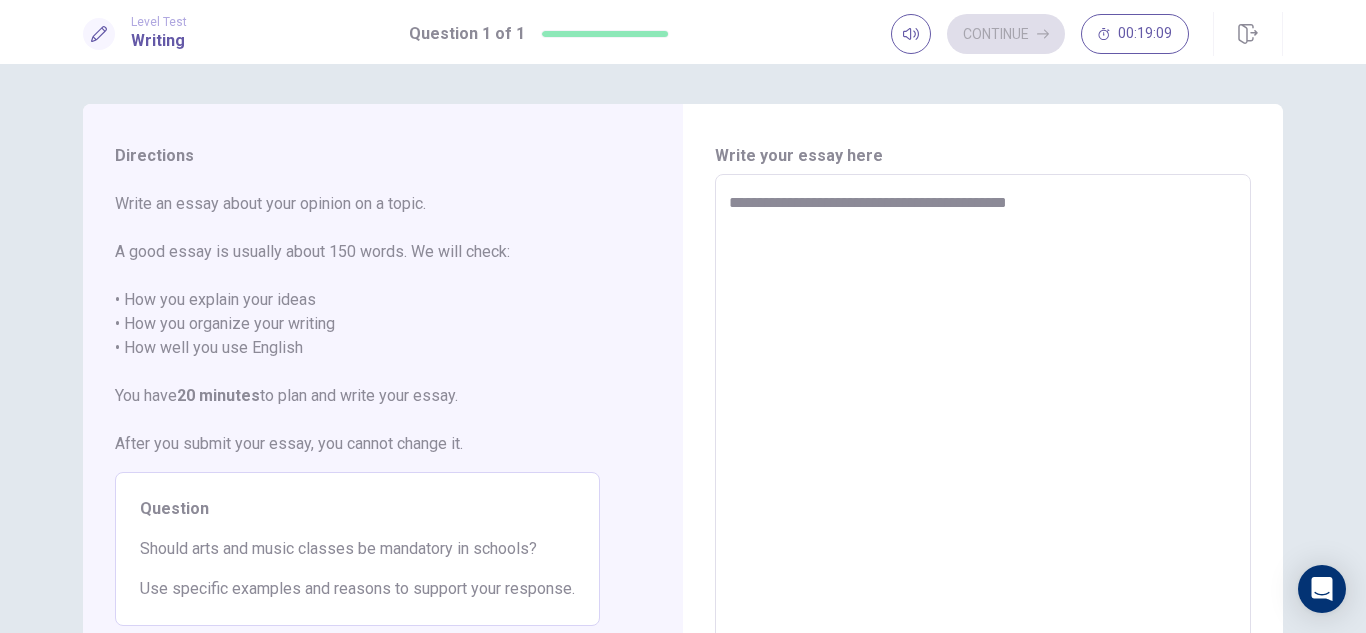 type on "*" 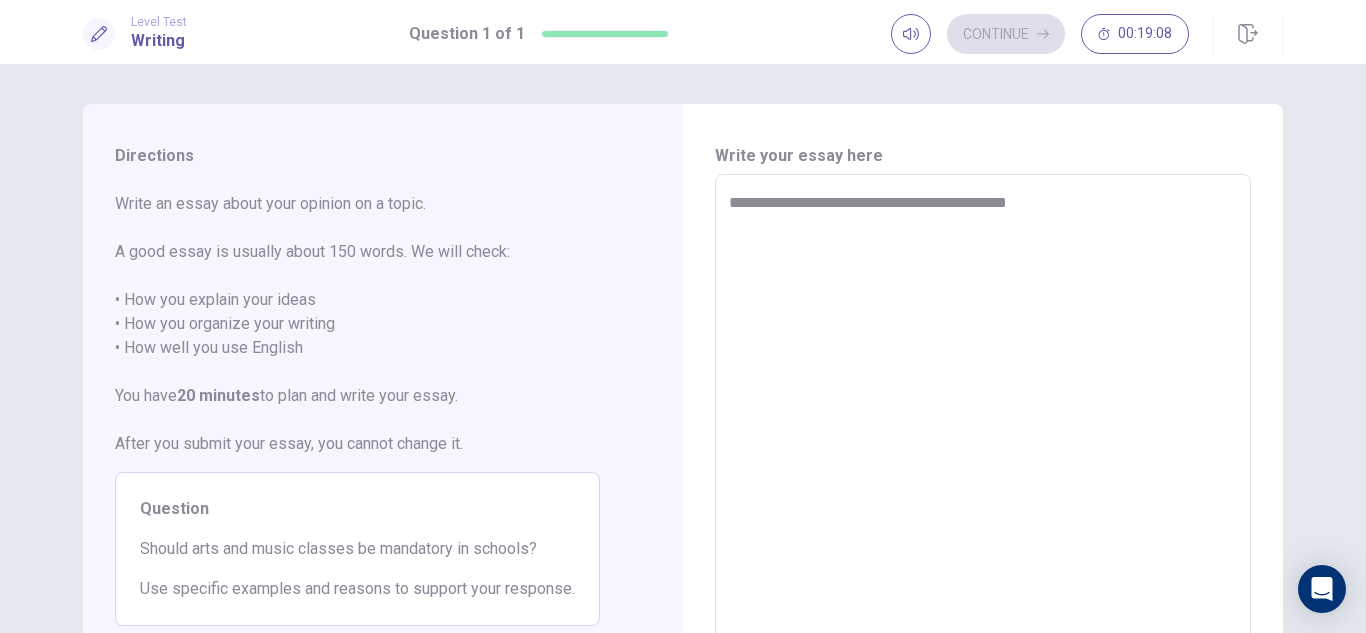 type on "**********" 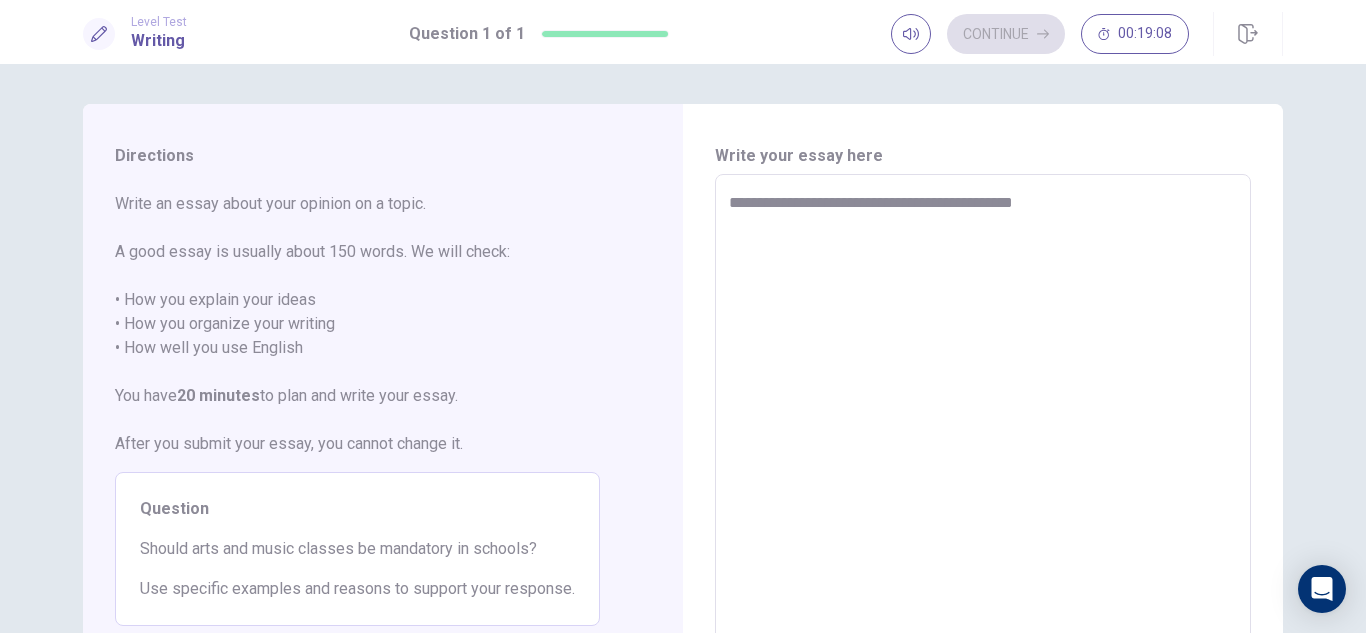 type on "*" 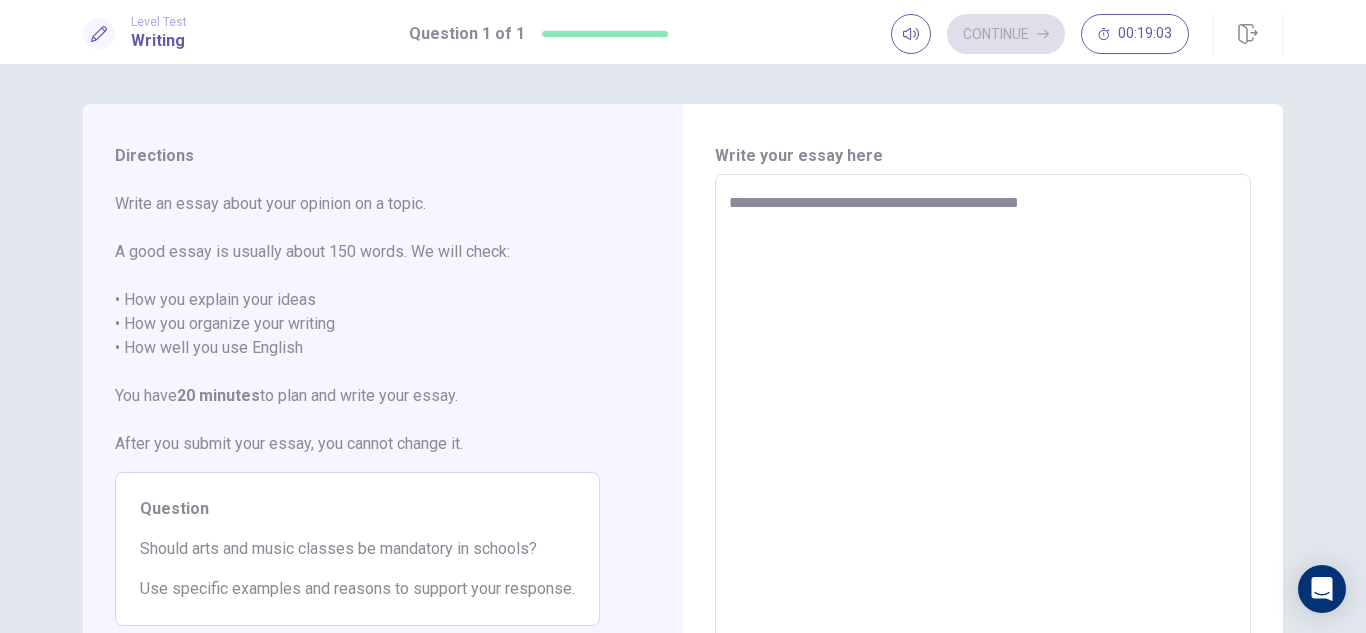 type on "*" 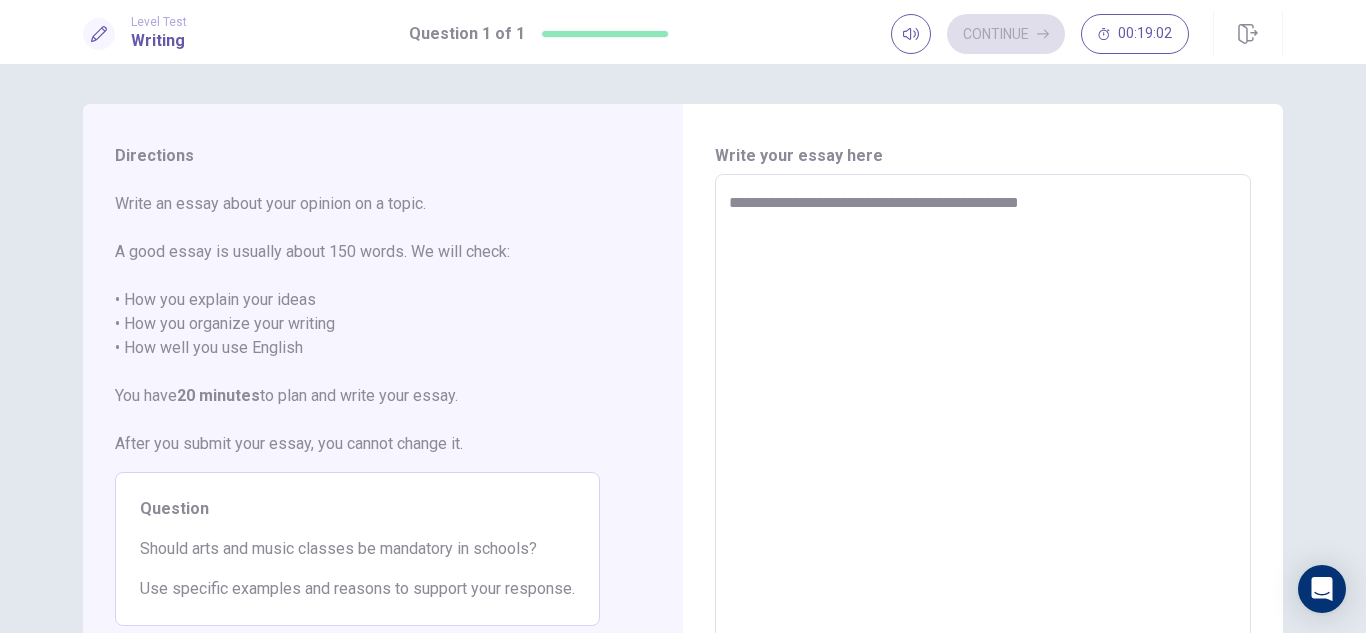 type on "**********" 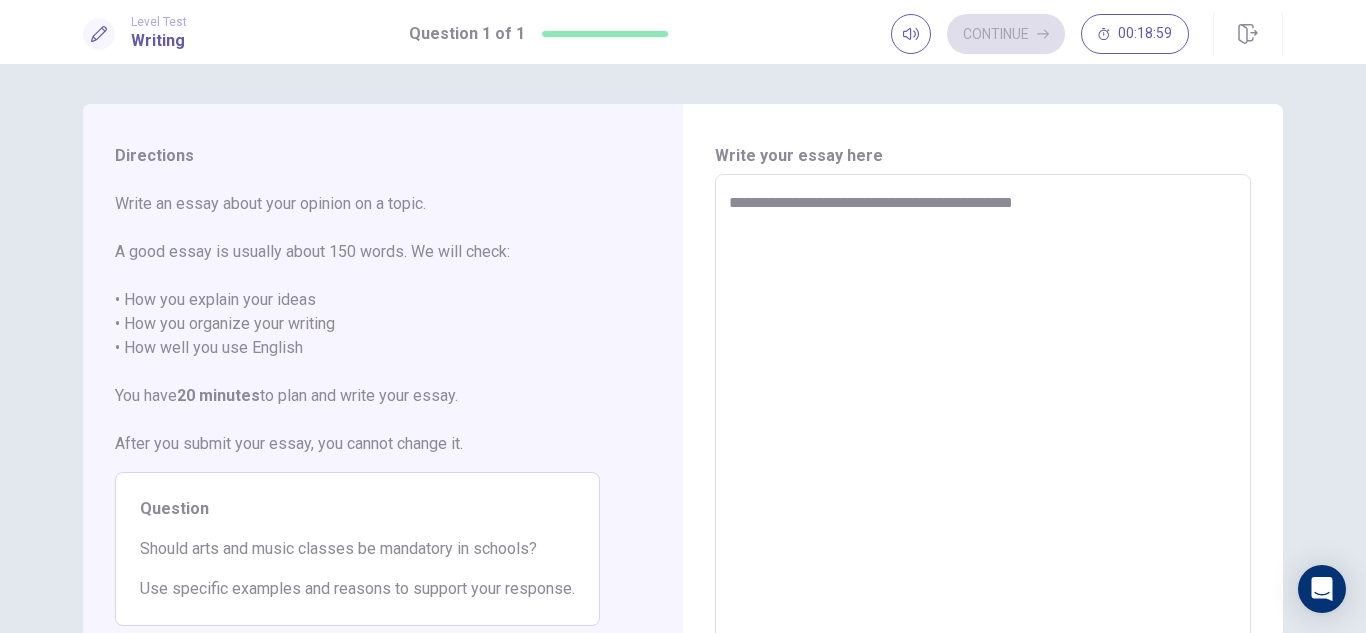 type on "*" 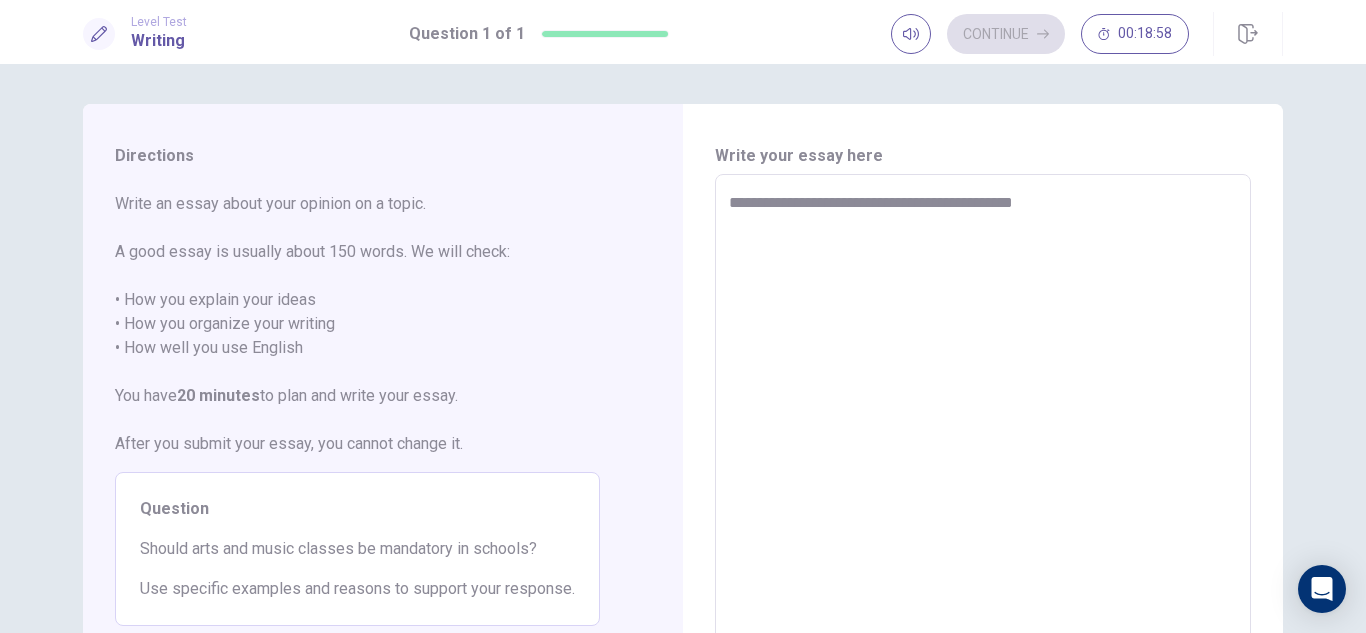 type on "**********" 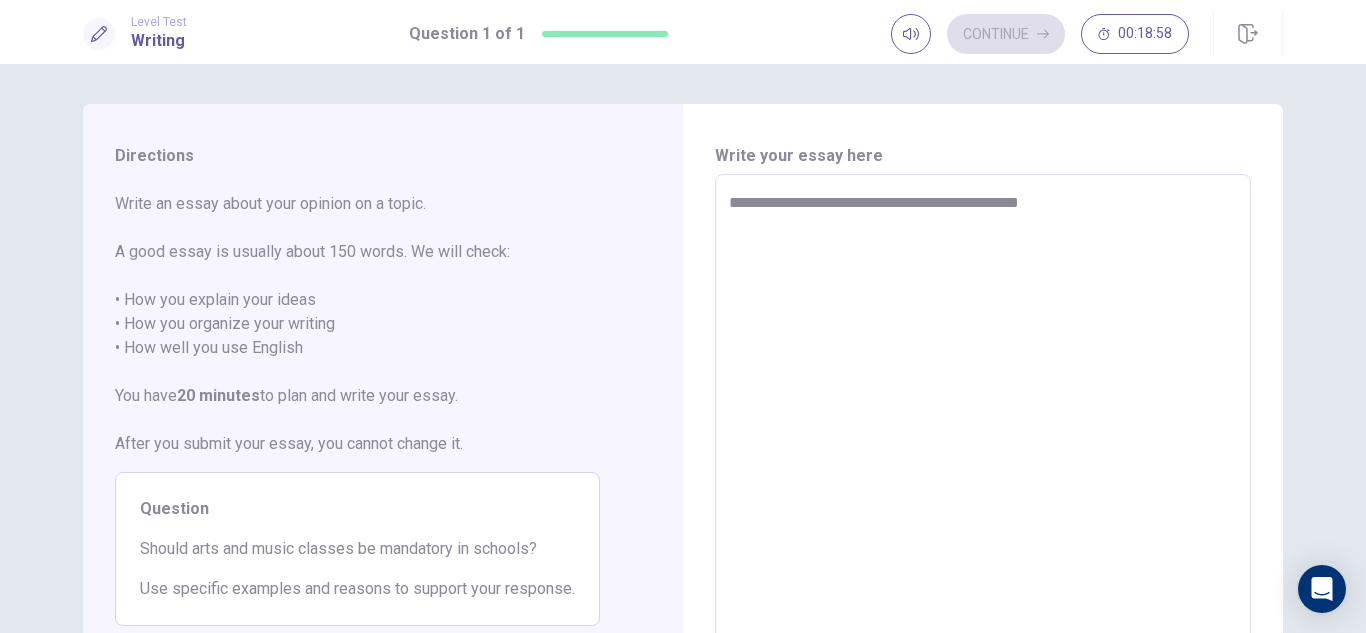 type on "*" 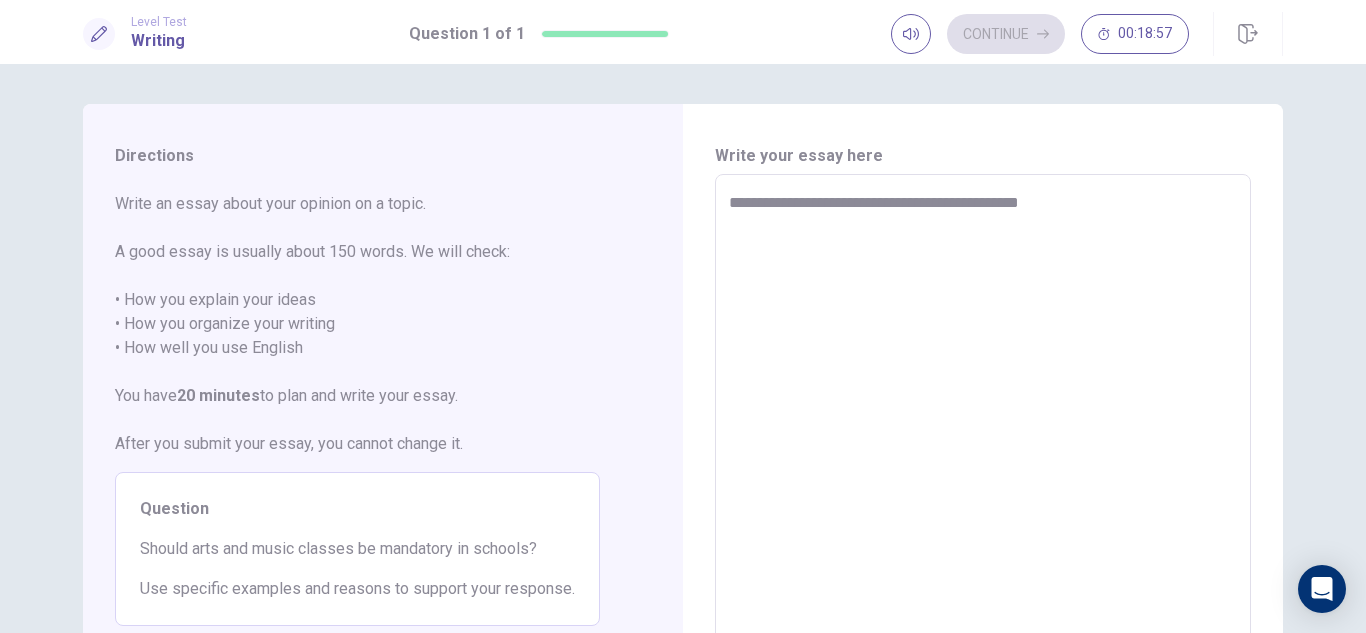 type on "**********" 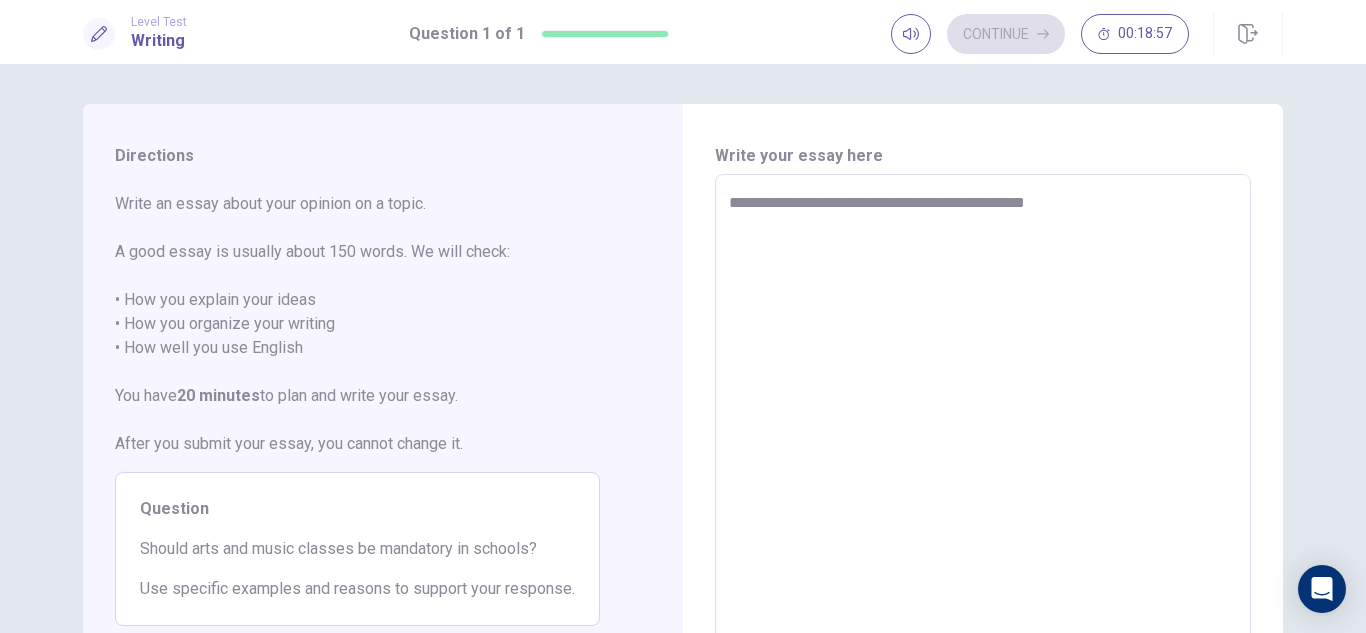 type on "*" 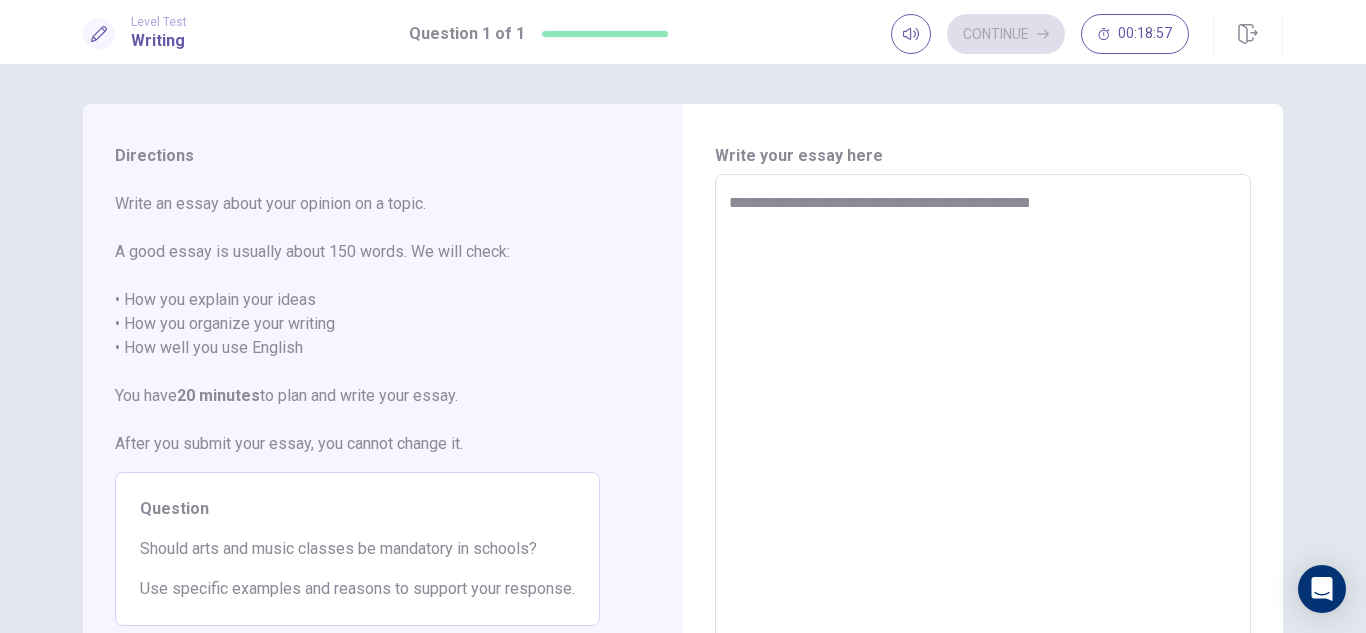 type on "*" 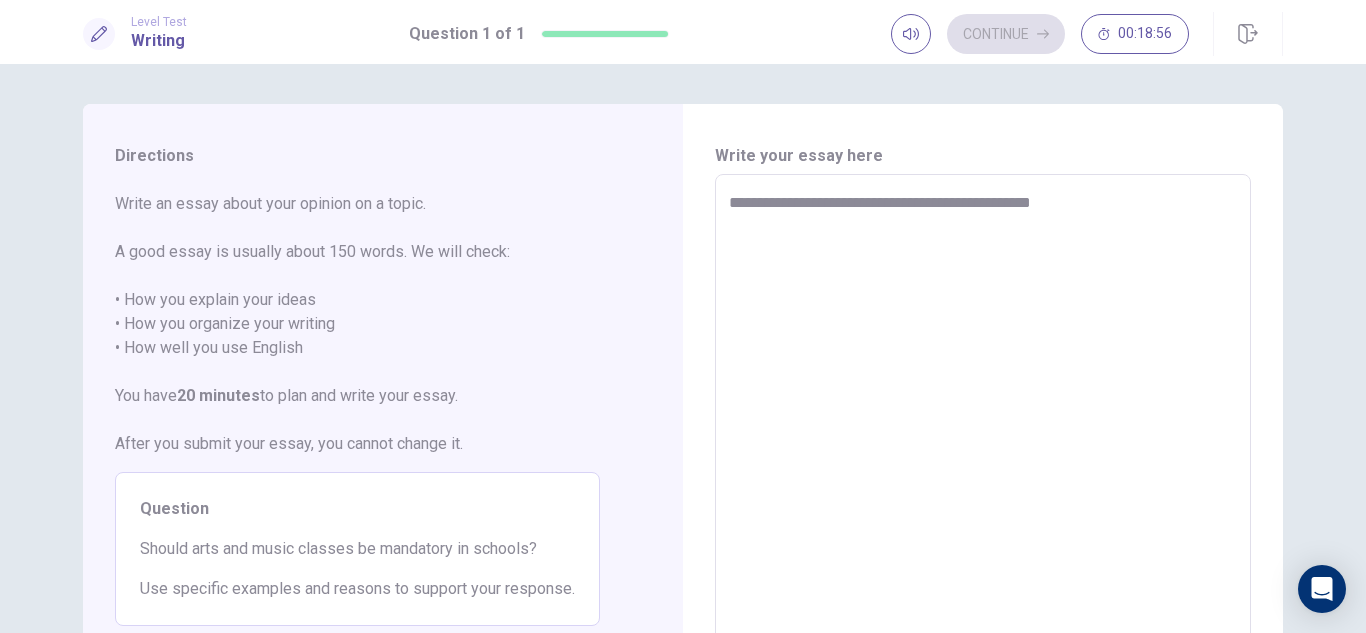 type on "**********" 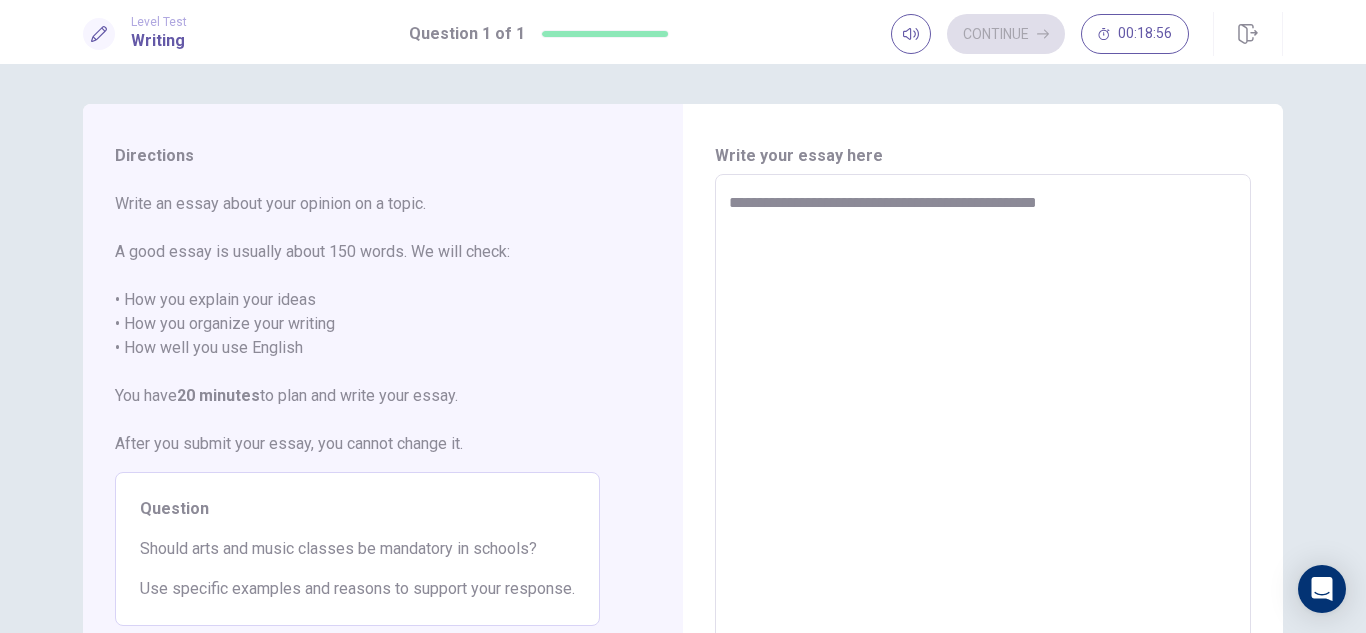 type on "*" 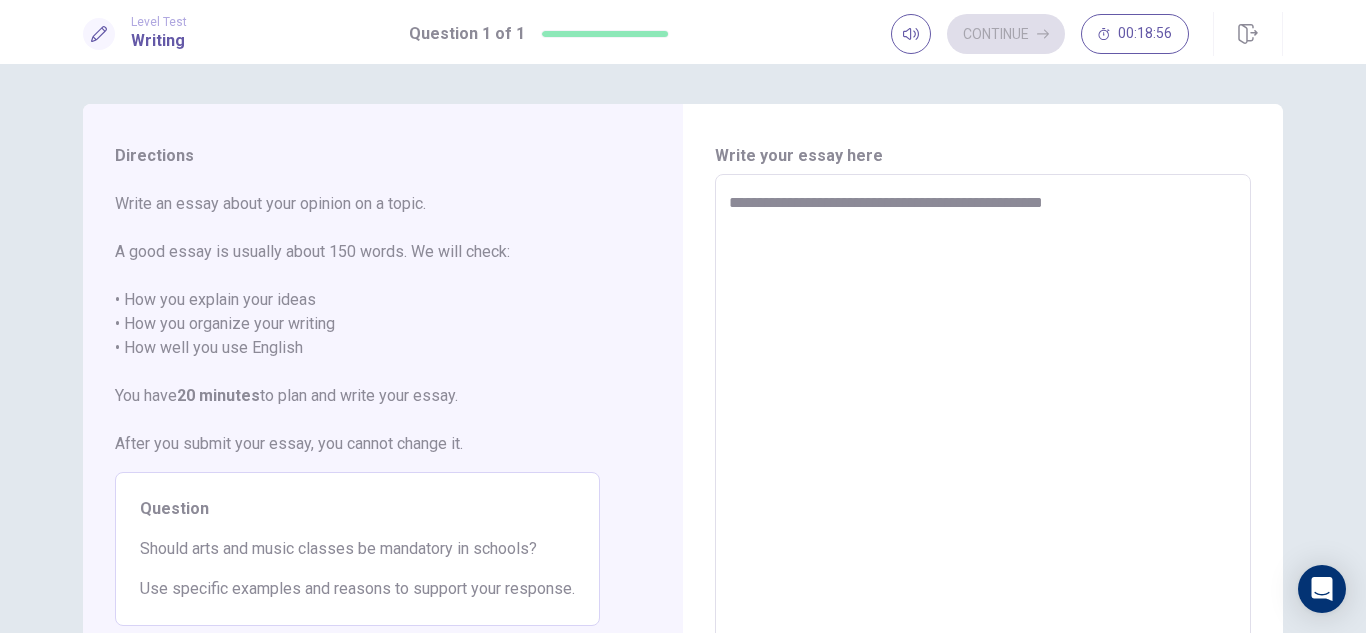 type on "*" 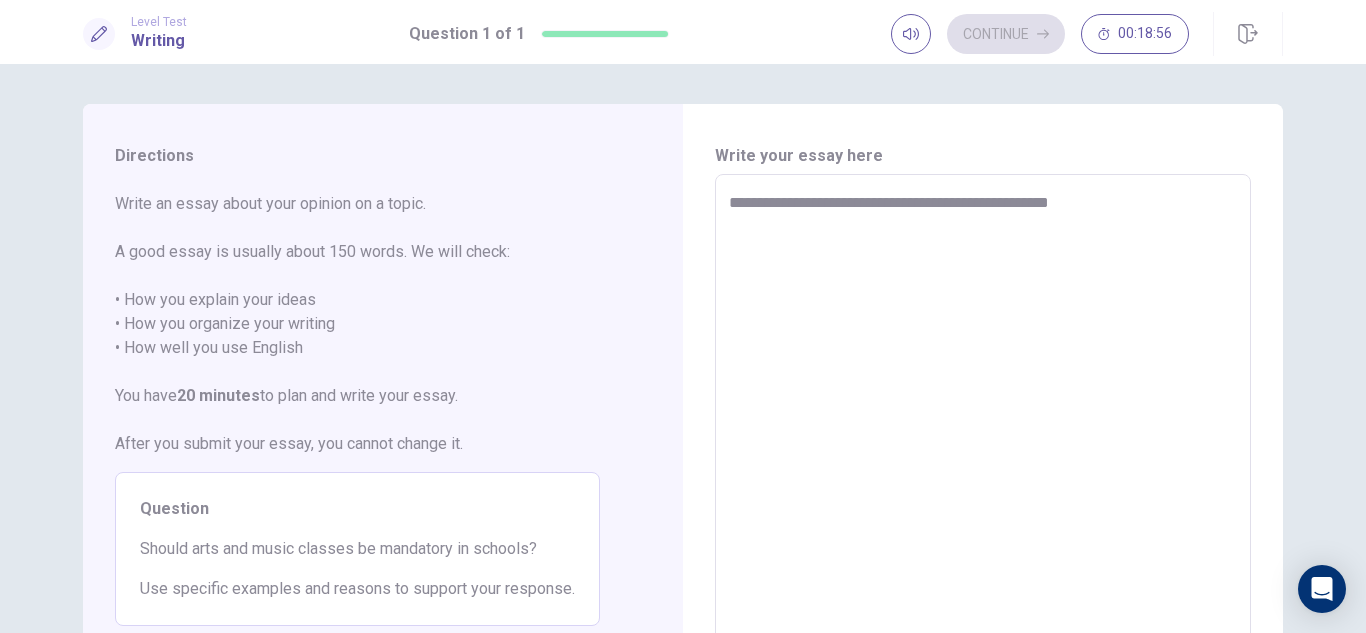 type on "*" 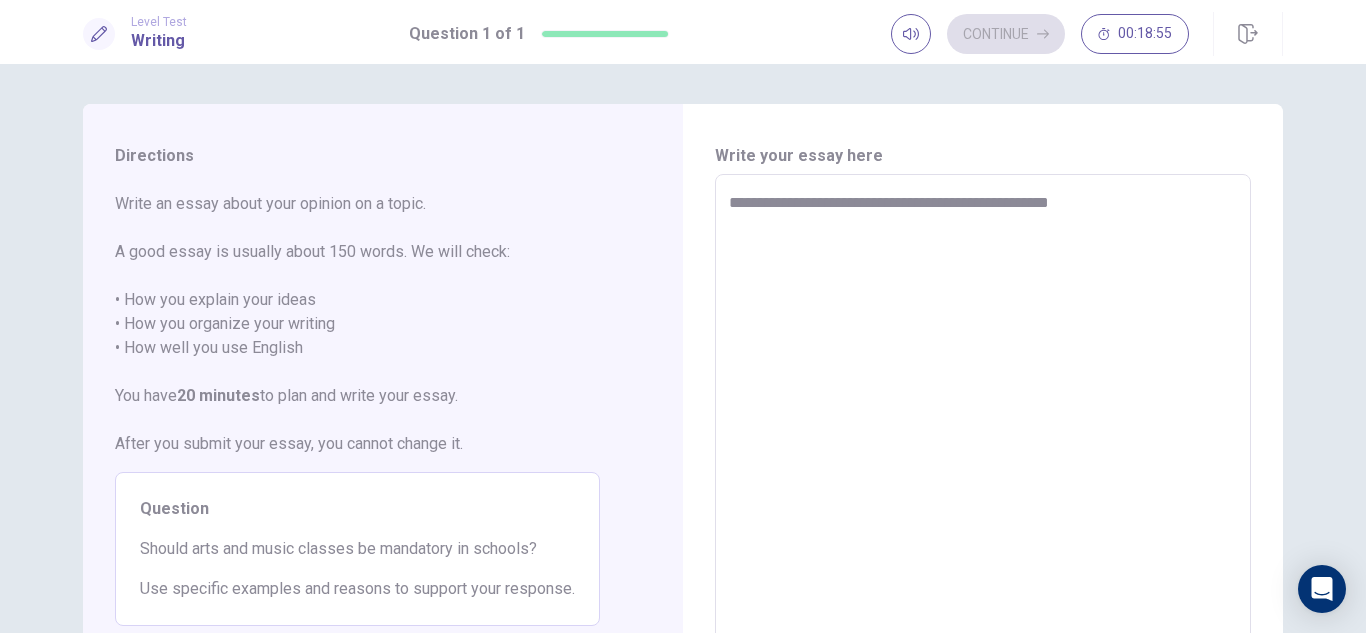 type on "**********" 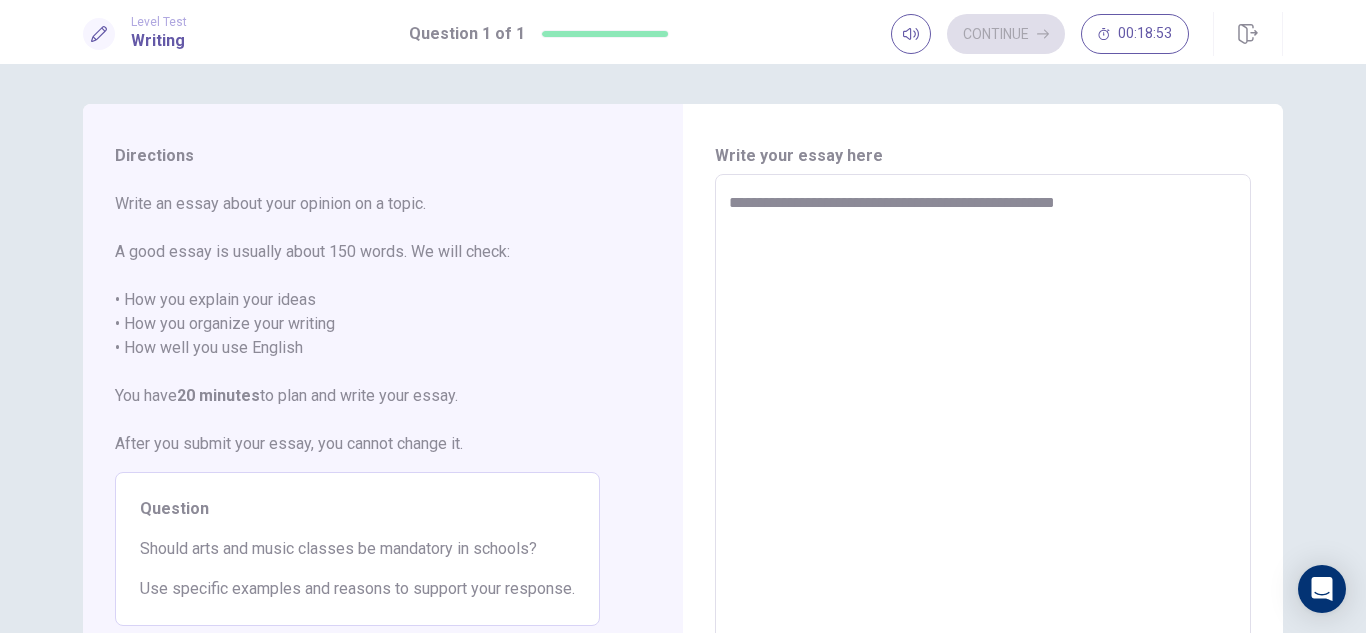 type on "*" 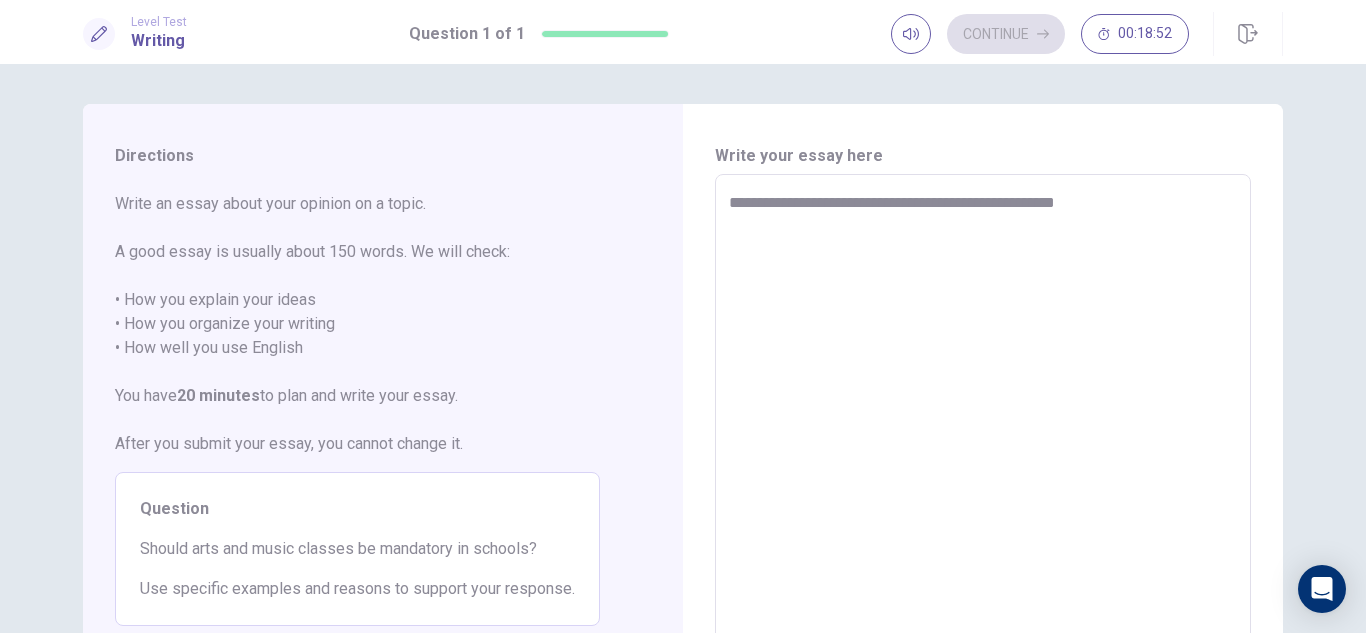 type on "**********" 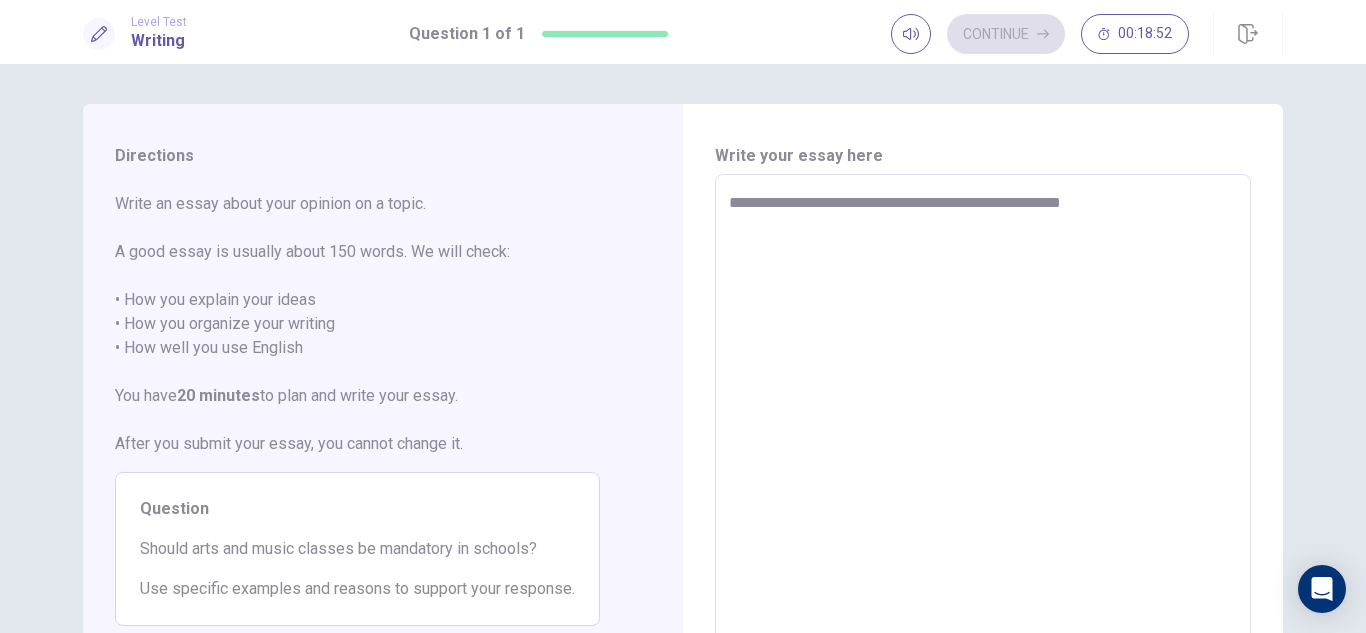 type on "*" 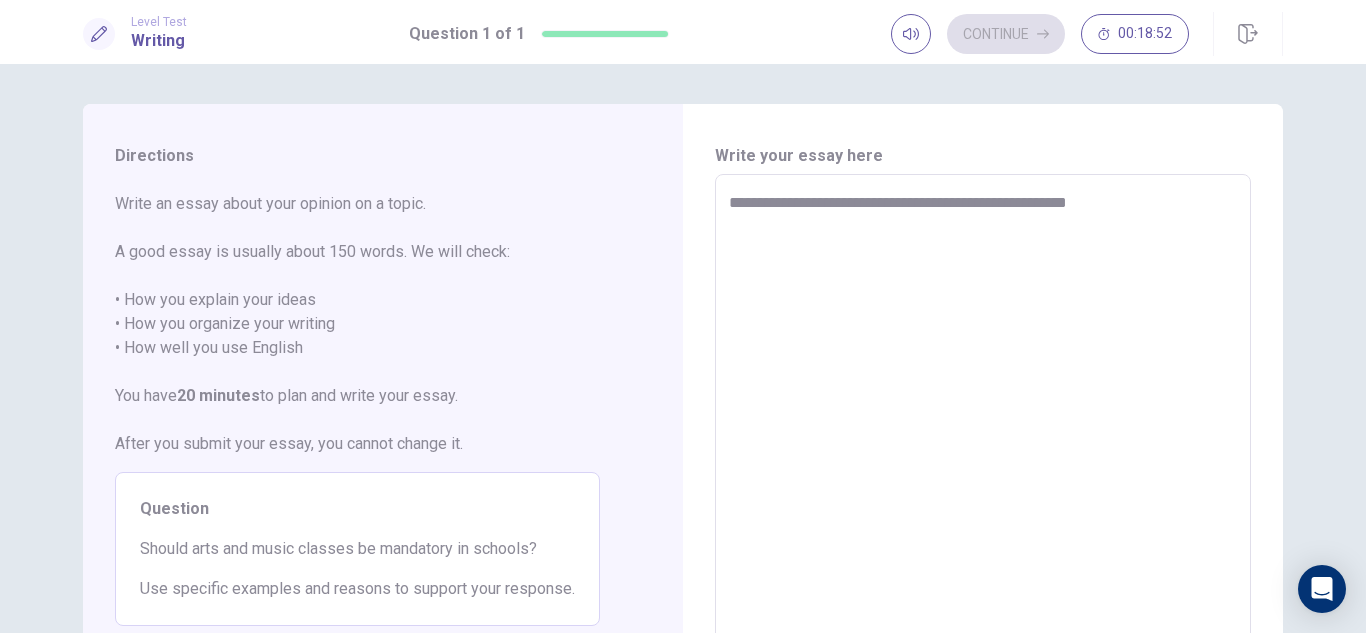 type on "*" 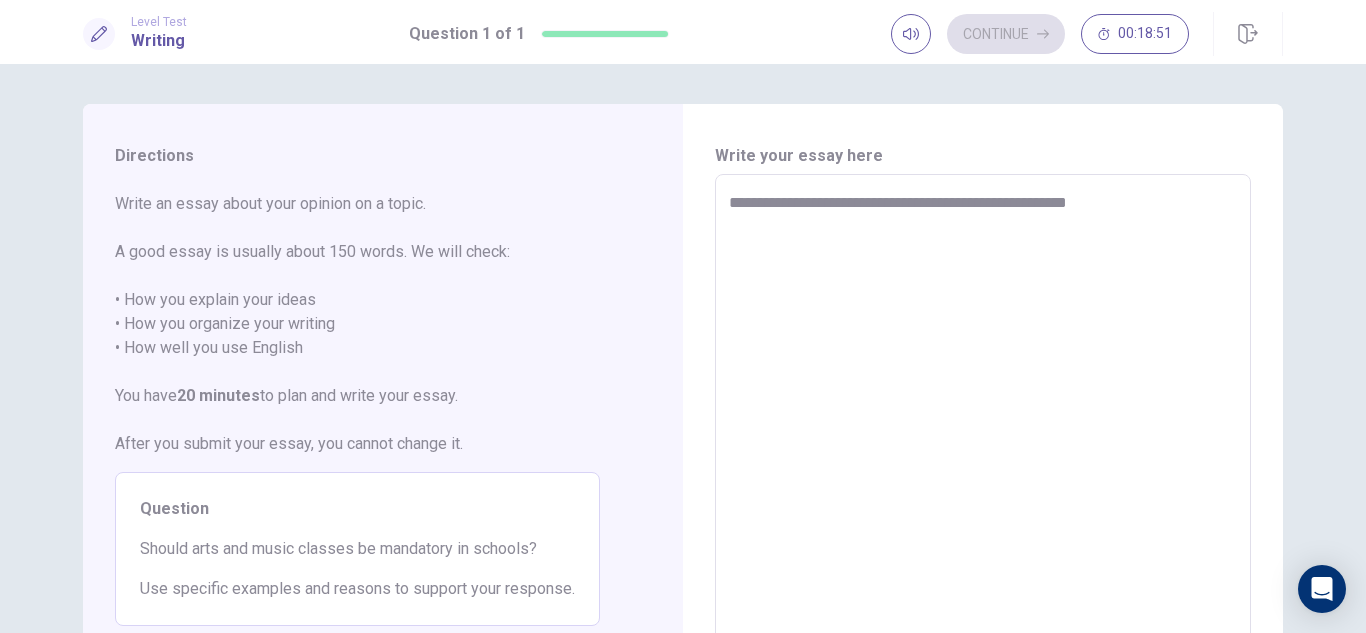 type on "**********" 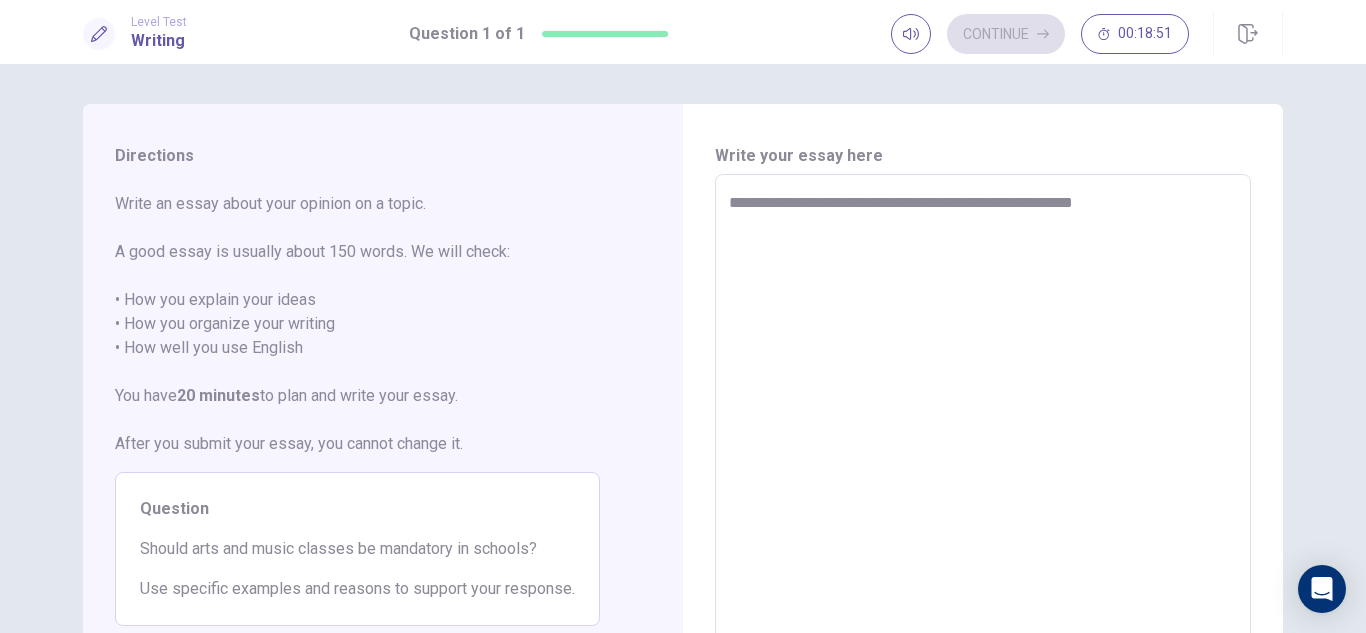 type on "*" 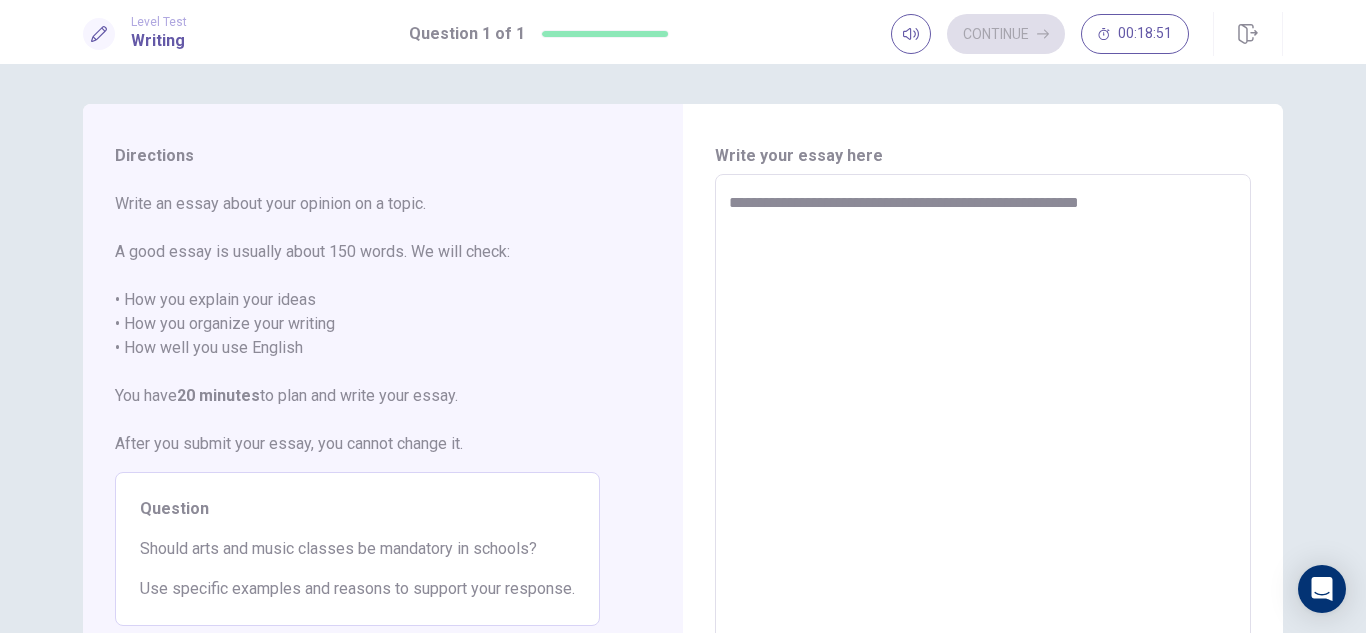 type on "*" 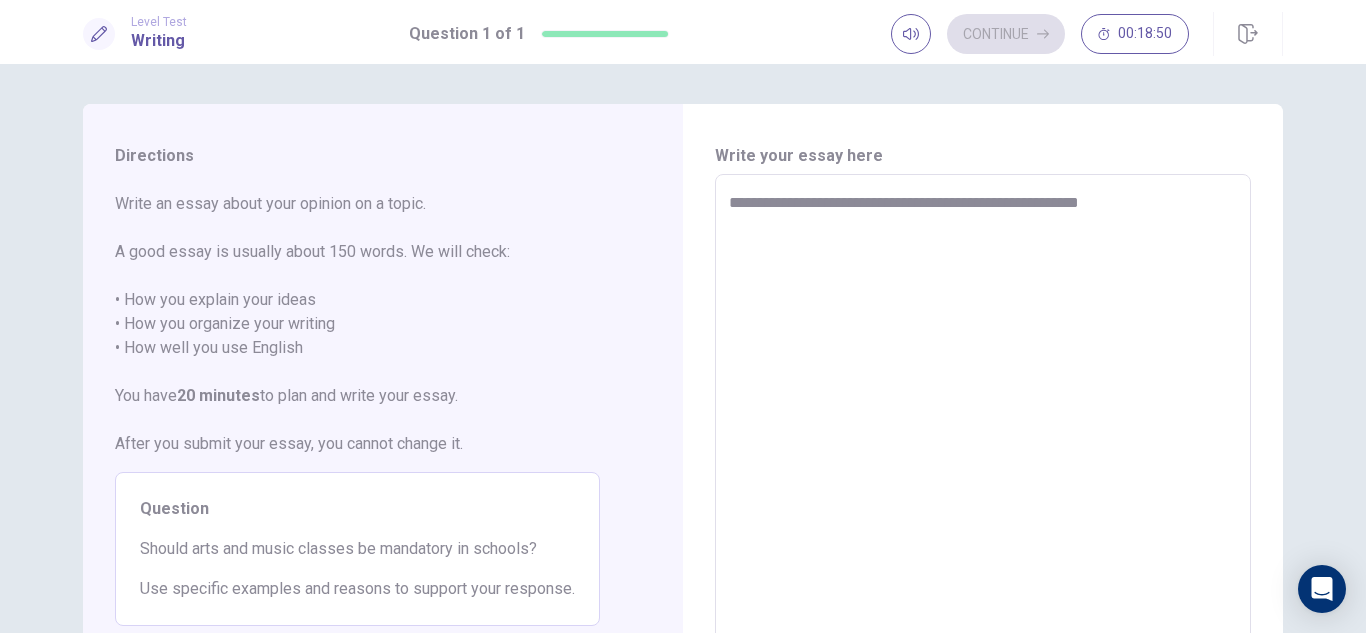 type on "**********" 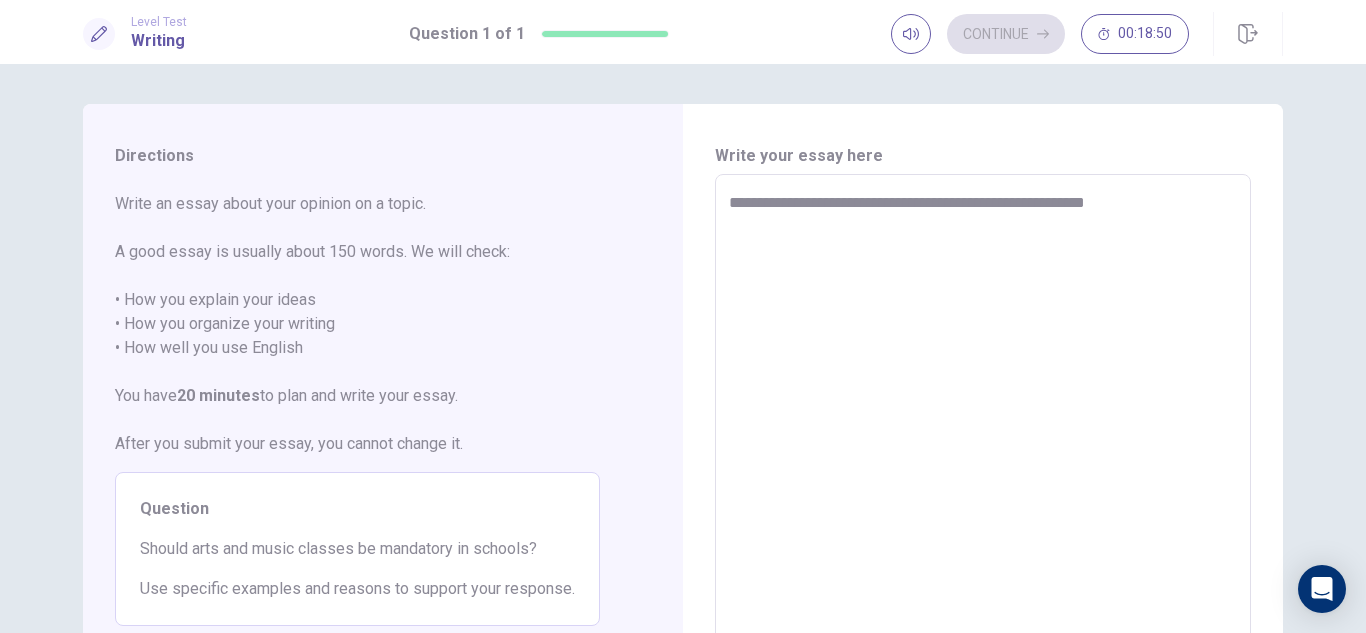 type on "*" 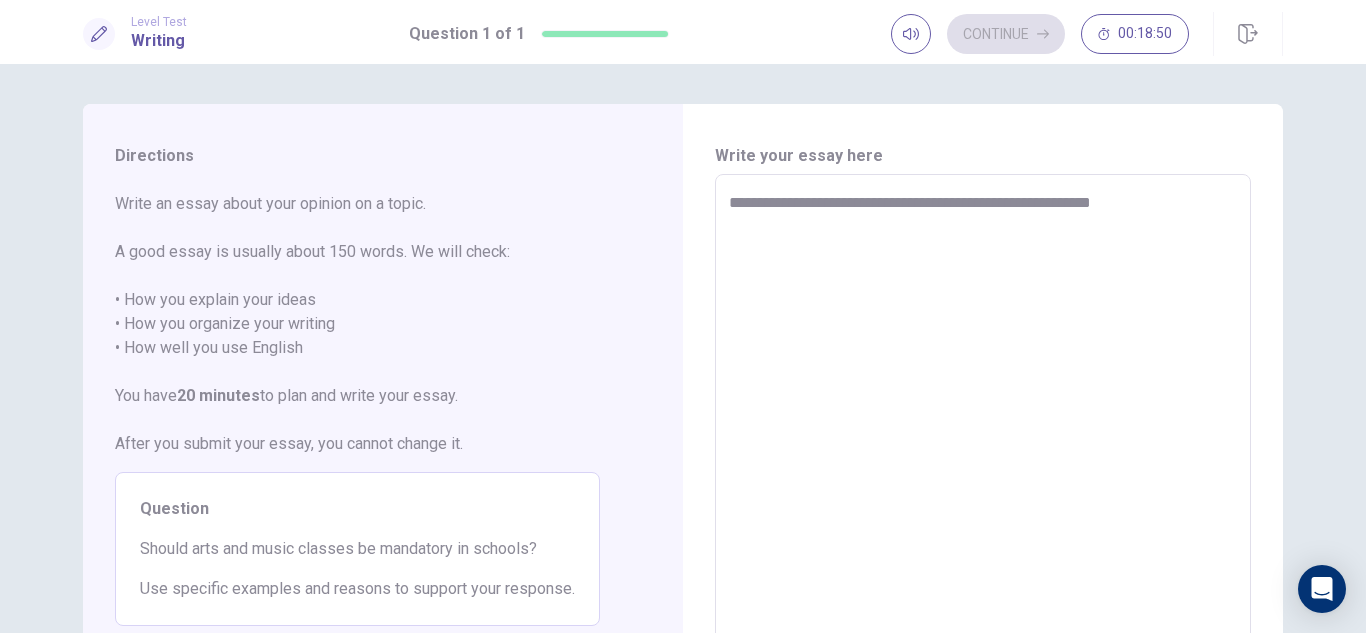 type on "*" 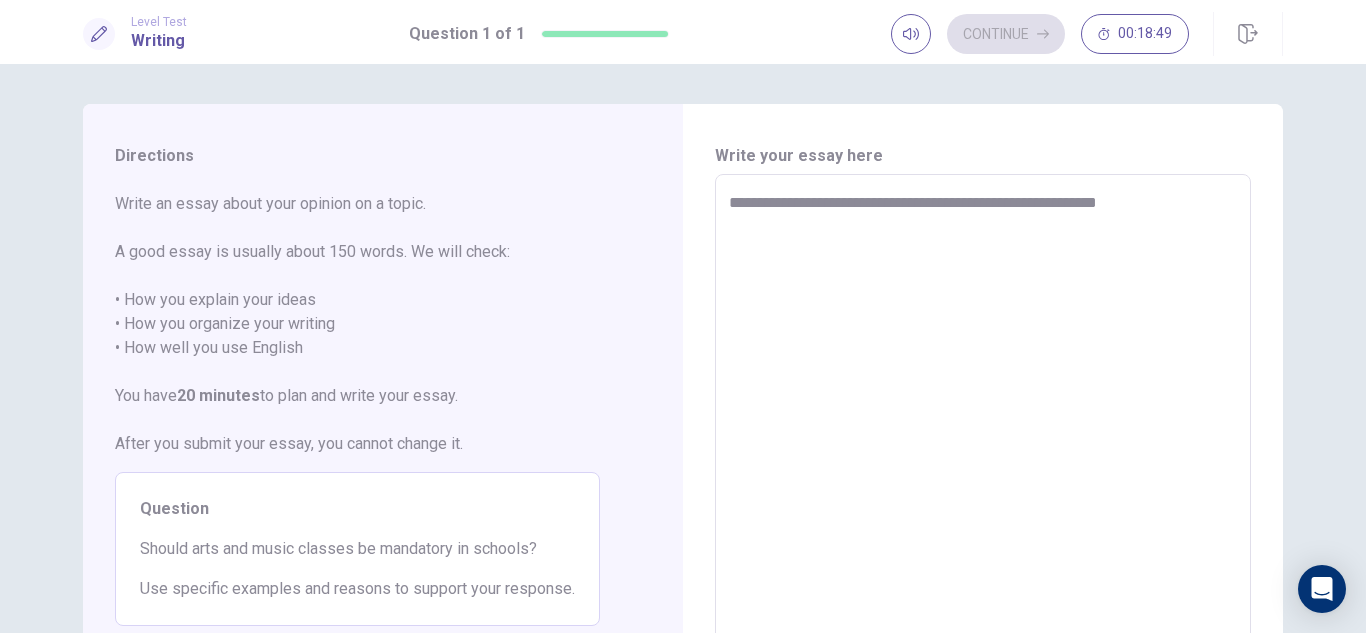 type on "*" 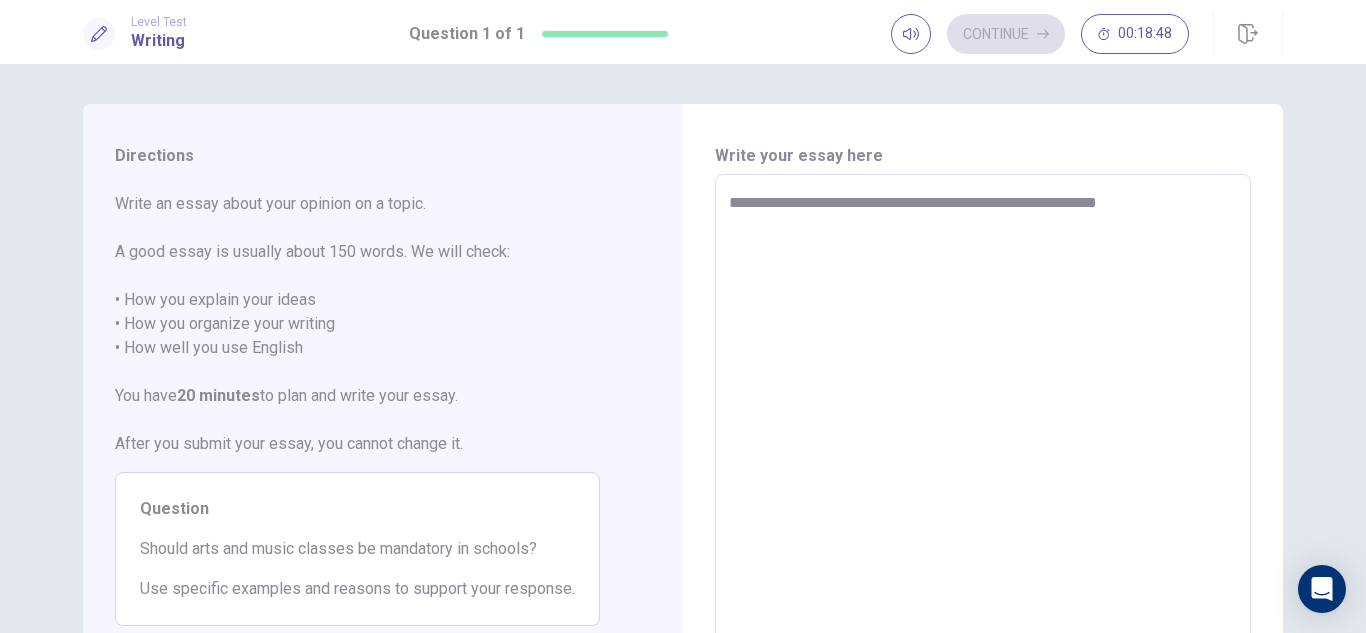 type on "**********" 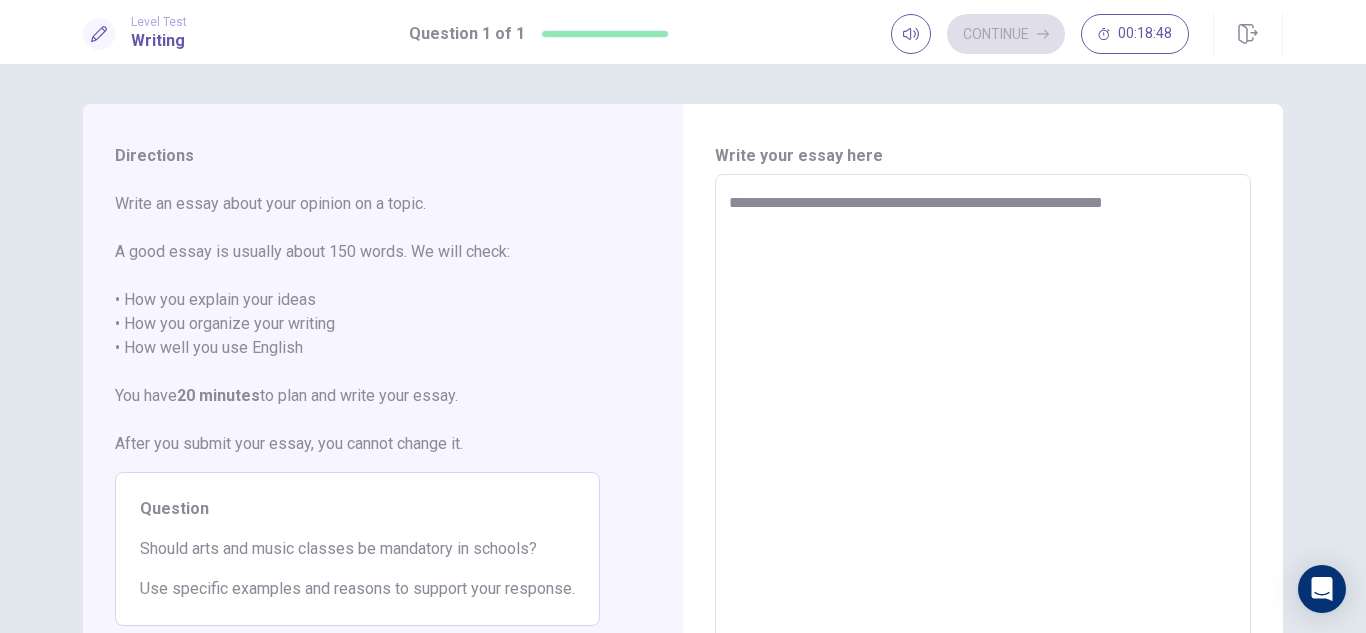 type on "*" 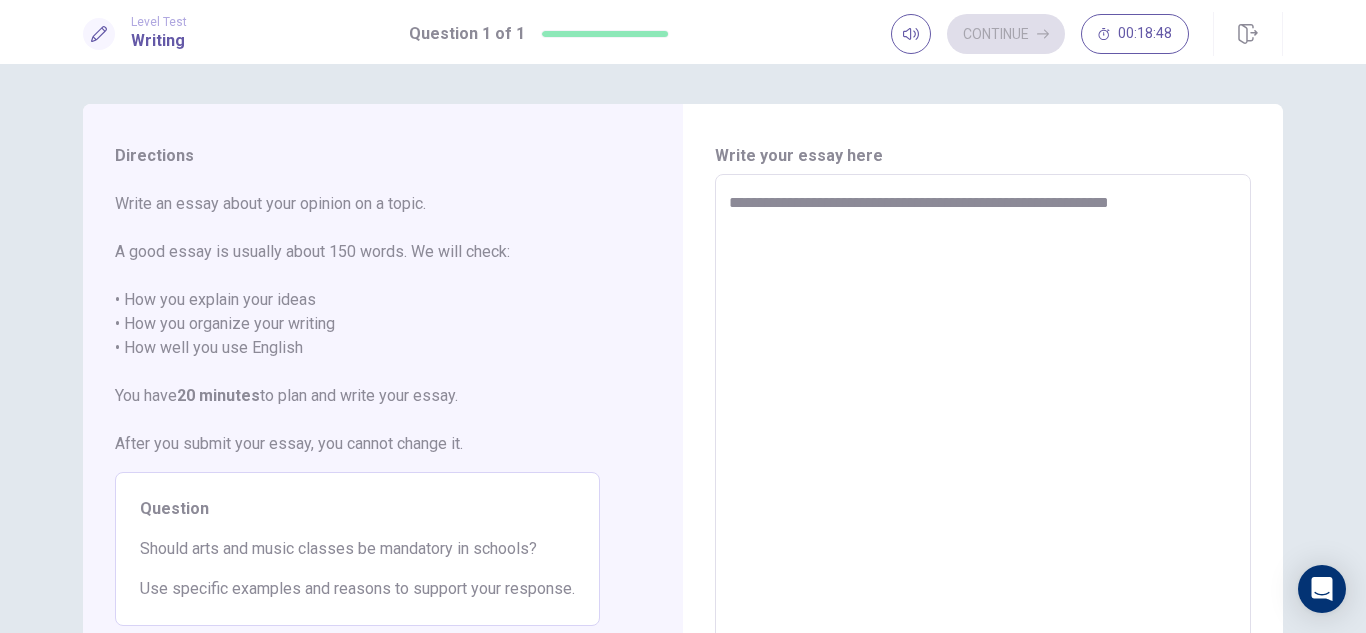 type on "**********" 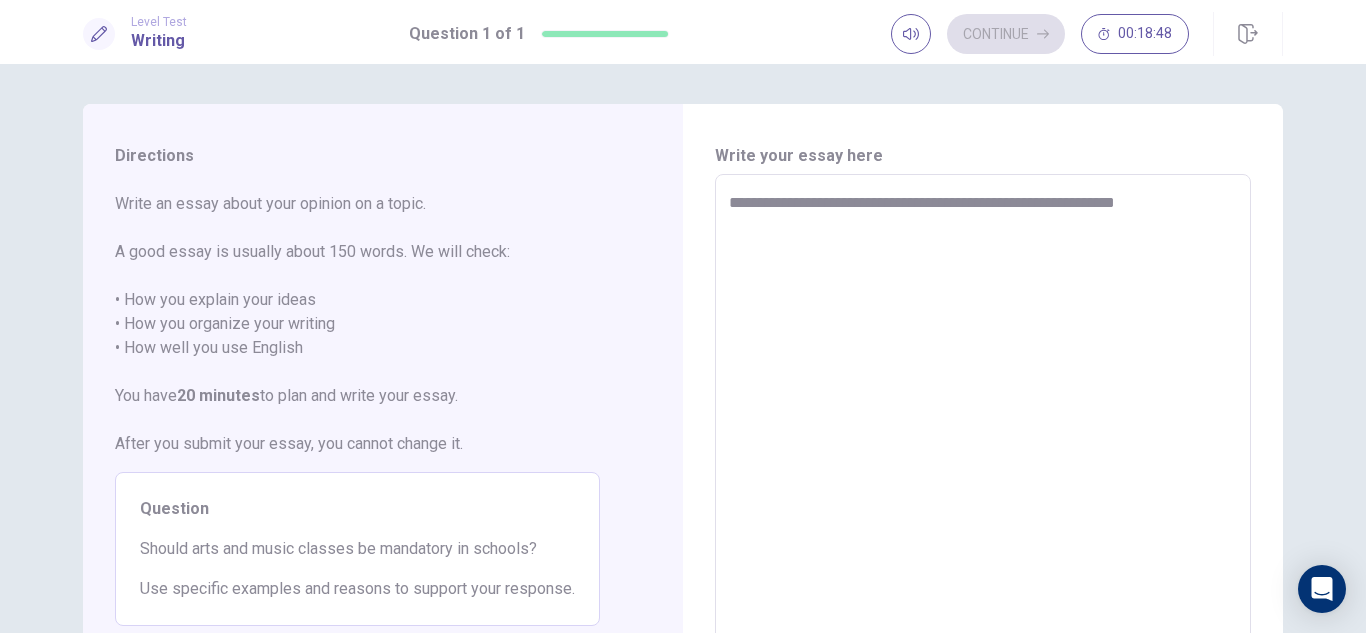 type on "*" 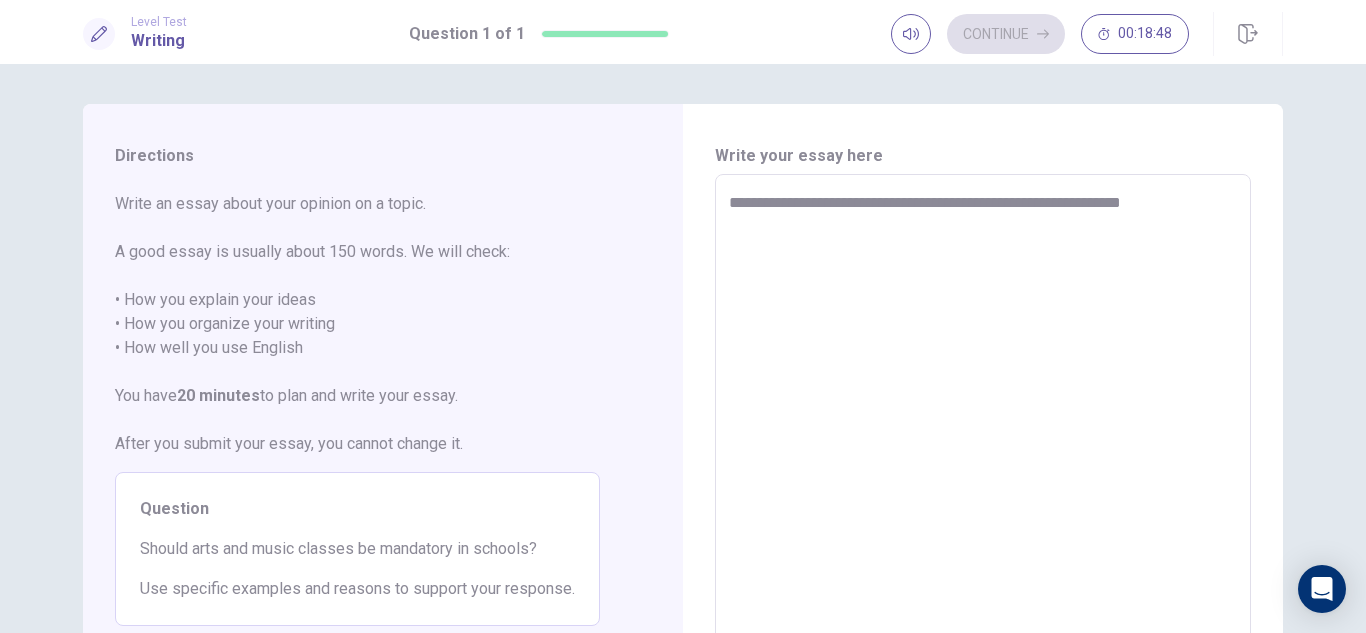 type on "*" 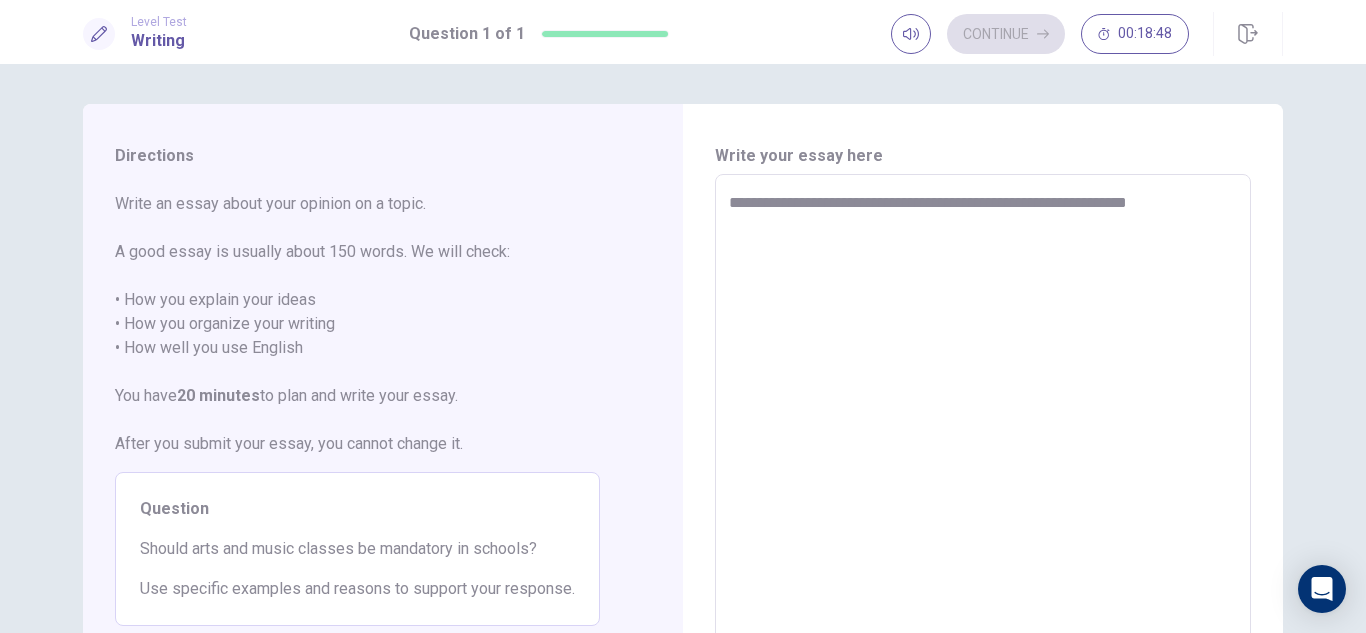 type on "*" 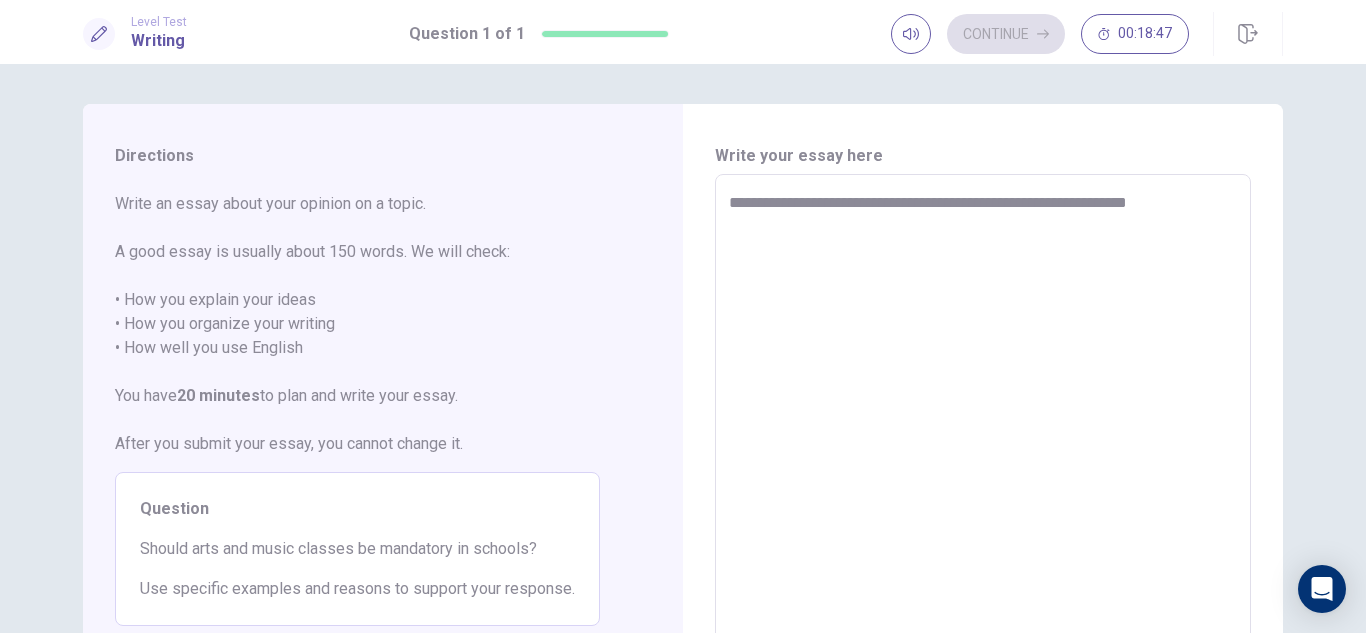 type on "**********" 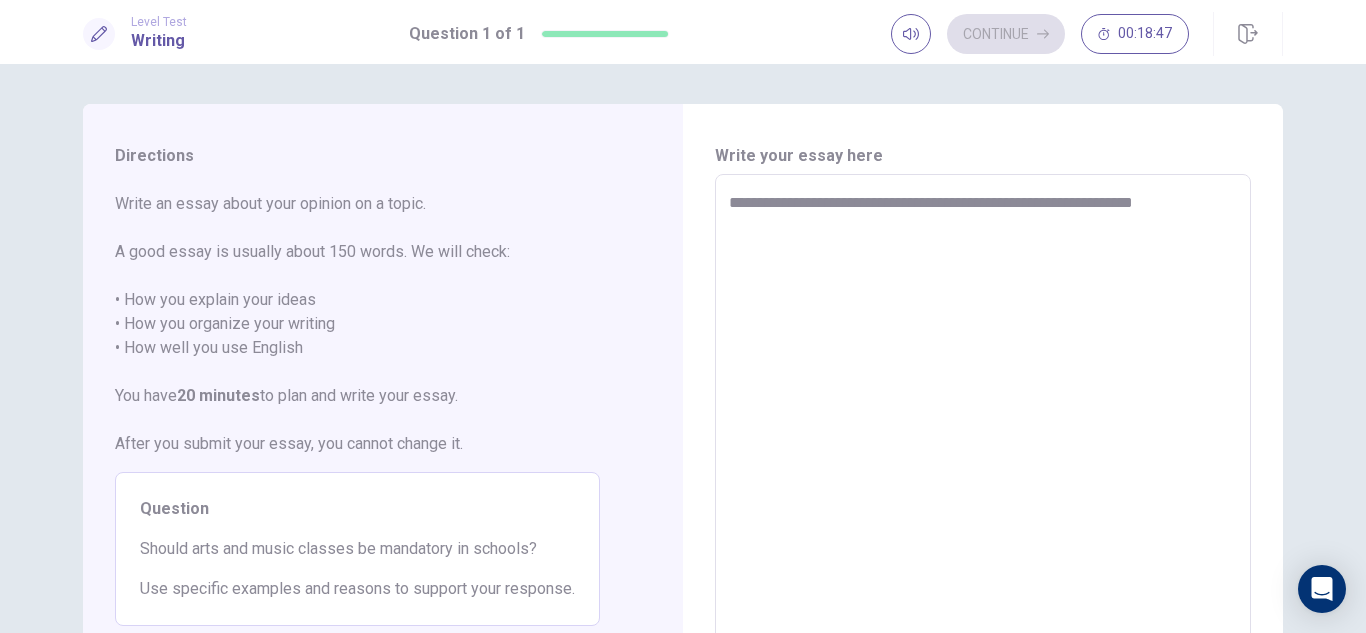type on "*" 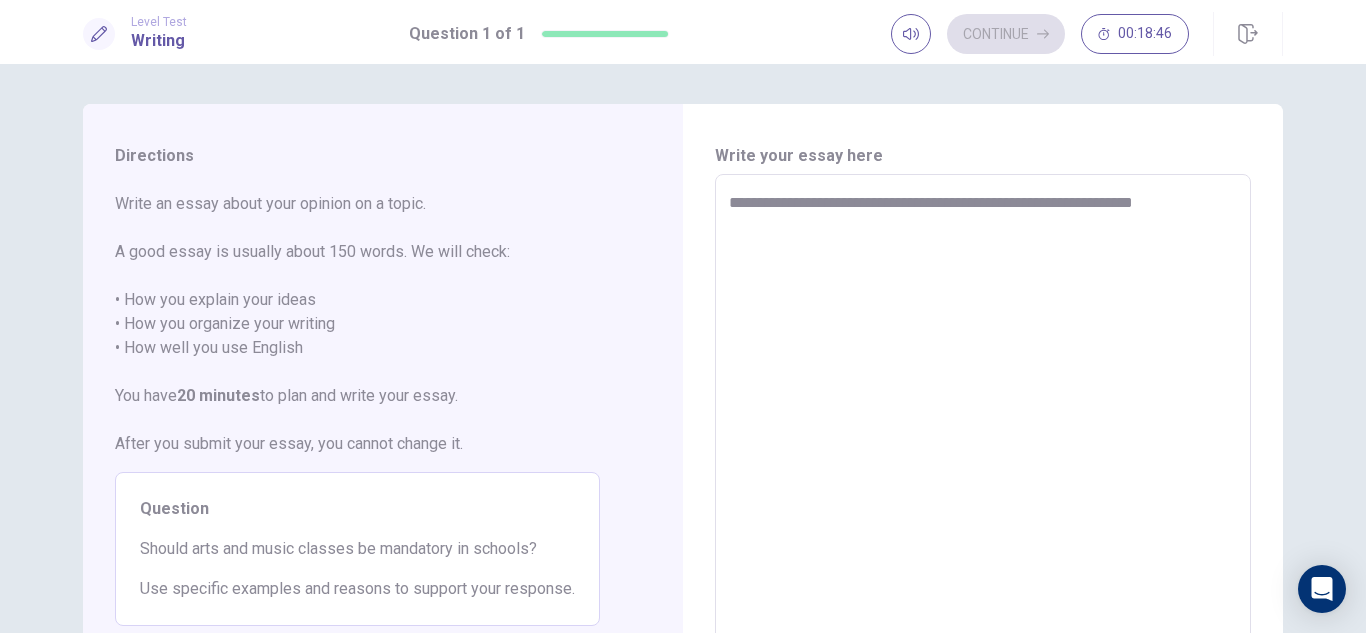 type on "**********" 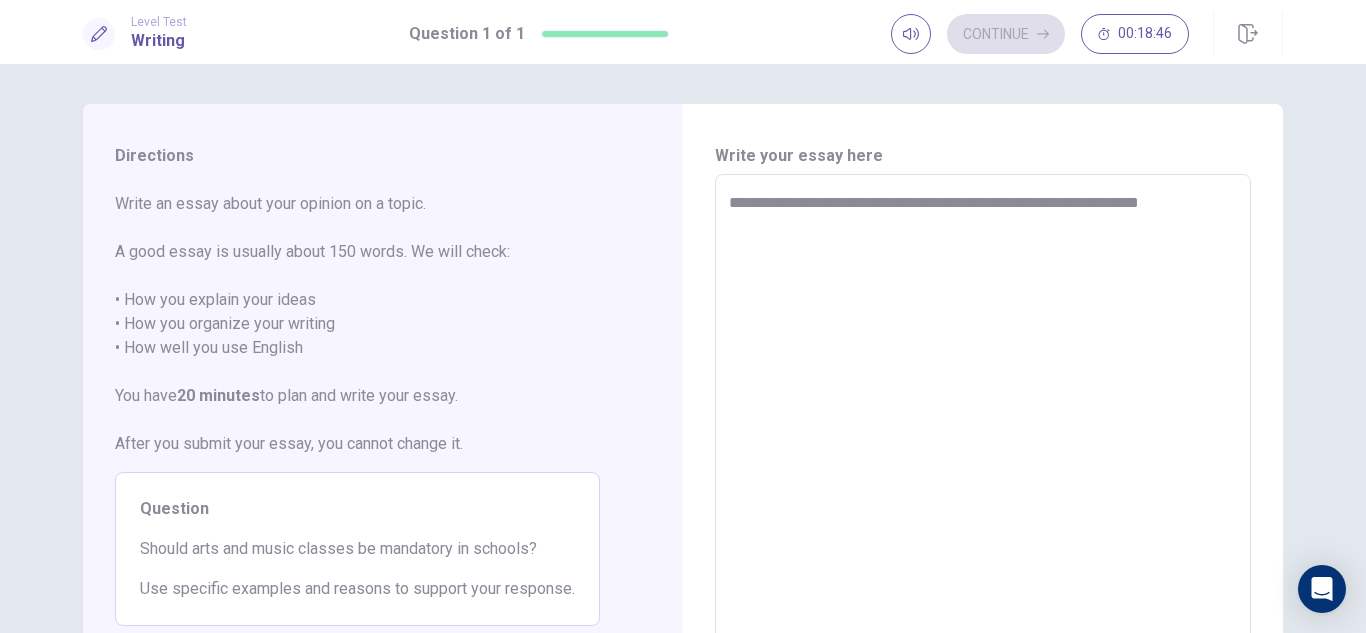 type on "*" 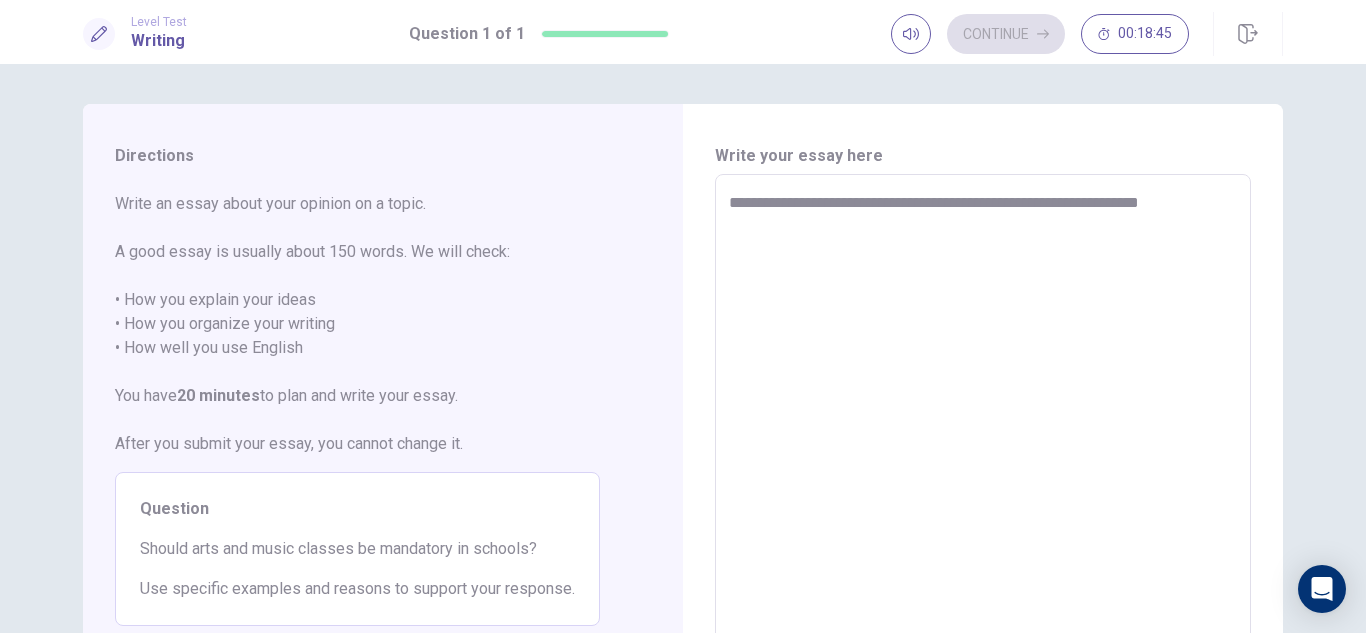 type on "**********" 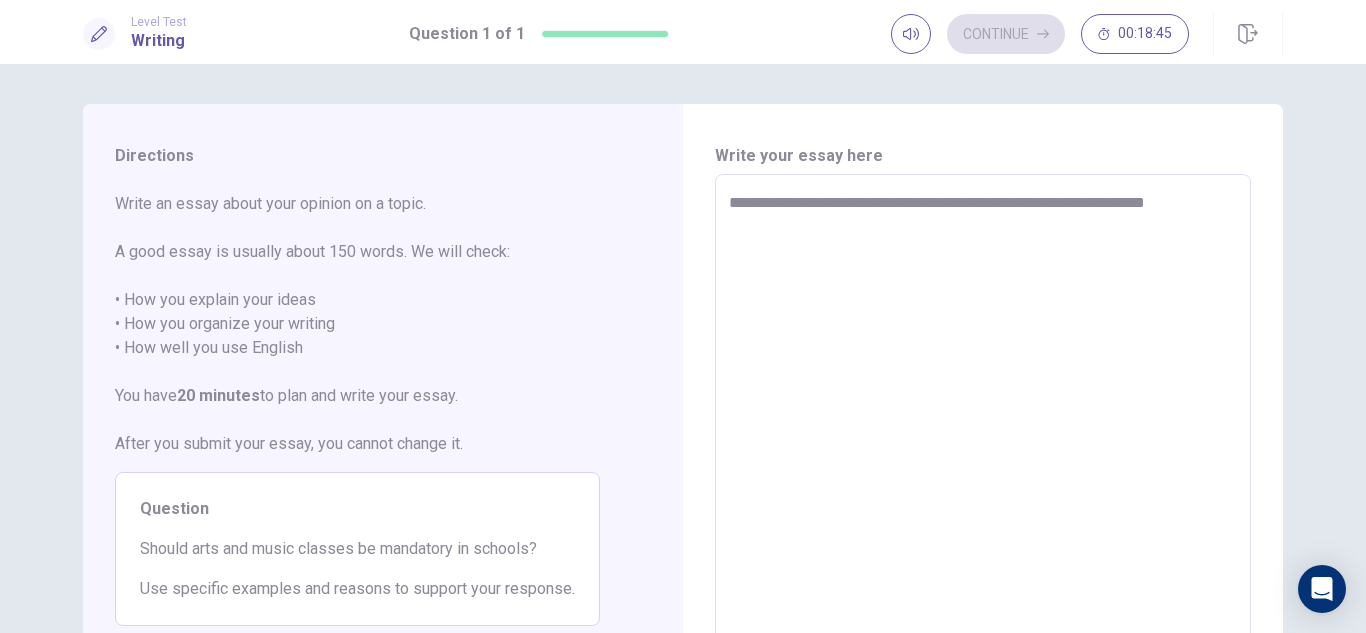 type on "*" 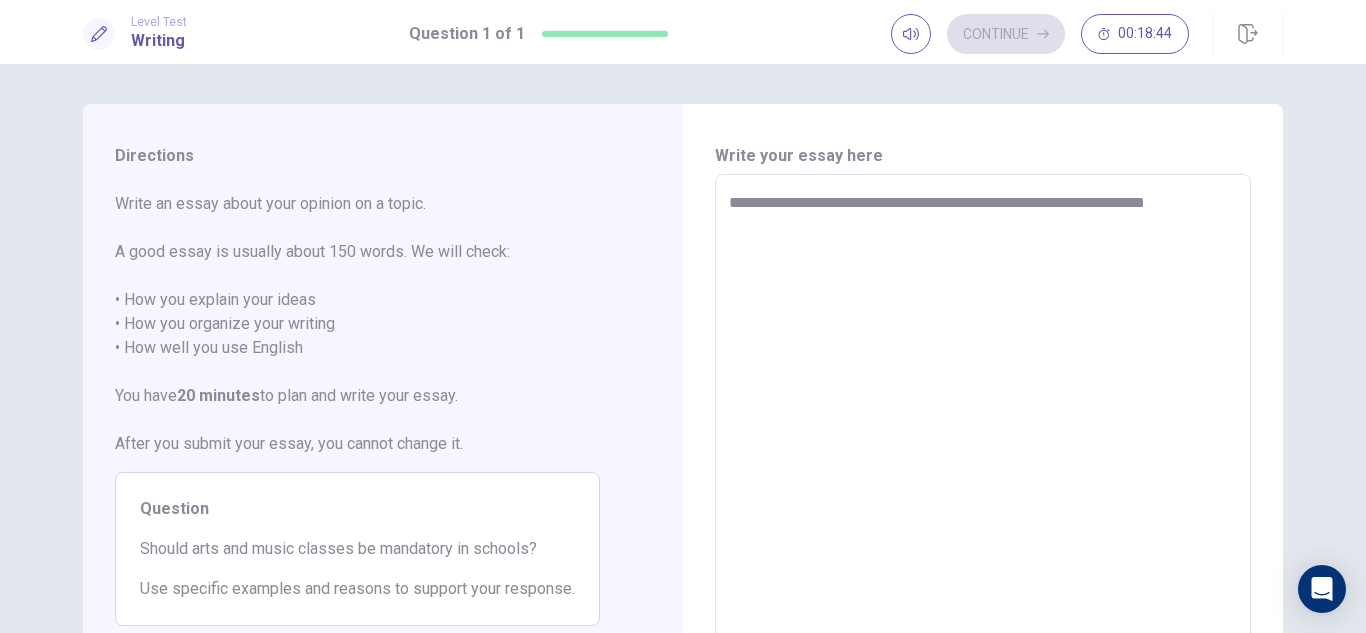type on "**********" 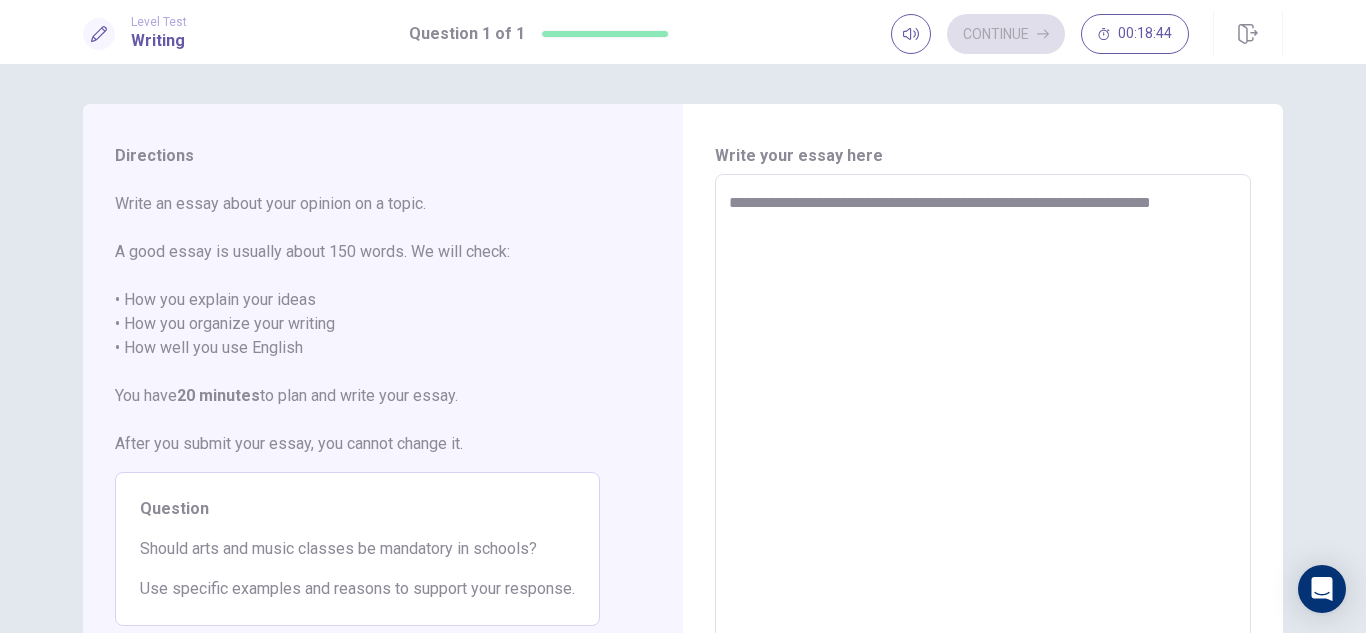 type on "*" 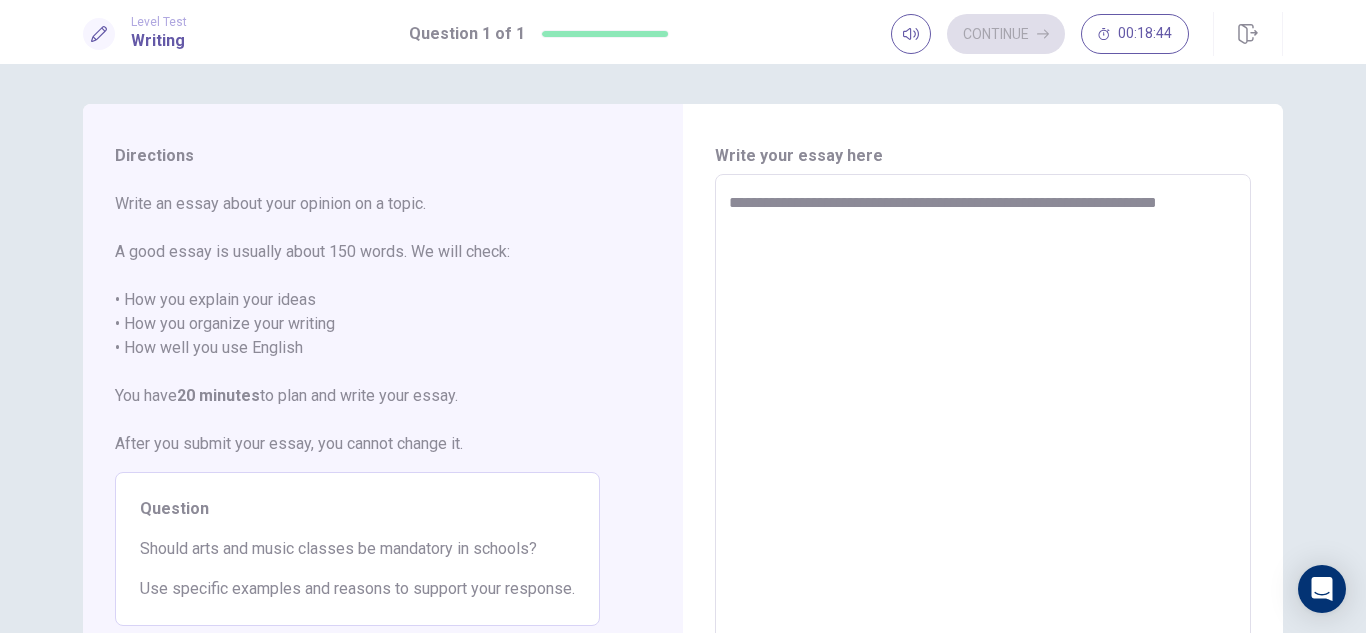 type on "*" 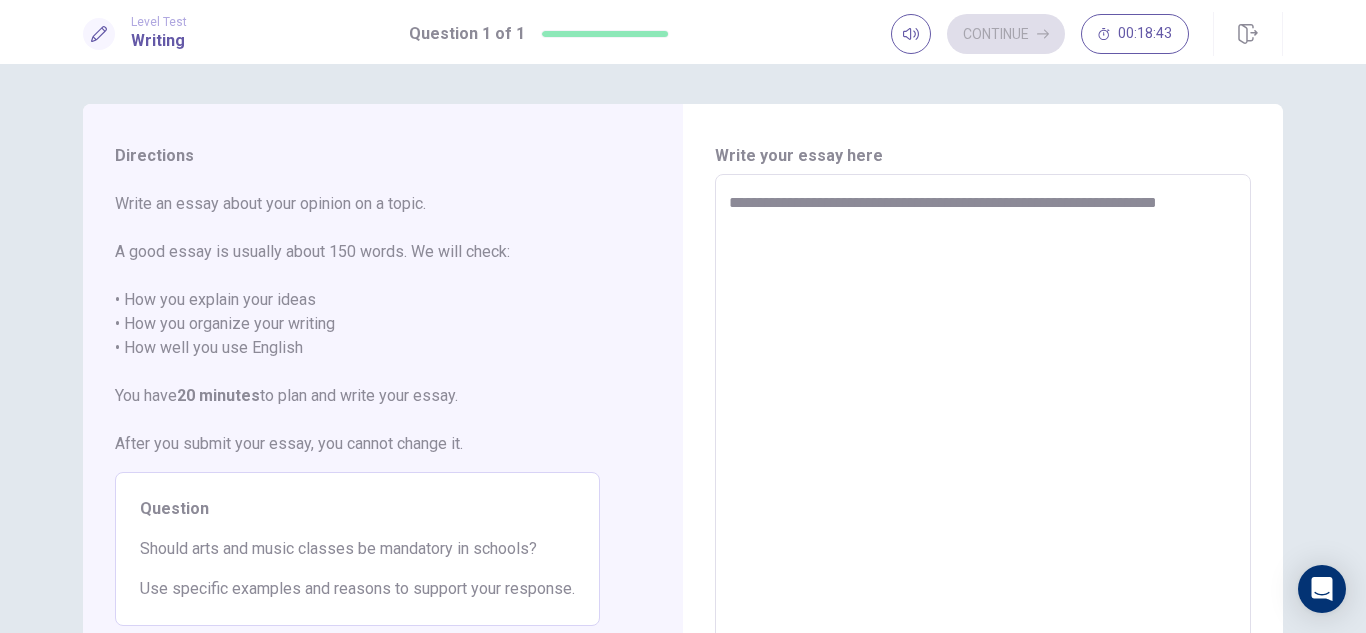 type on "**********" 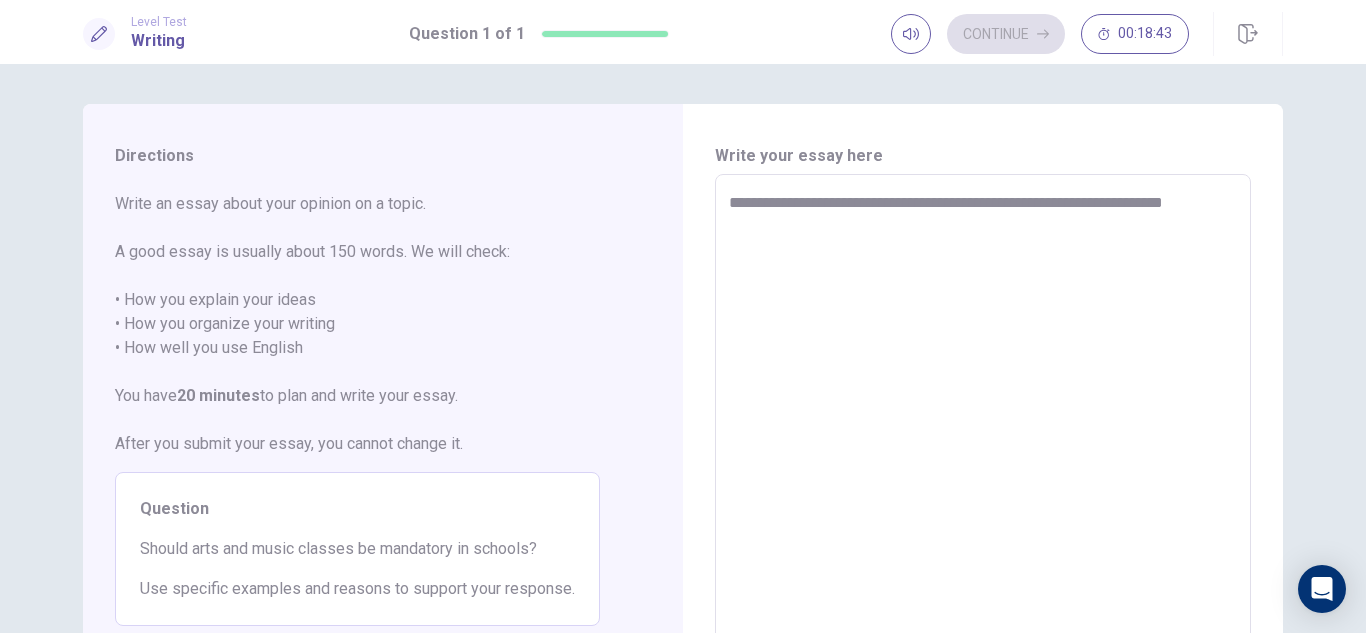 type on "*" 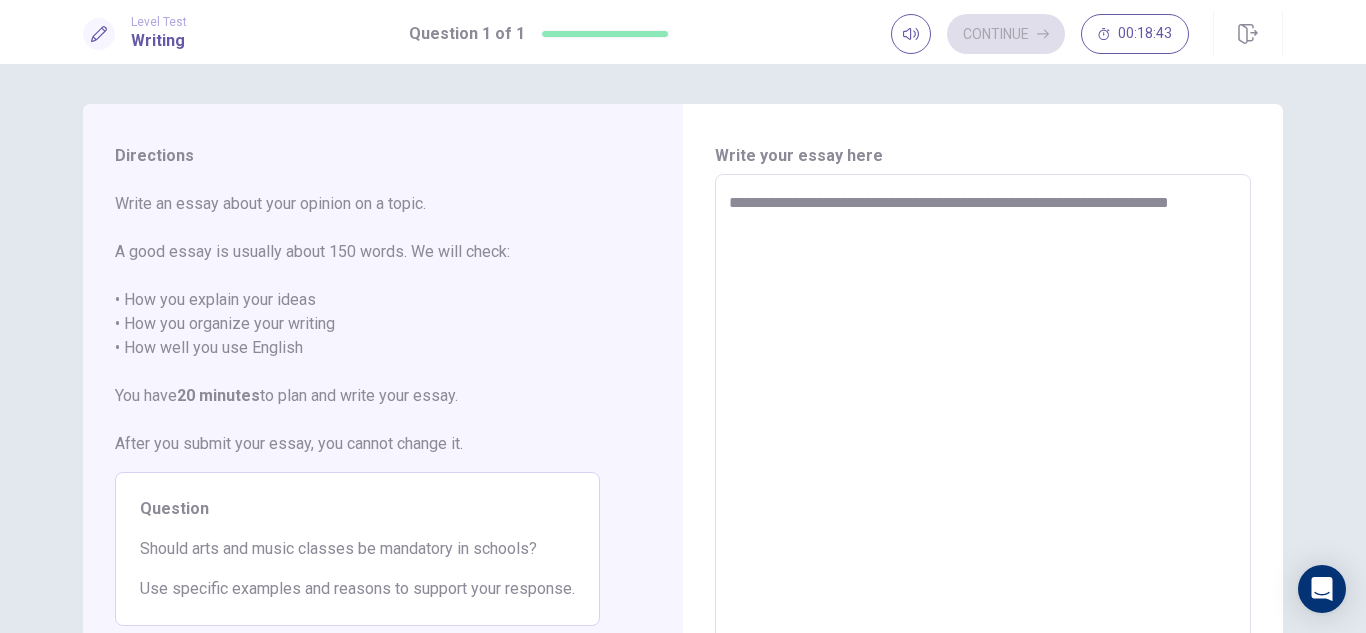 type on "*" 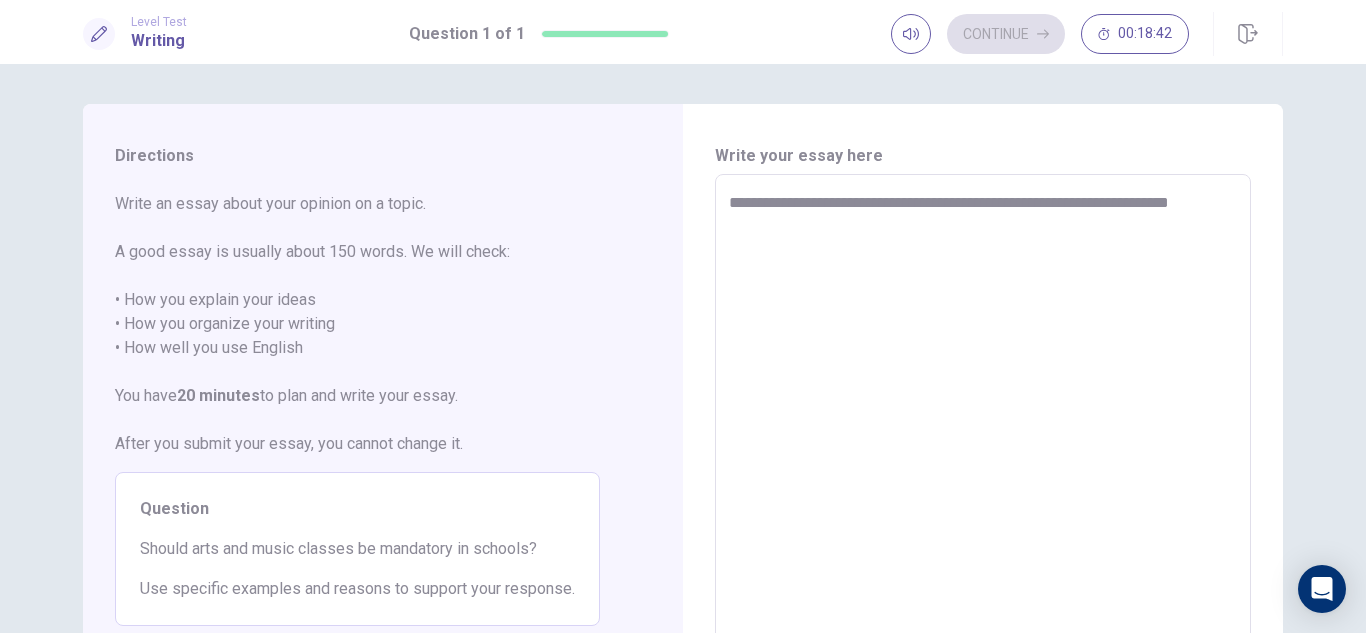 type on "**********" 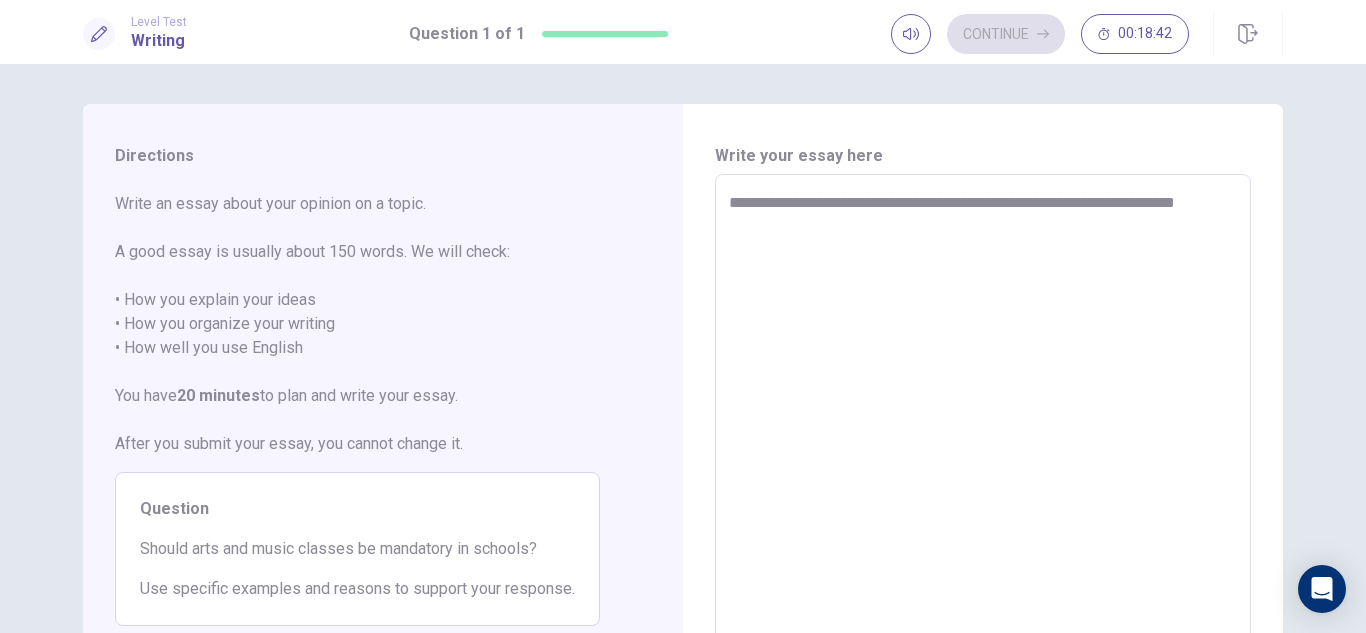 type on "*" 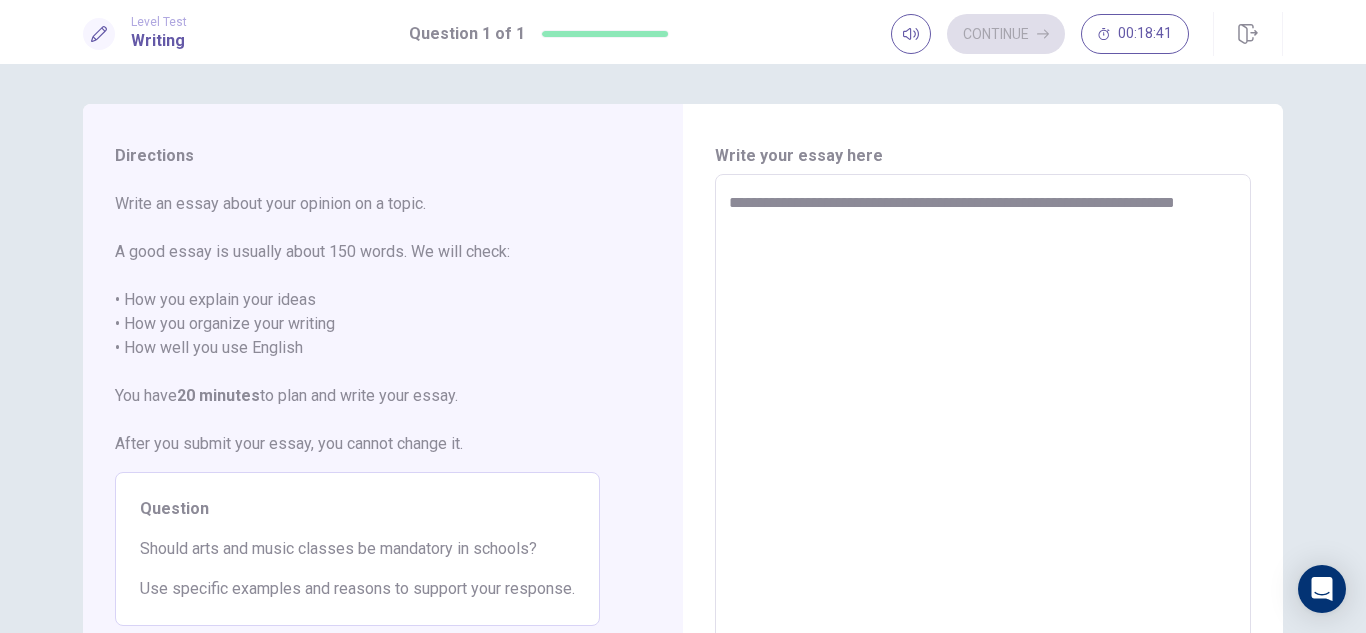 type on "**********" 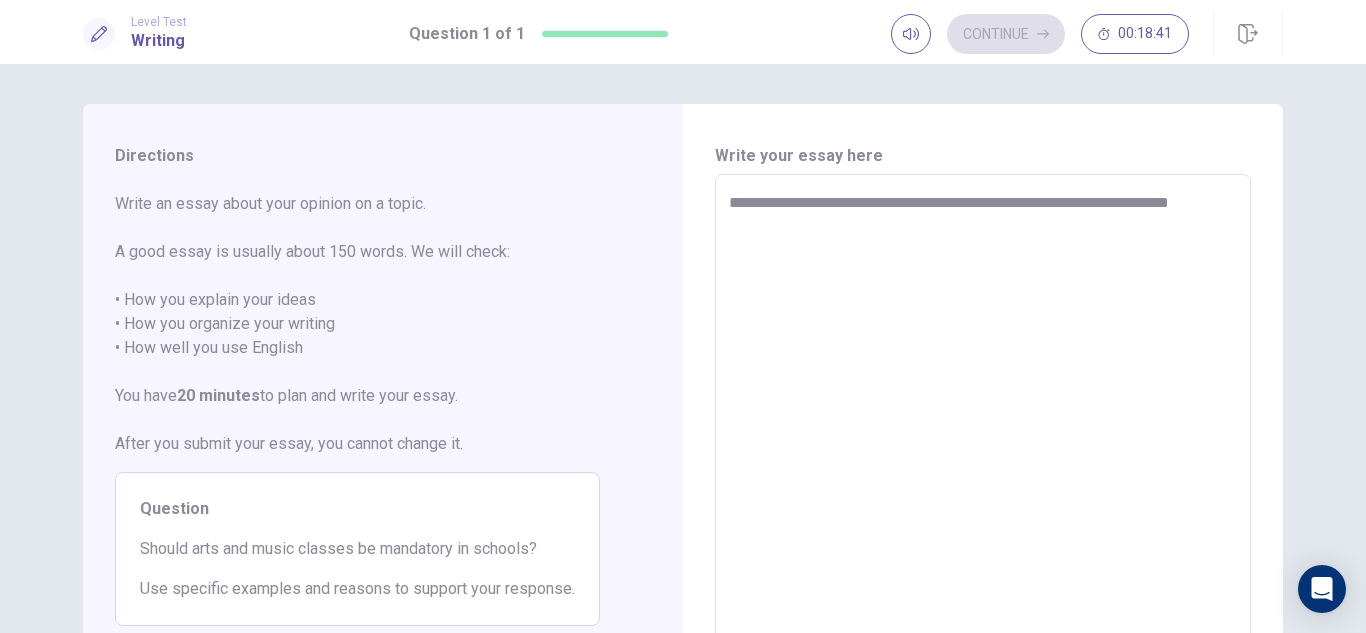 type on "*" 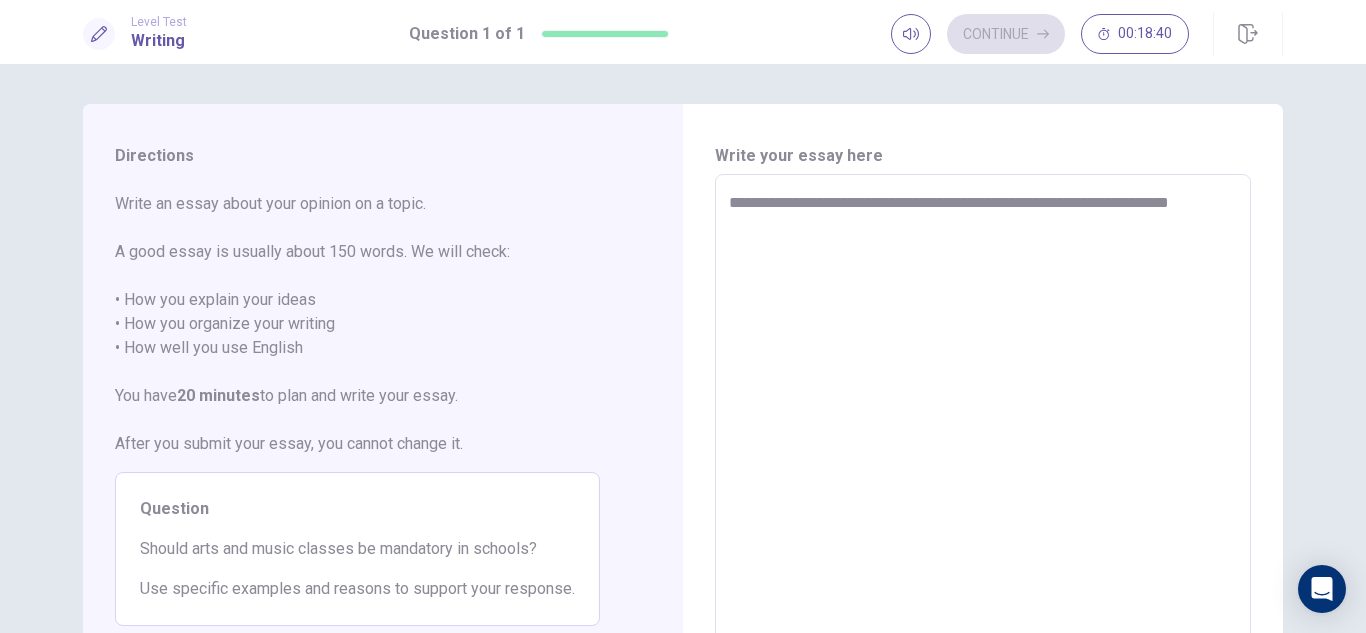type on "**********" 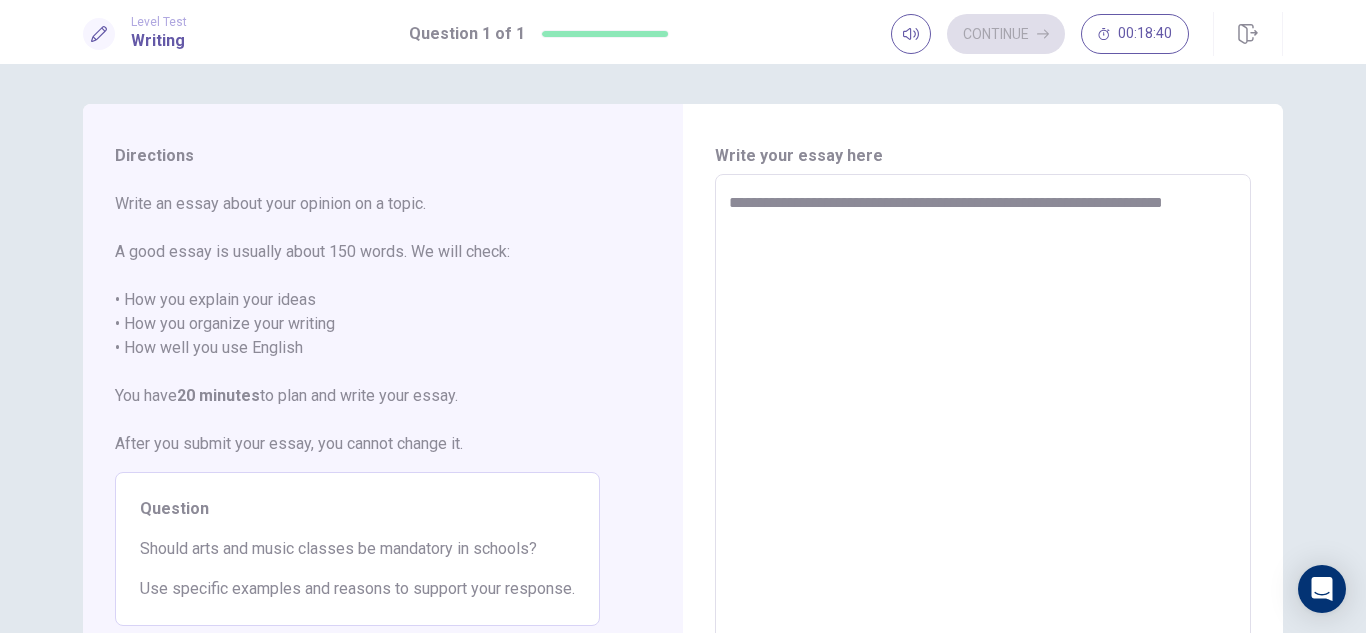 type on "*" 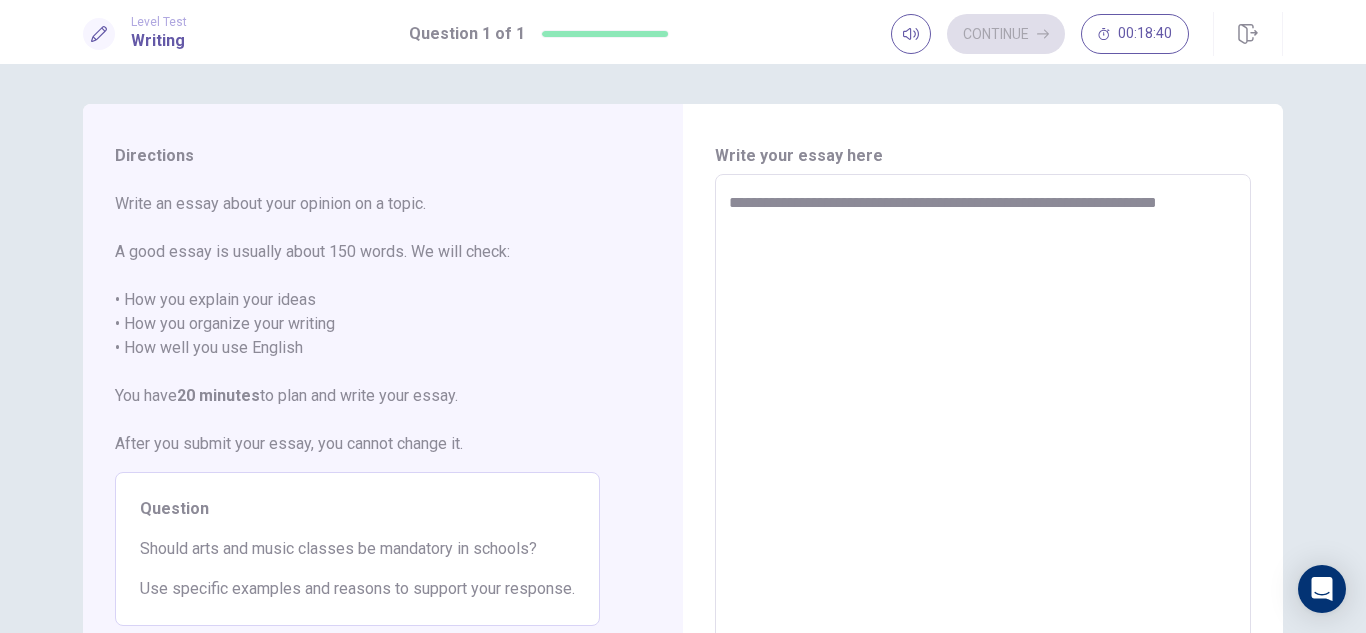 type on "*" 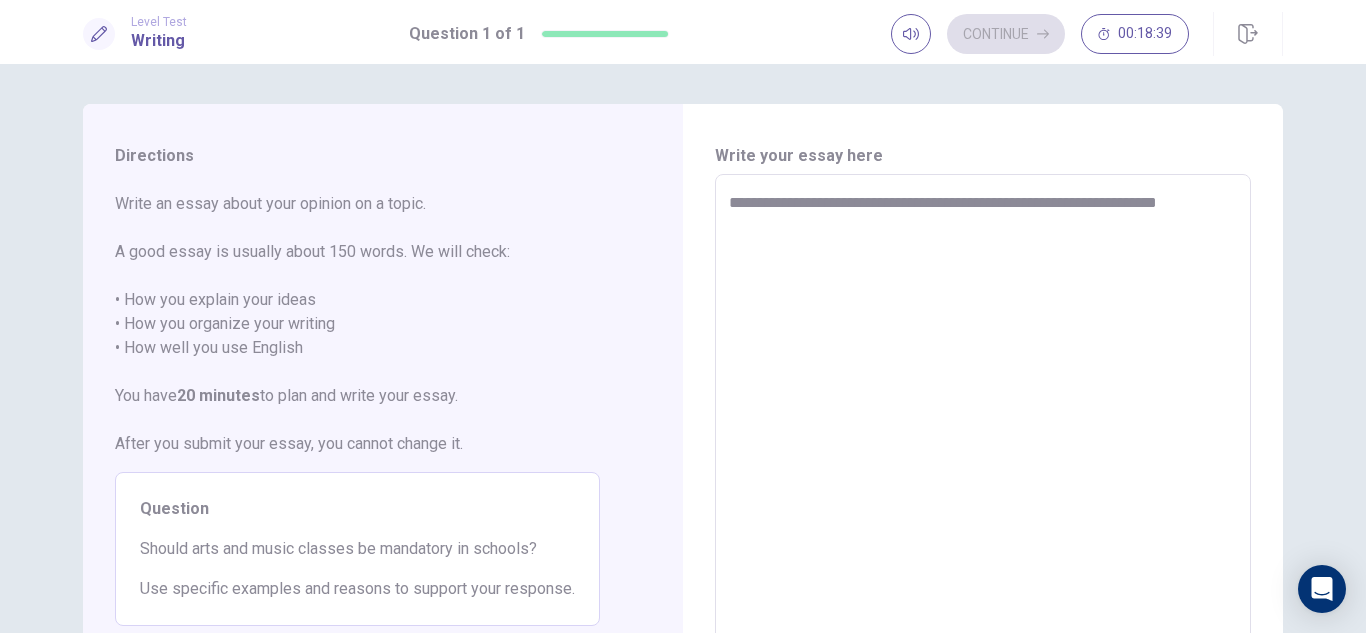 type on "**********" 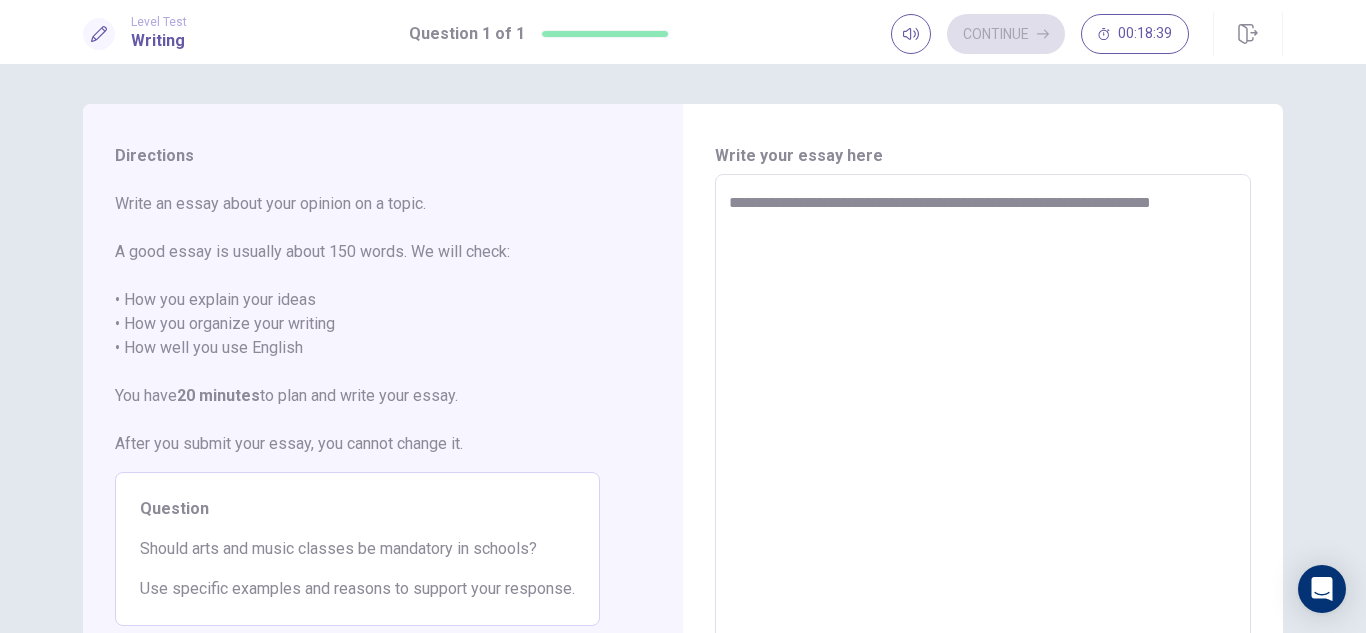 type on "*" 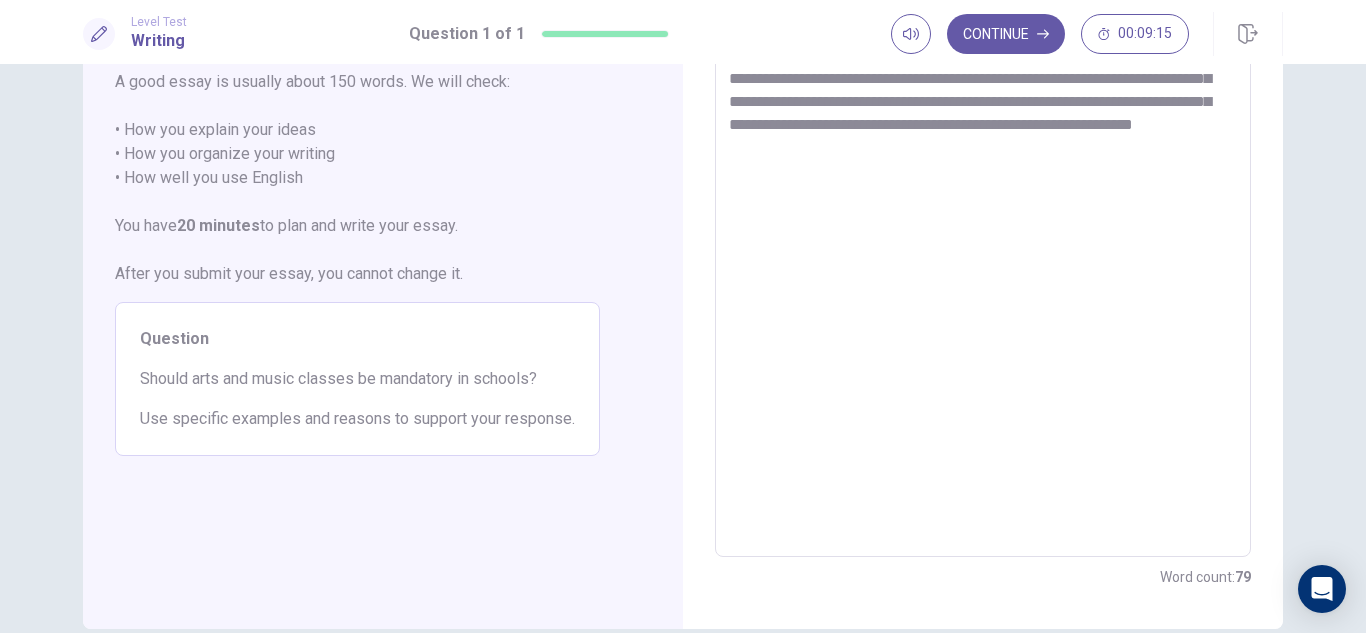 scroll, scrollTop: 70, scrollLeft: 0, axis: vertical 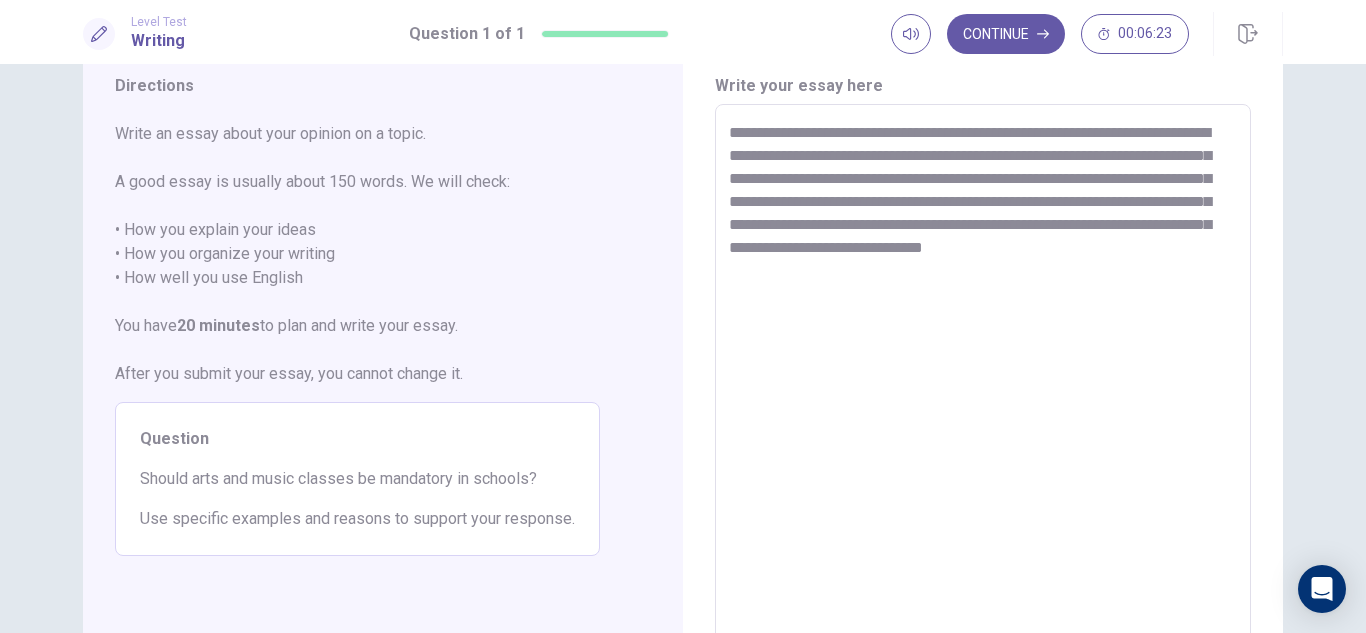 click on "**********" at bounding box center (983, 381) 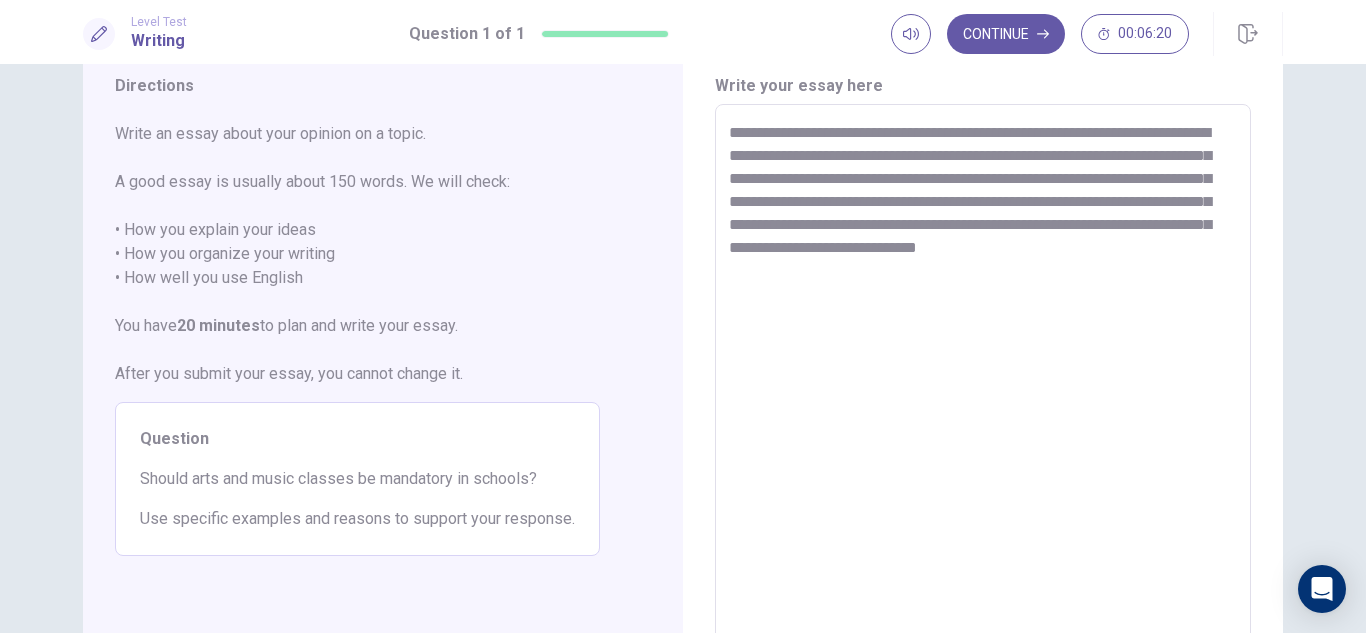 click on "**********" at bounding box center [983, 381] 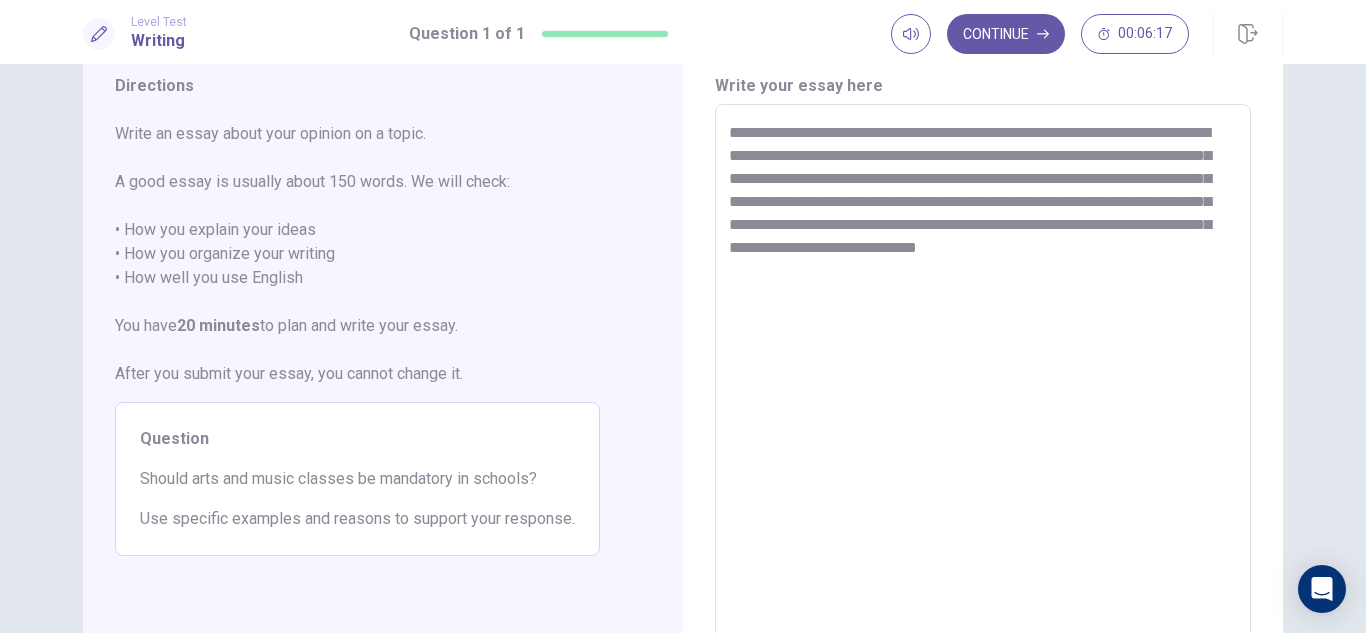 drag, startPoint x: 800, startPoint y: 271, endPoint x: 819, endPoint y: 278, distance: 20.248457 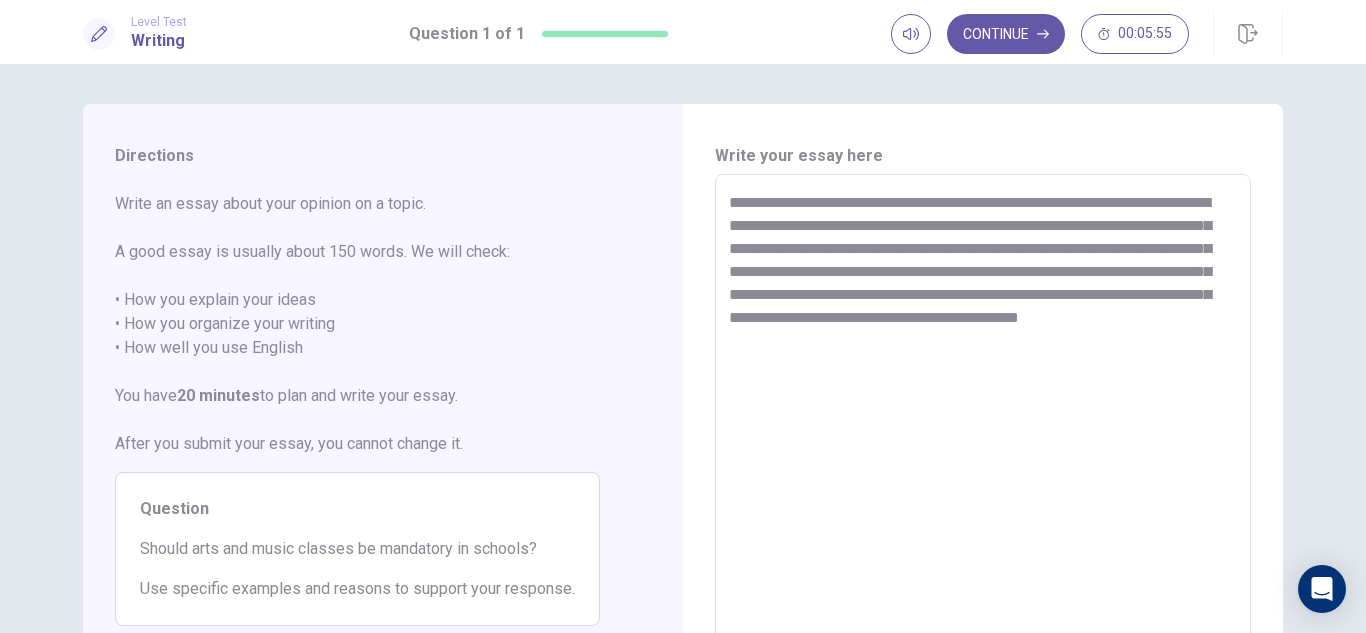 scroll, scrollTop: 100, scrollLeft: 0, axis: vertical 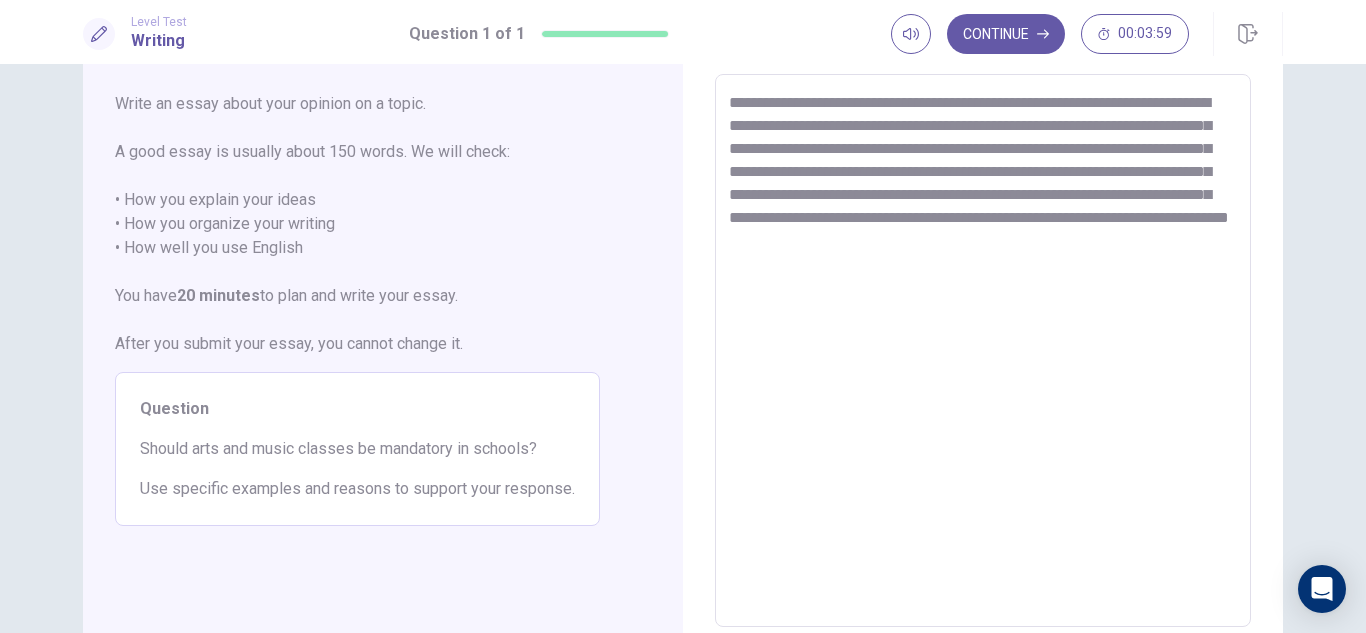 click on "**********" at bounding box center [983, 351] 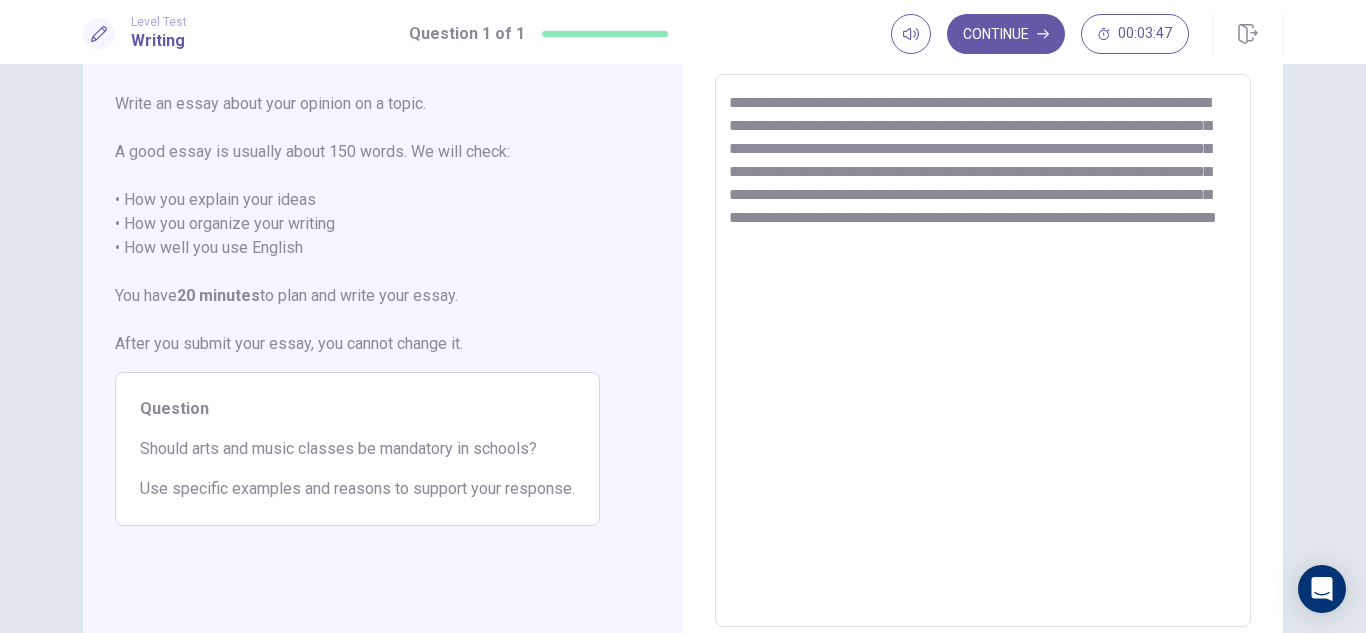 drag, startPoint x: 1122, startPoint y: 248, endPoint x: 908, endPoint y: 253, distance: 214.05841 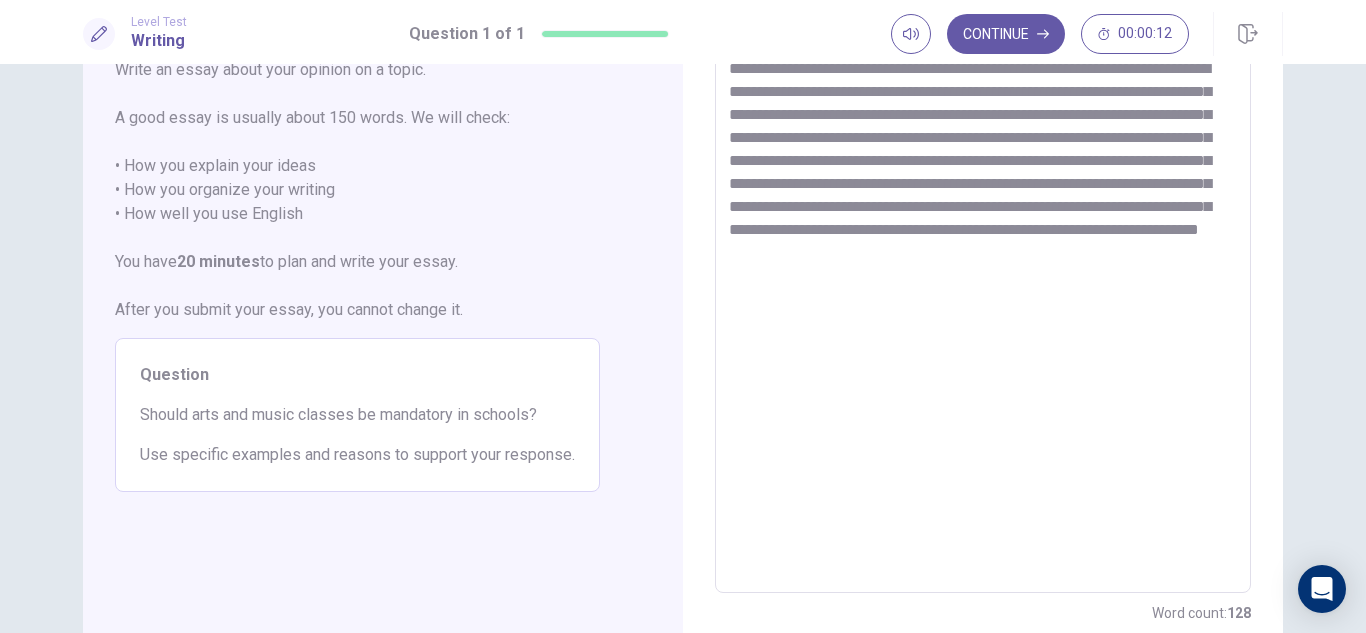 scroll, scrollTop: 170, scrollLeft: 0, axis: vertical 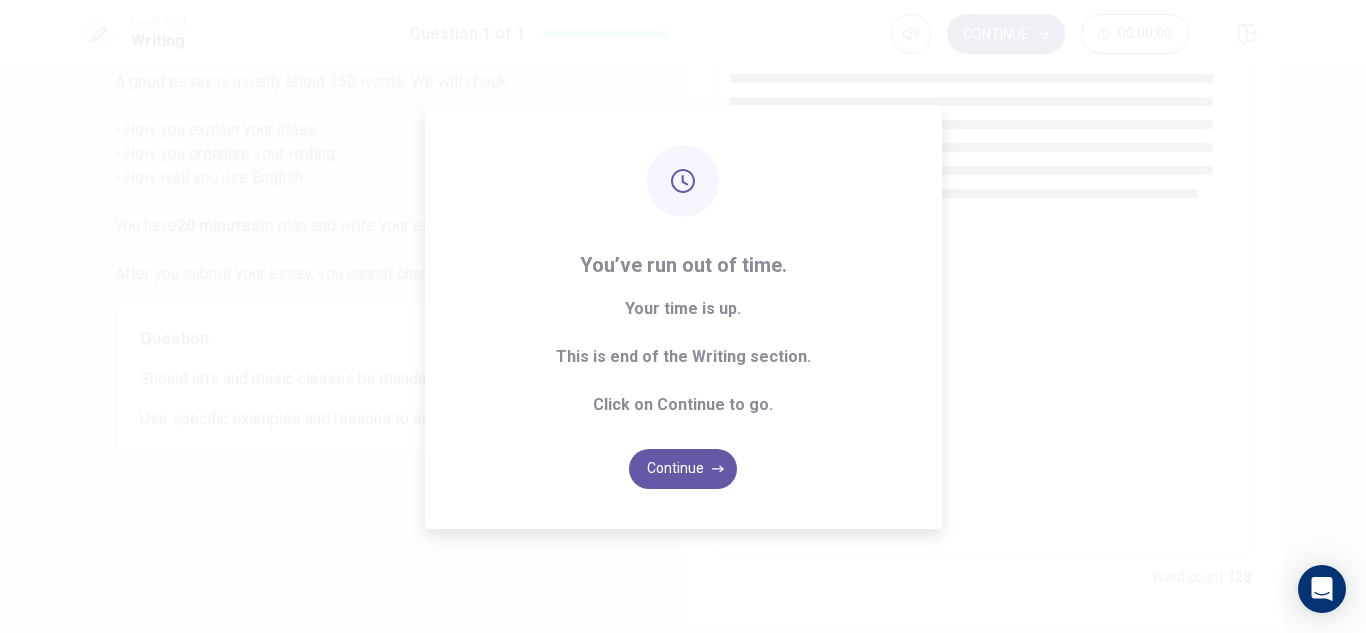 drag, startPoint x: 799, startPoint y: 240, endPoint x: 769, endPoint y: 230, distance: 31.622776 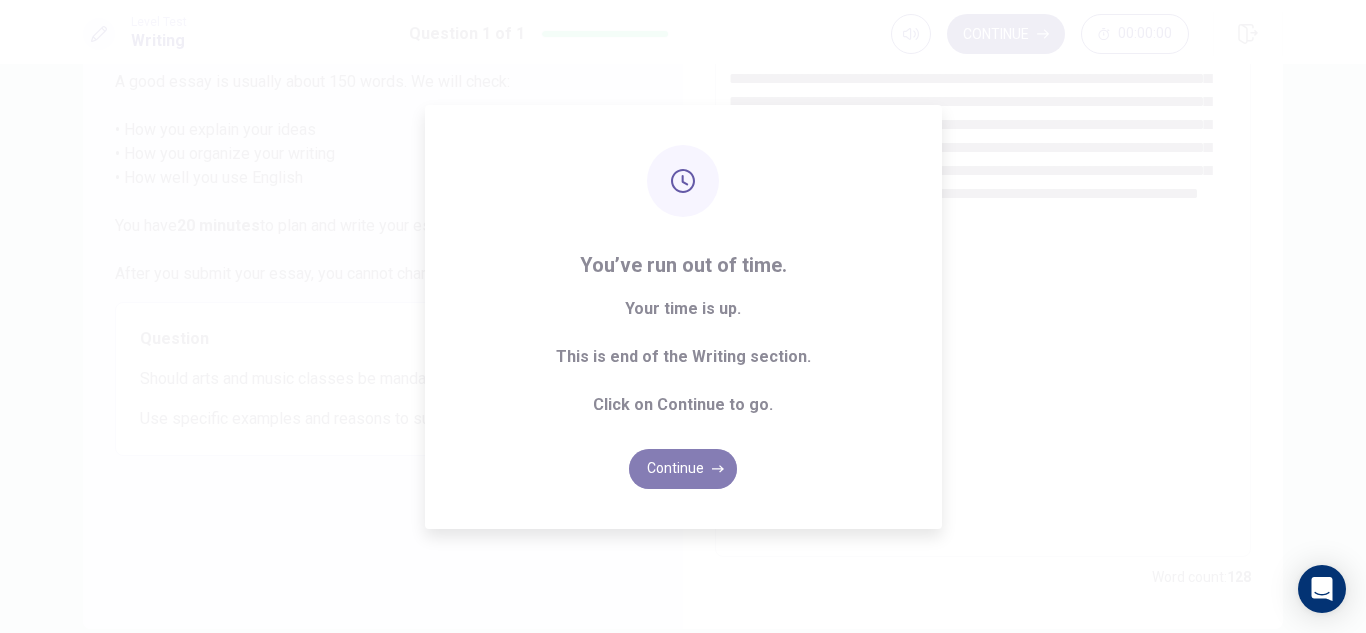 click on "Continue" at bounding box center (683, 469) 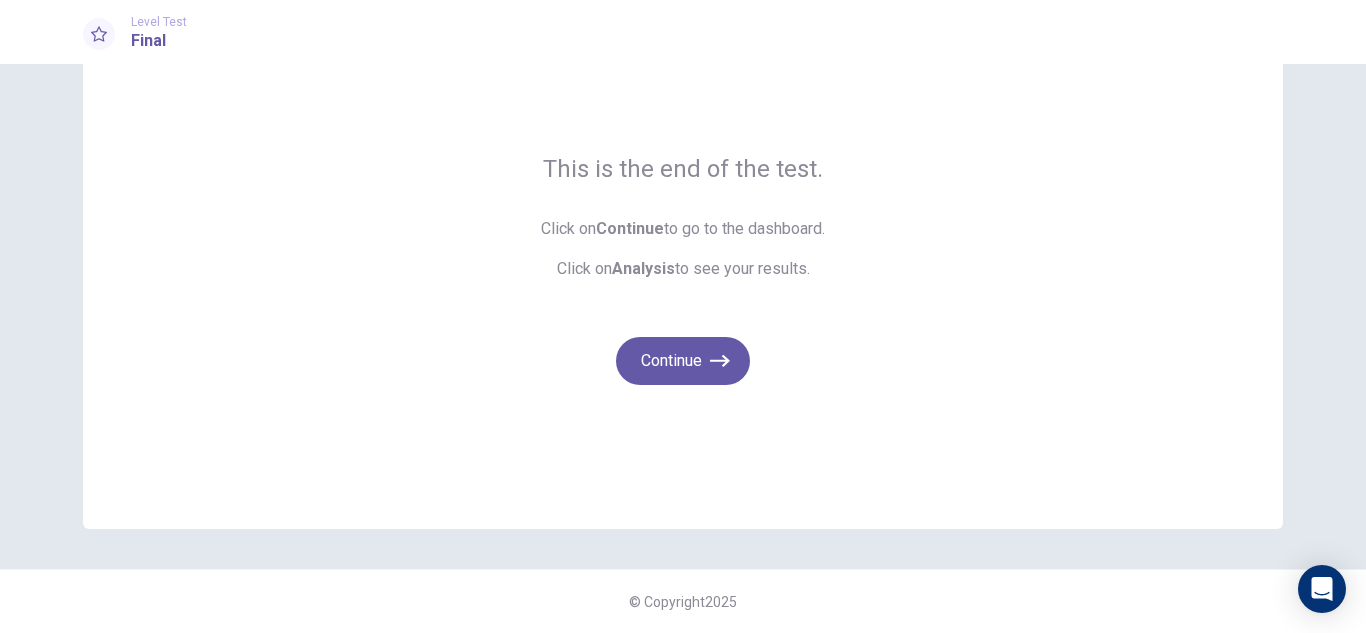 scroll, scrollTop: 95, scrollLeft: 0, axis: vertical 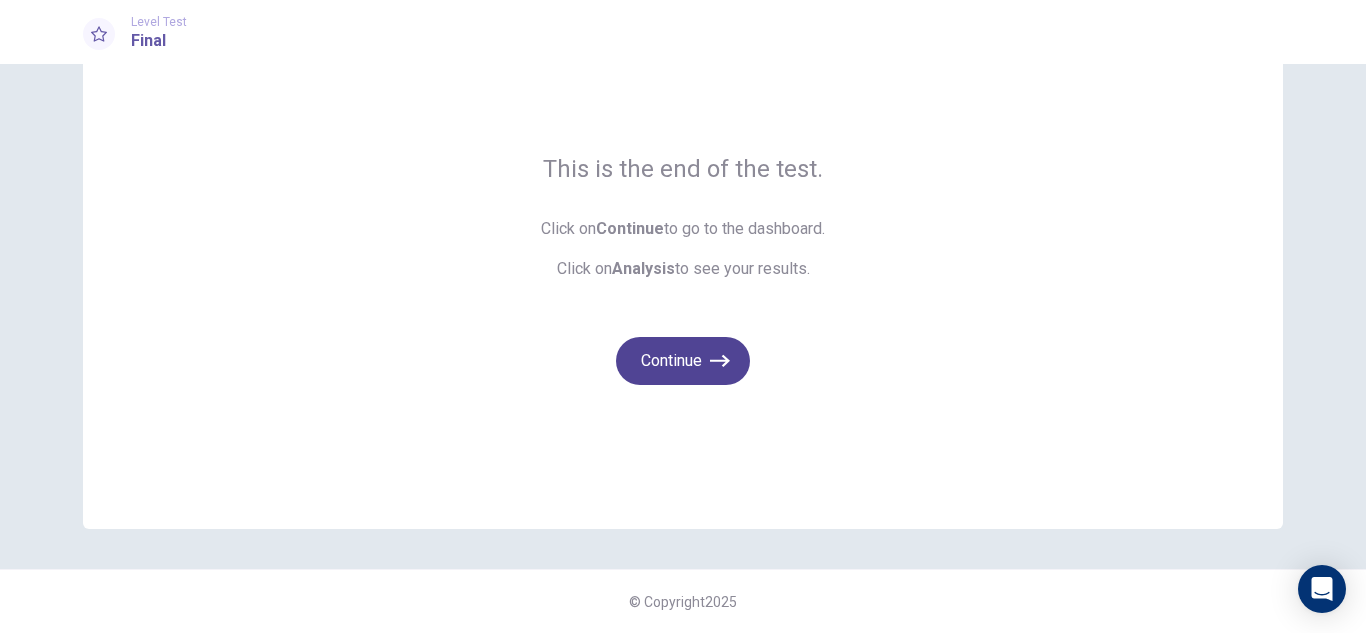 click on "Continue" at bounding box center (683, 361) 